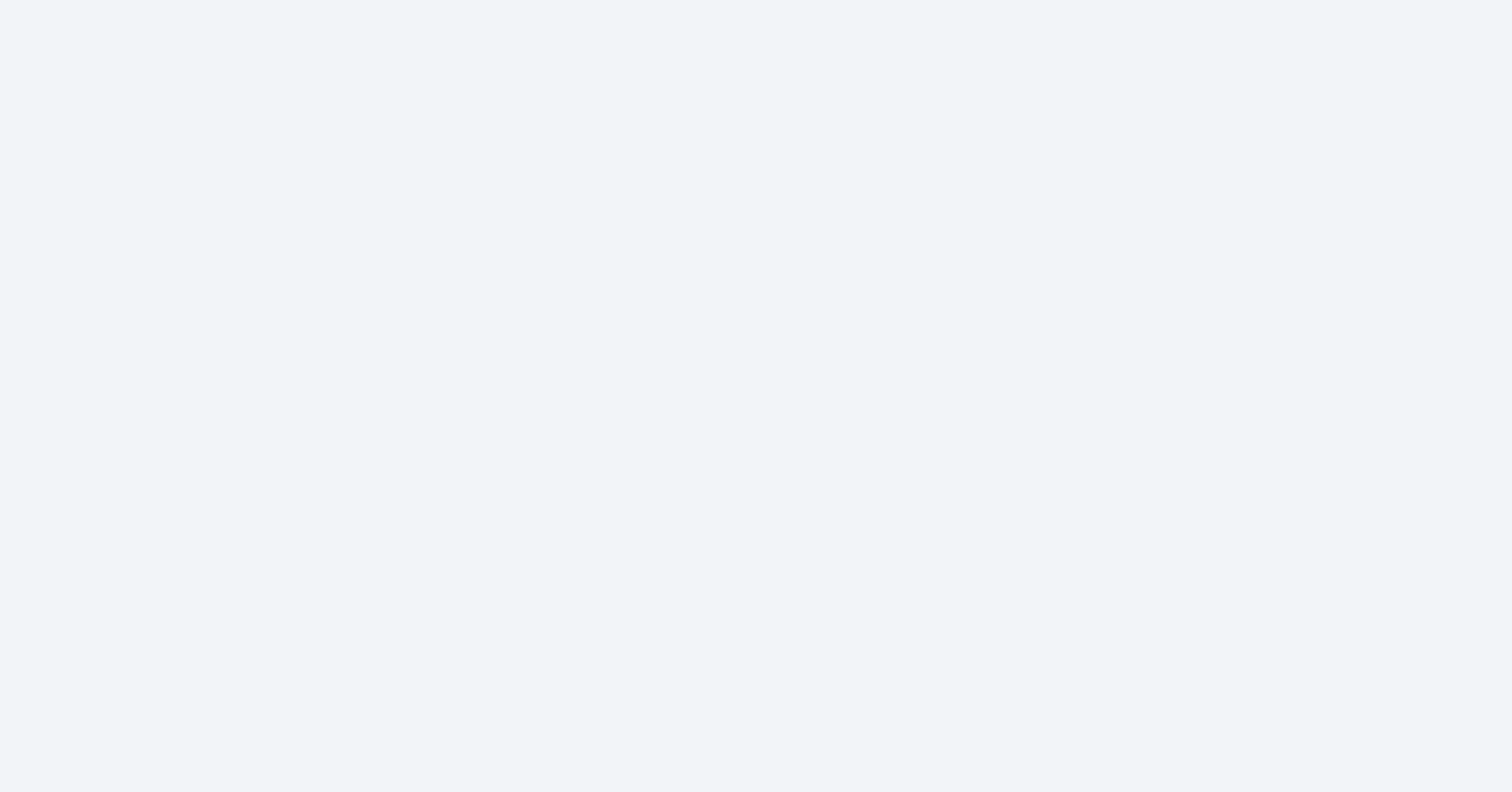scroll, scrollTop: 0, scrollLeft: 0, axis: both 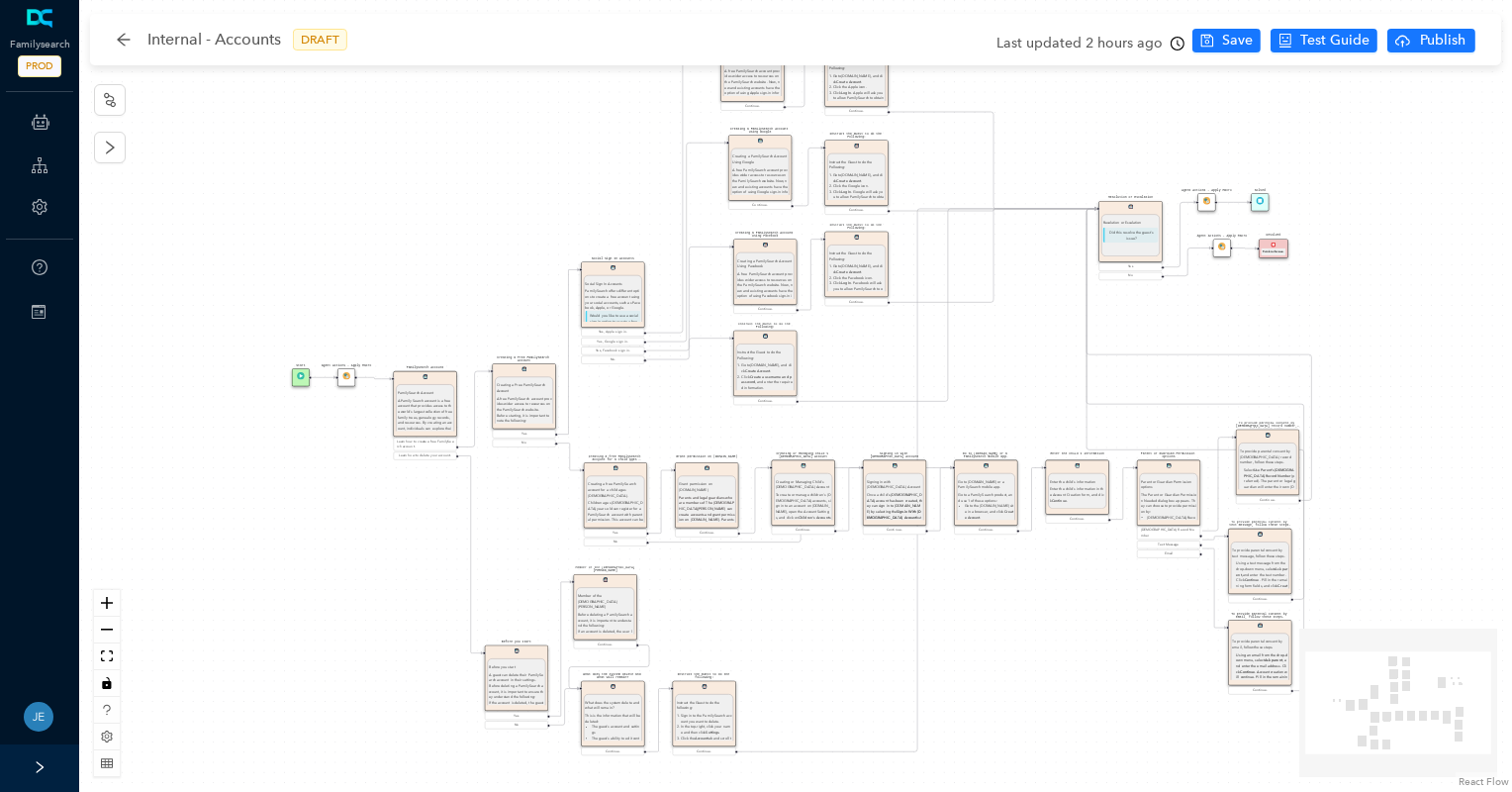 drag, startPoint x: 1423, startPoint y: 216, endPoint x: 1480, endPoint y: 322, distance: 120.35365 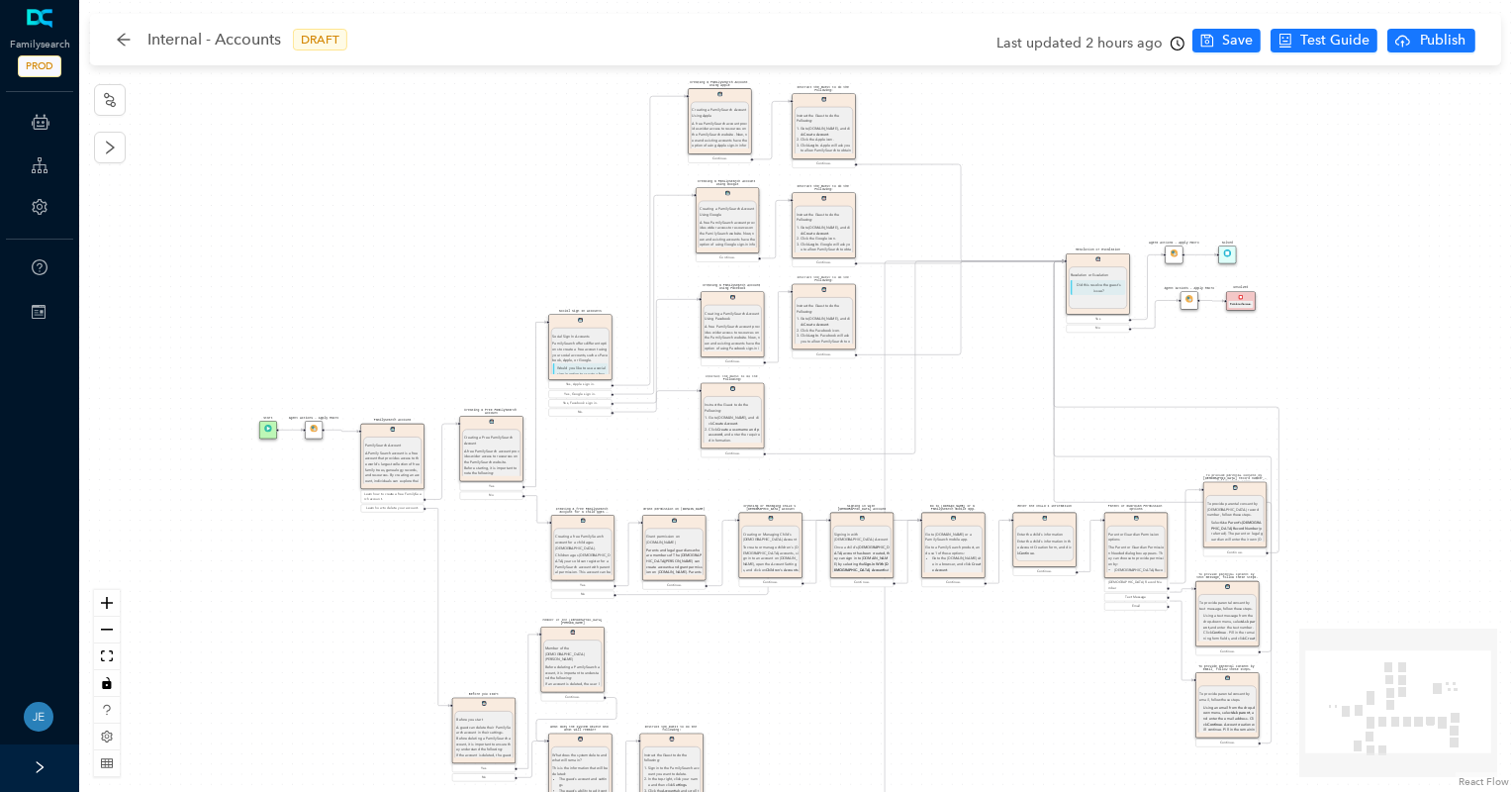 drag, startPoint x: 1515, startPoint y: 414, endPoint x: 1447, endPoint y: 360, distance: 86.83317 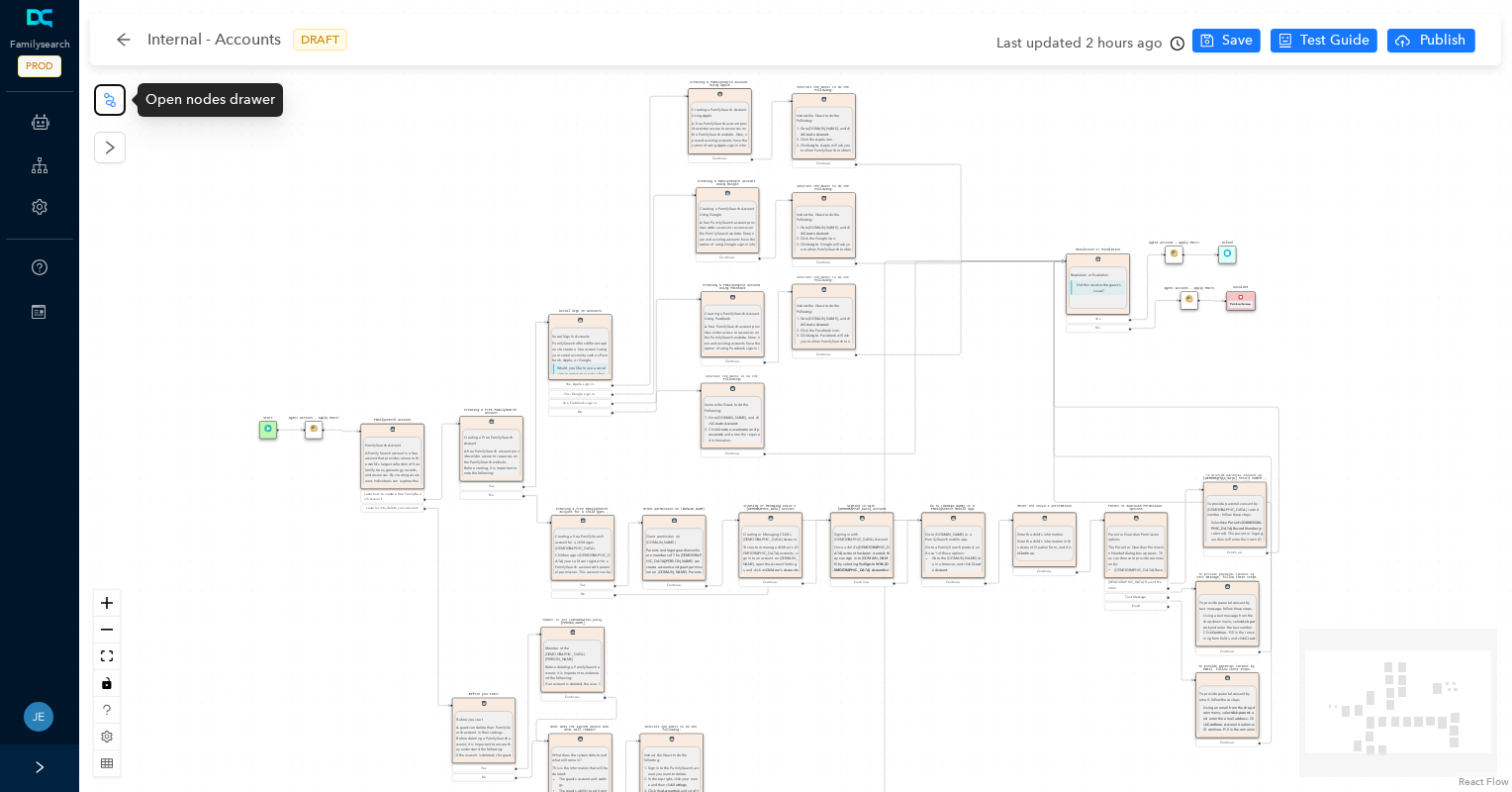 click 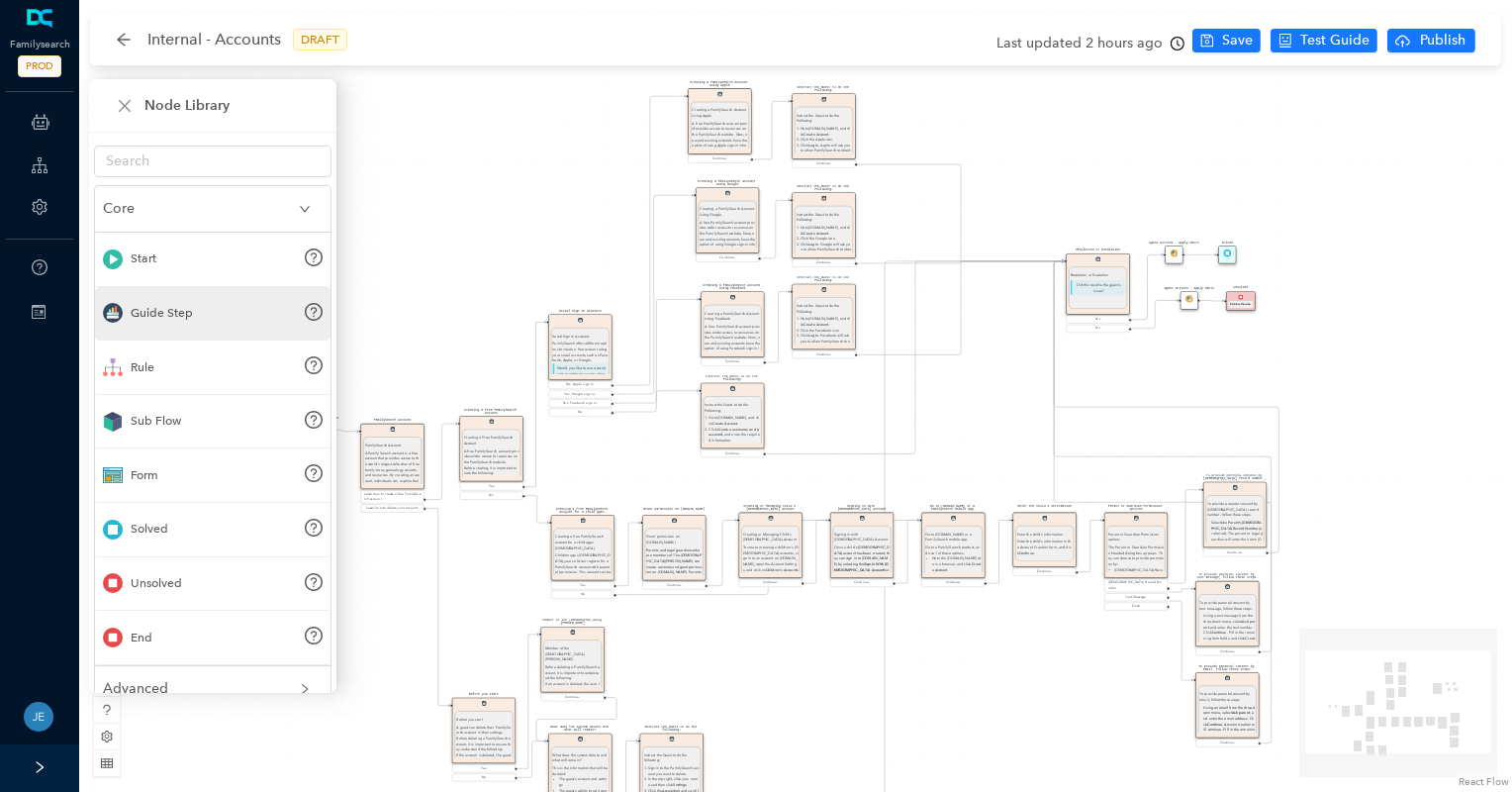 click on "Guide Step" at bounding box center (213, 314) 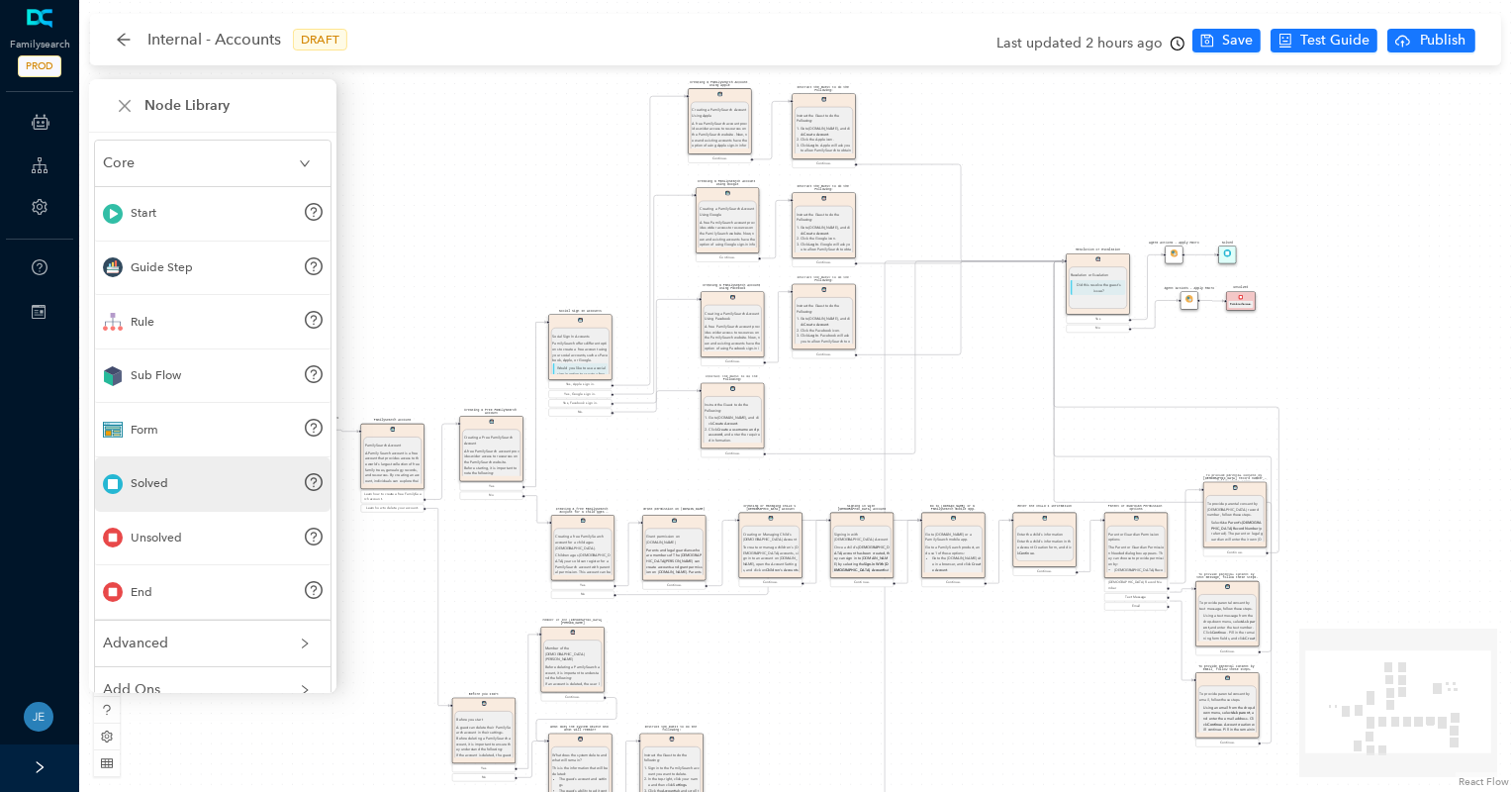 scroll, scrollTop: 62, scrollLeft: 0, axis: vertical 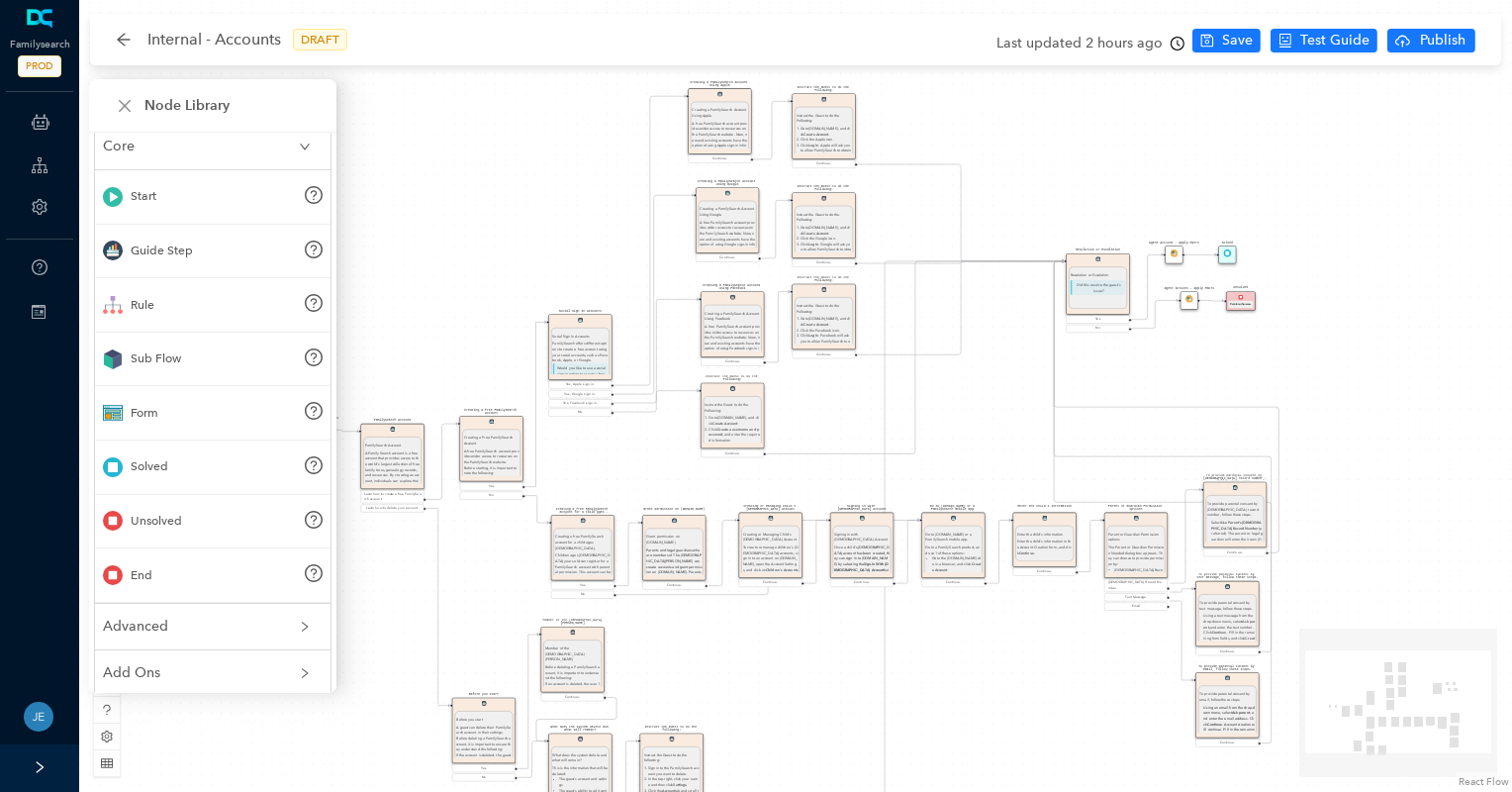 click on "Advanced" at bounding box center (201, 627) 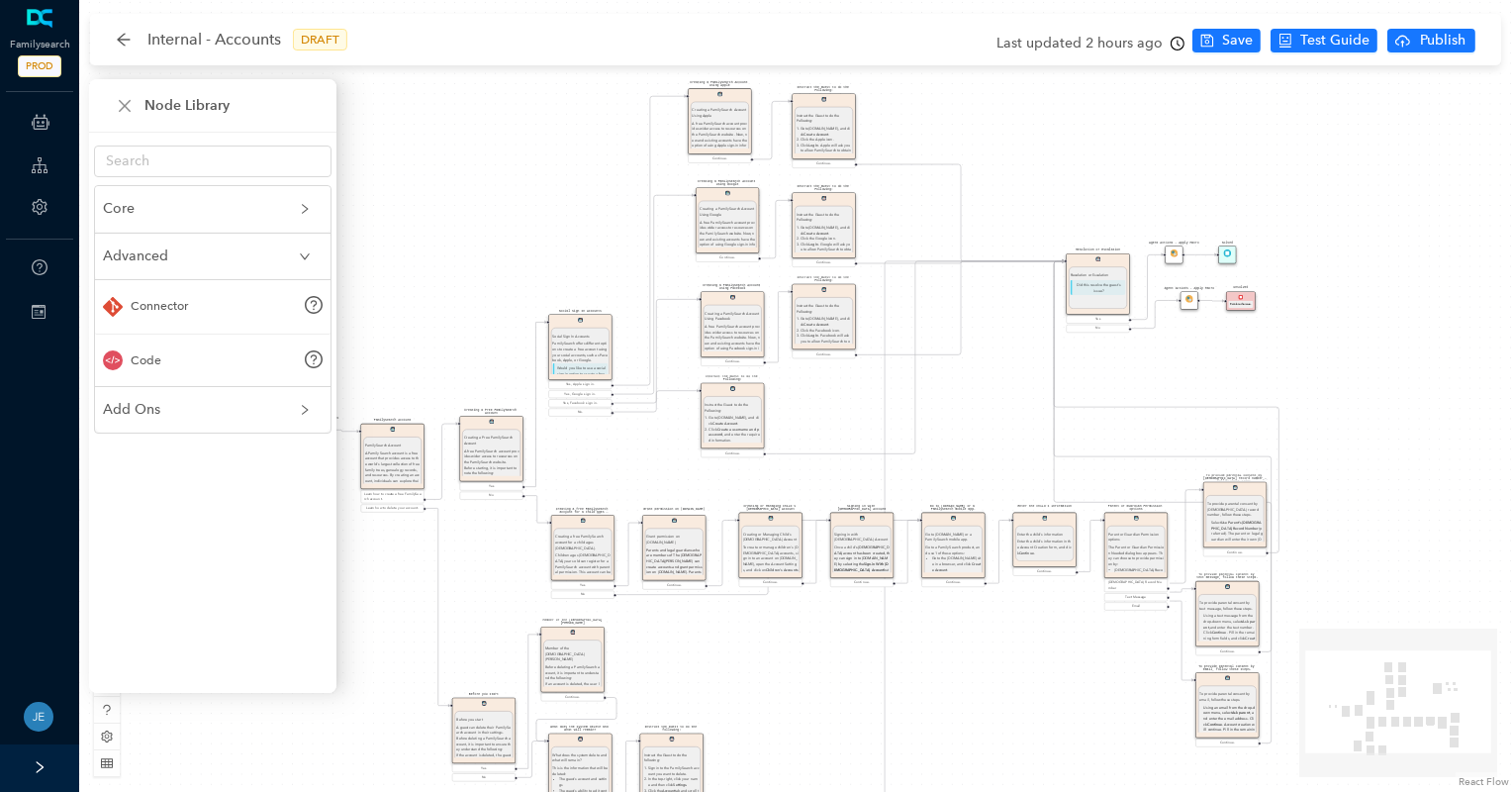 scroll, scrollTop: 0, scrollLeft: 0, axis: both 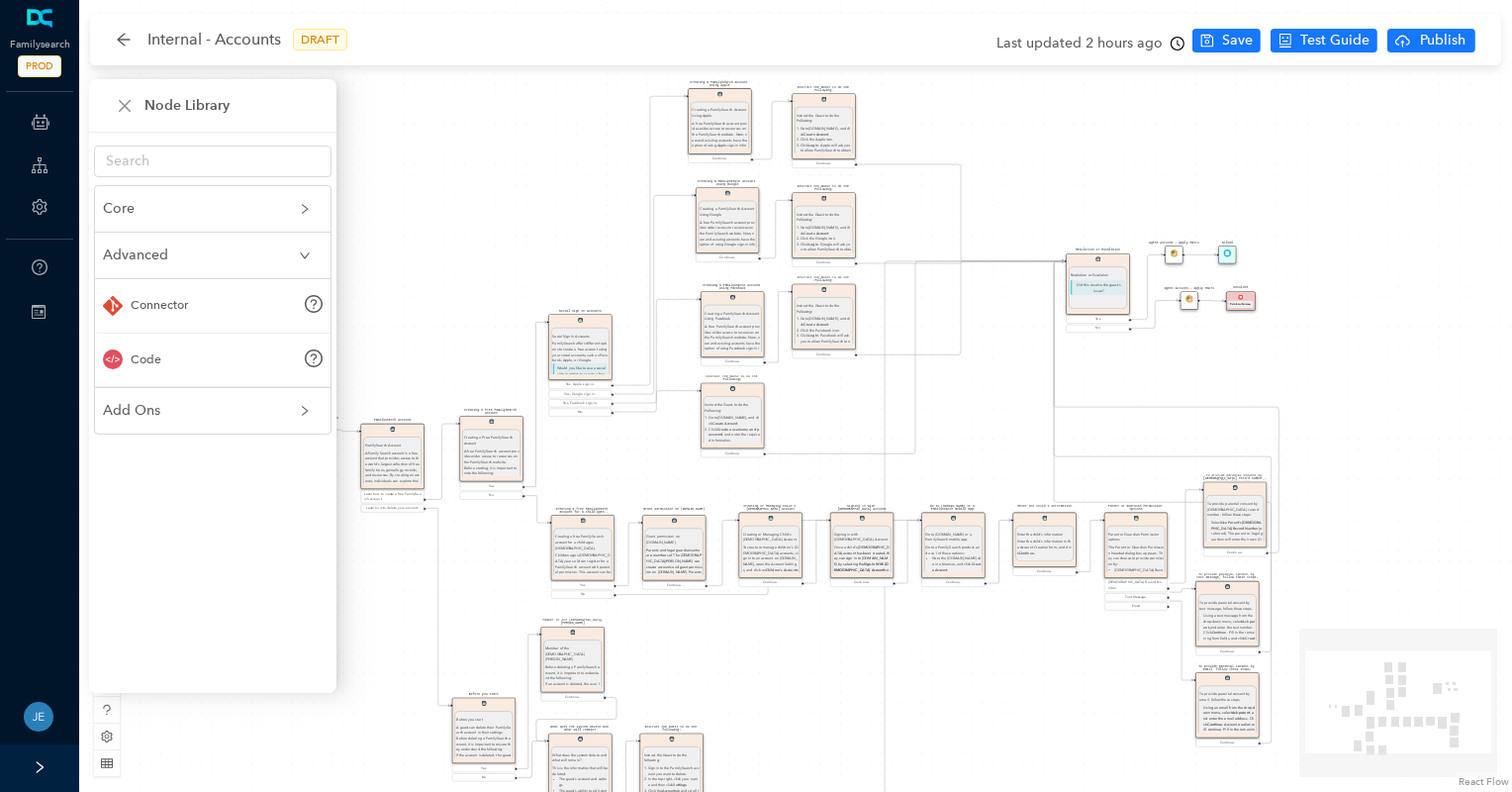 click on "Core" at bounding box center [201, 209] 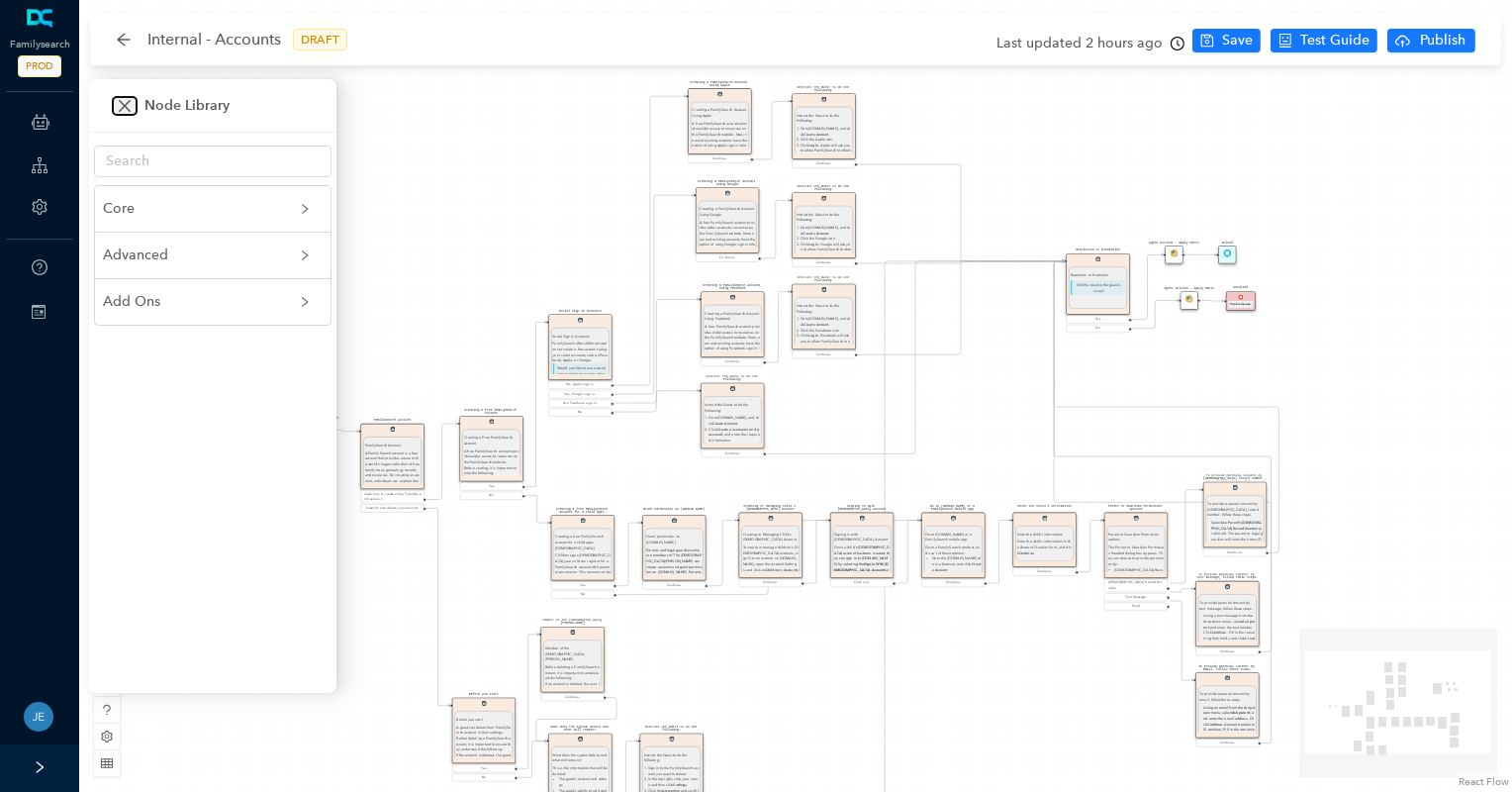 drag, startPoint x: 168, startPoint y: 215, endPoint x: 124, endPoint y: 106, distance: 117.54574 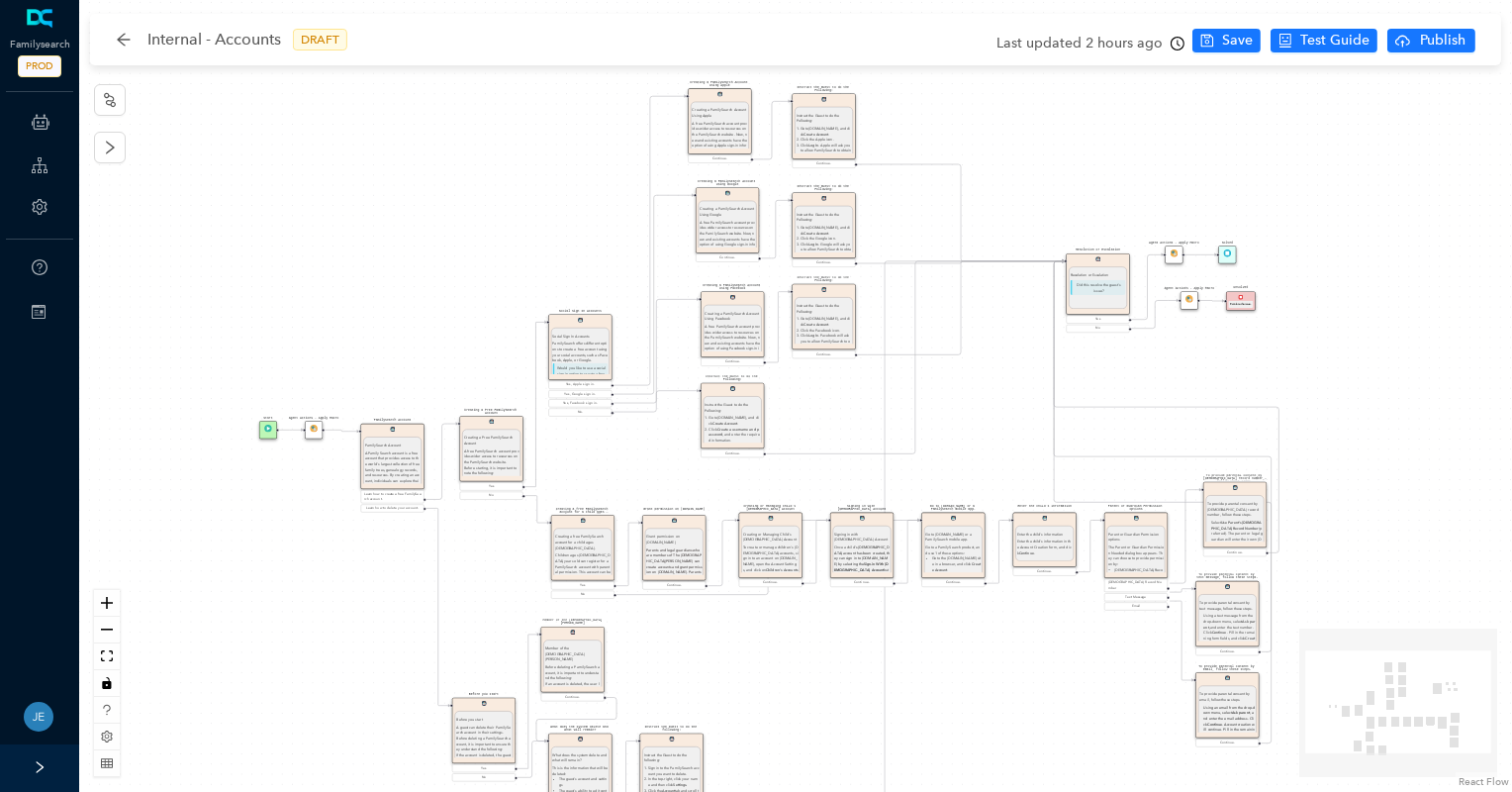 click on "Instruct the Guest to do the Following: Instruct the Guest to do the Following: Go to  [DOMAIN_NAME] , and click  Create Account . Click the Apple icon. Click  Log In . Apple will ask you to allow FamilySearch to obtain your name, profile picture, and email address. This information will be added to your FamilySearch account. Then click  Continue. The guest can select whether they would like to receive messages from FamilySearch about updates, events, and ancestors. For members of the [DEMOGRAPHIC_DATA][PERSON_NAME], if they would like to add their [DEMOGRAPHIC_DATA][PERSON_NAME] membership information, select the second option. Selecting this option will trigger text fields to drop down to add their birth date and Church record number. Click  Continue with Apple .  The guest can include a mobile number and a birth date. This information along with their email will help determine if a duplicate account has already been created. Click  Continue with Apple.  Continue.  Ask parent ." at bounding box center (796, 396) 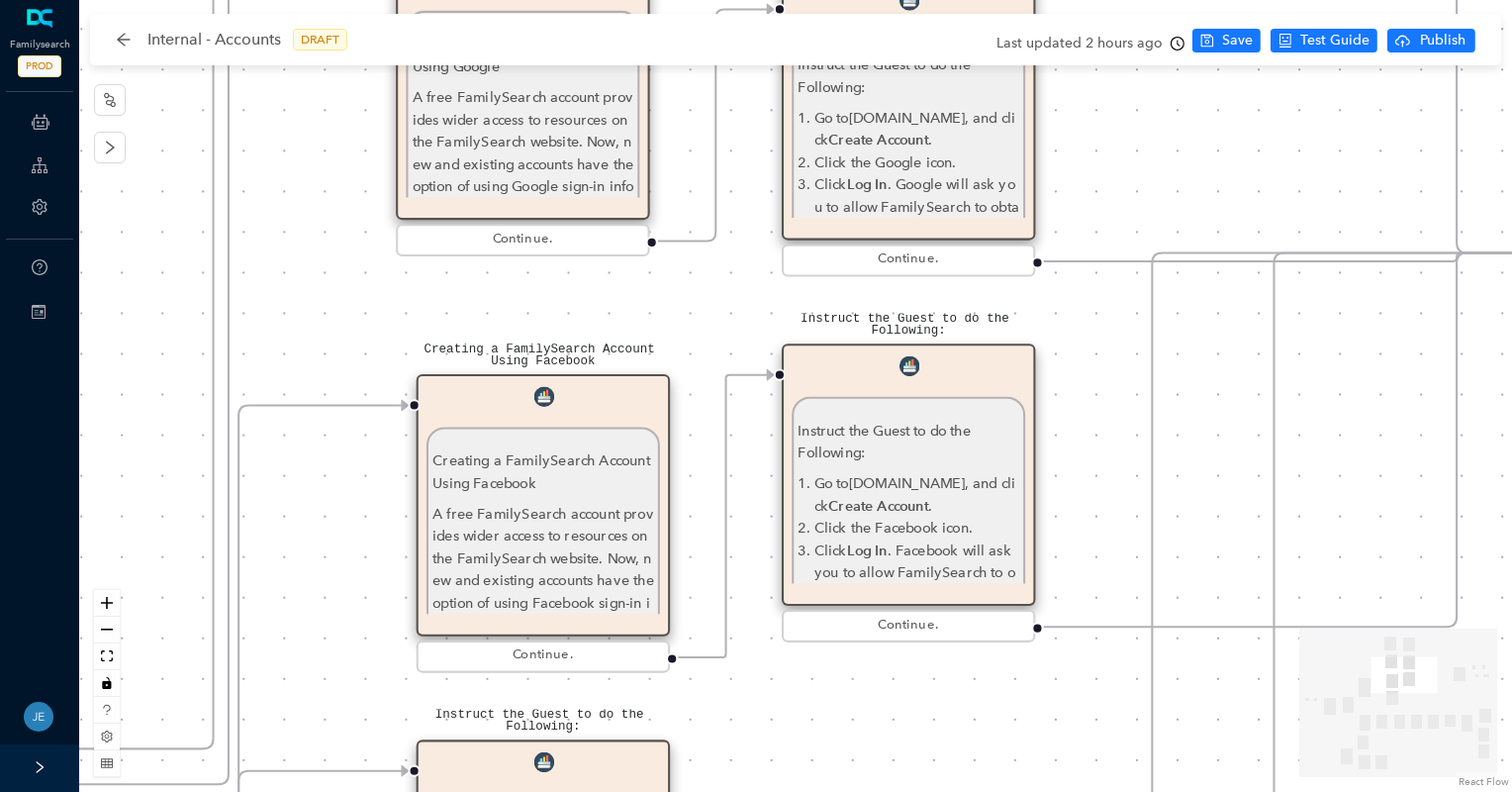 click on "Instruct the Guest to do the Following: Instruct the Guest to do the Following: Go to  [DOMAIN_NAME] , and click  Create Account . Click the Apple icon. Click  Log In . Apple will ask you to allow FamilySearch to obtain your name, profile picture, and email address. This information will be added to your FamilySearch account. Then click  Continue. The guest can select whether they would like to receive messages from FamilySearch about updates, events, and ancestors. For members of the [DEMOGRAPHIC_DATA][PERSON_NAME], if they would like to add their [DEMOGRAPHIC_DATA][PERSON_NAME] membership information, select the second option. Selecting this option will trigger text fields to drop down to add their birth date and Church record number. Click  Continue with Apple .  The guest can include a mobile number and a birth date. This information along with their email will help determine if a duplicate account has already been created. Click  Continue with Apple.  Continue.  Ask parent ." at bounding box center [796, 396] 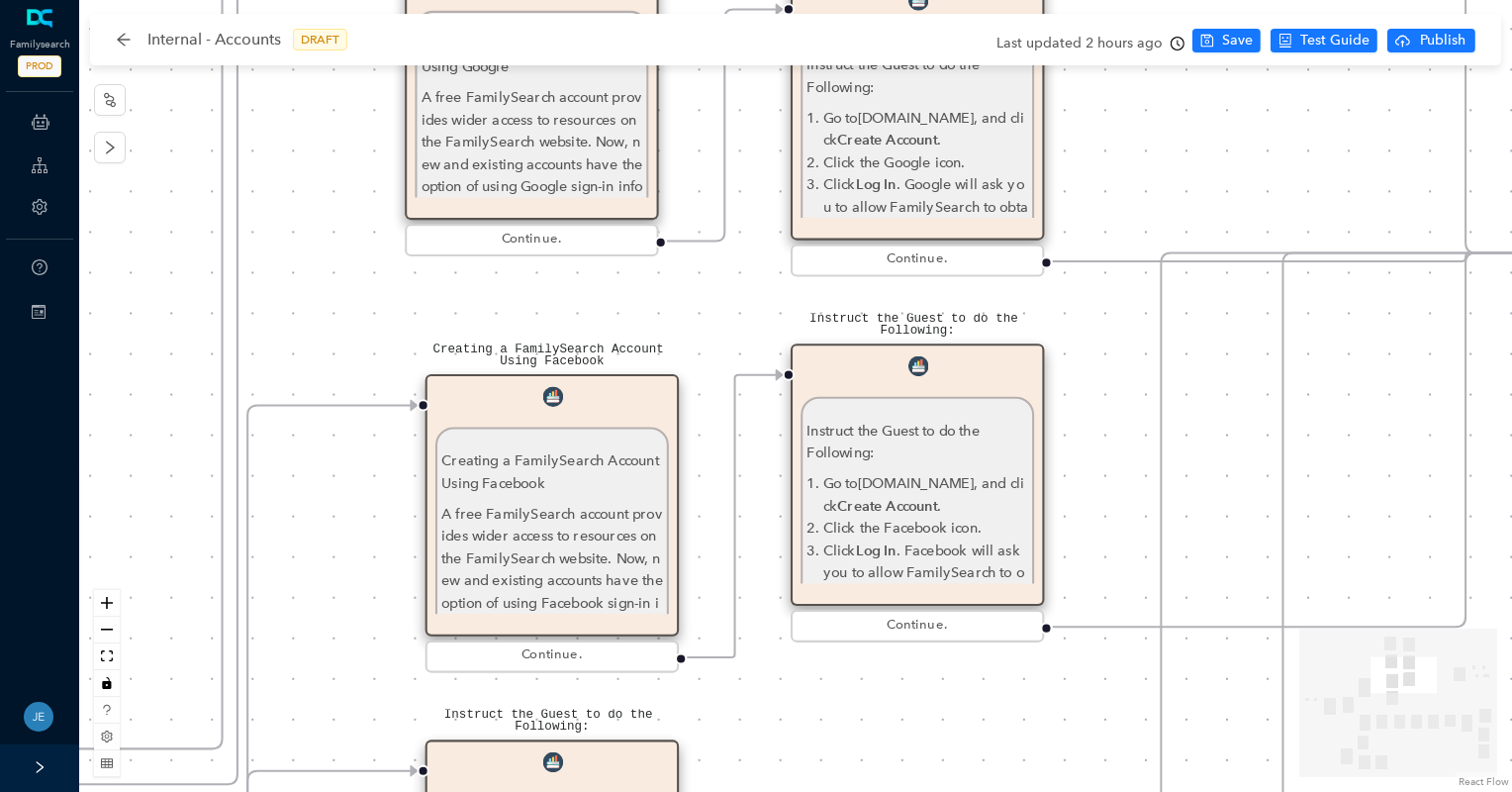 click on "Instruct the Guest to do the Following: Instruct the Guest to do the Following: Go to  [DOMAIN_NAME] , and click  Create Account . Click the Apple icon. Click  Log In . Apple will ask you to allow FamilySearch to obtain your name, profile picture, and email address. This information will be added to your FamilySearch account. Then click  Continue. The guest can select whether they would like to receive messages from FamilySearch about updates, events, and ancestors. For members of the [DEMOGRAPHIC_DATA][PERSON_NAME], if they would like to add their [DEMOGRAPHIC_DATA][PERSON_NAME] membership information, select the second option. Selecting this option will trigger text fields to drop down to add their birth date and Church record number. Click  Continue with Apple .  The guest can include a mobile number and a birth date. This information along with their email will help determine if a duplicate account has already been created. Click  Continue with Apple.  Continue.  Ask parent ." at bounding box center [796, 396] 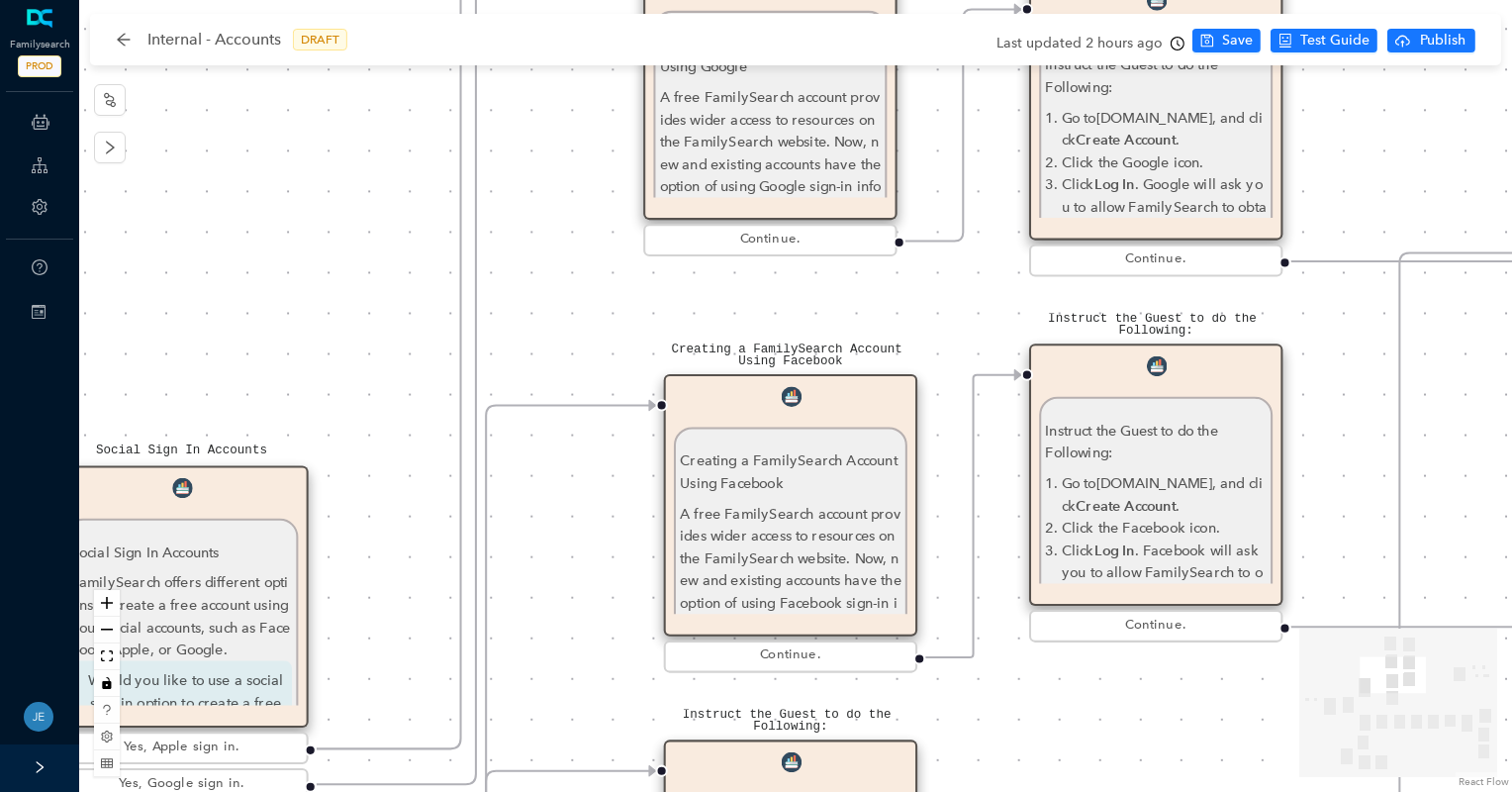 click on "Familysearch PROD ChatBots & Ticket Automations Guide Account Help Switch Sites Profile New Builder Experience Try it out. [EMAIL_ADDRESS][DOMAIN_NAME] Logout Internal - Accounts DRAFT Last updated 2 hours ago  Save  Test Guide  Publish  Builder Instruct the Guest to do the Following: Instruct the Guest to do the Following: Go to  [DOMAIN_NAME] , and click  Create Account . Click the Apple icon. Click  Log In . Apple will ask you to allow FamilySearch to obtain your name, profile picture, and email address. This information will be added to your FamilySearch account. Then click  Continue. The guest can select whether they would like to receive messages from FamilySearch about updates, events, and ancestors. Click  Continue with Apple .  The guest can include a mobile number and a birth date. This information along with their email will help determine if a duplicate account has already been created. Click  Continue with Apple.  Continue. To provide parental consent by email, follow these steps." at bounding box center [756, 396] 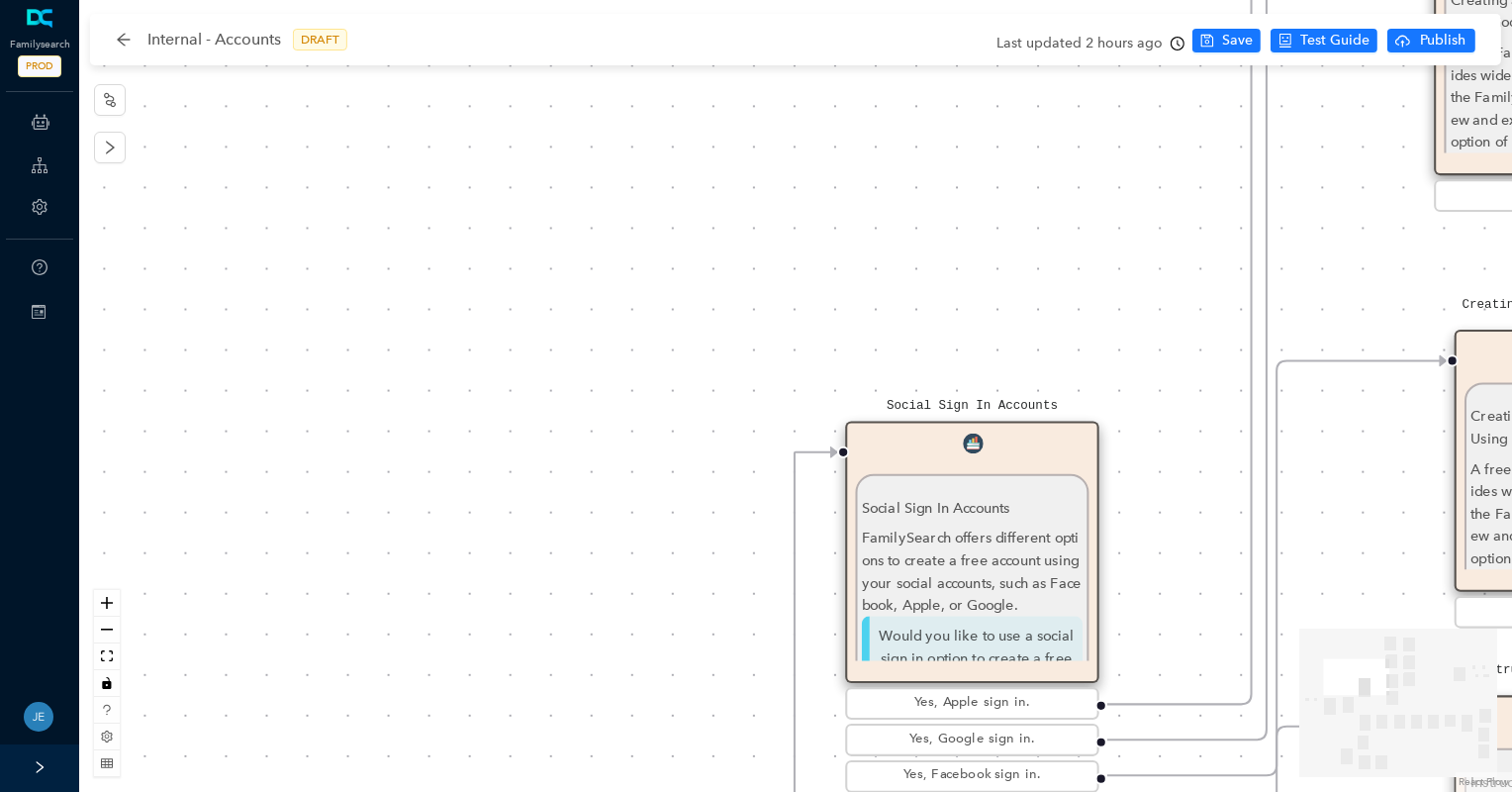 drag, startPoint x: 285, startPoint y: 300, endPoint x: 1014, endPoint y: 248, distance: 730.8522 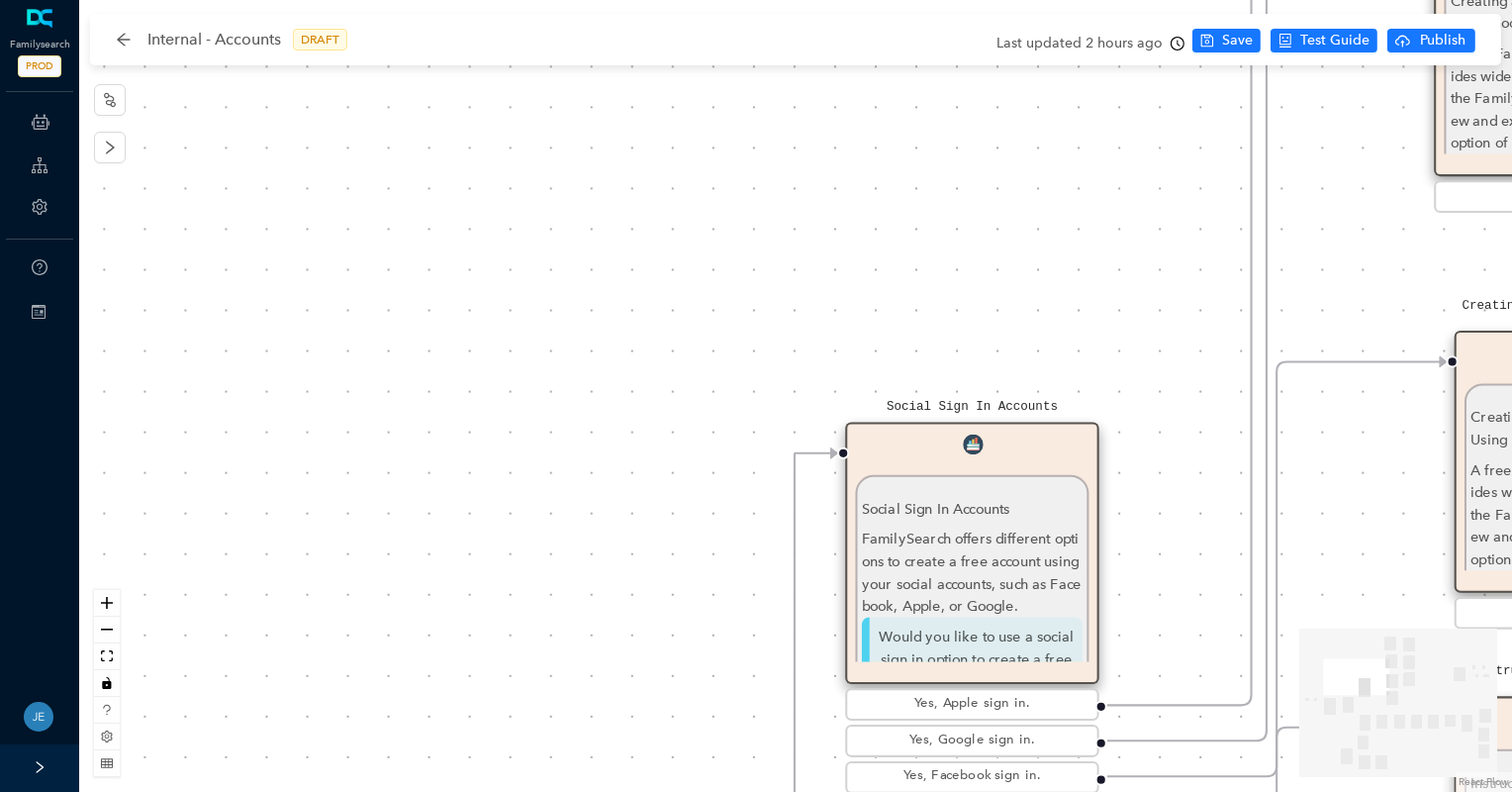 drag, startPoint x: 492, startPoint y: 573, endPoint x: 497, endPoint y: 541, distance: 32.38827 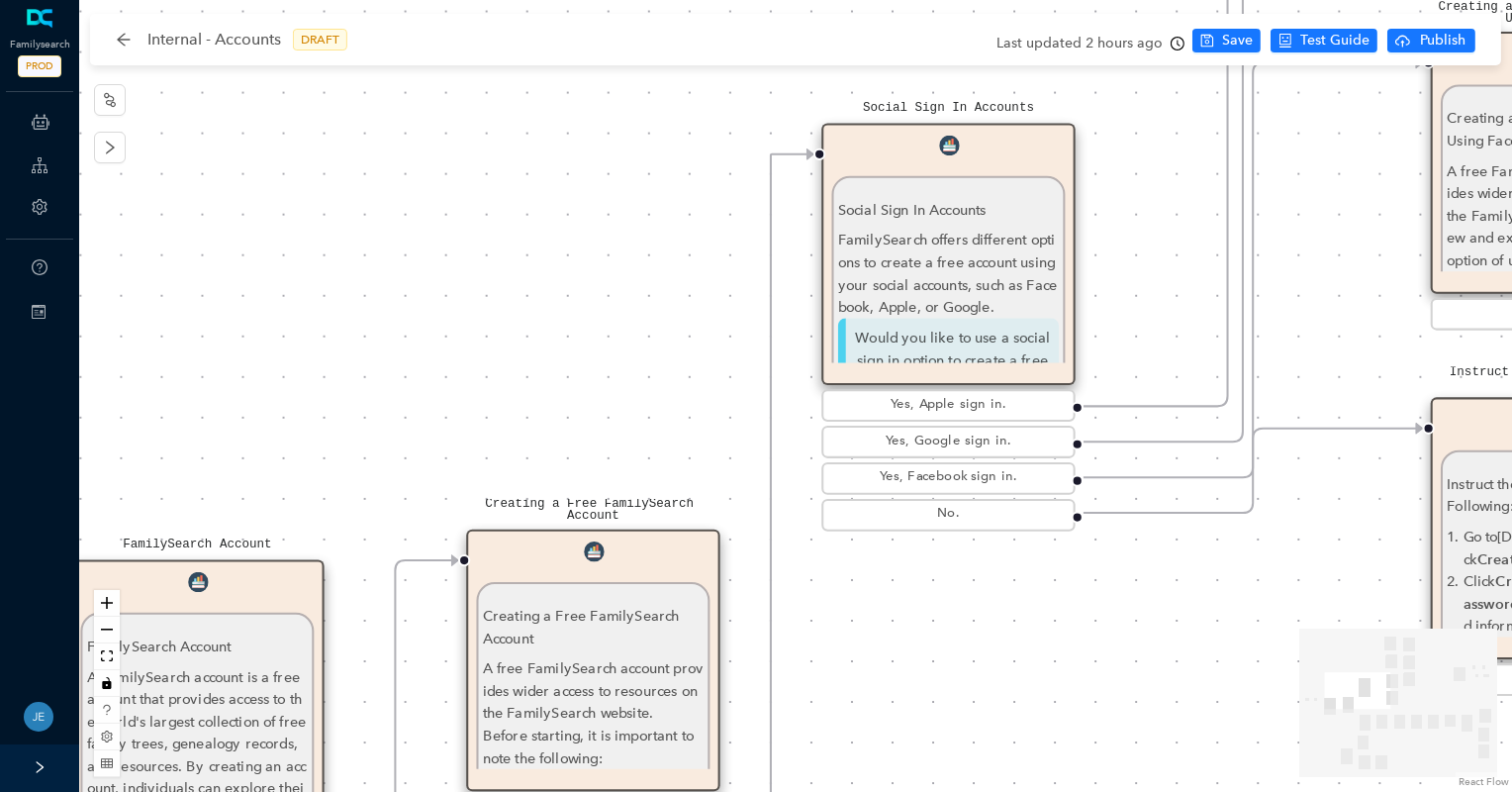 click on "Instruct the Guest to do the Following: Instruct the Guest to do the Following: Go to  [DOMAIN_NAME] , and click  Create Account . Click the Apple icon. Click  Log In . Apple will ask you to allow FamilySearch to obtain your name, profile picture, and email address. This information will be added to your FamilySearch account. Then click  Continue. The guest can select whether they would like to receive messages from FamilySearch about updates, events, and ancestors. For members of the [DEMOGRAPHIC_DATA][PERSON_NAME], if they would like to add their [DEMOGRAPHIC_DATA][PERSON_NAME] membership information, select the second option. Selecting this option will trigger text fields to drop down to add their birth date and Church record number. Click  Continue with Apple .  The guest can include a mobile number and a birth date. This information along with their email will help determine if a duplicate account has already been created. Click  Continue with Apple.  Continue.  Ask parent ." at bounding box center (796, 396) 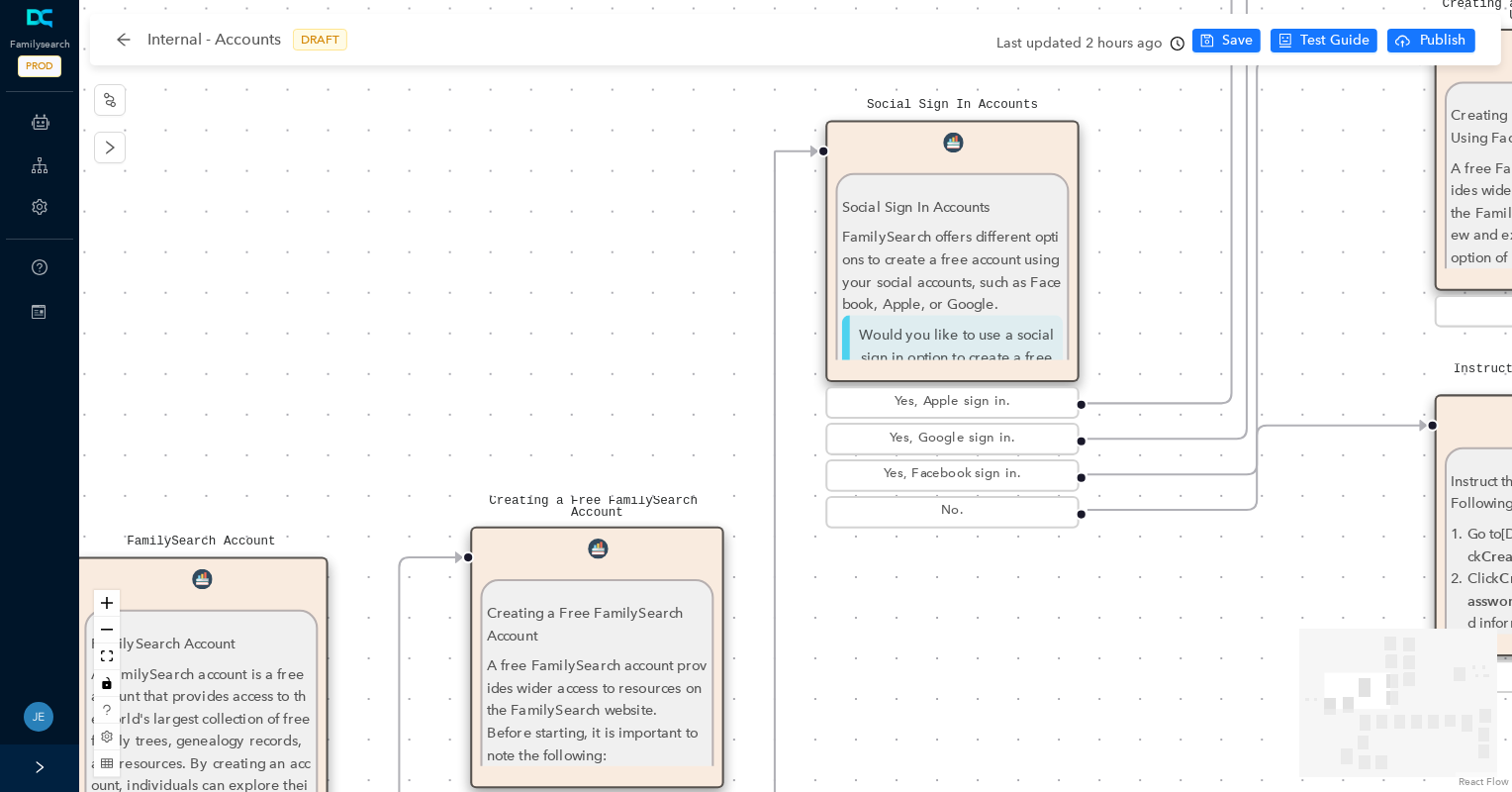 drag, startPoint x: 264, startPoint y: 312, endPoint x: 815, endPoint y: 165, distance: 570.27186 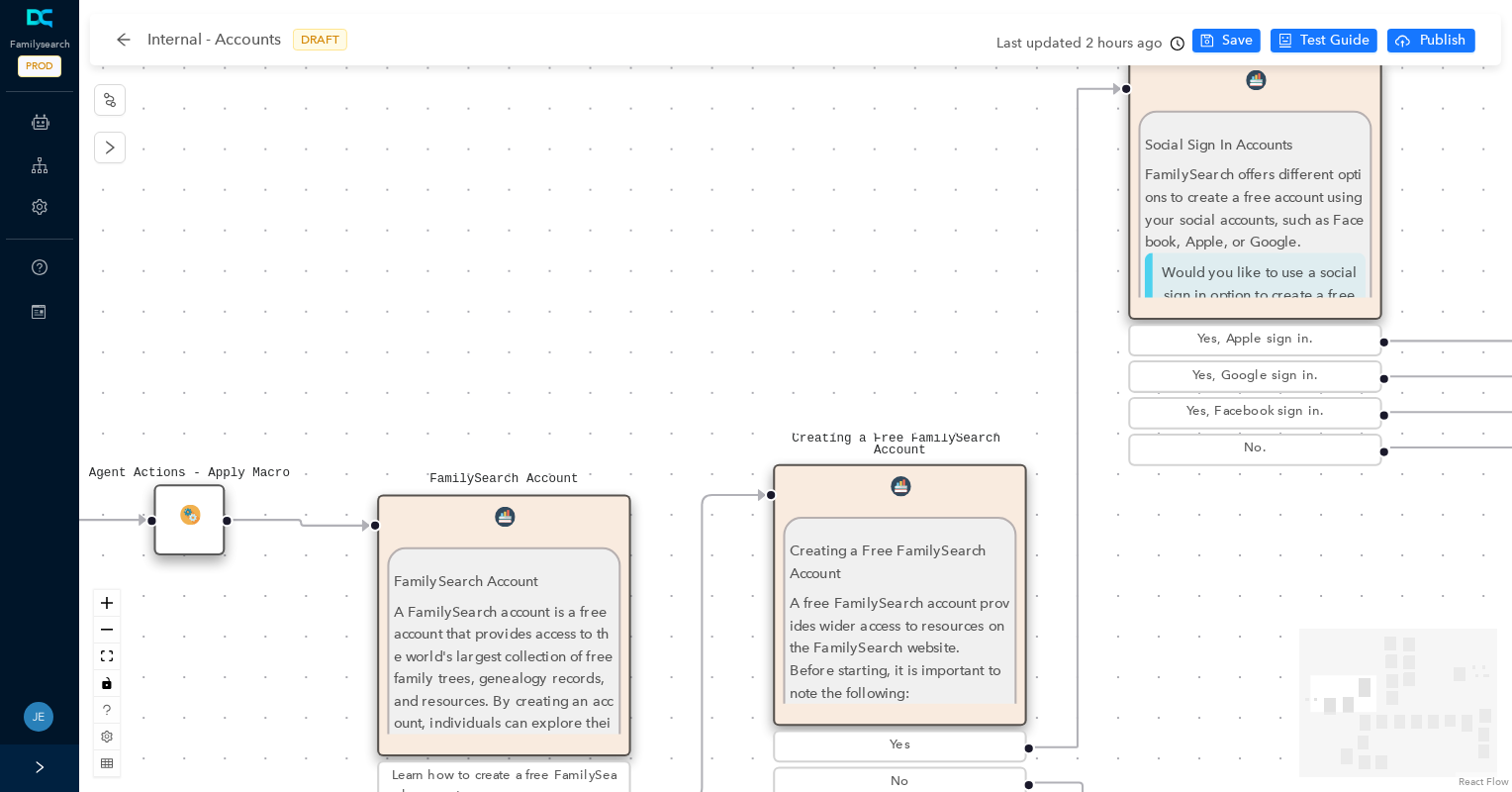 click on "Instruct the Guest to do the Following: Instruct the Guest to do the Following: Go to  [DOMAIN_NAME] , and click  Create Account . Click the Apple icon. Click  Log In . Apple will ask you to allow FamilySearch to obtain your name, profile picture, and email address. This information will be added to your FamilySearch account. Then click  Continue. The guest can select whether they would like to receive messages from FamilySearch about updates, events, and ancestors. For members of the [DEMOGRAPHIC_DATA][PERSON_NAME], if they would like to add their [DEMOGRAPHIC_DATA][PERSON_NAME] membership information, select the second option. Selecting this option will trigger text fields to drop down to add their birth date and Church record number. Click  Continue with Apple .  The guest can include a mobile number and a birth date. This information along with their email will help determine if a duplicate account has already been created. Click  Continue with Apple.  Continue.  Ask parent ." at bounding box center (796, 396) 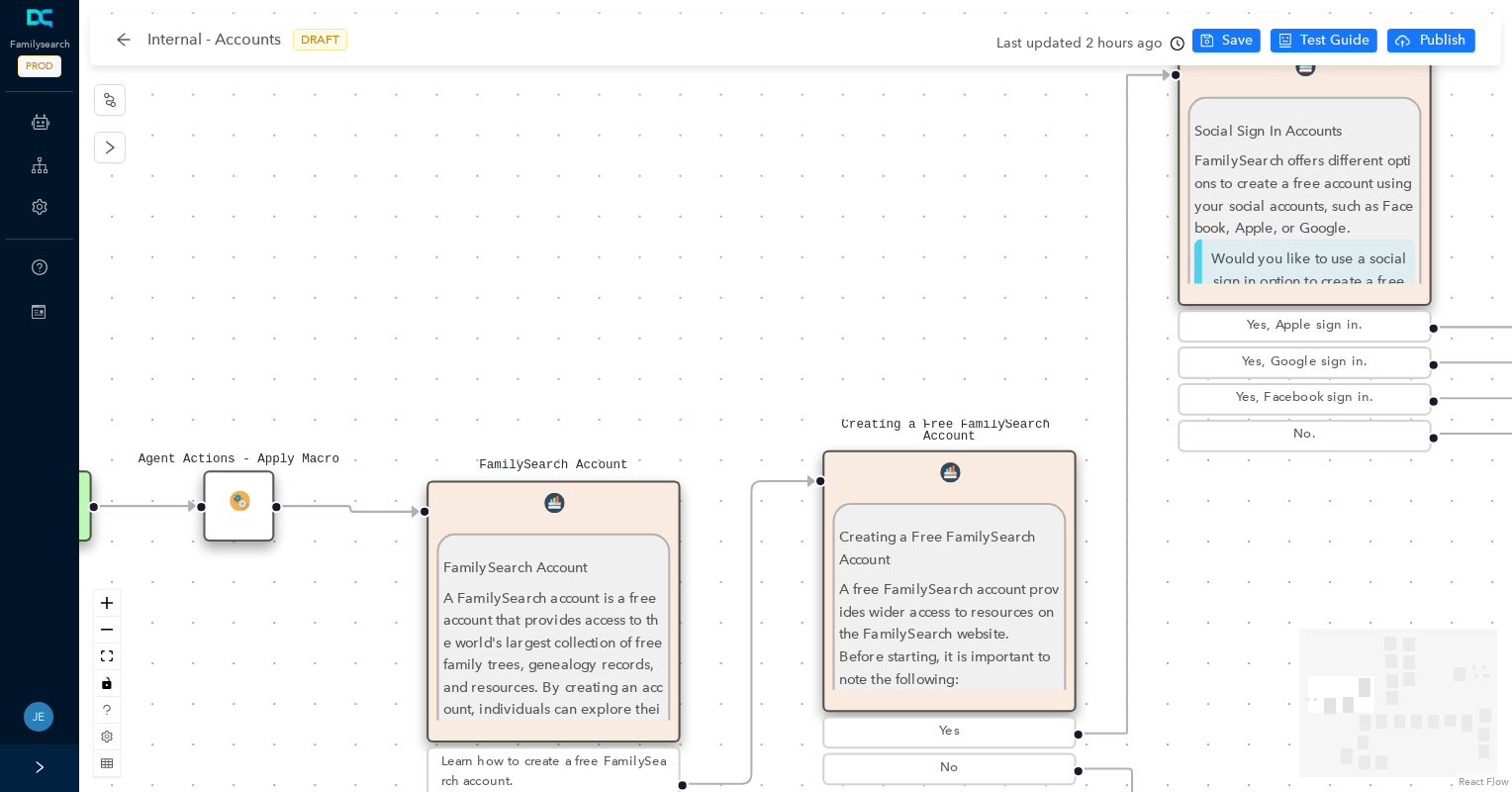 drag, startPoint x: 405, startPoint y: 356, endPoint x: 694, endPoint y: 333, distance: 289.91378 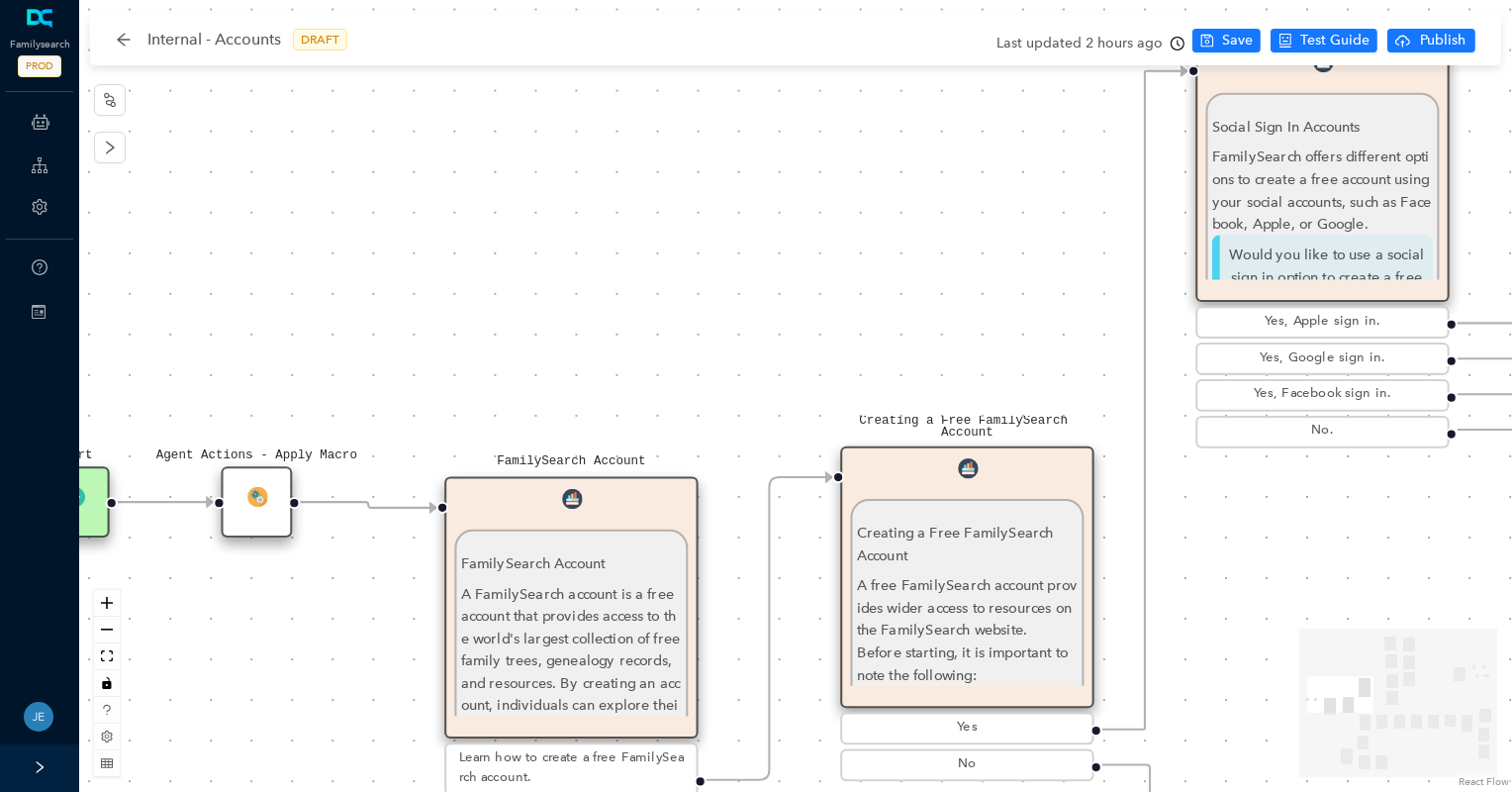 drag, startPoint x: 1003, startPoint y: 310, endPoint x: 984, endPoint y: 309, distance: 19.026298 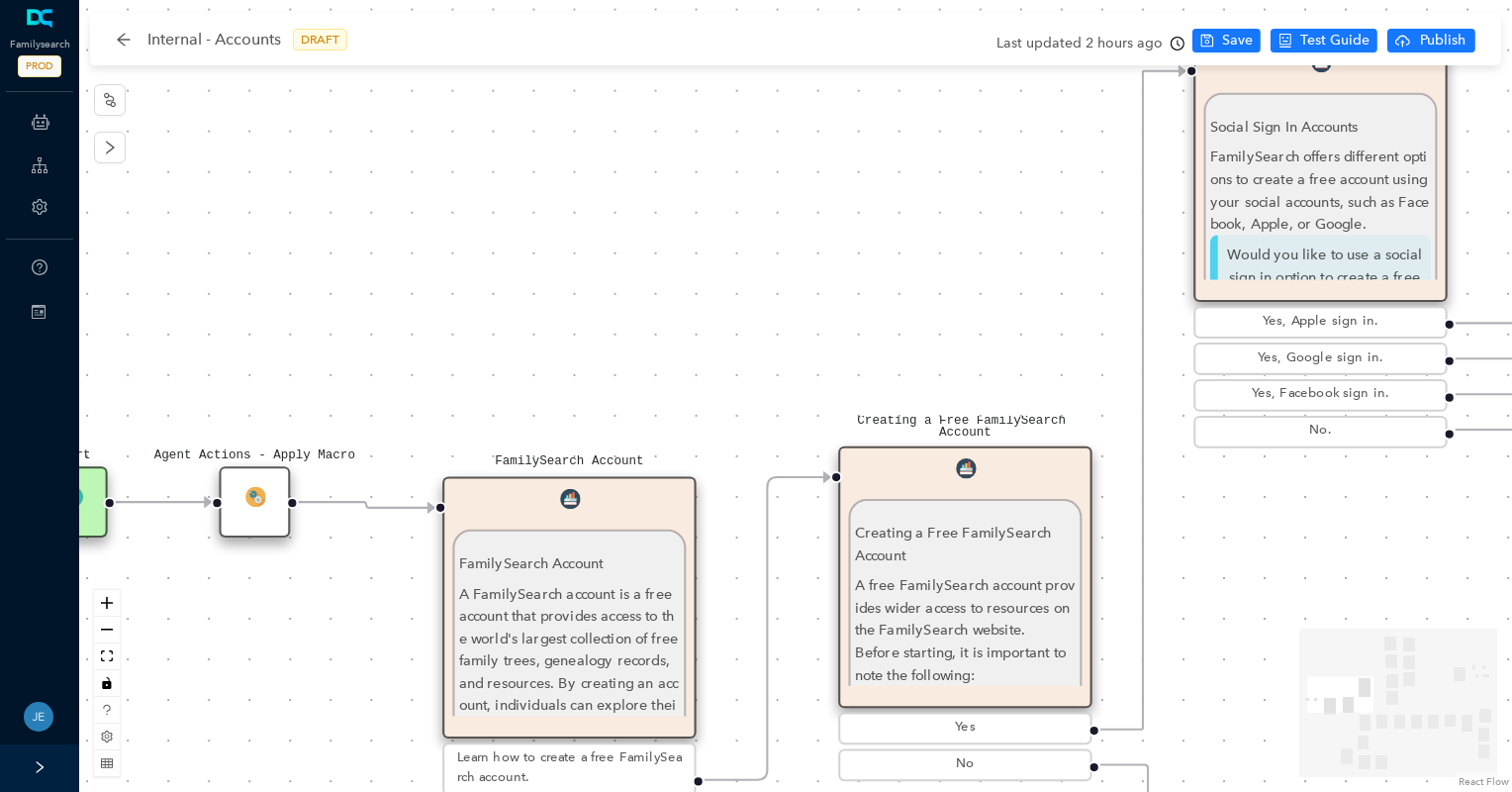 click on "Instruct the Guest to do the Following: Instruct the Guest to do the Following: Go to  [DOMAIN_NAME] , and click  Create Account . Click the Apple icon. Click  Log In . Apple will ask you to allow FamilySearch to obtain your name, profile picture, and email address. This information will be added to your FamilySearch account. Then click  Continue. The guest can select whether they would like to receive messages from FamilySearch about updates, events, and ancestors. For members of the [DEMOGRAPHIC_DATA][PERSON_NAME], if they would like to add their [DEMOGRAPHIC_DATA][PERSON_NAME] membership information, select the second option. Selecting this option will trigger text fields to drop down to add their birth date and Church record number. Click  Continue with Apple .  The guest can include a mobile number and a birth date. This information along with their email will help determine if a duplicate account has already been created. Click  Continue with Apple.  Continue.  Ask parent ." at bounding box center (796, 396) 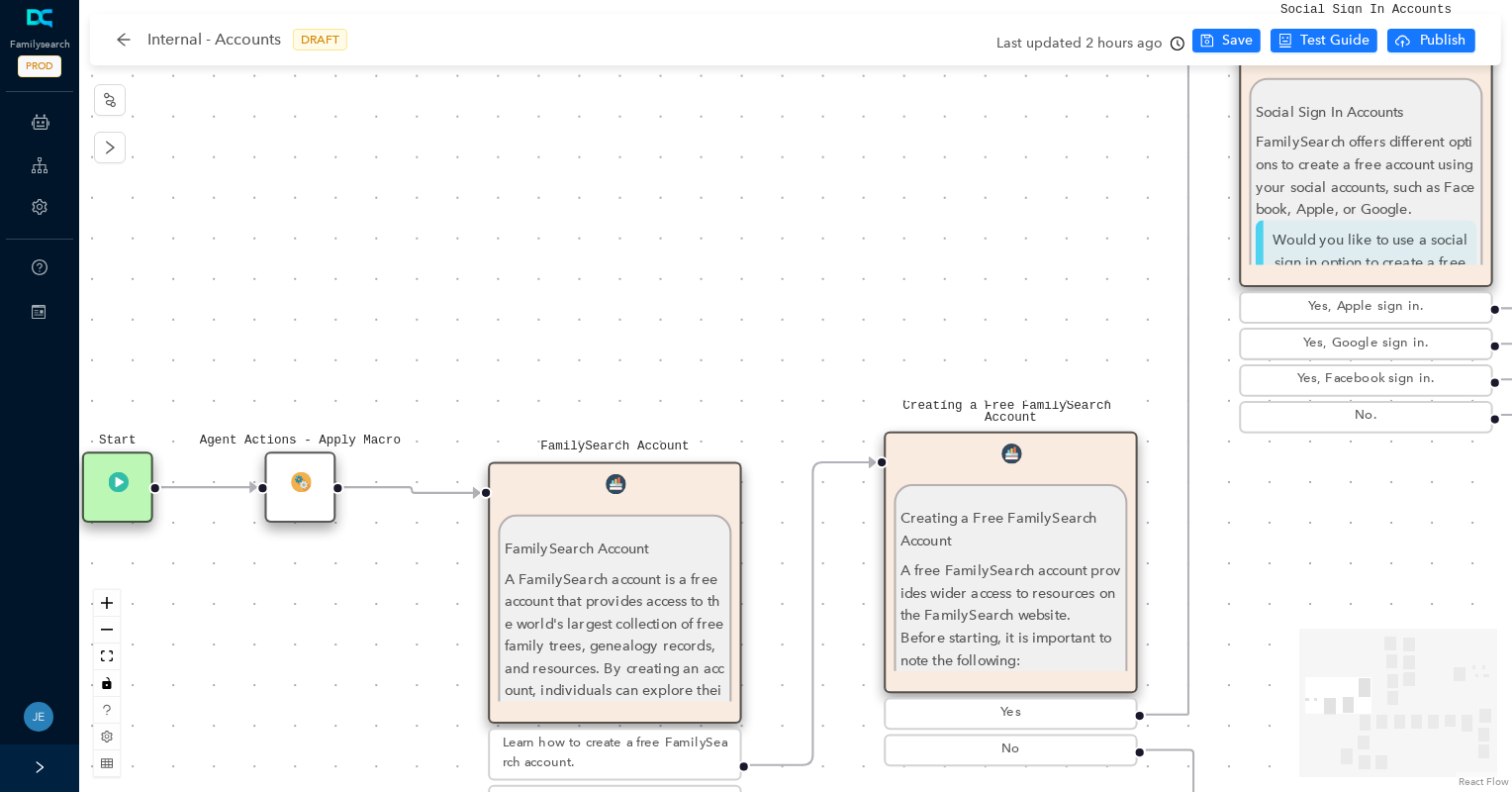 drag, startPoint x: 711, startPoint y: 235, endPoint x: 798, endPoint y: 178, distance: 104.00961 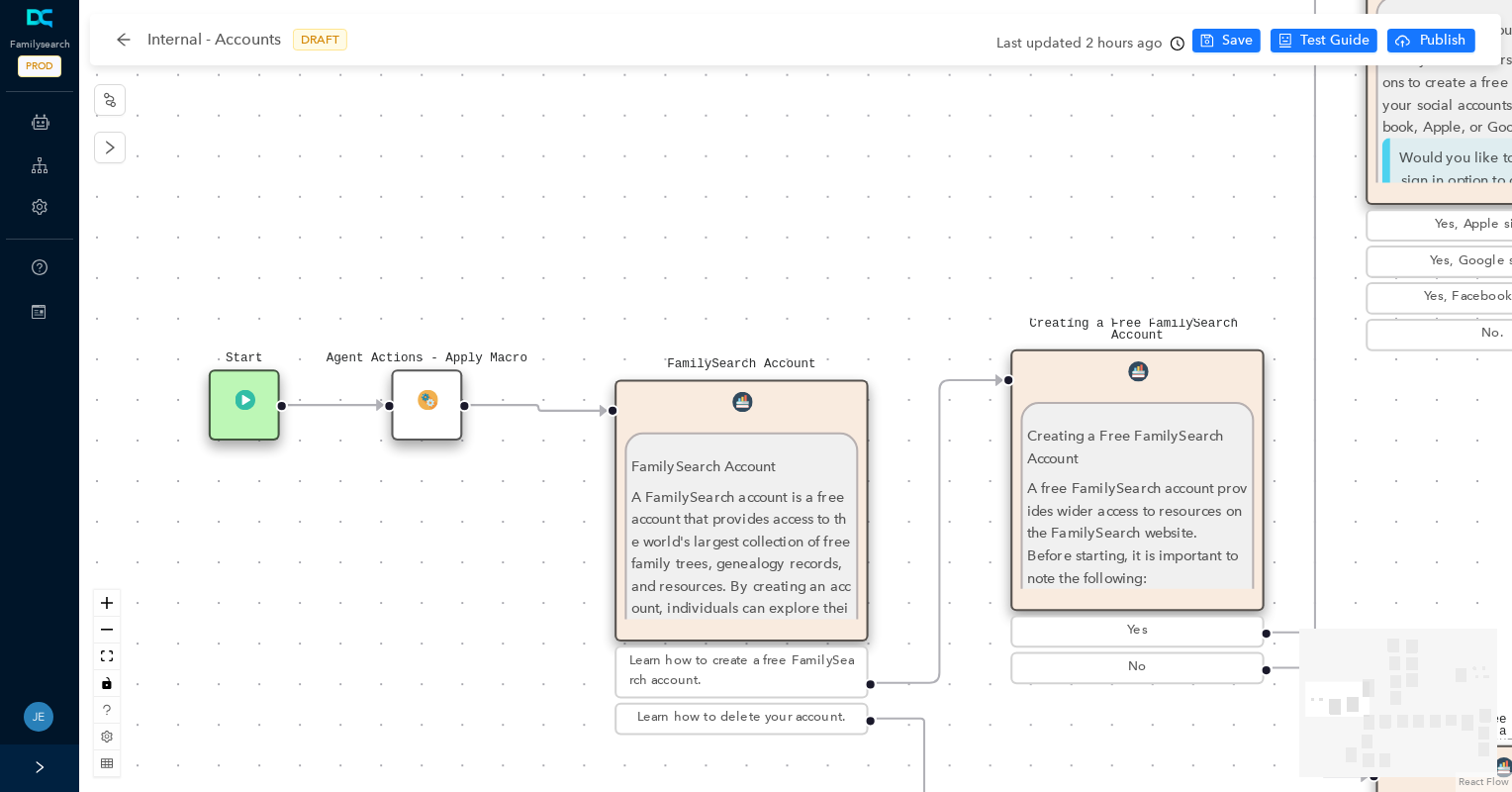 drag, startPoint x: 798, startPoint y: 178, endPoint x: 352, endPoint y: 352, distance: 478.74001 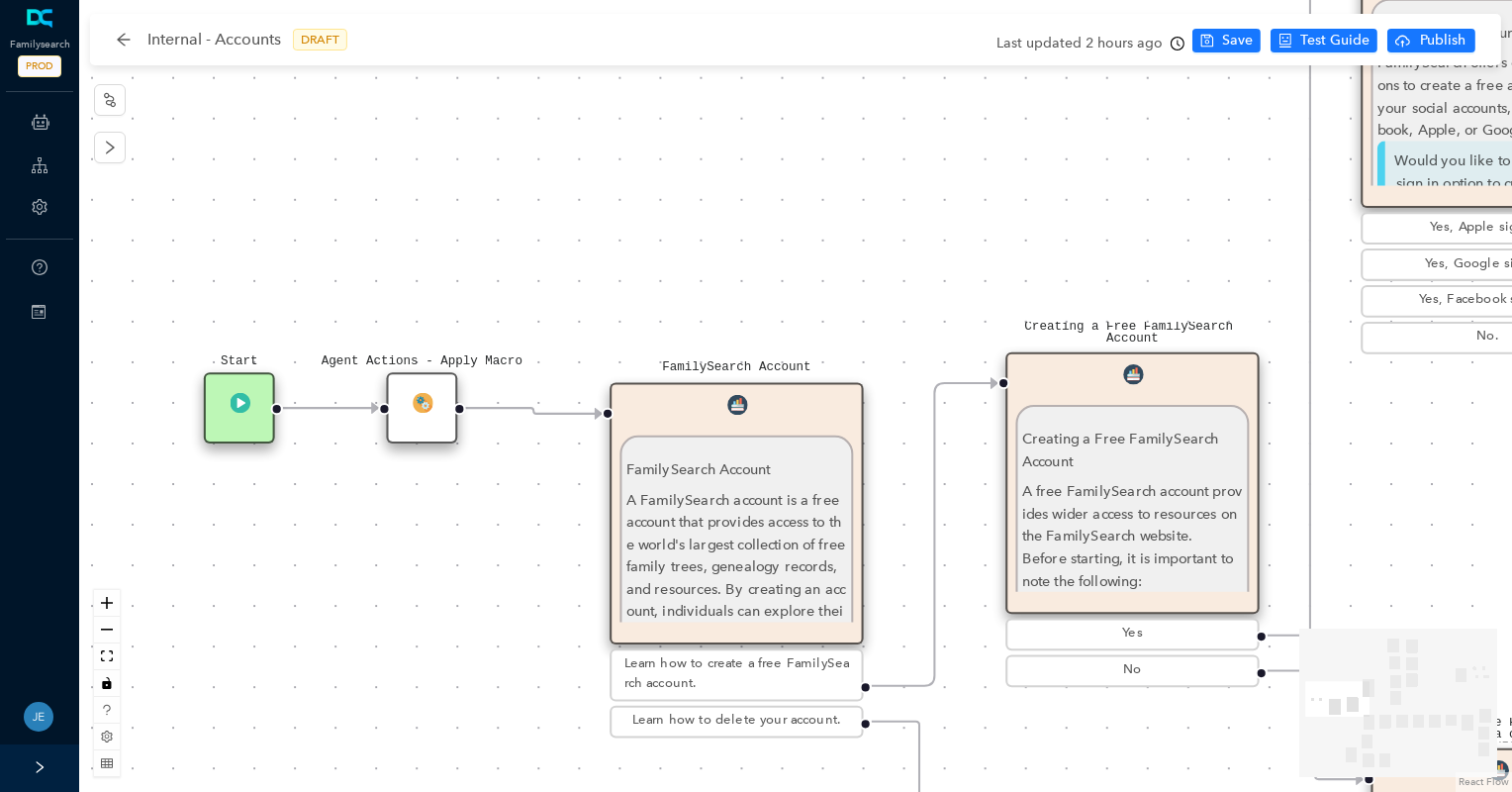 click on "Agent Actions - Apply Macro" at bounding box center (422, 408) 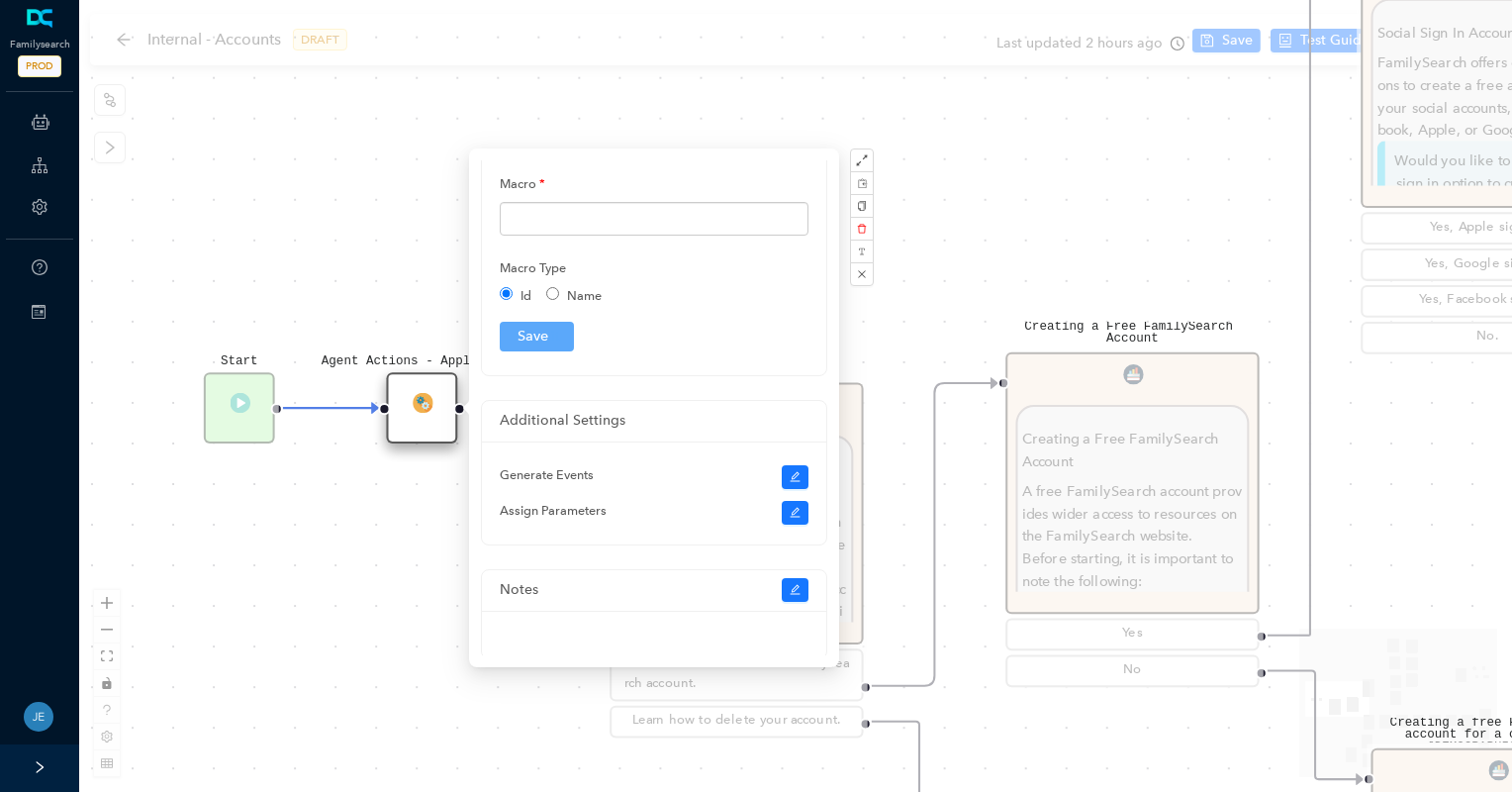 scroll, scrollTop: 68, scrollLeft: 0, axis: vertical 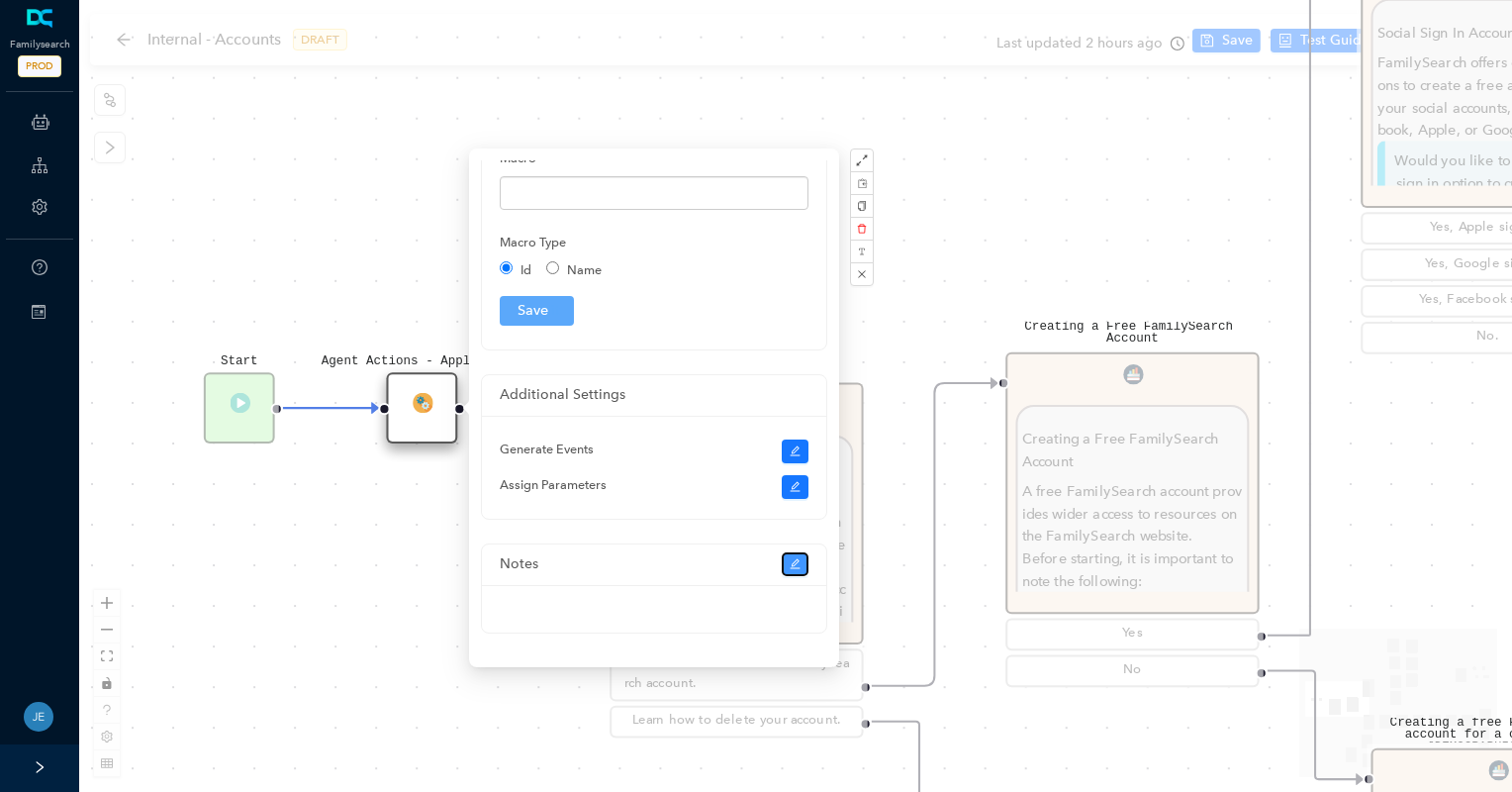 click 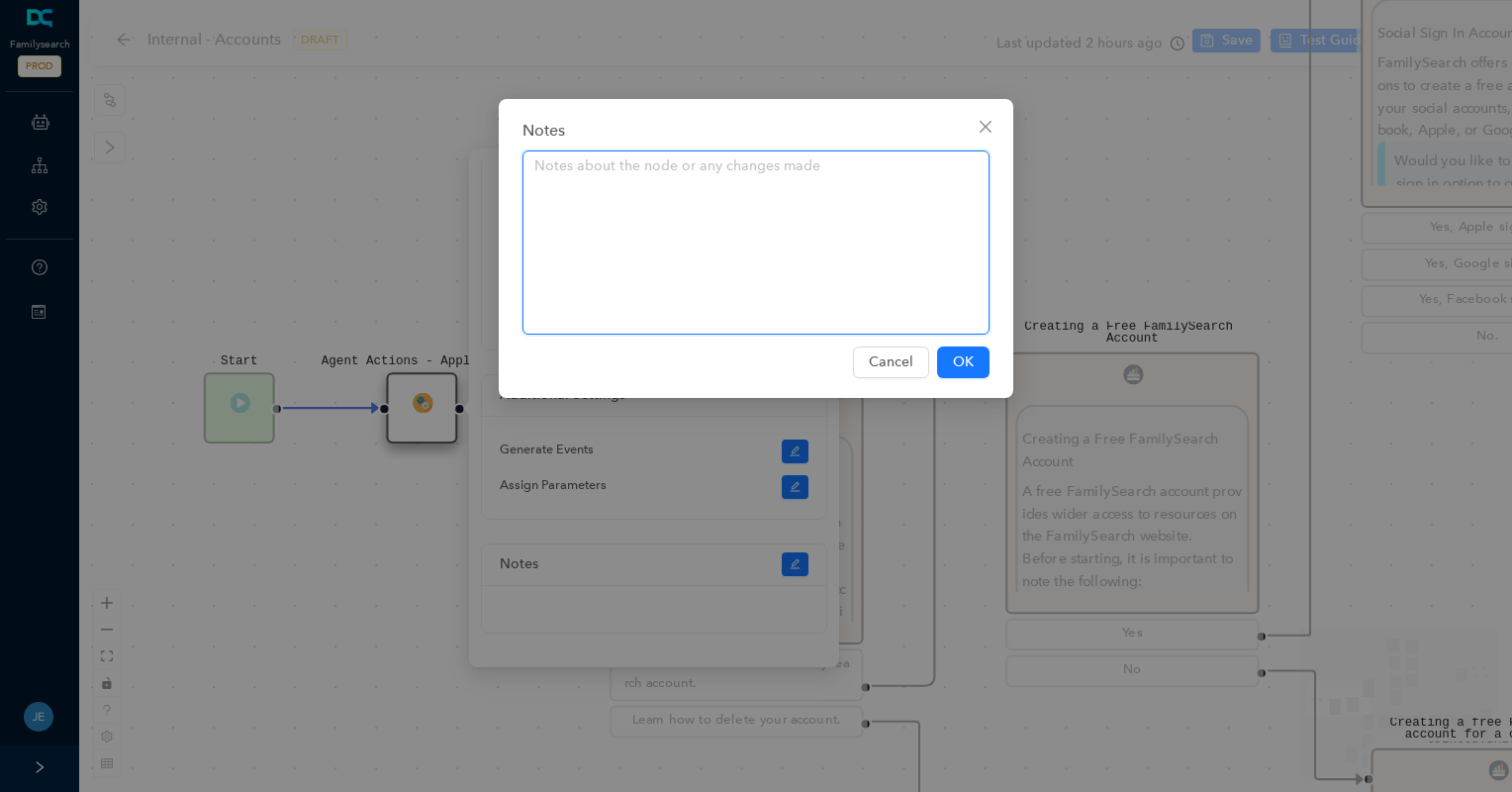 paste on "Here’s a warm and professional welcome message you can use as a [DOMAIN_NAME] support agent:
---
**Welcome to FamilySearch Support!**
Thank you so much for reaching out to us. We’re truly grateful to have received your question or feedback. Your experience matters deeply to us, and we’re honored to assist you on your family history journey.
Our goal is to provide you with **world-class service** and help resolve your question or issue in the best and most effective way possible. Whether you're just getting started or you're deep into your research, we're here to support you every step of the way.
Please let us know how we can assist you further—we’re ready and happy to help!
Warm regards,
**FamilySearch Support Team**
---
Would you like this message tailored for email, chat, or phone support?" 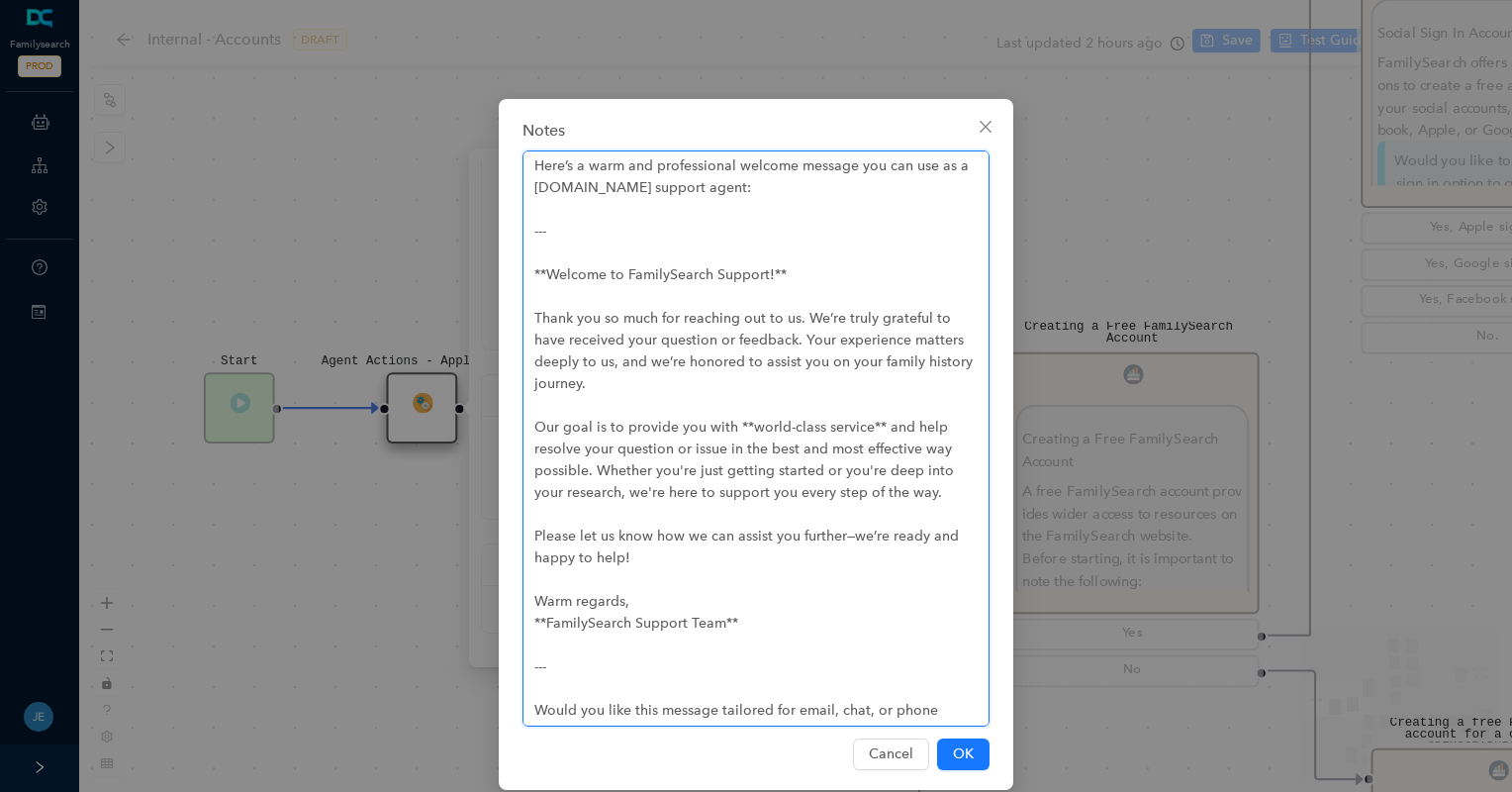 type 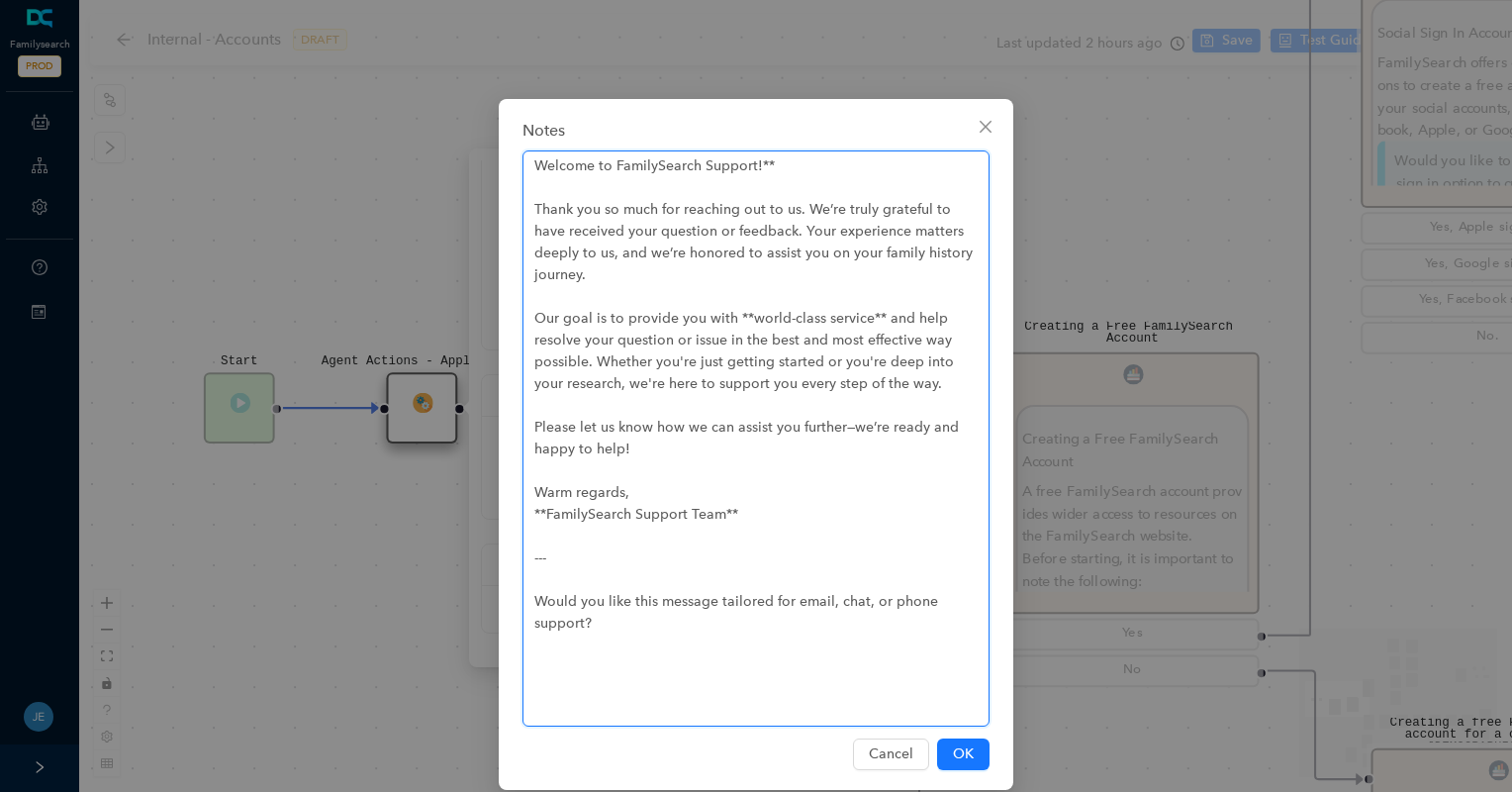 type 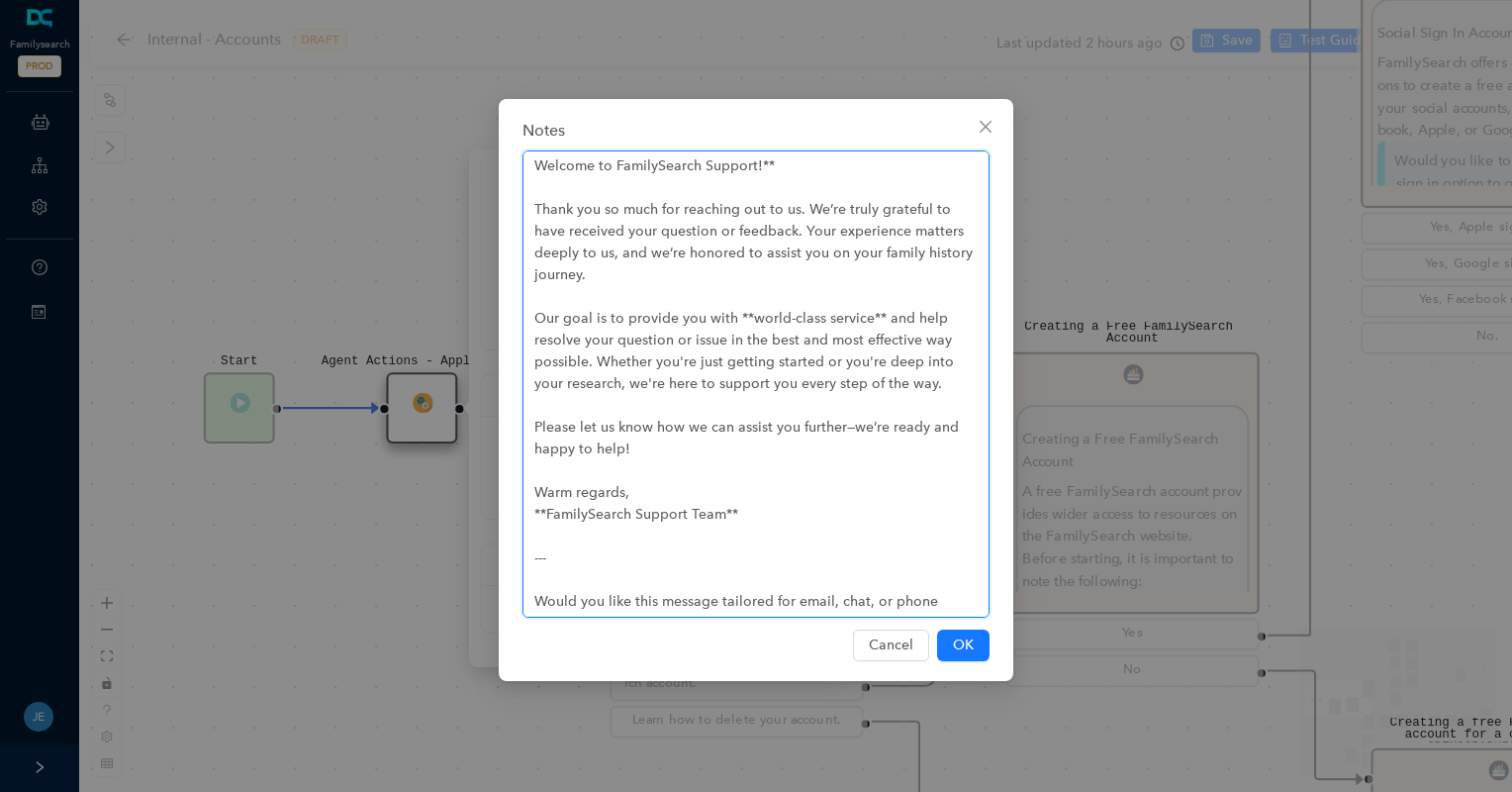 click on "Welcome to FamilySearch Support!**
Thank you so much for reaching out to us. We’re truly grateful to have received your question or feedback. Your experience matters deeply to us, and we’re honored to assist you on your family history journey.
Our goal is to provide you with **world-class service** and help resolve your question or issue in the best and most effective way possible. Whether you're just getting started or you're deep into your research, we're here to support you every step of the way.
Please let us know how we can assist you further—we’re ready and happy to help!
Warm regards,
**FamilySearch Support Team**
---
Would you like this message tailored for email, chat, or phone support?" at bounding box center (756, 384) 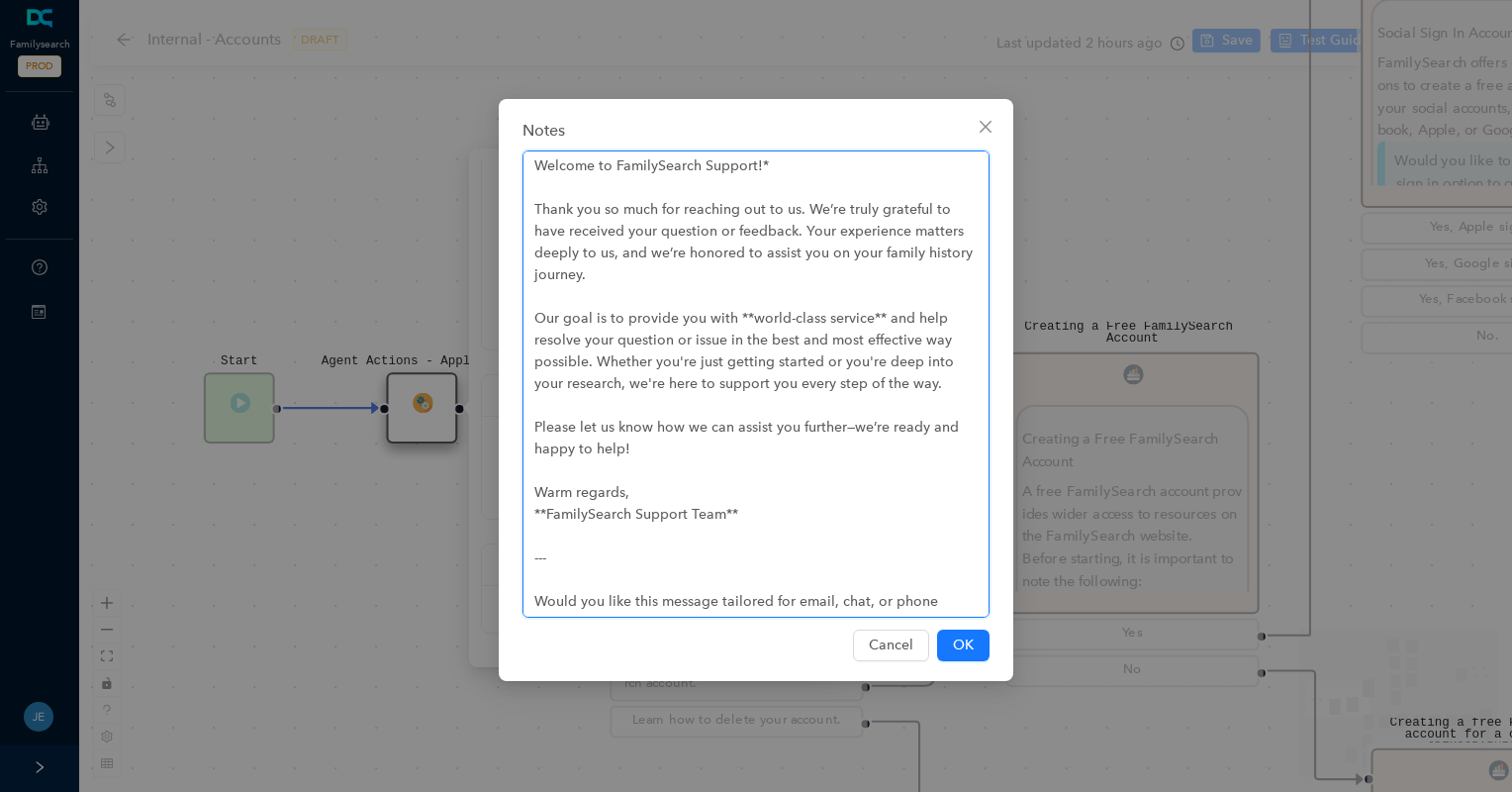type on "Welcome to FamilySearch Support!
Thank you so much for reaching out to us. We’re truly grateful to have received your question or feedback. Your experience matters deeply to us, and we’re honored to assist you on your family history journey.
Our goal is to provide you with **world-class service** and help resolve your question or issue in the best and most effective way possible. Whether you're just getting started or you're deep into your research, we're here to support you every step of the way.
Please let us know how we can assist you further—we’re ready and happy to help!
Warm regards,
**FamilySearch Support Team**
---
Would you like this message tailored for email, chat, or phone support?" 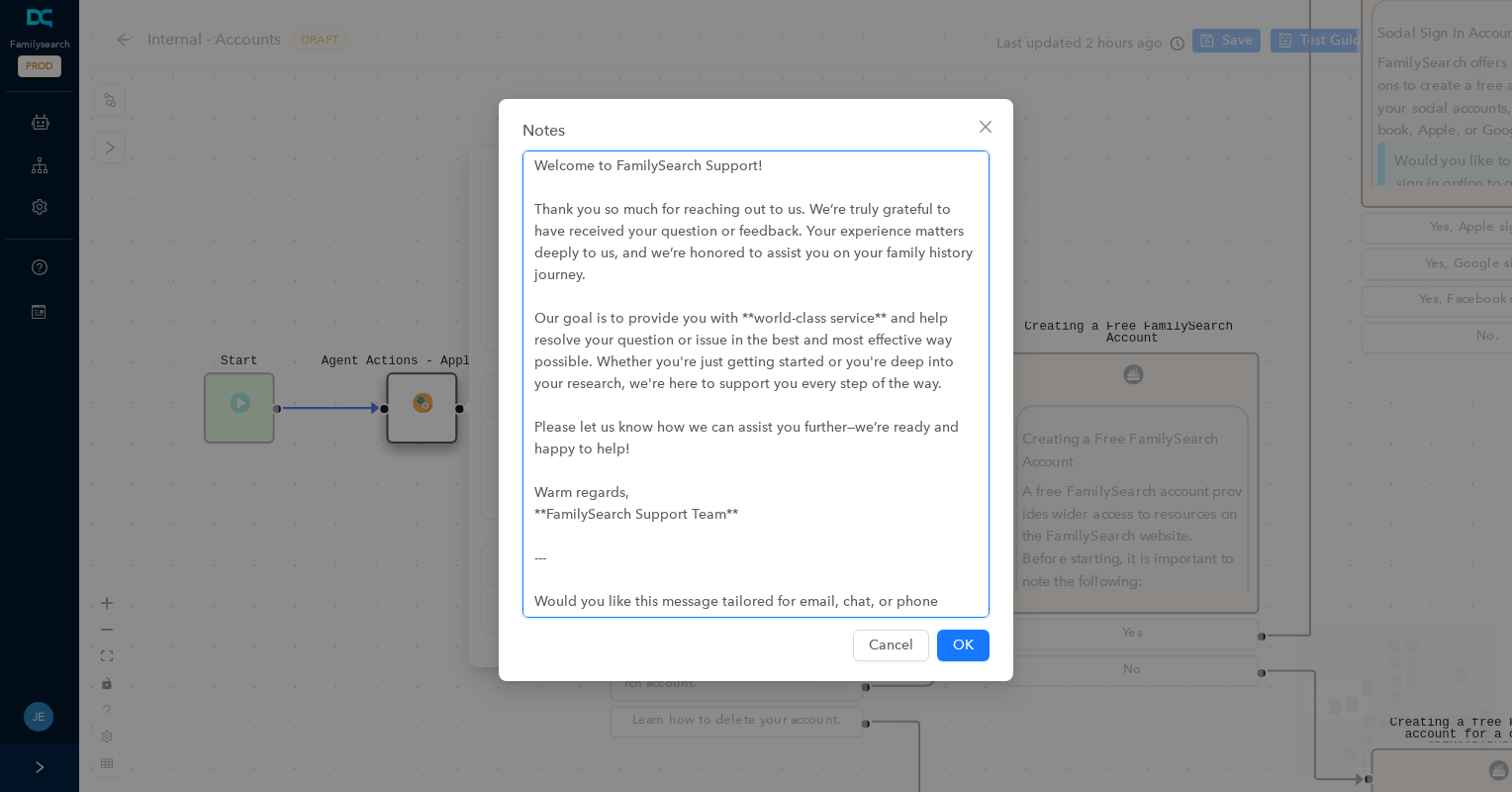 click on "Welcome to FamilySearch Support!
Thank you so much for reaching out to us. We’re truly grateful to have received your question or feedback. Your experience matters deeply to us, and we’re honored to assist you on your family history journey.
Our goal is to provide you with **world-class service** and help resolve your question or issue in the best and most effective way possible. Whether you're just getting started or you're deep into your research, we're here to support you every step of the way.
Please let us know how we can assist you further—we’re ready and happy to help!
Warm regards,
**FamilySearch Support Team**
---
Would you like this message tailored for email, chat, or phone support?" at bounding box center [756, 384] 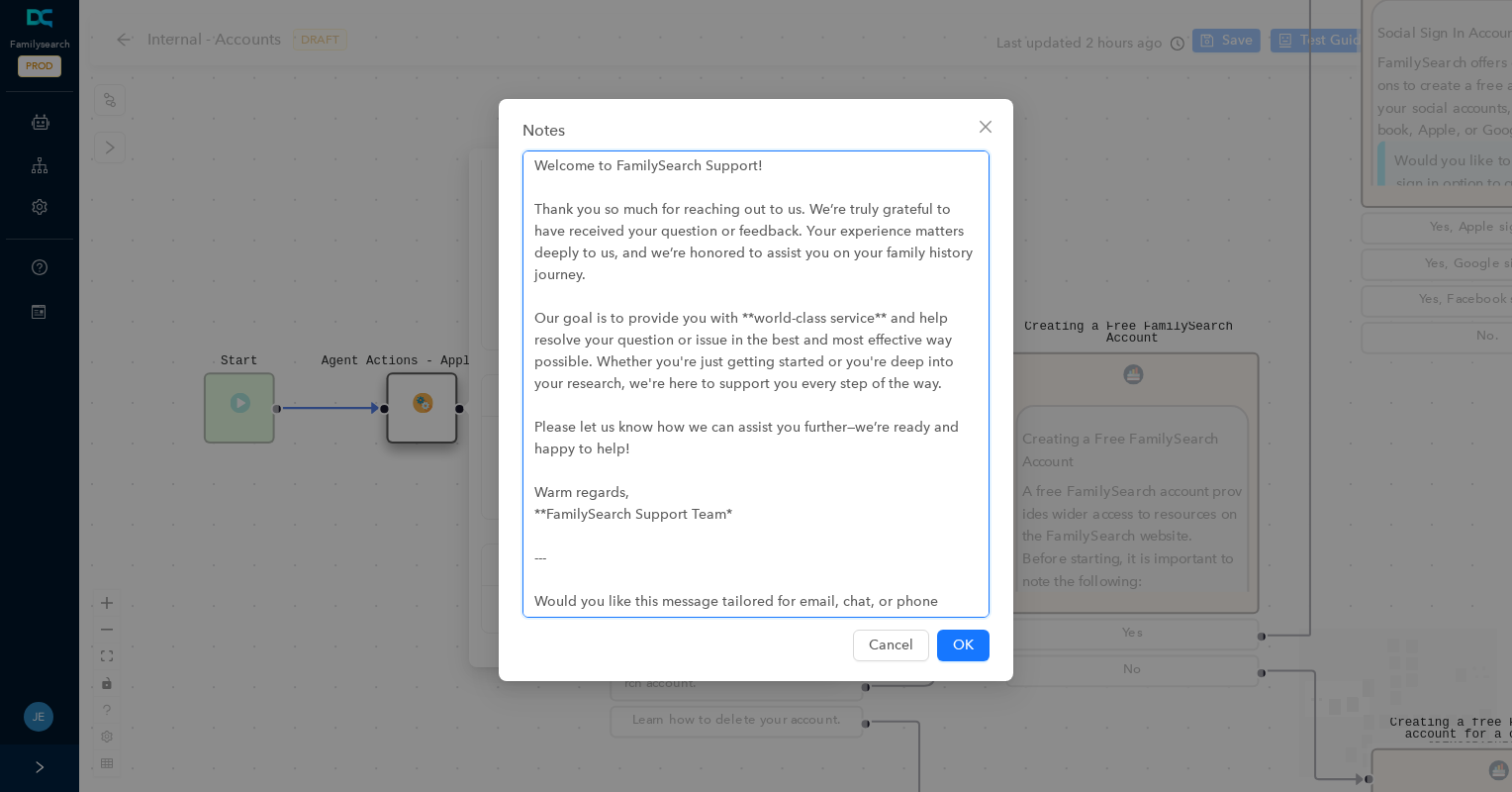 type on "Welcome to FamilySearch Support!
Thank you so much for reaching out to us. We’re truly grateful to have received your question or feedback. Your experience matters deeply to us, and we’re honored to assist you on your family history journey.
Our goal is to provide you with **world-class service** and help resolve your question or issue in the best and most effective way possible. Whether you're just getting started or you're deep into your research, we're here to support you every step of the way.
Please let us know how we can assist you further—we’re ready and happy to help!
Warm regards,
**FamilySearch Support Team
---
Would you like this message tailored for email, chat, or phone support?" 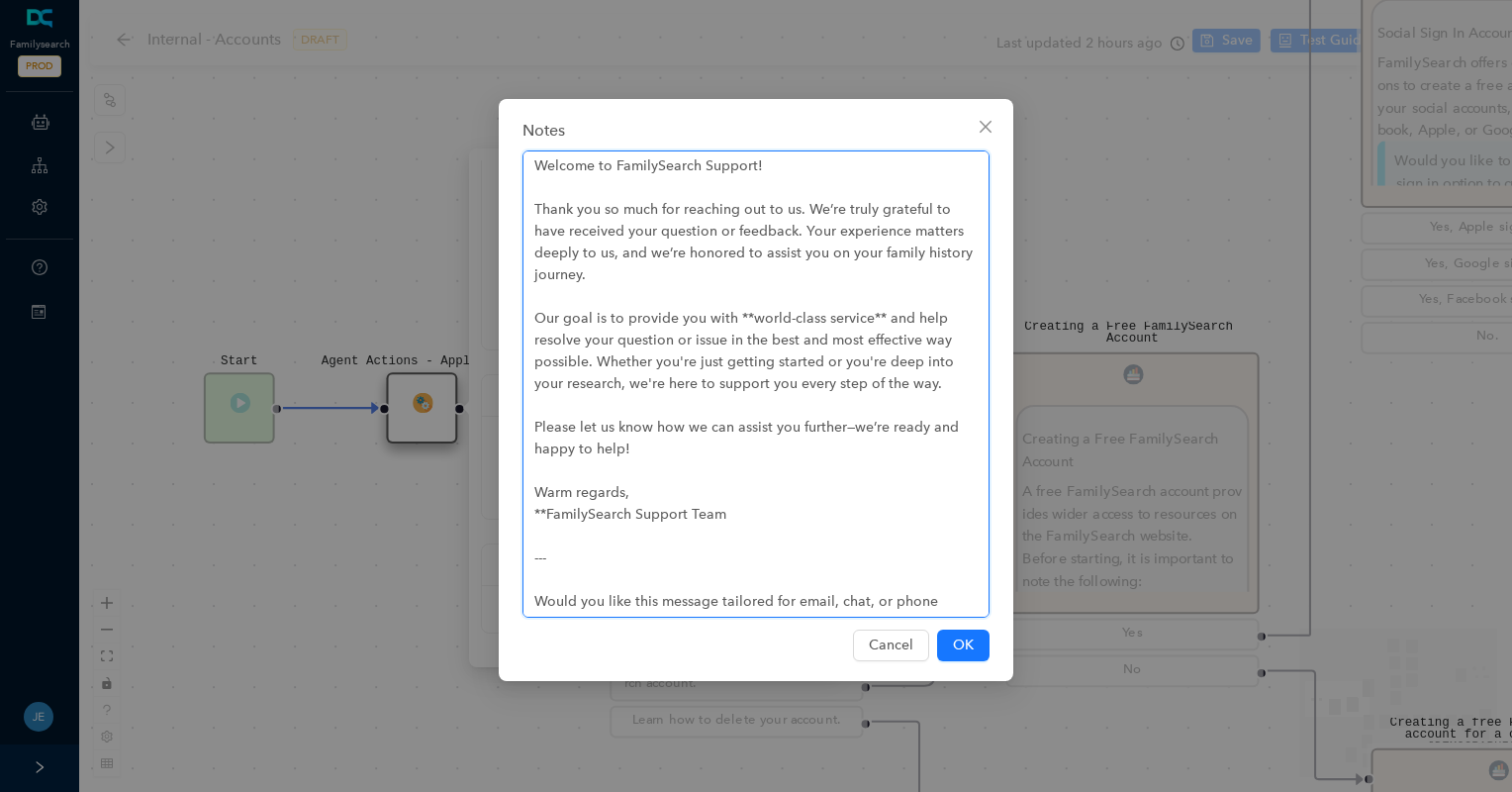 click on "Welcome to FamilySearch Support!
Thank you so much for reaching out to us. We’re truly grateful to have received your question or feedback. Your experience matters deeply to us, and we’re honored to assist you on your family history journey.
Our goal is to provide you with **world-class service** and help resolve your question or issue in the best and most effective way possible. Whether you're just getting started or you're deep into your research, we're here to support you every step of the way.
Please let us know how we can assist you further—we’re ready and happy to help!
Warm regards,
**FamilySearch Support Team
---
Would you like this message tailored for email, chat, or phone support?" at bounding box center [756, 384] 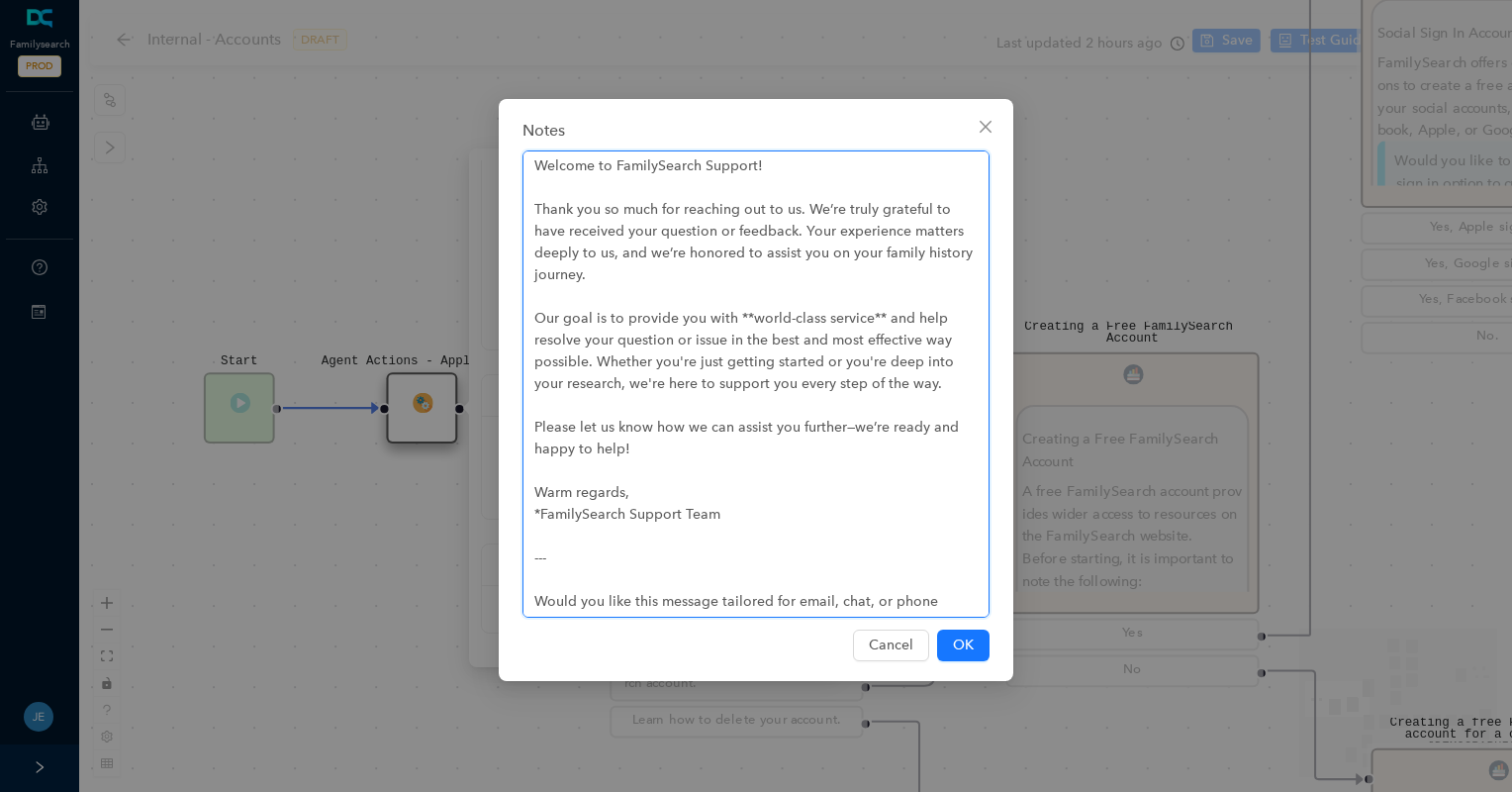 type on "Welcome to FamilySearch Support!
Thank you so much for reaching out to us. We’re truly grateful to have received your question or feedback. Your experience matters deeply to us, and we’re honored to assist you on your family history journey.
Our goal is to provide you with **world-class service** and help resolve your question or issue in the best and most effective way possible. Whether you're just getting started or you're deep into your research, we're here to support you every step of the way.
Please let us know how we can assist you further—we’re ready and happy to help!
Warm regards,
FamilySearch Support Team
---
Would you like this message tailored for email, chat, or phone support?" 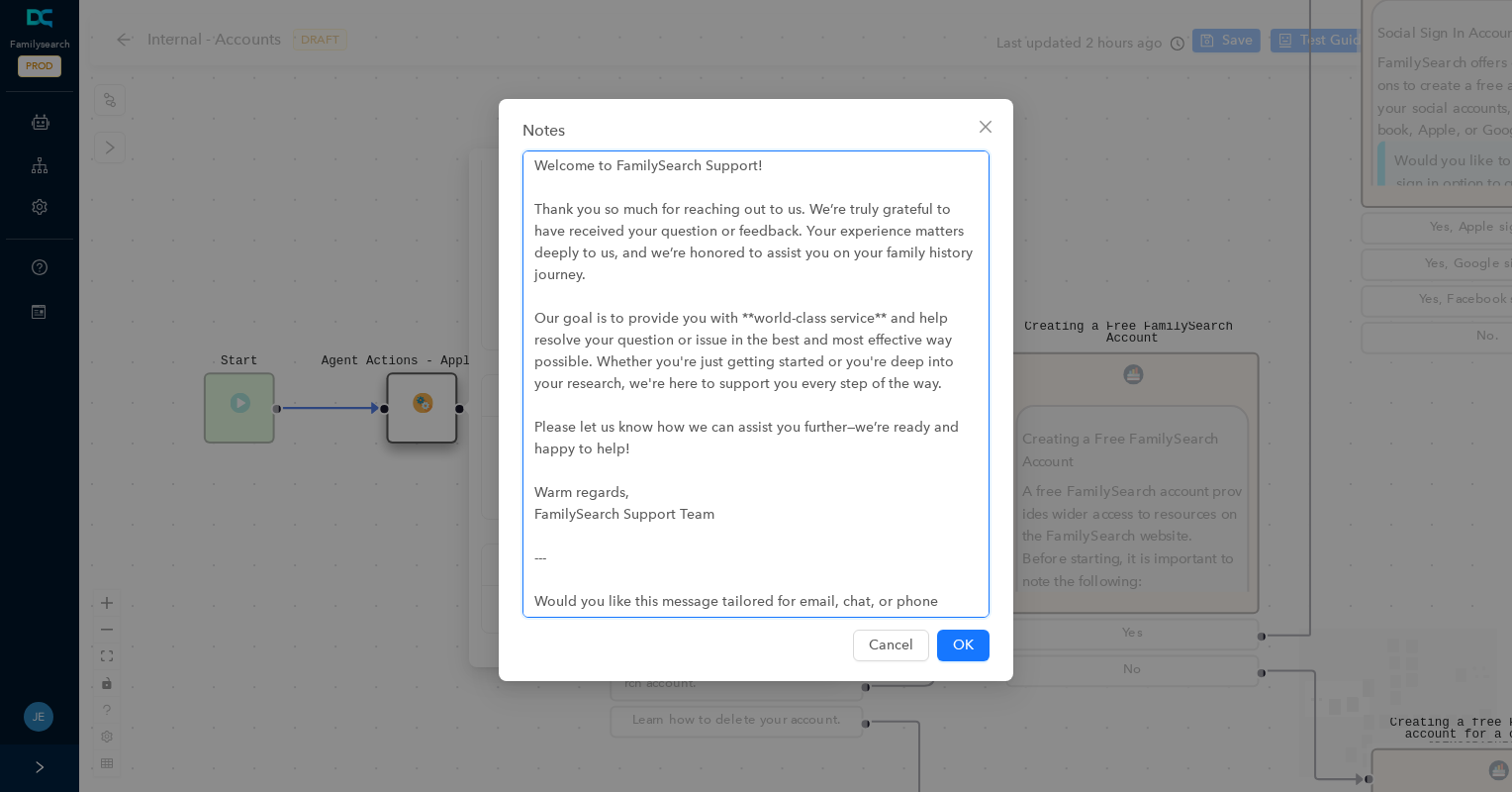 type on "Welcome to FamilySearch Support!
Thank you so much for reaching out to us. We’re truly grateful to have received your question or feedback. Your experience matters deeply to us, and we’re honored to assist you on your family history journey.
Our goal is to provide you with **world-class service** and help resolve your question or issue in the best and most effective way possible. Whether you're just getting started or you're deep into your research, we're here to support you every step of the way.
Please let us know how we can assist you further—we’re ready and happy to help!
Warm regards,  FamilySearch Support Team
---
Would you like this message tailored for email, chat, or phone support?" 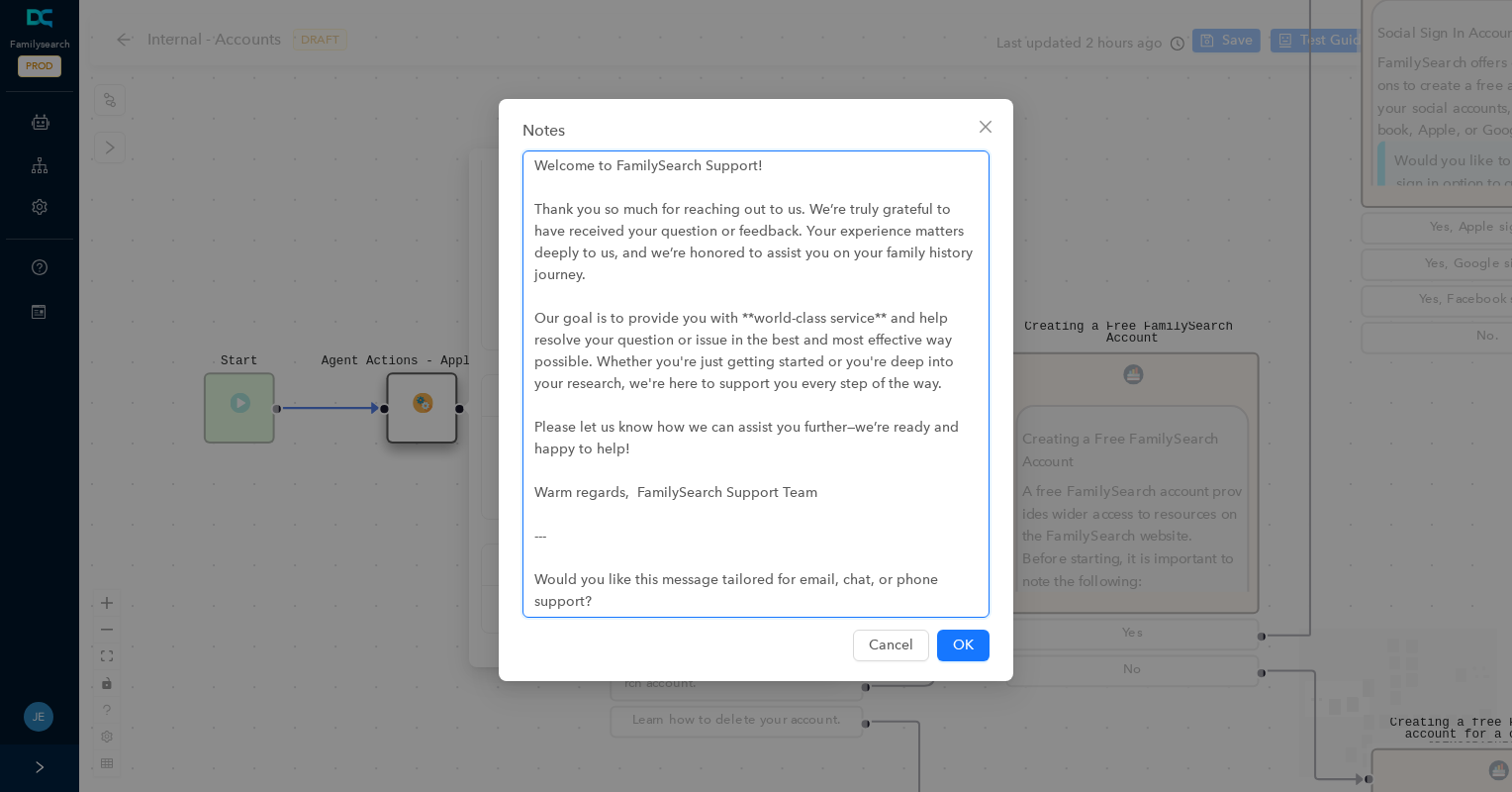 type 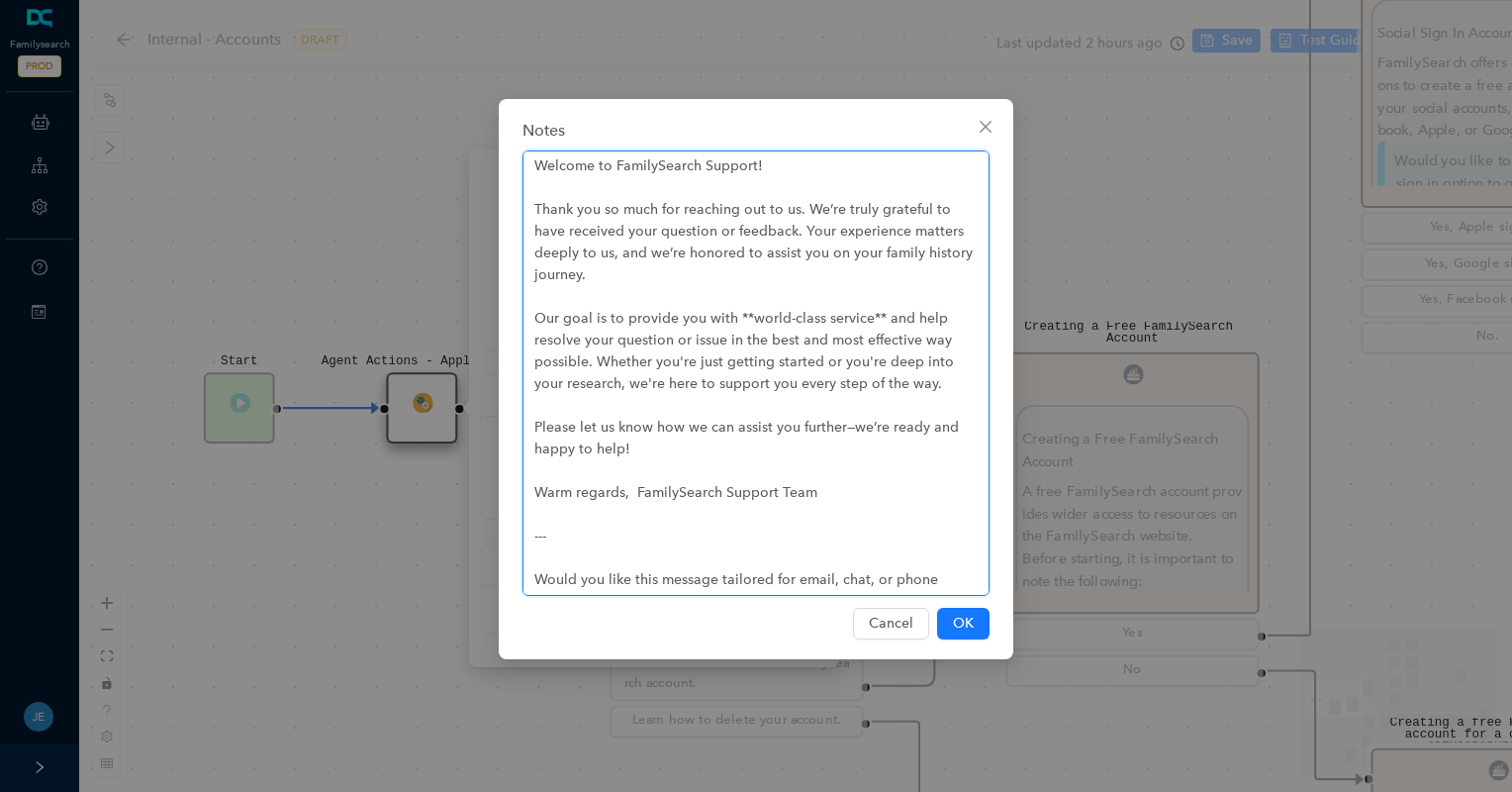 drag, startPoint x: 600, startPoint y: 580, endPoint x: 545, endPoint y: 558, distance: 59.236813 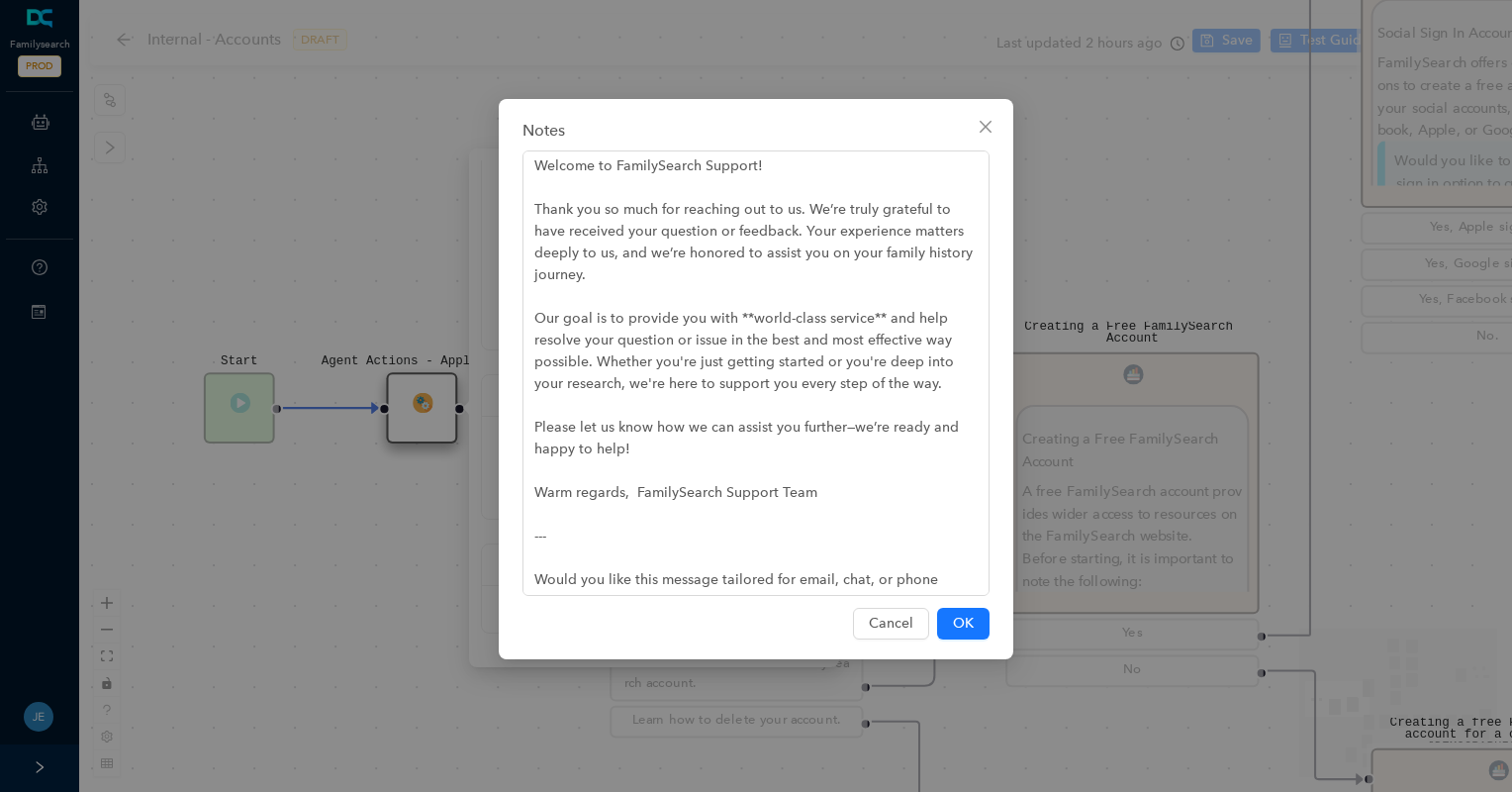 drag, startPoint x: 517, startPoint y: 523, endPoint x: 513, endPoint y: 511, distance: 12.649111 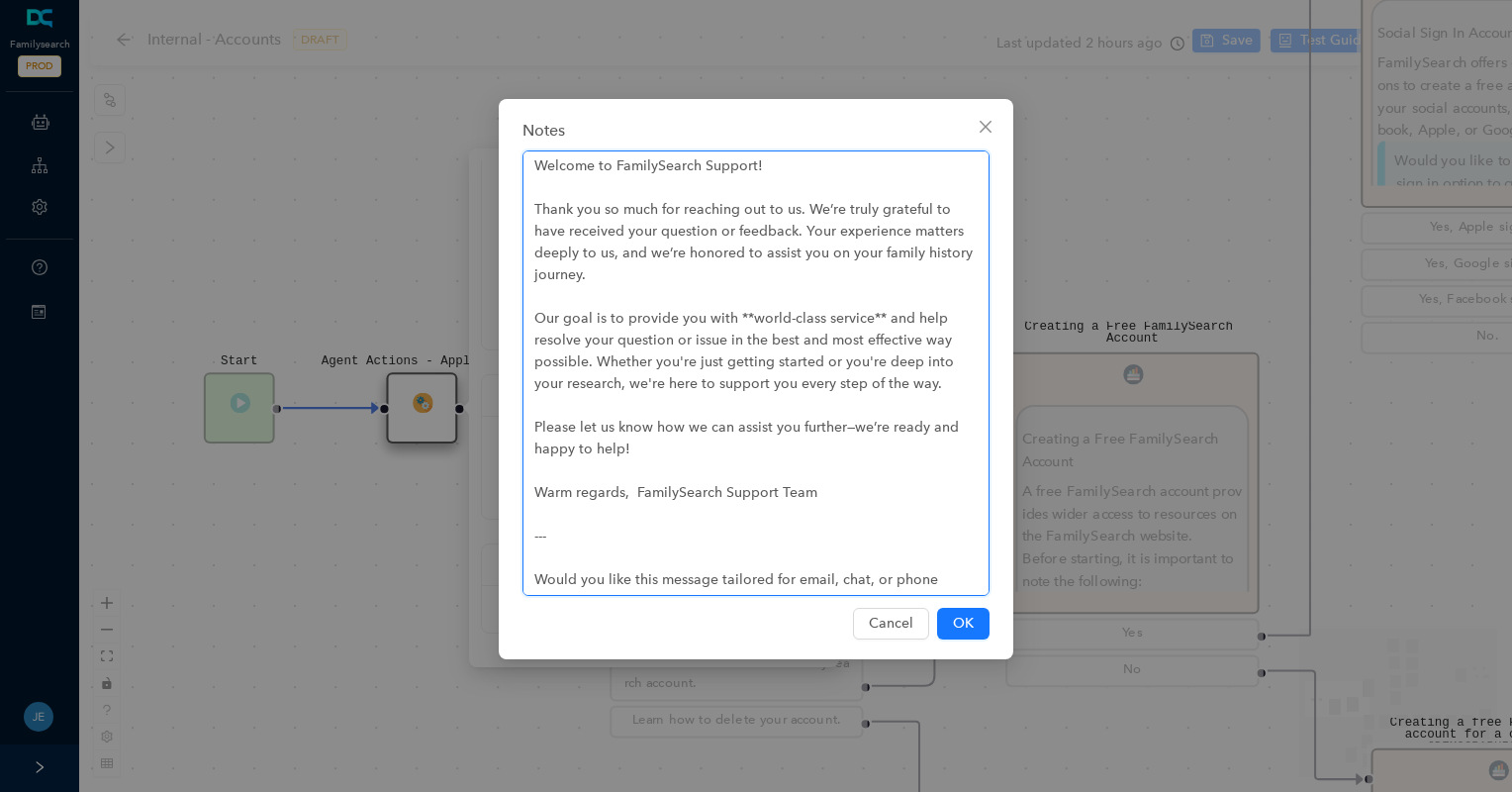 click on "Welcome to FamilySearch Support!
Thank you so much for reaching out to us. We’re truly grateful to have received your question or feedback. Your experience matters deeply to us, and we’re honored to assist you on your family history journey.
Our goal is to provide you with **world-class service** and help resolve your question or issue in the best and most effective way possible. Whether you're just getting started or you're deep into your research, we're here to support you every step of the way.
Please let us know how we can assist you further—we’re ready and happy to help!
Warm regards,  FamilySearch Support Team
---
Would you like this message tailored for email, chat, or phone support?" at bounding box center [756, 373] 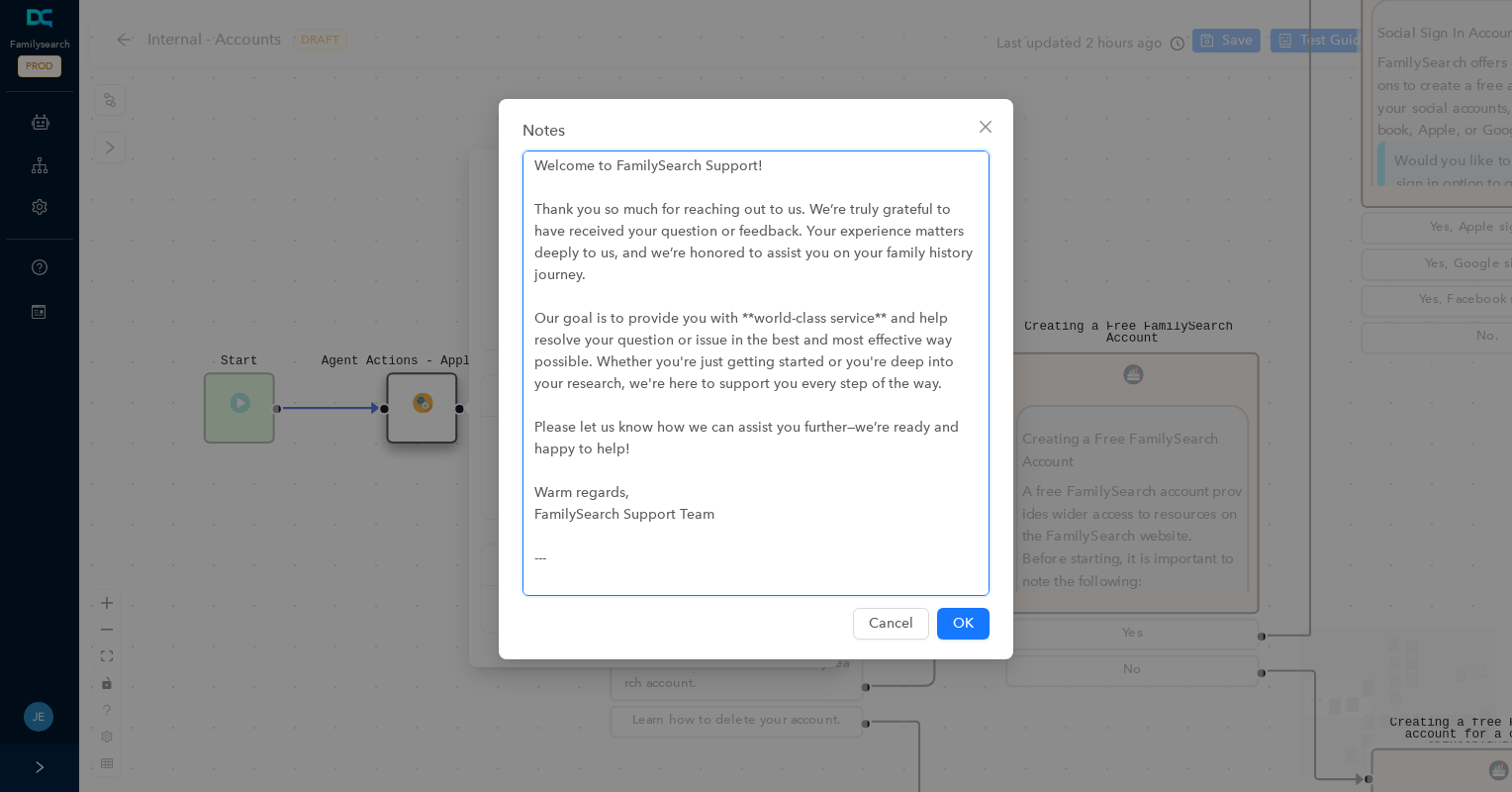 type 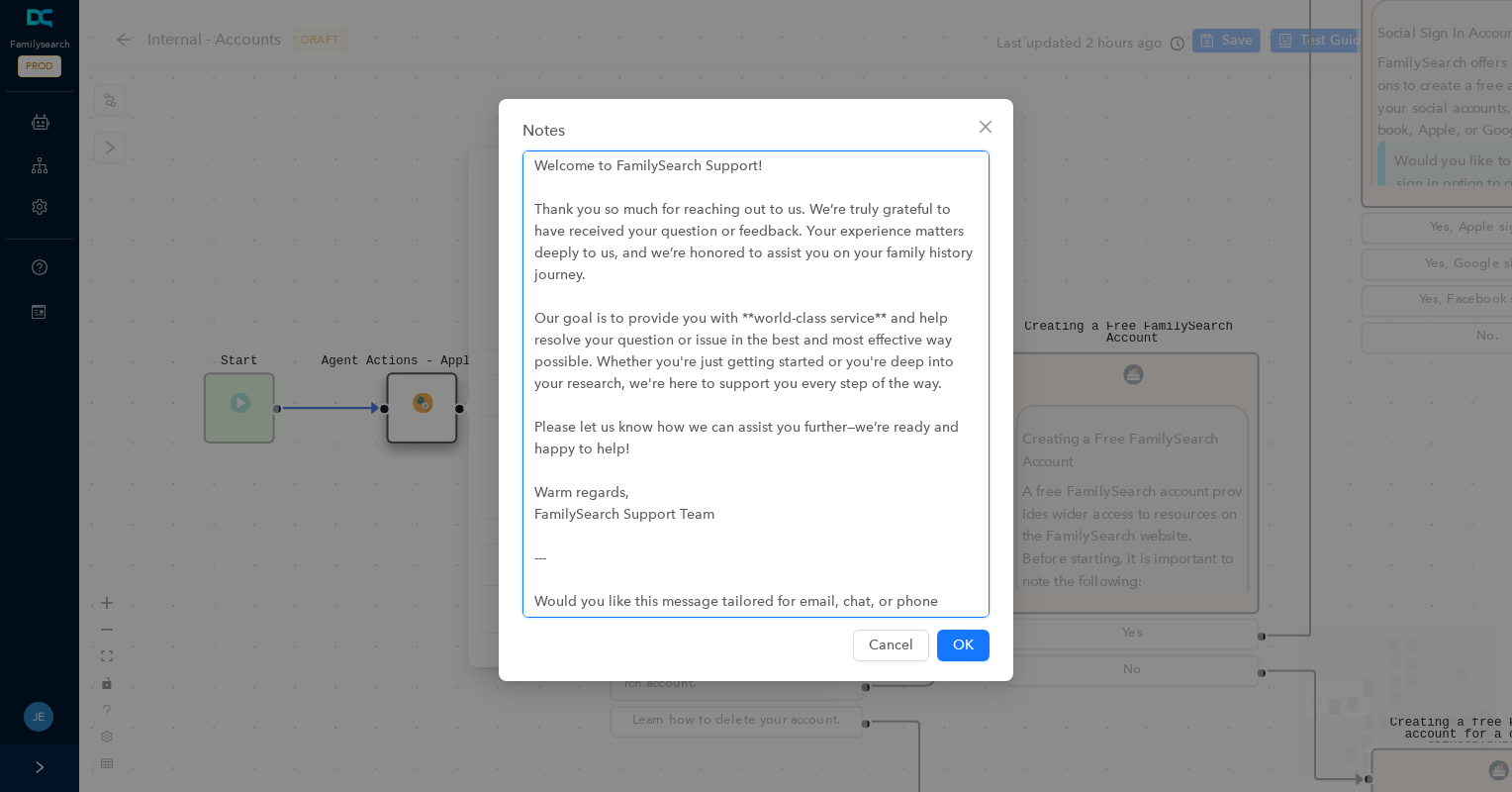 drag, startPoint x: 599, startPoint y: 595, endPoint x: 572, endPoint y: 589, distance: 27.658633 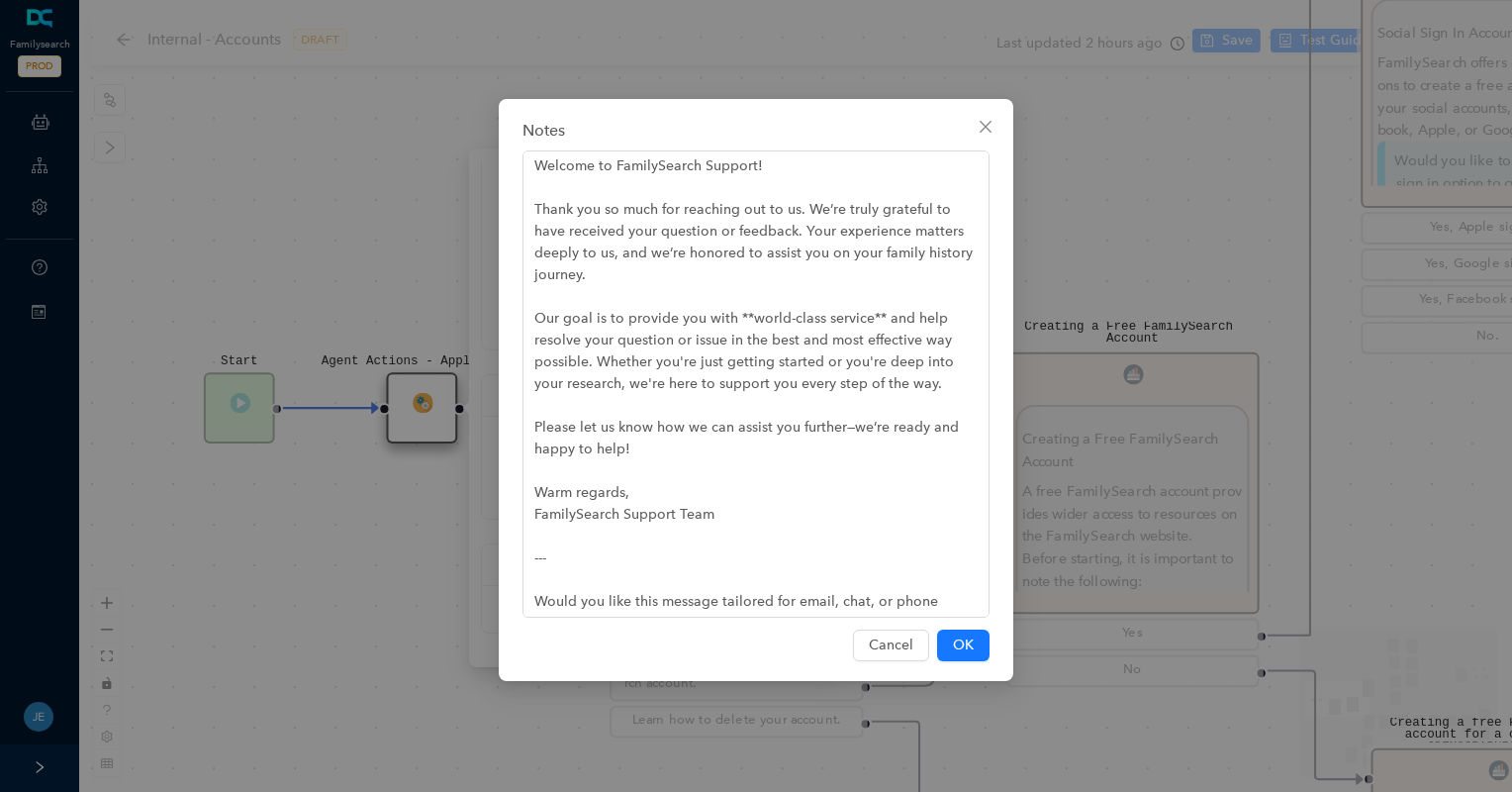 click on "Notes Welcome to FamilySearch Support!
Thank you so much for reaching out to us. We’re truly grateful to have received your question or feedback. Your experience matters deeply to us, and we’re honored to assist you on your family history journey.
Our goal is to provide you with **world-class service** and help resolve your question or issue in the best and most effective way possible. Whether you're just getting started or you're deep into your research, we're here to support you every step of the way.
Please let us know how we can assist you further—we’re ready and happy to help!
Warm regards,
FamilySearch Support Team
---
Would you like this message tailored for email, chat, or phone support? Cancel OK" at bounding box center [756, 390] 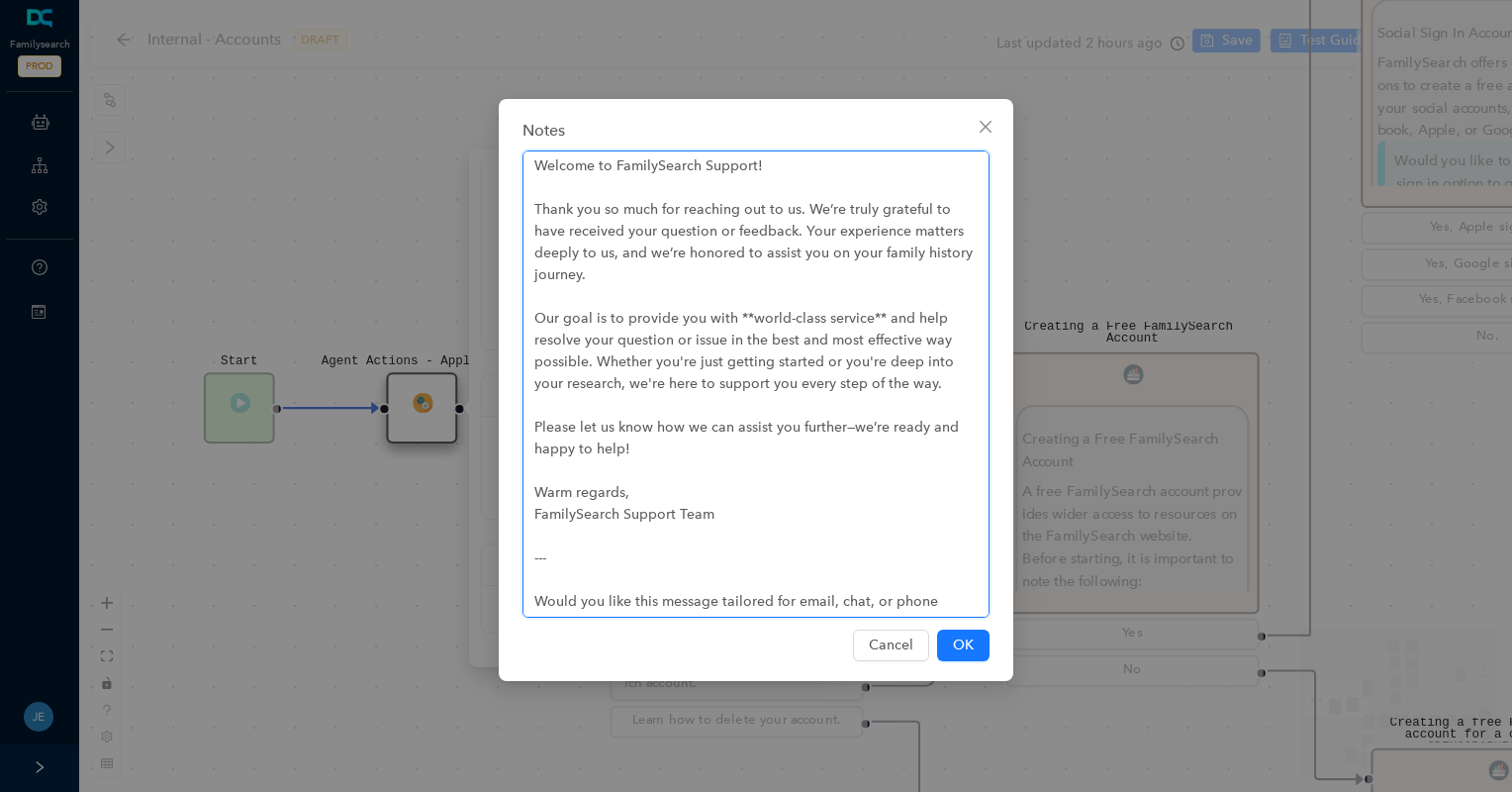 click on "Welcome to FamilySearch Support!
Thank you so much for reaching out to us. We’re truly grateful to have received your question or feedback. Your experience matters deeply to us, and we’re honored to assist you on your family history journey.
Our goal is to provide you with **world-class service** and help resolve your question or issue in the best and most effective way possible. Whether you're just getting started or you're deep into your research, we're here to support you every step of the way.
Please let us know how we can assist you further—we’re ready and happy to help!
Warm regards,
FamilySearch Support Team
---
Would you like this message tailored for email, chat, or phone support?" at bounding box center (756, 384) 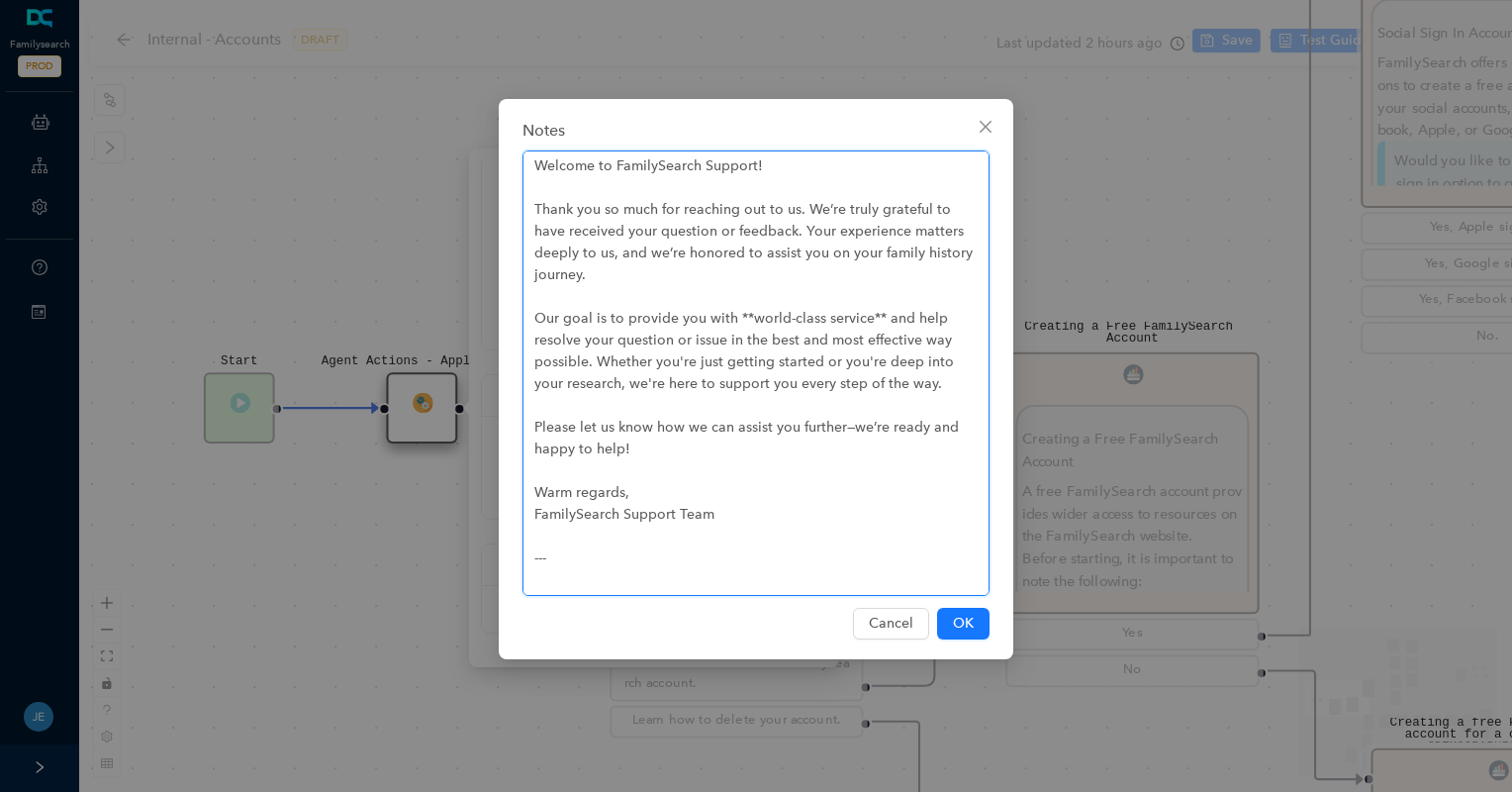 type on "Welcome to FamilySearch Support!
Thank you so much for reaching out to us. We’re truly grateful to have received your question or feedback. Your experience matters deeply to us, and we’re honored to assist you on your family history journey.
Our goal is to provide you with **world-class service** and help resolve your question or issue in the best and most effective way possible. Whether you're just getting started or you're deep into your research, we're here to support you every step of the way.
Please let us know how we can assist you further—we’re ready and happy to help!
Warm regards,
FamilySearch Support Team
---
Would you like this message tailored for email, chat, or phone suppo" 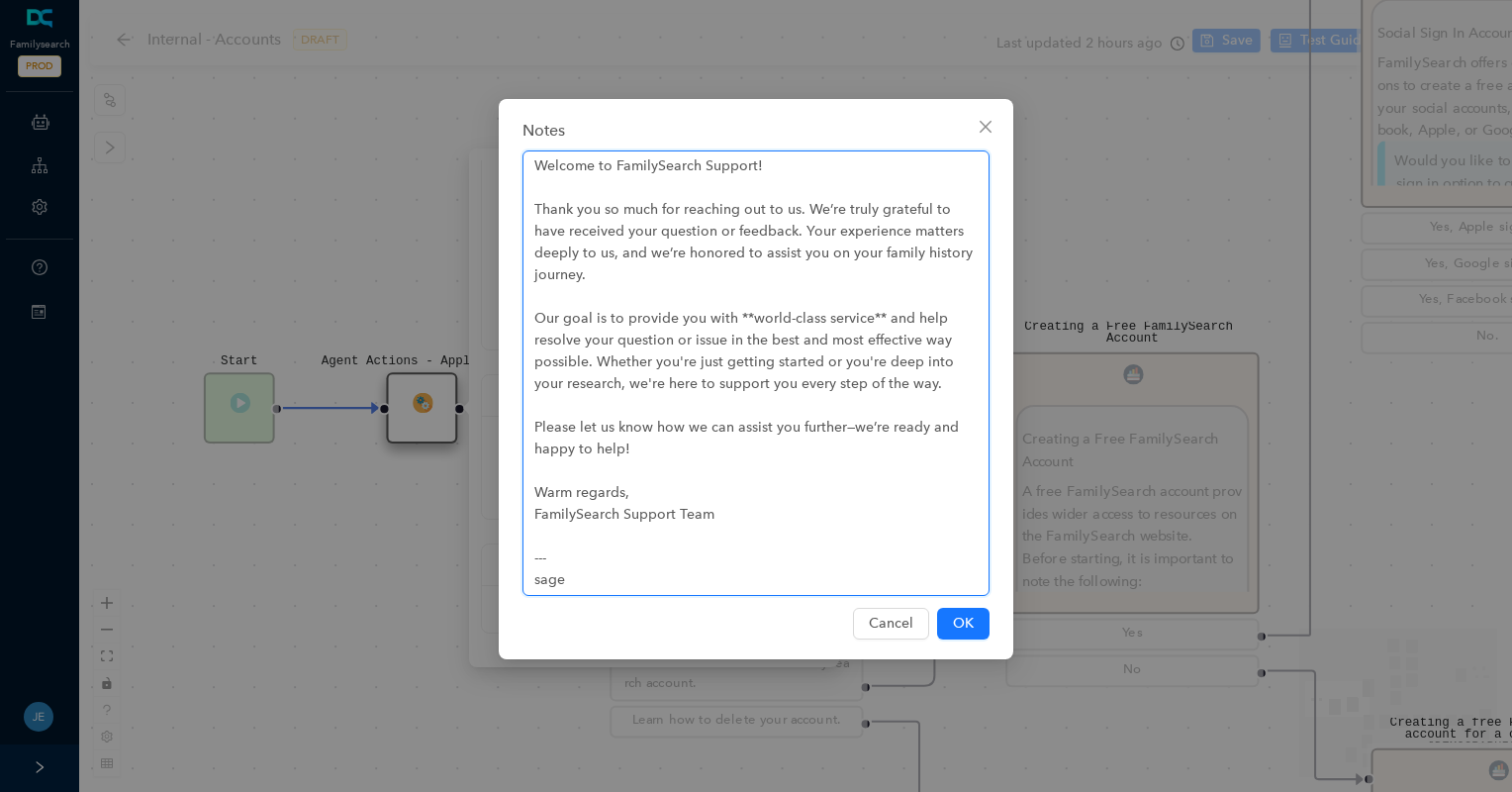 type 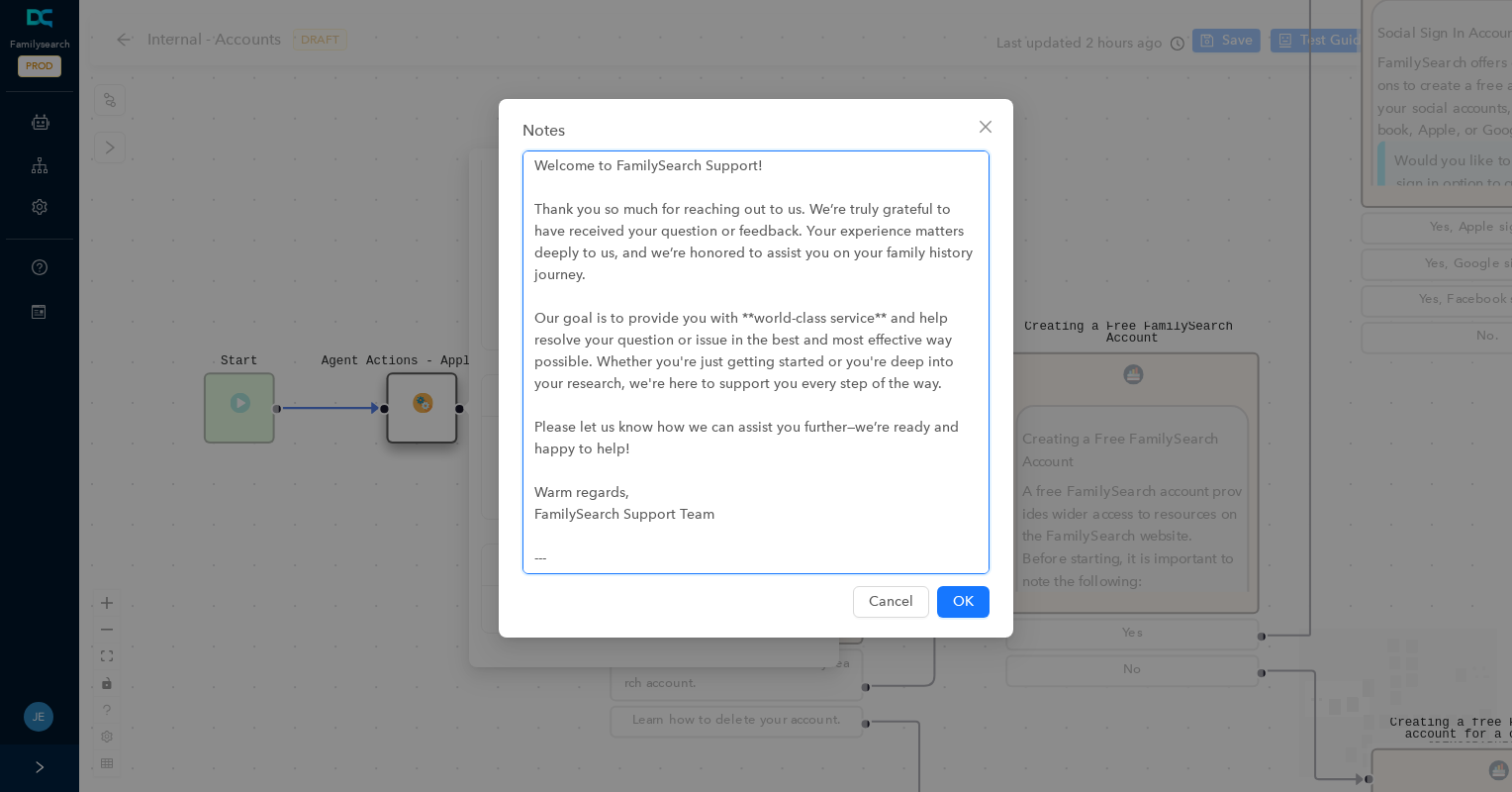 type on "Welcome to FamilySearch Support!
Thank you so much for reaching out to us. We’re truly grateful to have received your question or feedback. Your experience matters deeply to us, and we’re honored to assist you on your family history journey.
Our goal is to provide you with **world-class service** and help resolve your question or issue in the best and most effective way possible. Whether you're just getting started or you're deep into your research, we're here to support you every step of the way.
Please let us know how we can assist you further—we’re ready and happy to help!
Warm regards,
FamilySearch Support Team
---sage" 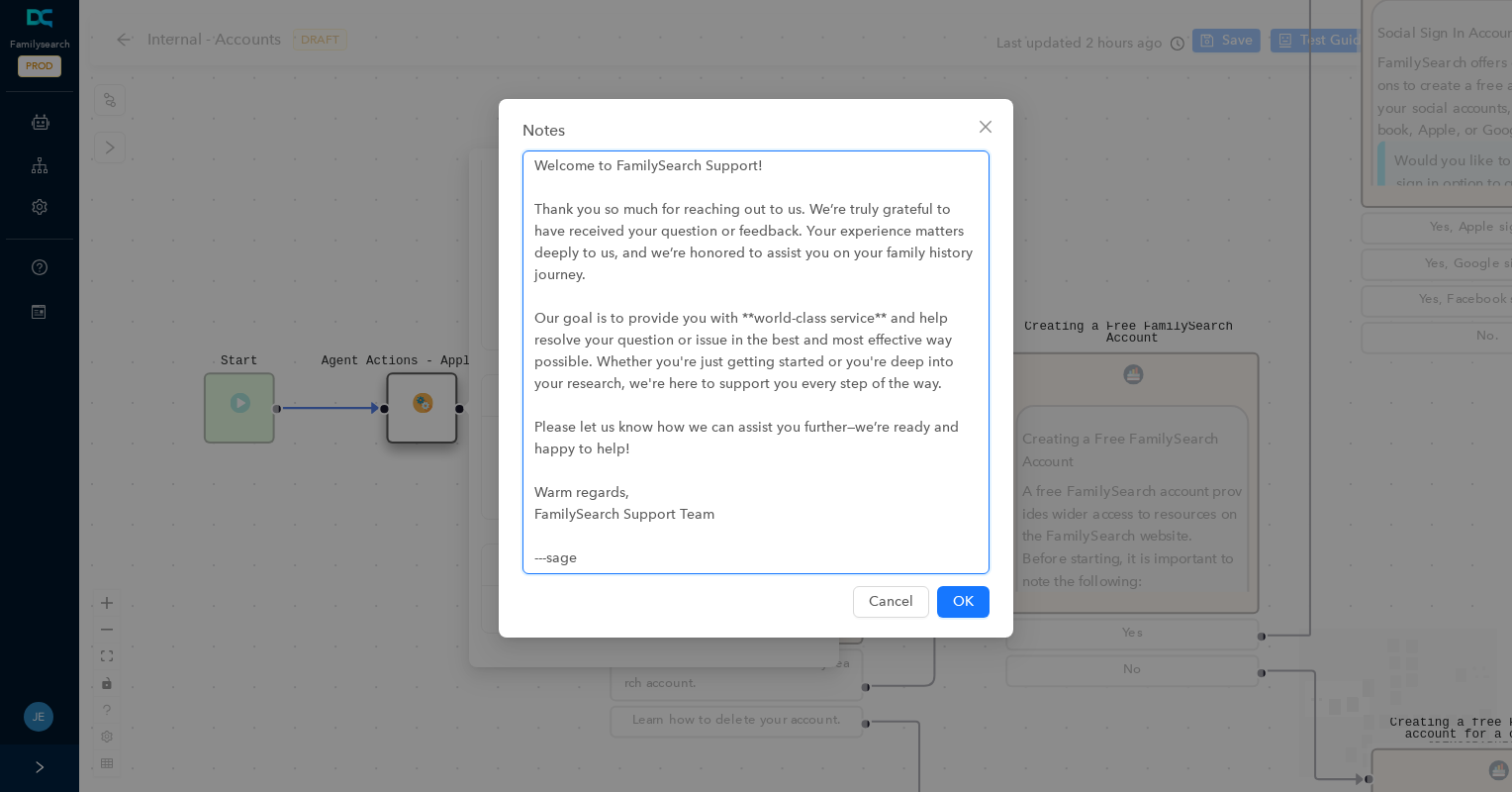 type 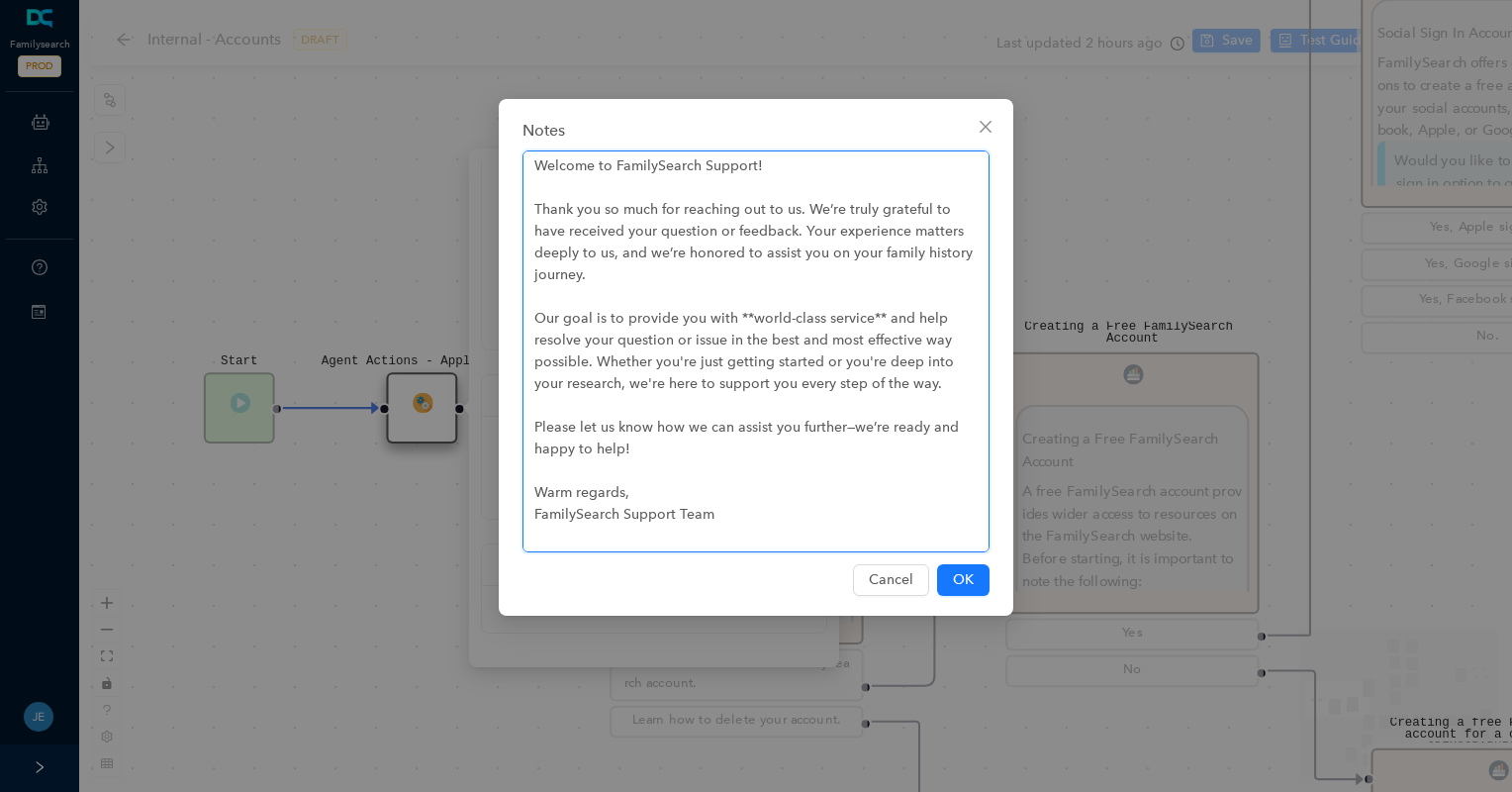 click on "Welcome to FamilySearch Support!
Thank you so much for reaching out to us. We’re truly grateful to have received your question or feedback. Your experience matters deeply to us, and we’re honored to assist you on your family history journey.
Our goal is to provide you with **world-class service** and help resolve your question or issue in the best and most effective way possible. Whether you're just getting started or you're deep into your research, we're here to support you every step of the way.
Please let us know how we can assist you further—we’re ready and happy to help!
Warm regards,
FamilySearch Support Team
---sage" at bounding box center [756, 351] 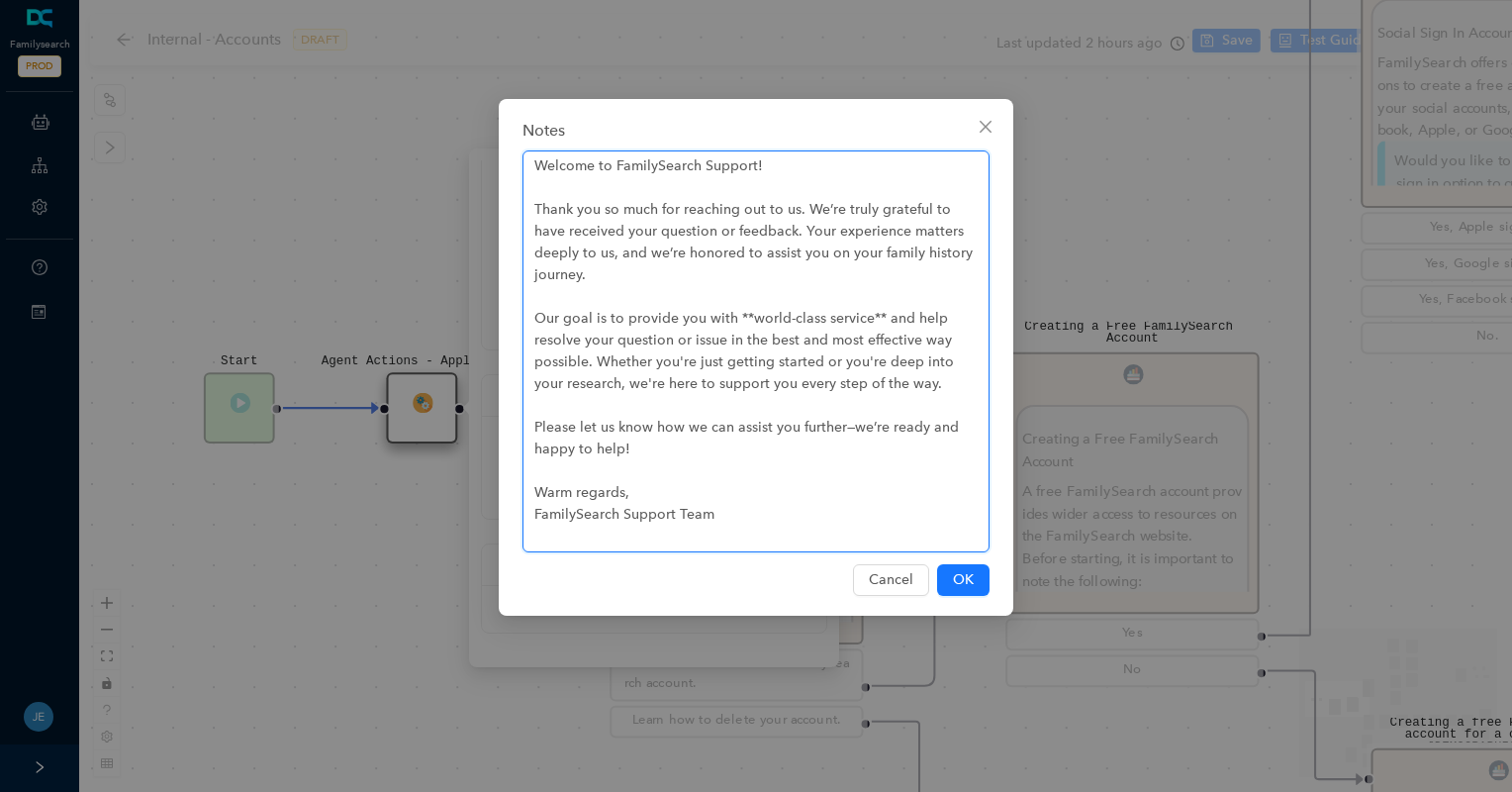 type on "Welcome to FamilySearch Support!
Thank you so much for reaching out to us. We’re truly grateful to have received your question or feedback. Your experience matters deeply to us, and we’re honored to assist you on your family history journey.
Our goal is to provide you with **world-class service** and help resolve your question or issue in the best and most effective way possible. Whether you're just getting started or you're deep into your research, we're here to support you every step of the way.
Please let us know how we can assist you further—we’re ready and happy to help!
Warm regards,
FamilySearch Support Team" 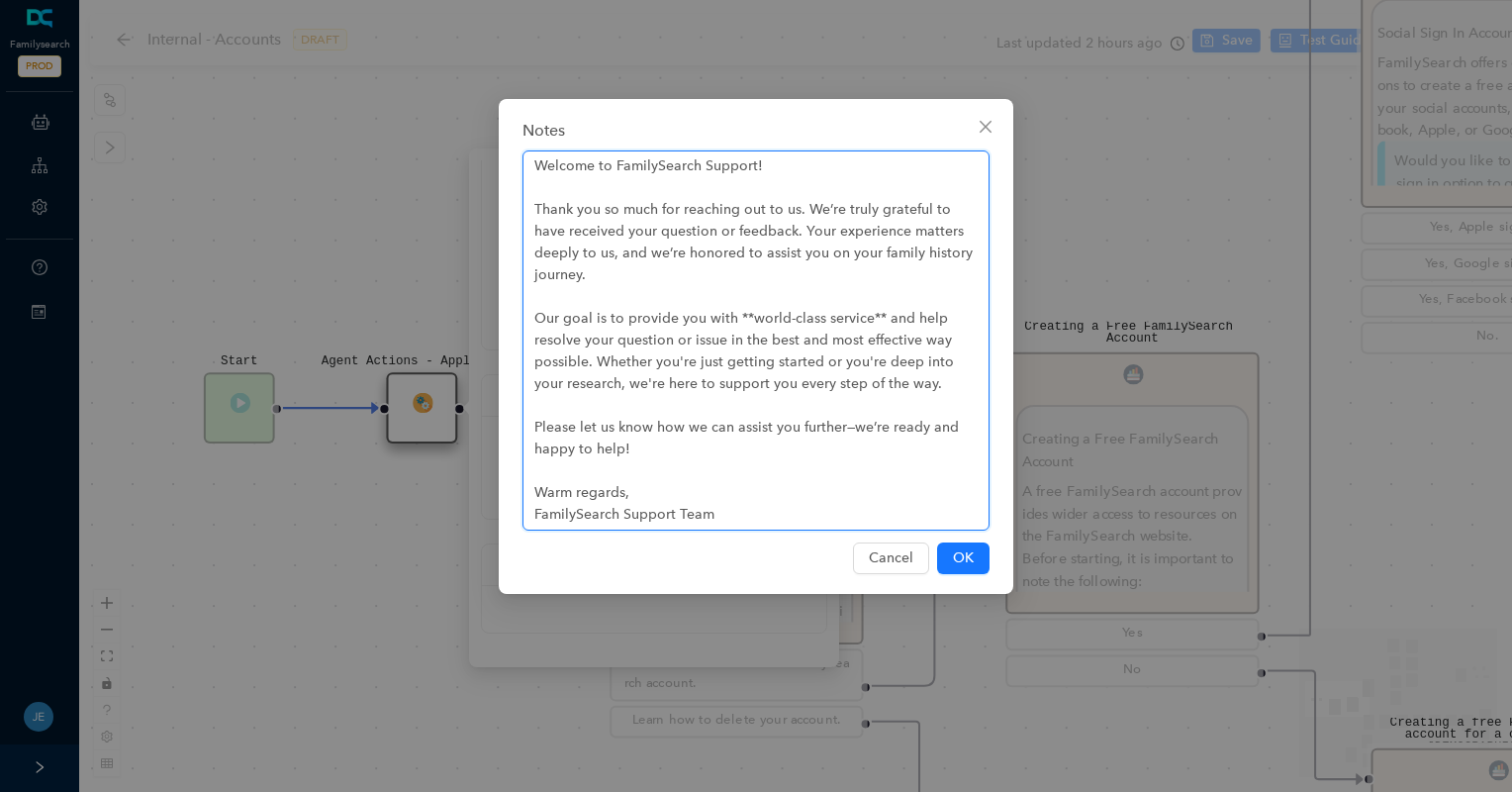 type on "Welcome to FamilySearch Support!
Thank you so much for reaching out to us. We’re truly grateful to have received your question or feedback. Your experience matters deeply to us, and we’re honored to assist you on your family history journey.
Our goal is to provide you with **world-class service** and help resolve your question or issue in the best and most effective way possible. Whether you're just getting started or you're deep into your research, we're here to support you every step of the way.
Please let us know how we can assist you further—we’re ready and happy to help!
Warm regards,
FamilySearch Support Team" 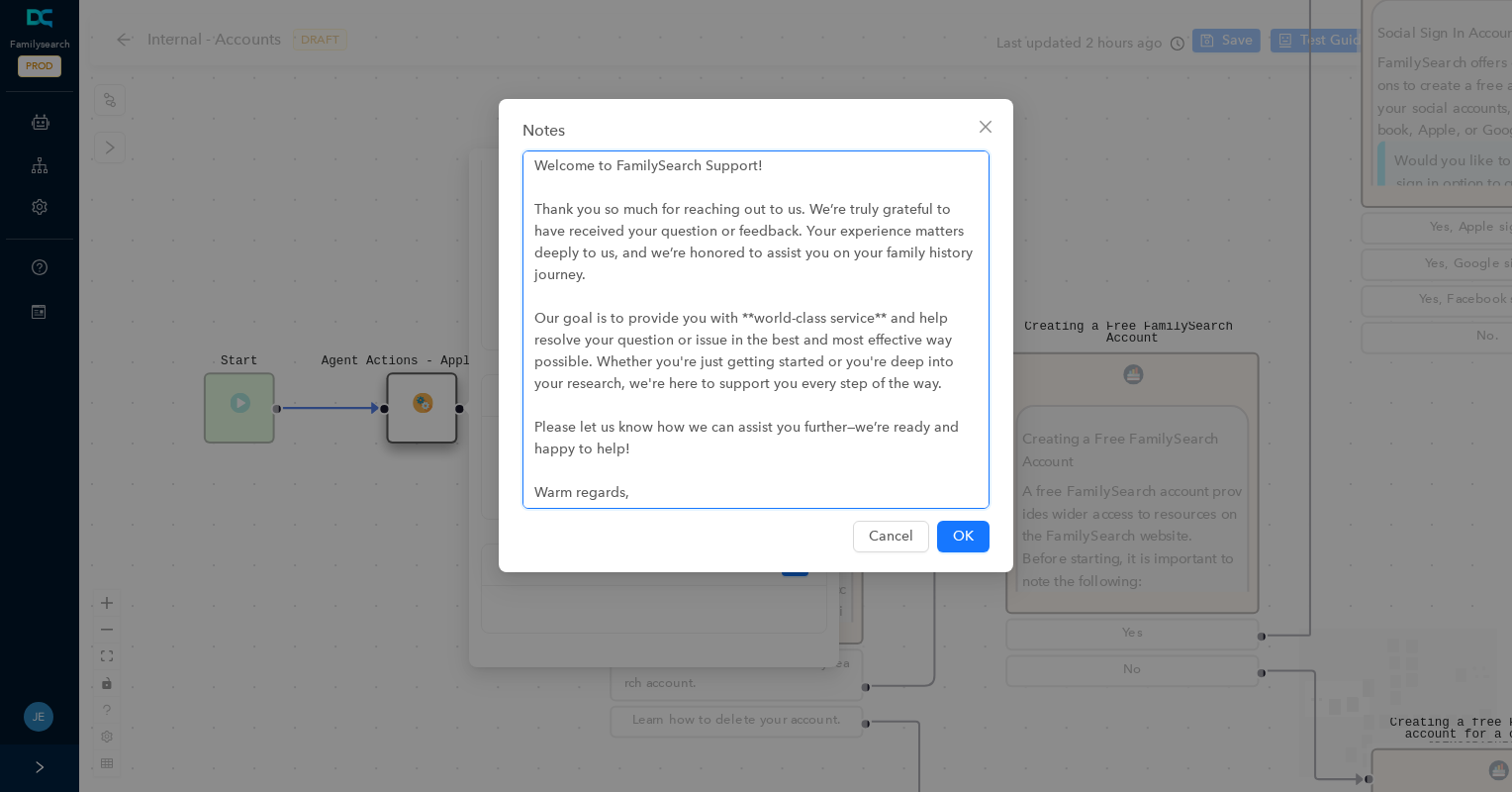 type 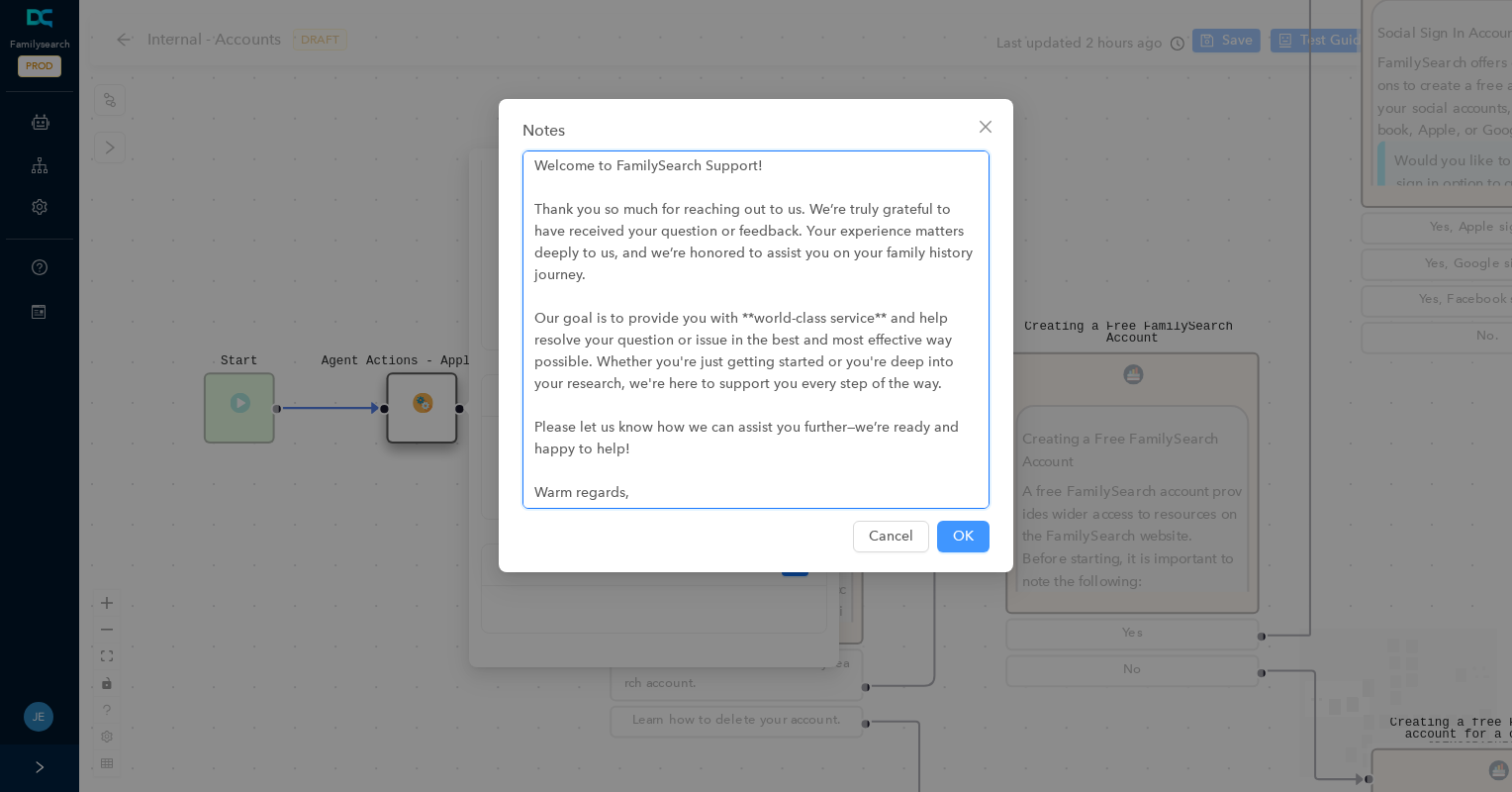 type on "Welcome to FamilySearch Support!
Thank you so much for reaching out to us. We’re truly grateful to have received your question or feedback. Your experience matters deeply to us, and we’re honored to assist you on your family history journey.
Our goal is to provide you with **world-class service** and help resolve your question or issue in the best and most effective way possible. Whether you're just getting started or you're deep into your research, we're here to support you every step of the way.
Please let us know how we can assist you further—we’re ready and happy to help!
Warm regards,
FamilySearch Support" 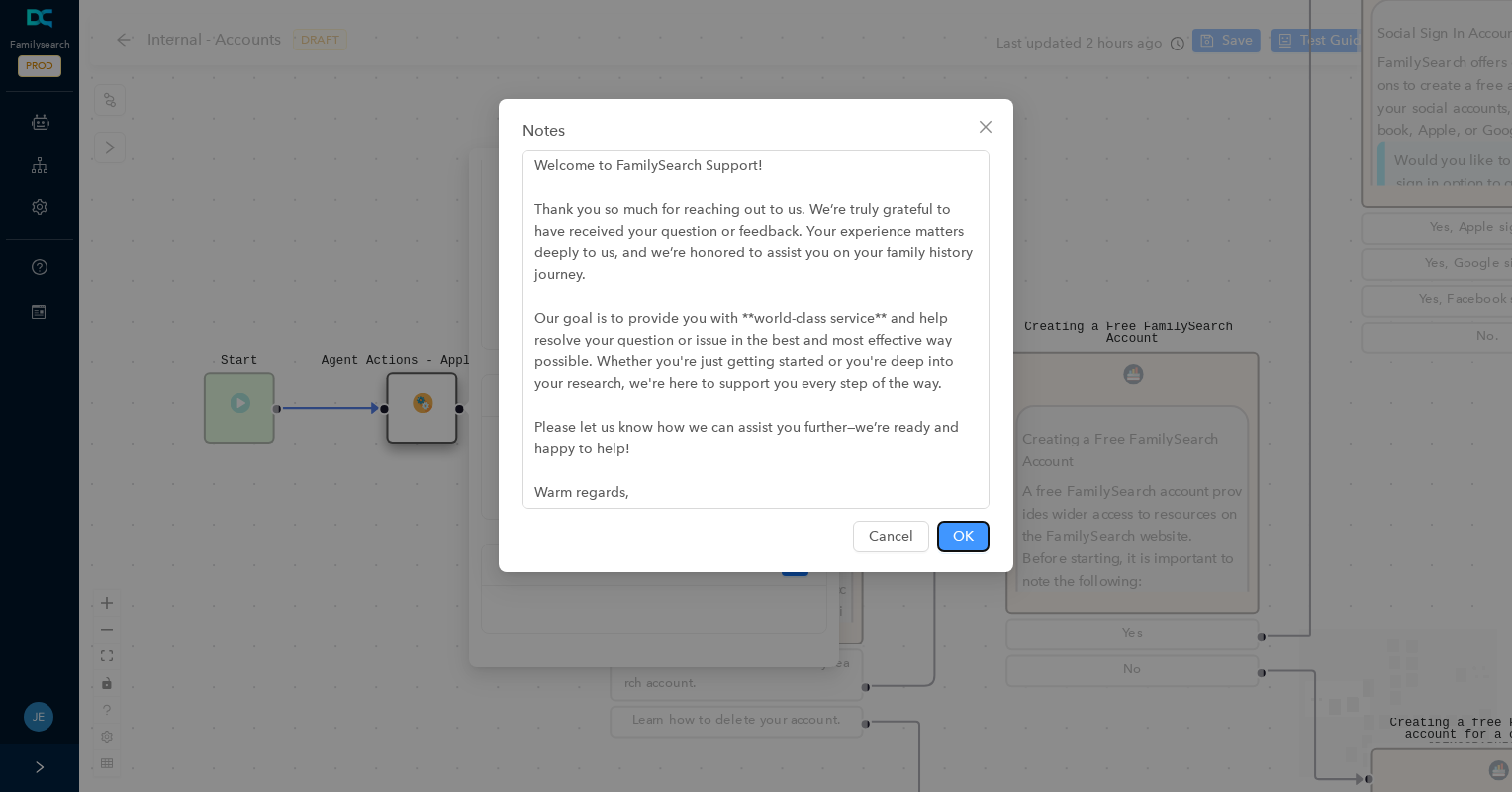 click on "OK" at bounding box center [963, 537] 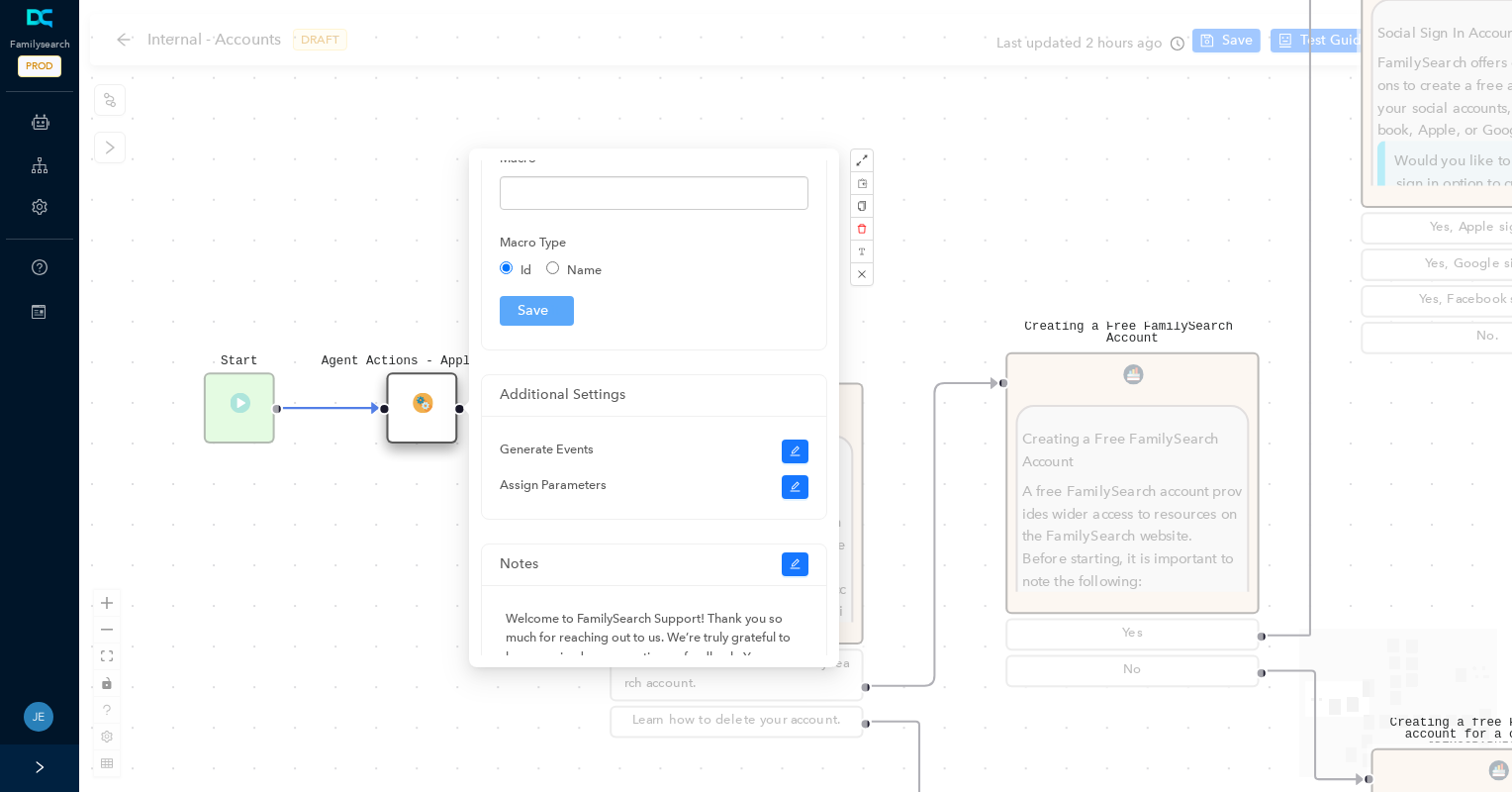 click on "Instruct the Guest to do the Following: Instruct the Guest to do the Following: Go to  [DOMAIN_NAME] , and click  Create Account . Click the Apple icon. Click  Log In . Apple will ask you to allow FamilySearch to obtain your name, profile picture, and email address. This information will be added to your FamilySearch account. Then click  Continue. The guest can select whether they would like to receive messages from FamilySearch about updates, events, and ancestors. For members of the [DEMOGRAPHIC_DATA][PERSON_NAME], if they would like to add their [DEMOGRAPHIC_DATA][PERSON_NAME] membership information, select the second option. Selecting this option will trigger text fields to drop down to add their birth date and Church record number. Click  Continue with Apple .  The guest can include a mobile number and a birth date. This information along with their email will help determine if a duplicate account has already been created. Click  Continue with Apple.  Continue.  Ask parent ." at bounding box center (796, 396) 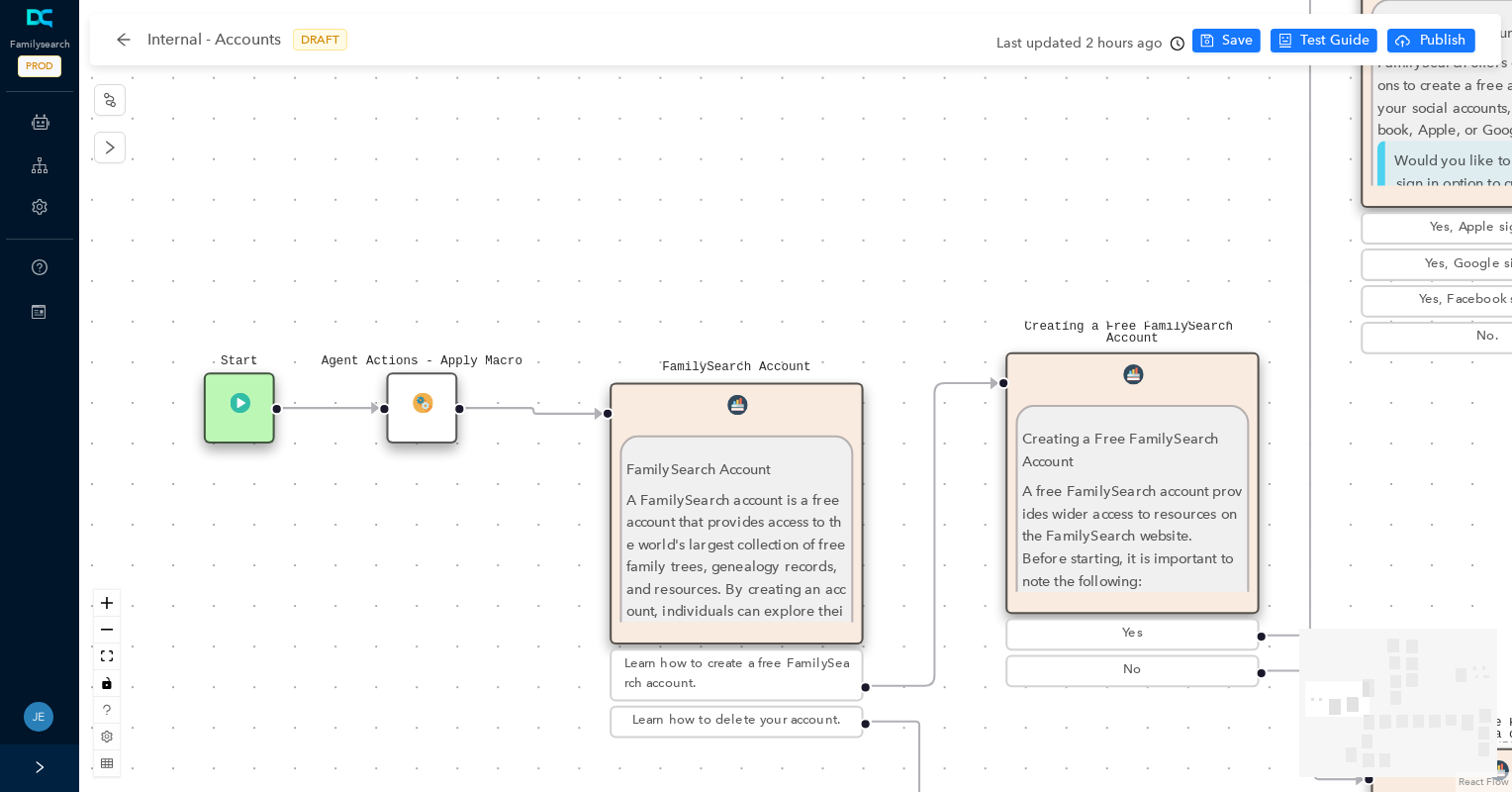 drag, startPoint x: 1116, startPoint y: 762, endPoint x: 758, endPoint y: 626, distance: 382.96214 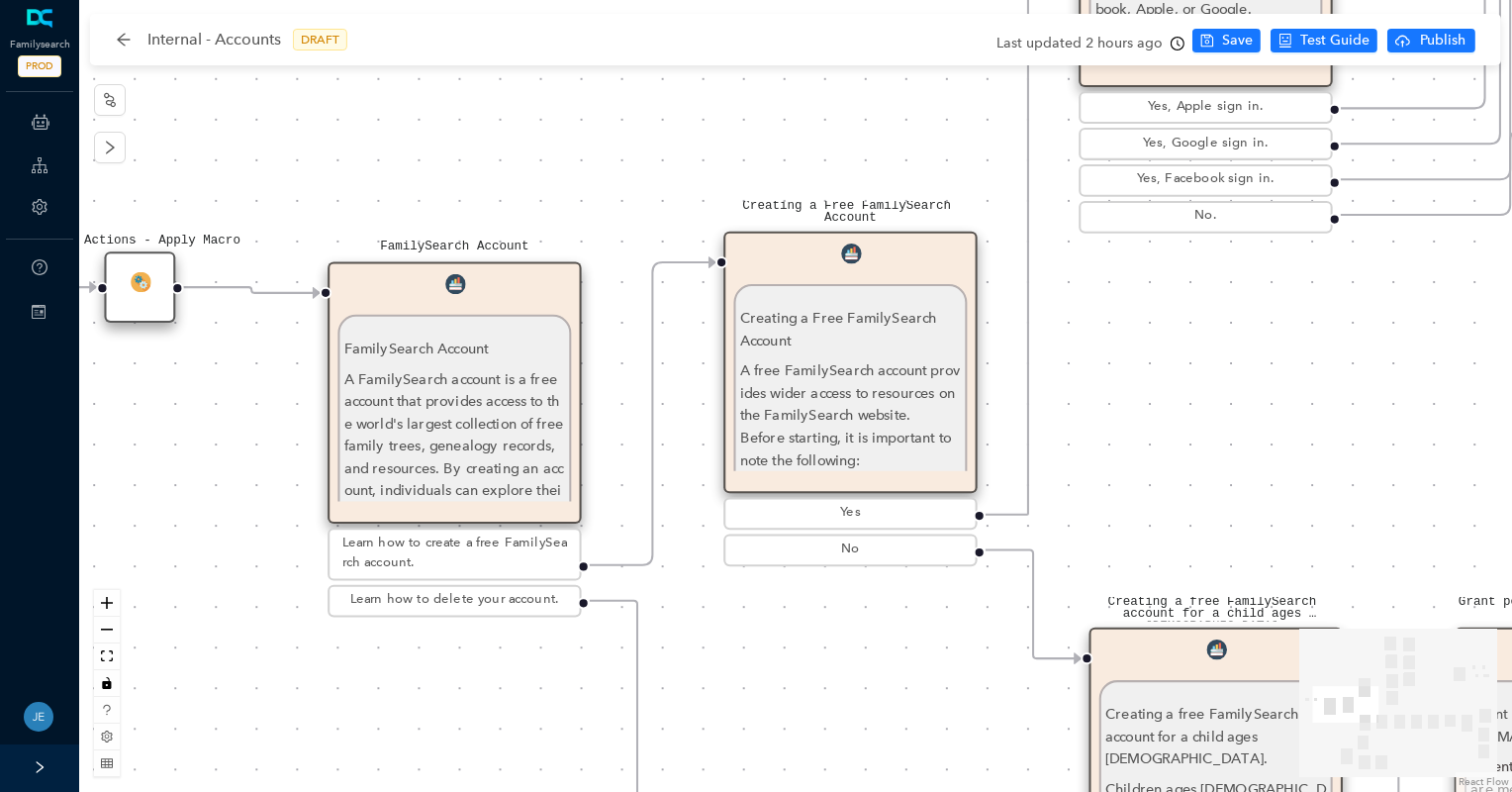 drag, startPoint x: 593, startPoint y: 505, endPoint x: 354, endPoint y: 223, distance: 369.65524 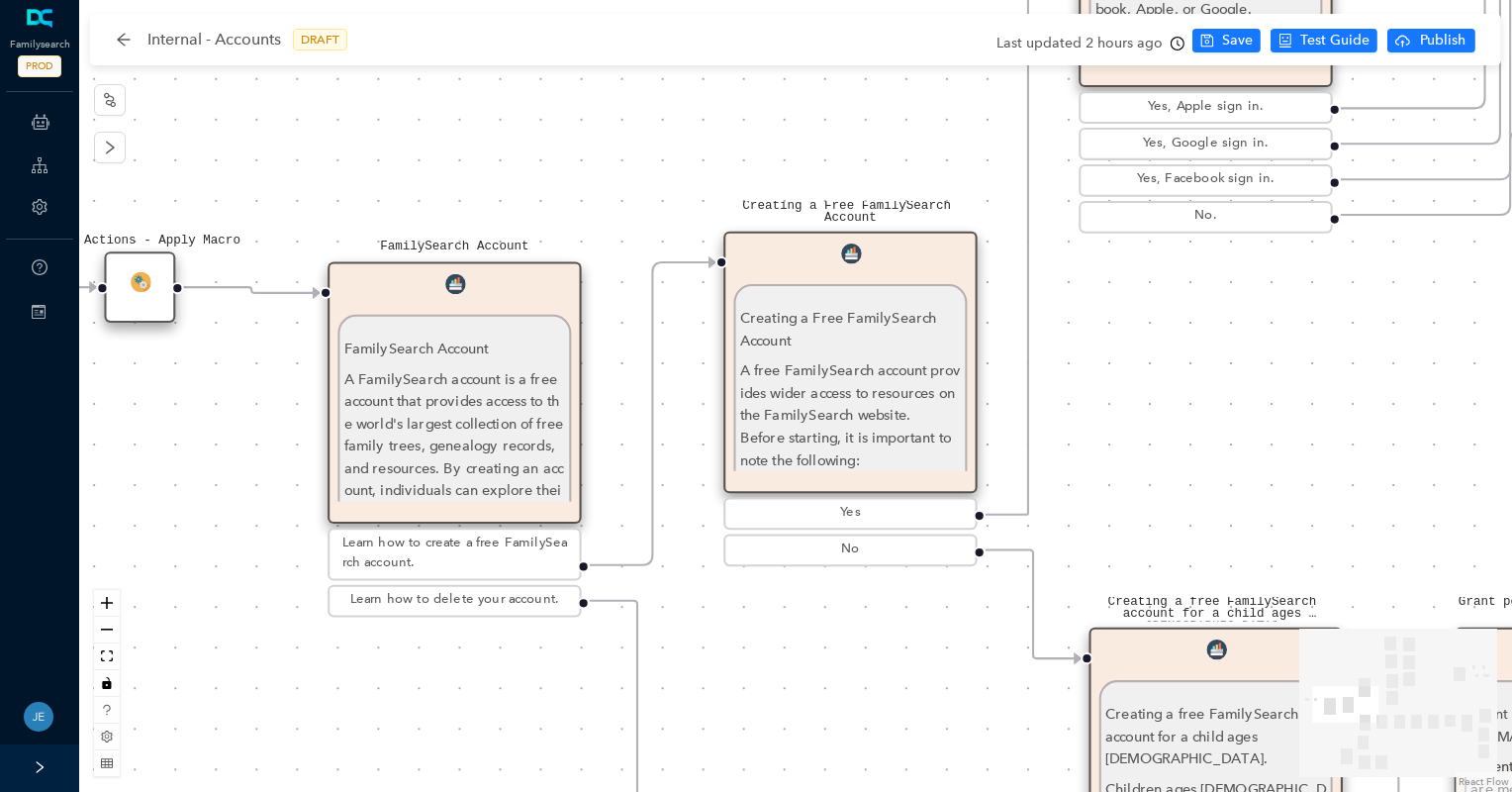 drag, startPoint x: 1249, startPoint y: 444, endPoint x: 505, endPoint y: 388, distance: 746.1046 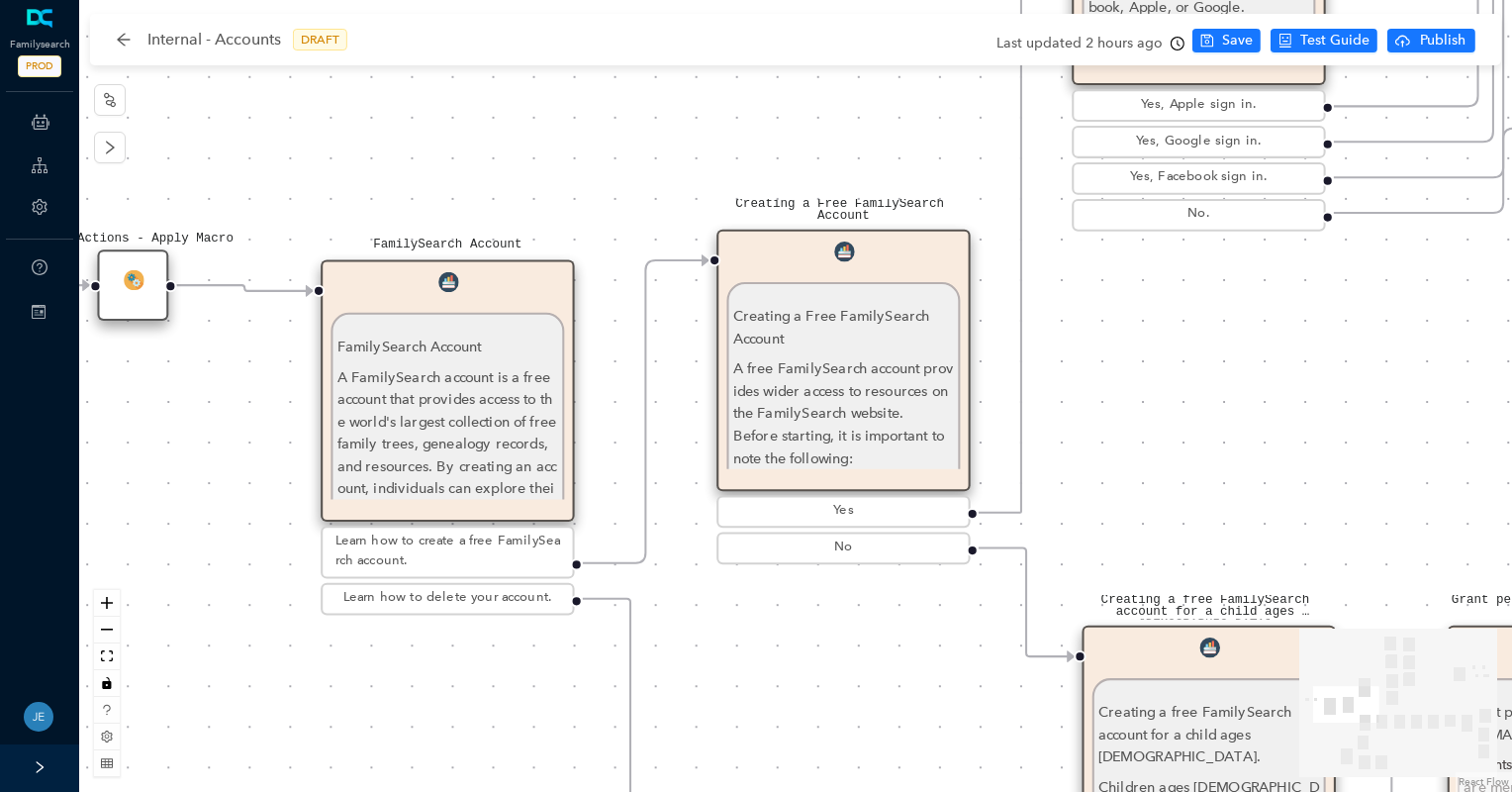 drag, startPoint x: 505, startPoint y: 388, endPoint x: 962, endPoint y: 444, distance: 460.41829 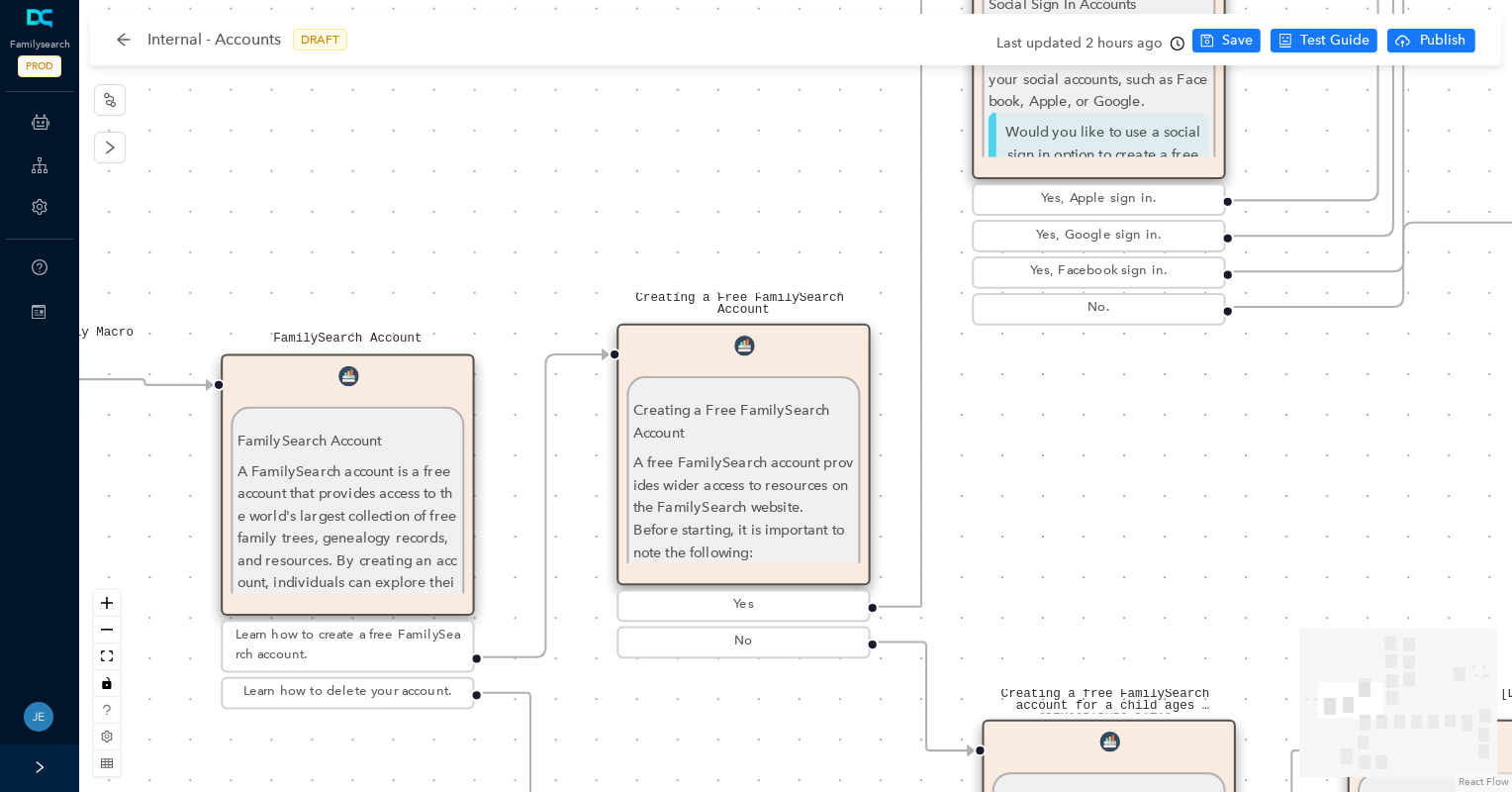 click on "Instruct the Guest to do the Following: Instruct the Guest to do the Following: Go to  [DOMAIN_NAME] , and click  Create Account . Click the Apple icon. Click  Log In . Apple will ask you to allow FamilySearch to obtain your name, profile picture, and email address. This information will be added to your FamilySearch account. Then click  Continue. The guest can select whether they would like to receive messages from FamilySearch about updates, events, and ancestors. For members of the [DEMOGRAPHIC_DATA][PERSON_NAME], if they would like to add their [DEMOGRAPHIC_DATA][PERSON_NAME] membership information, select the second option. Selecting this option will trigger text fields to drop down to add their birth date and Church record number. Click  Continue with Apple .  The guest can include a mobile number and a birth date. This information along with their email will help determine if a duplicate account has already been created. Click  Continue with Apple.  Continue.  Ask parent ." at bounding box center [796, 396] 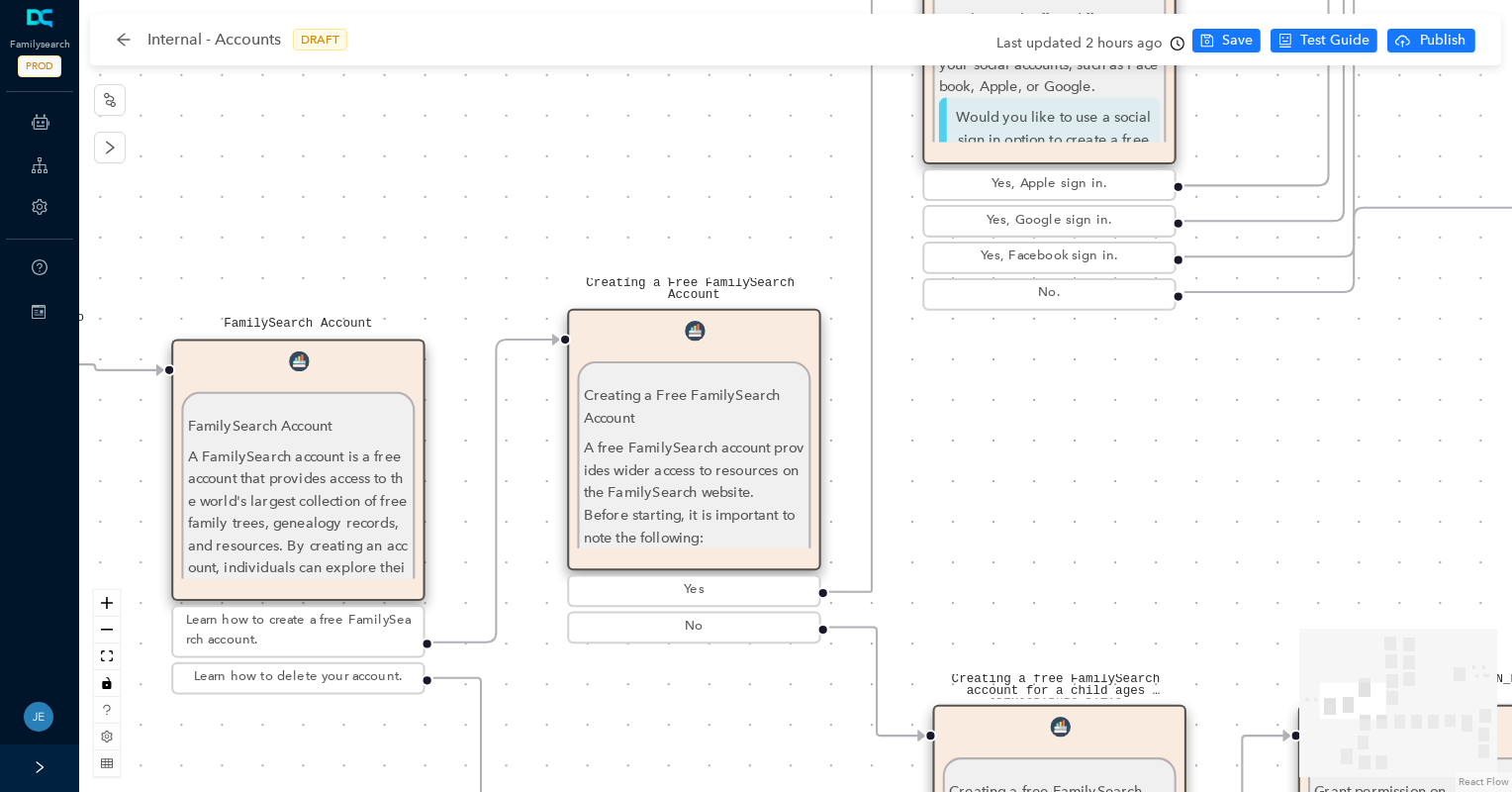 drag, startPoint x: 718, startPoint y: 392, endPoint x: 619, endPoint y: 346, distance: 109.165 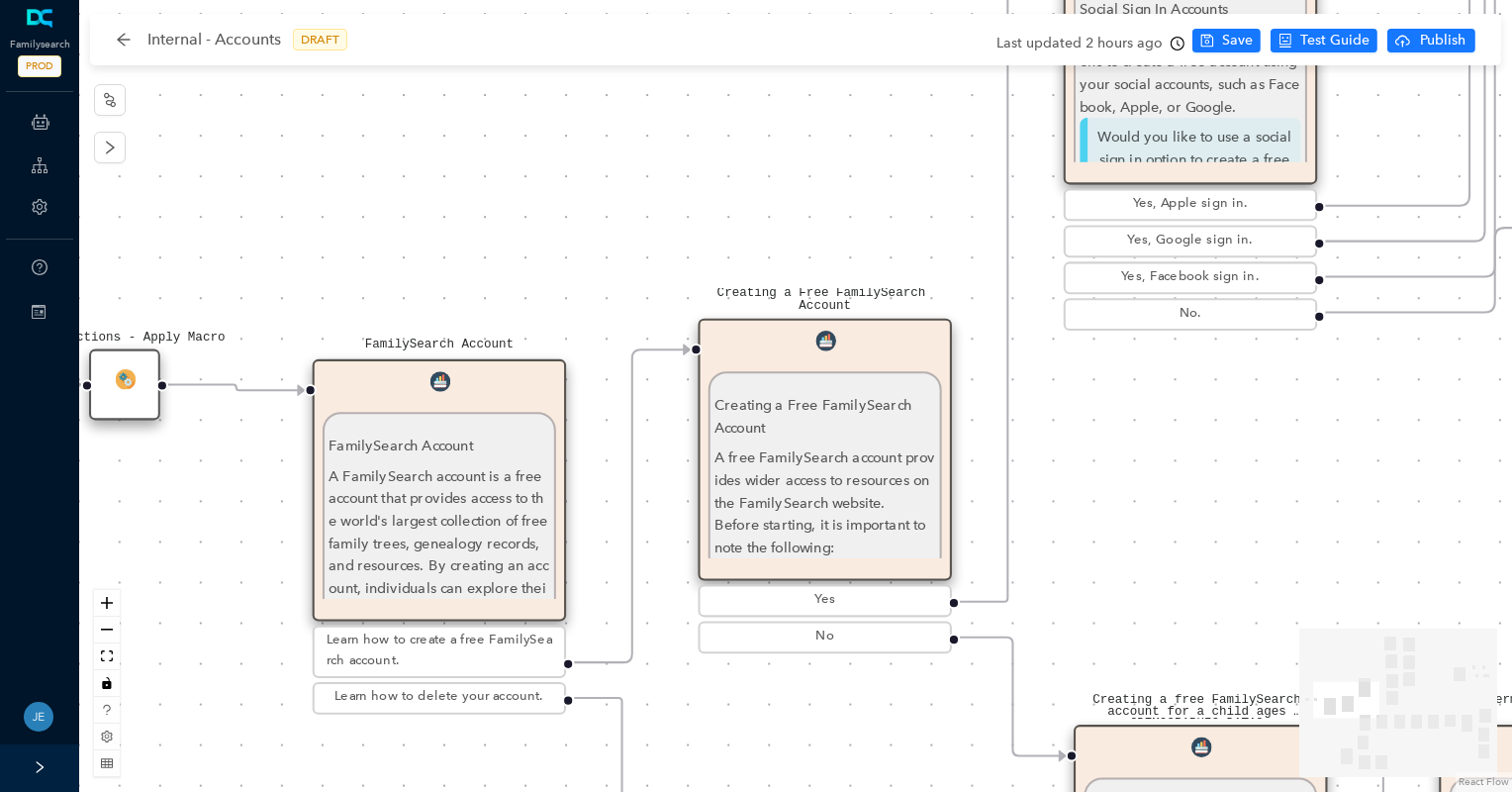 drag, startPoint x: 1417, startPoint y: 732, endPoint x: 1395, endPoint y: 730, distance: 22.090722 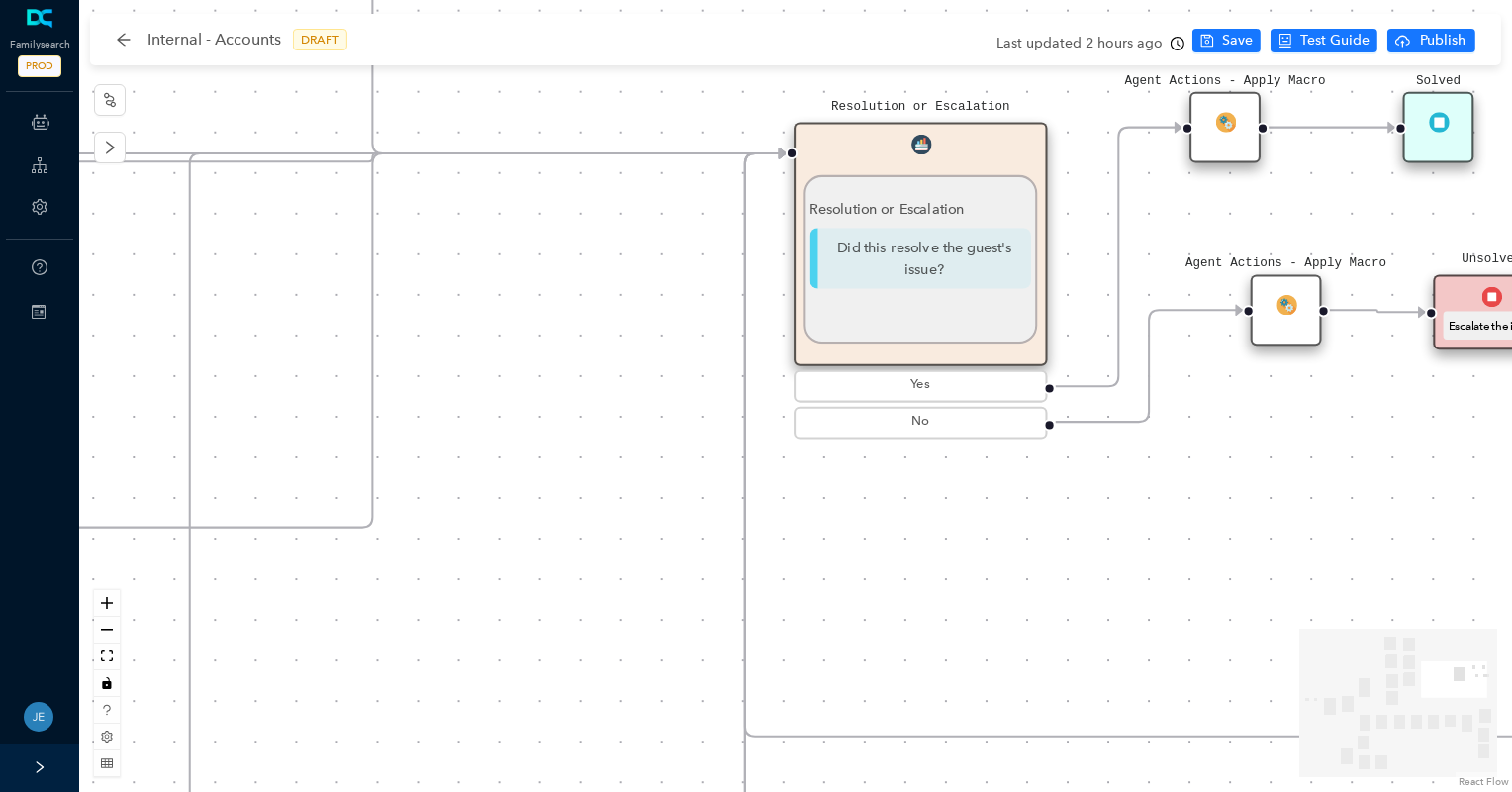 drag, startPoint x: 1395, startPoint y: 730, endPoint x: 1515, endPoint y: 708, distance: 122 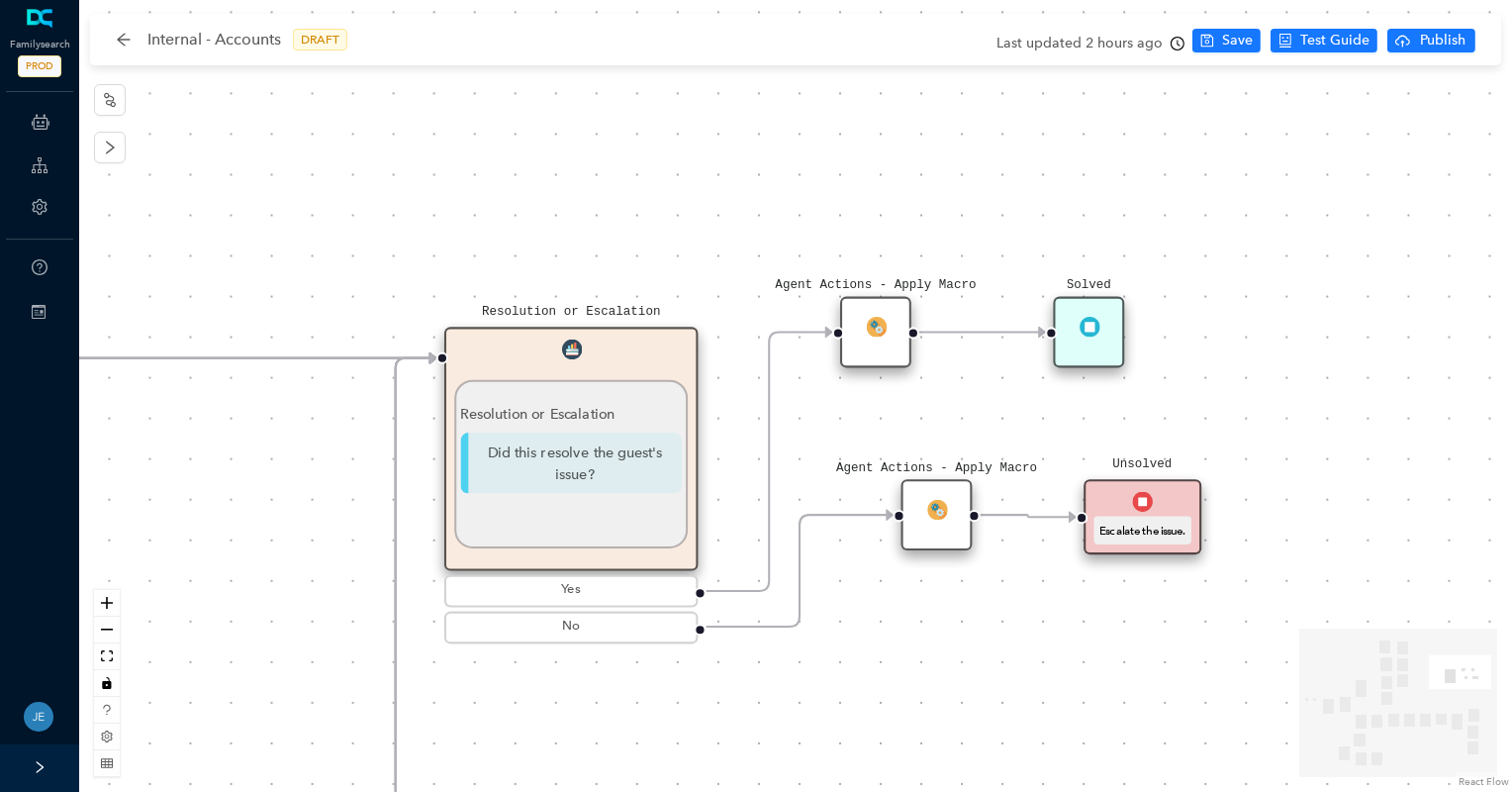 drag, startPoint x: 1456, startPoint y: 681, endPoint x: 1468, endPoint y: 674, distance: 13.892444 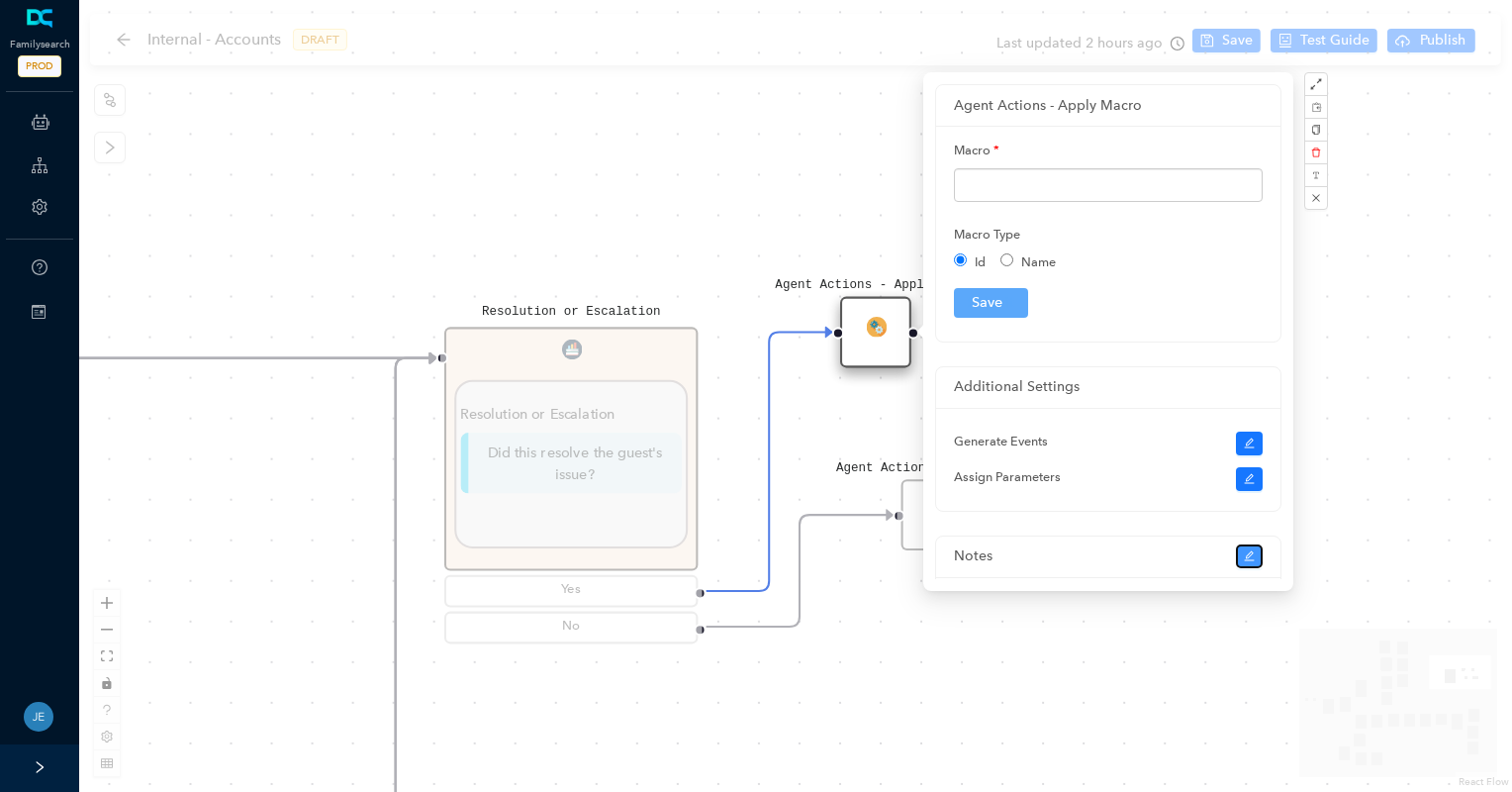 click 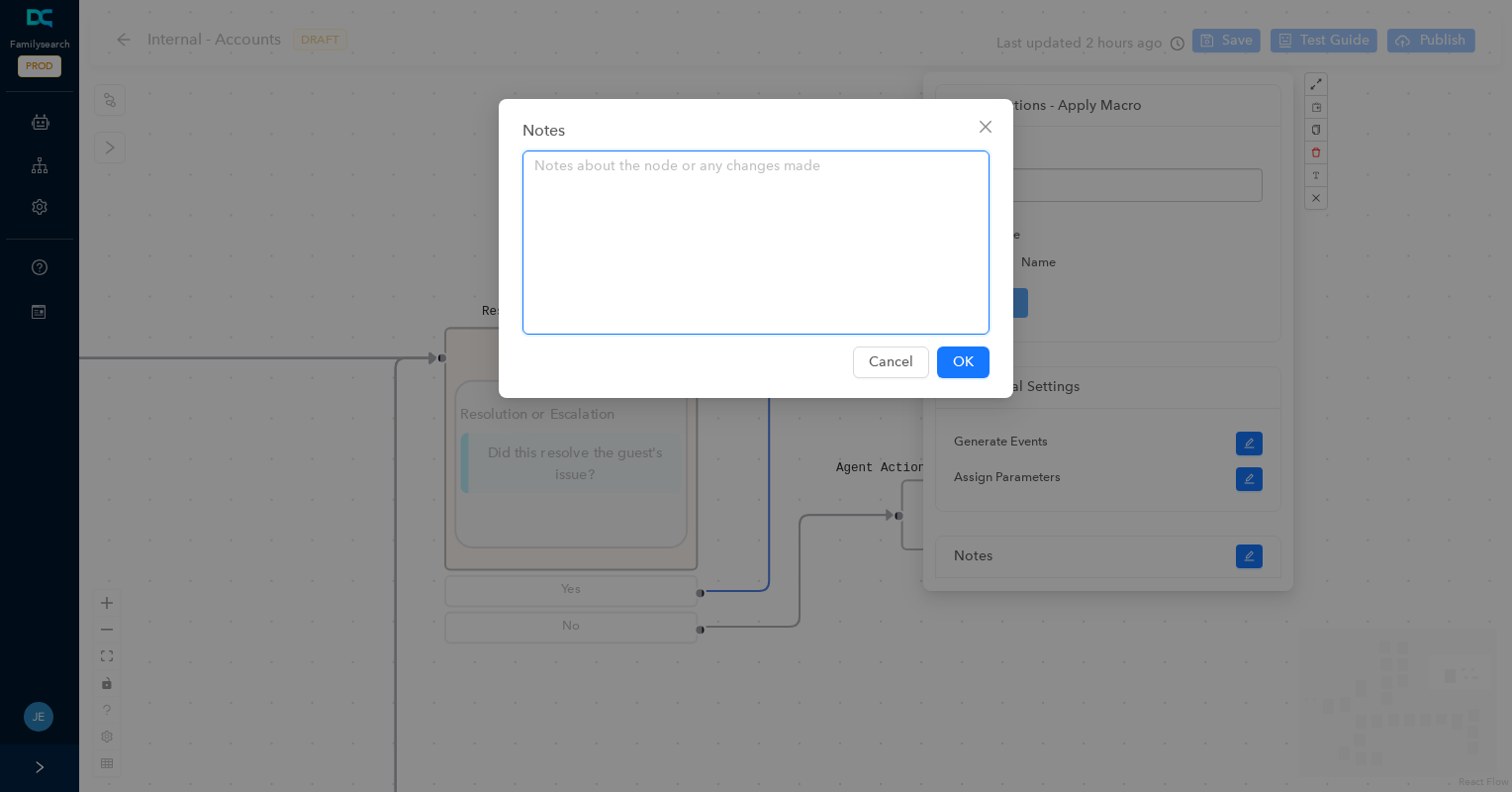 click at bounding box center [756, 243] 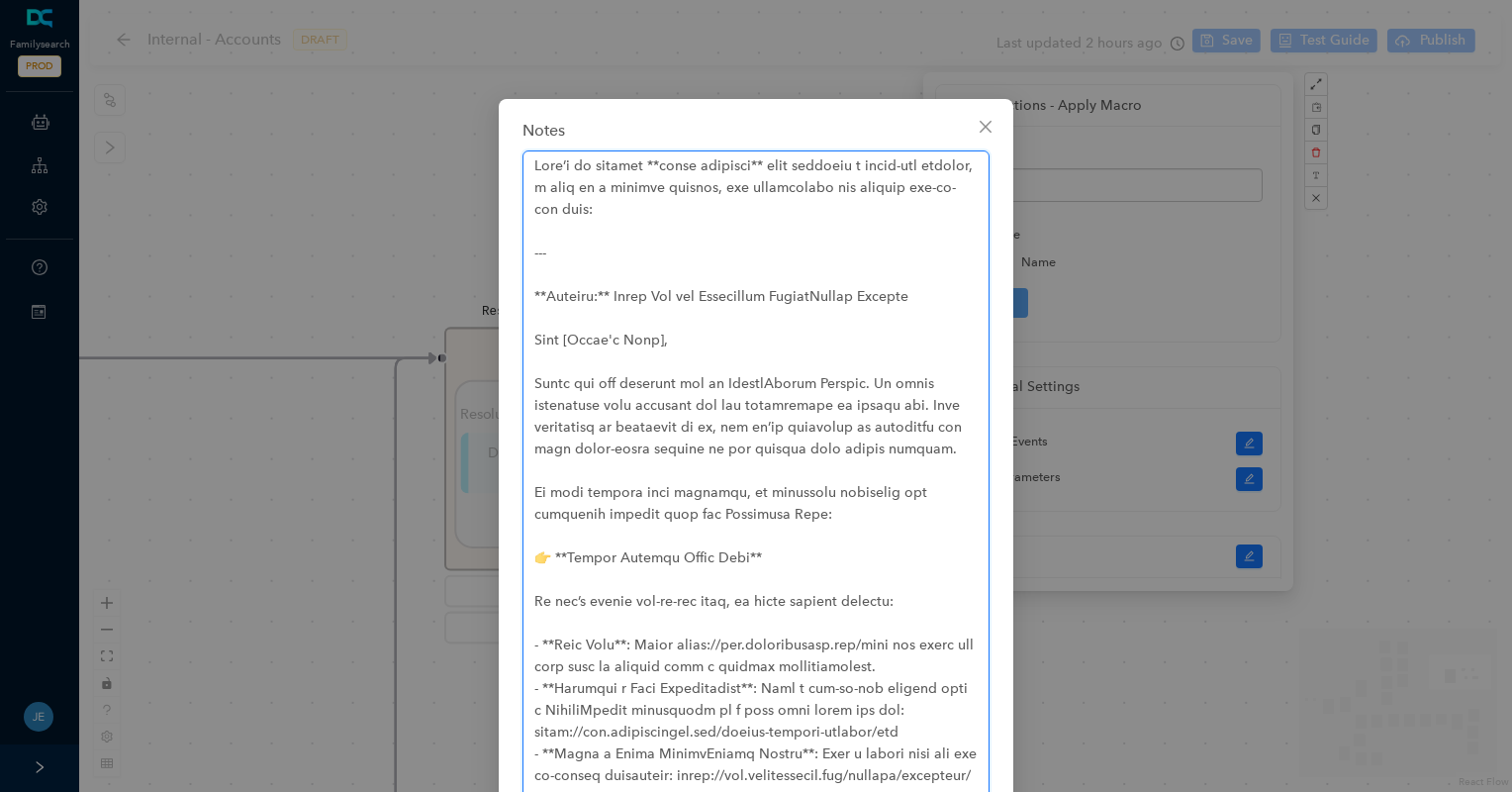 scroll, scrollTop: 275, scrollLeft: 0, axis: vertical 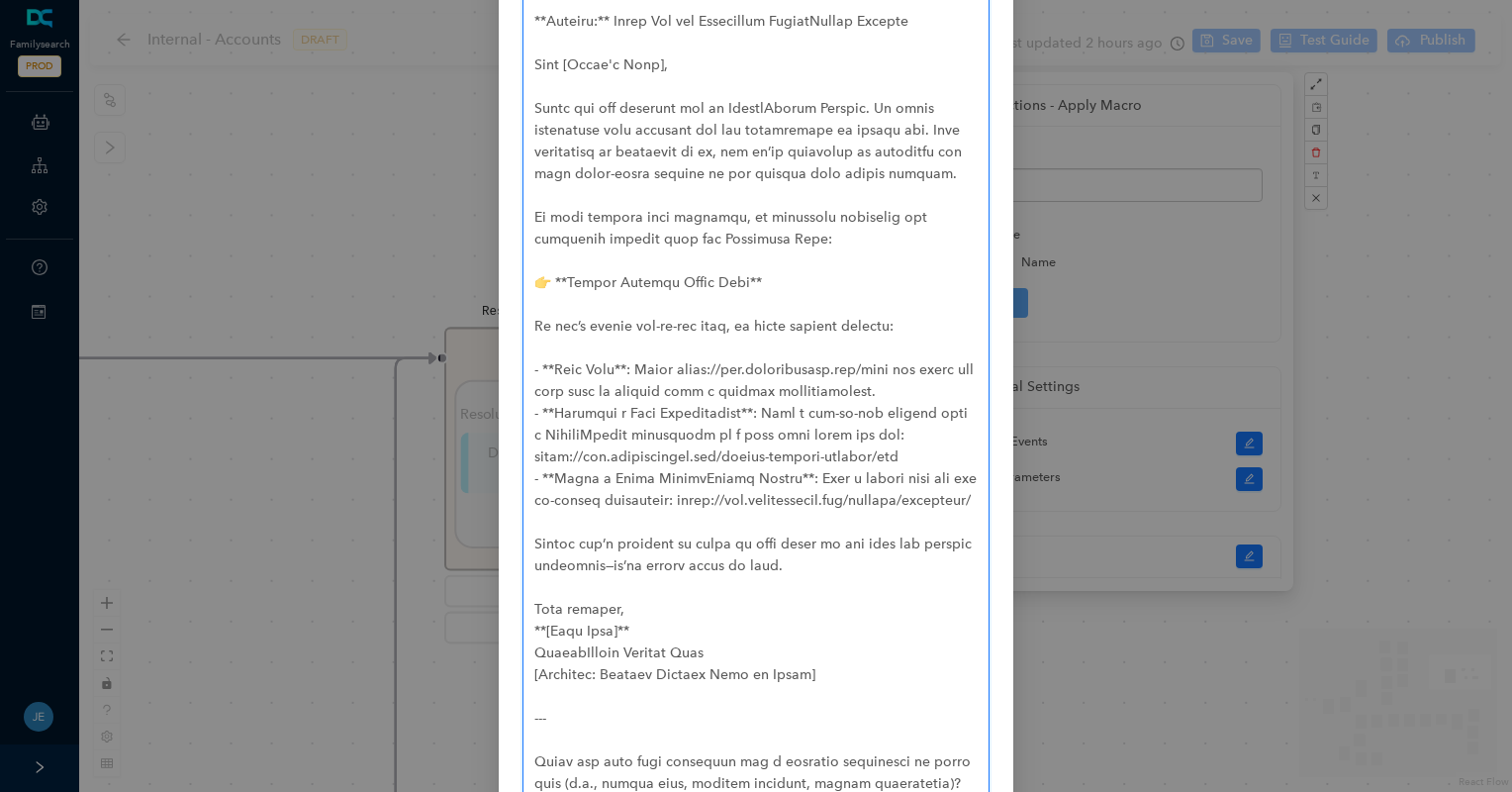 click at bounding box center [756, 338] 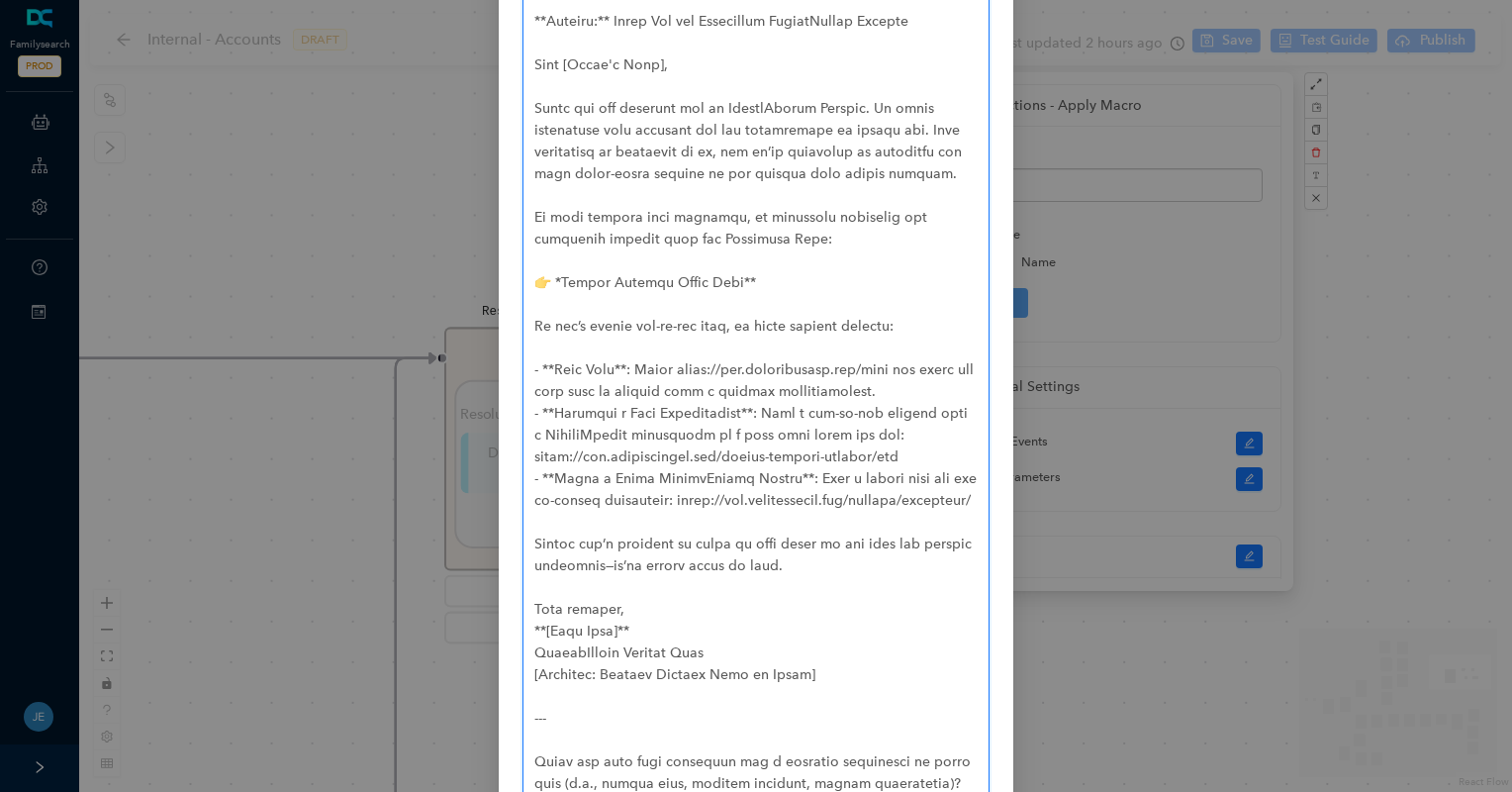 type 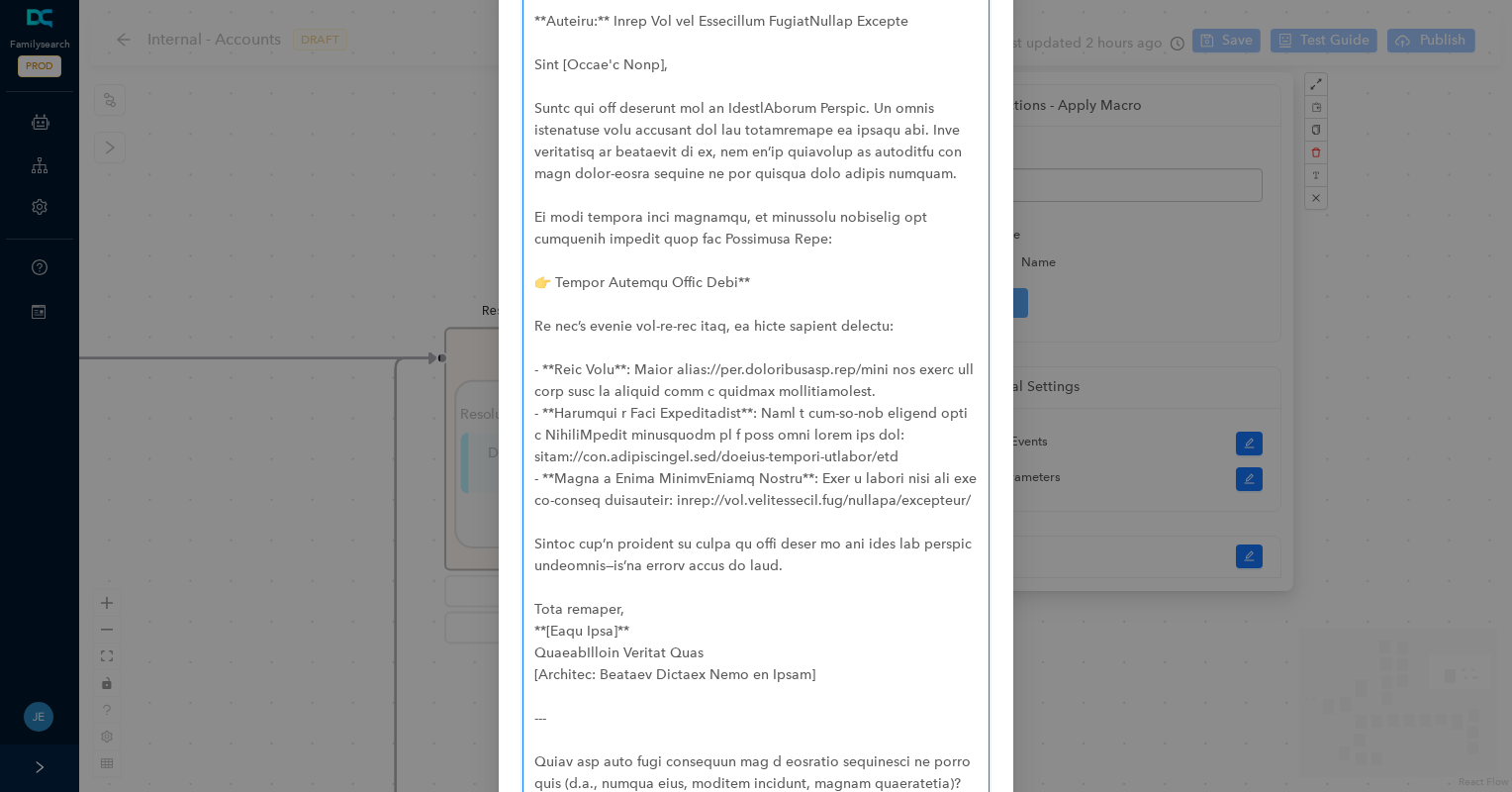 type 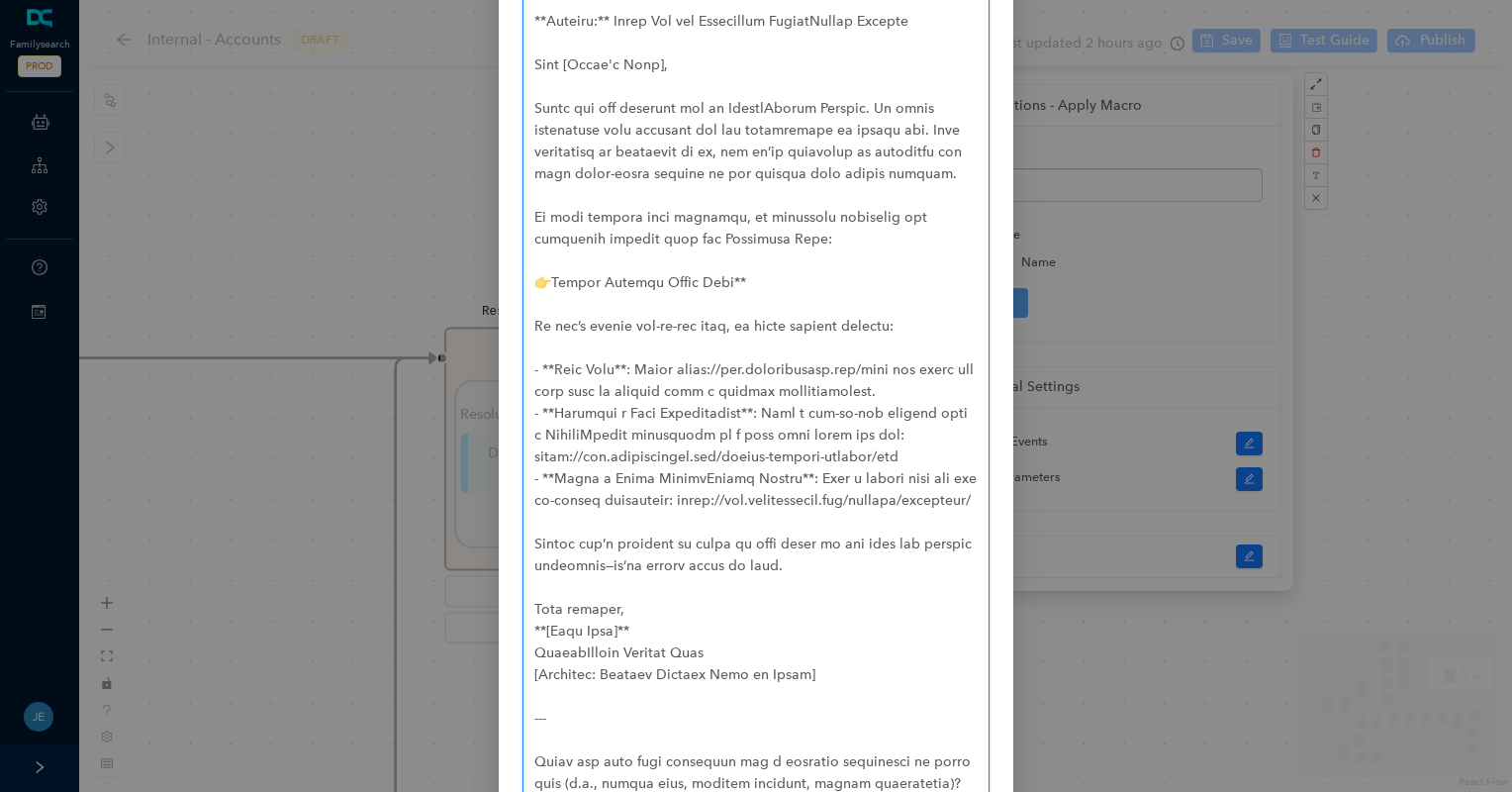 type 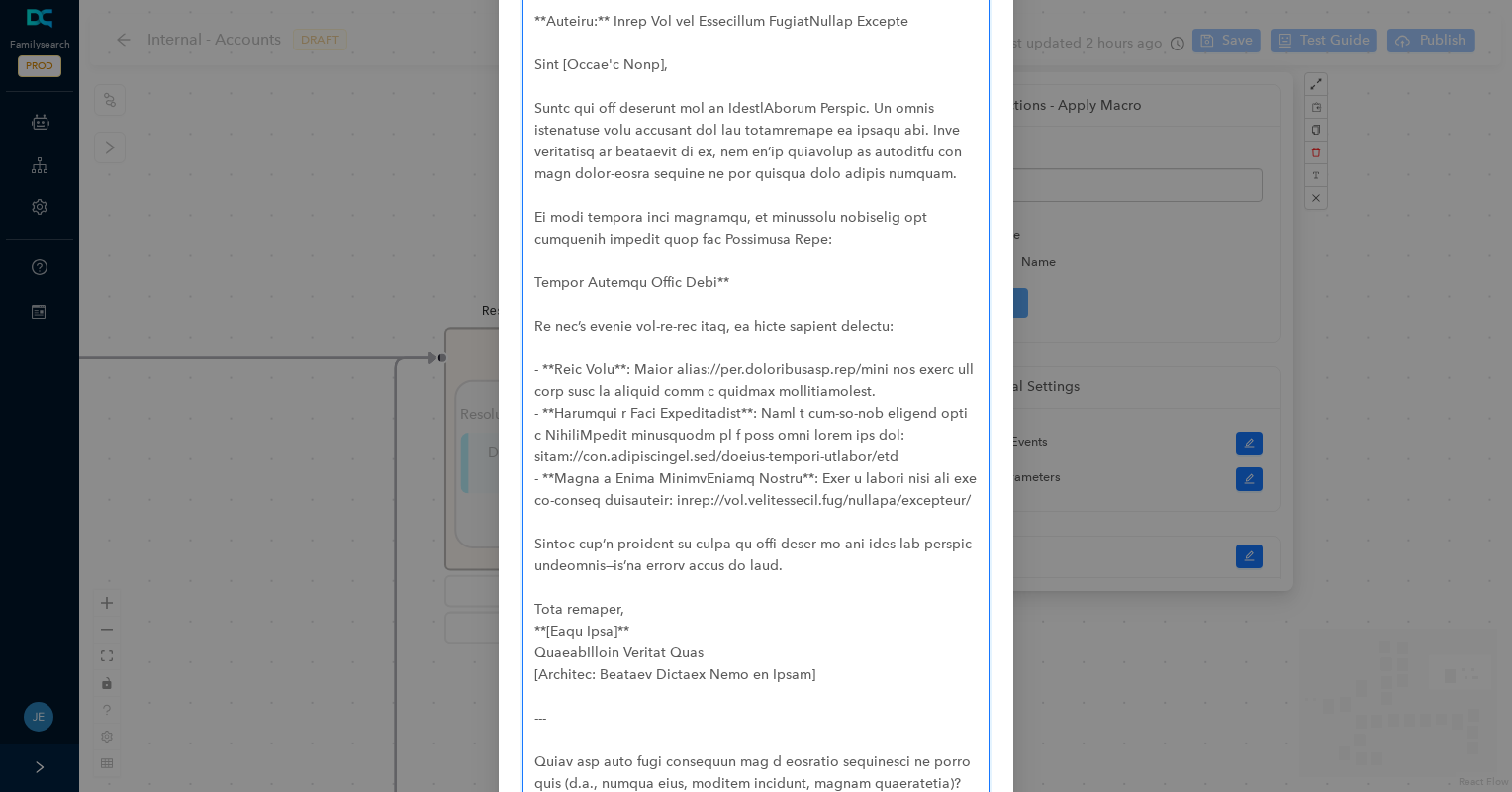 type 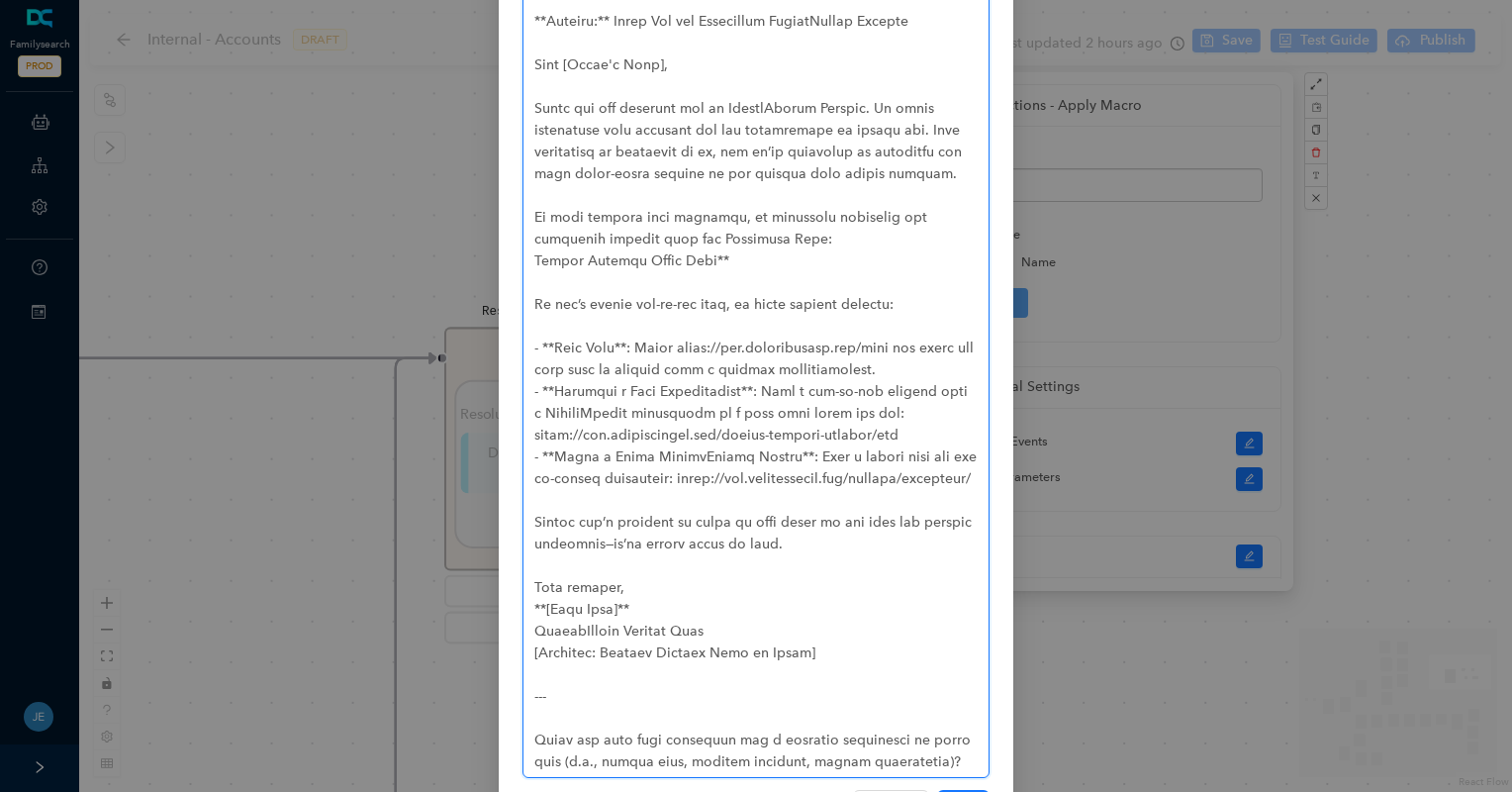 type 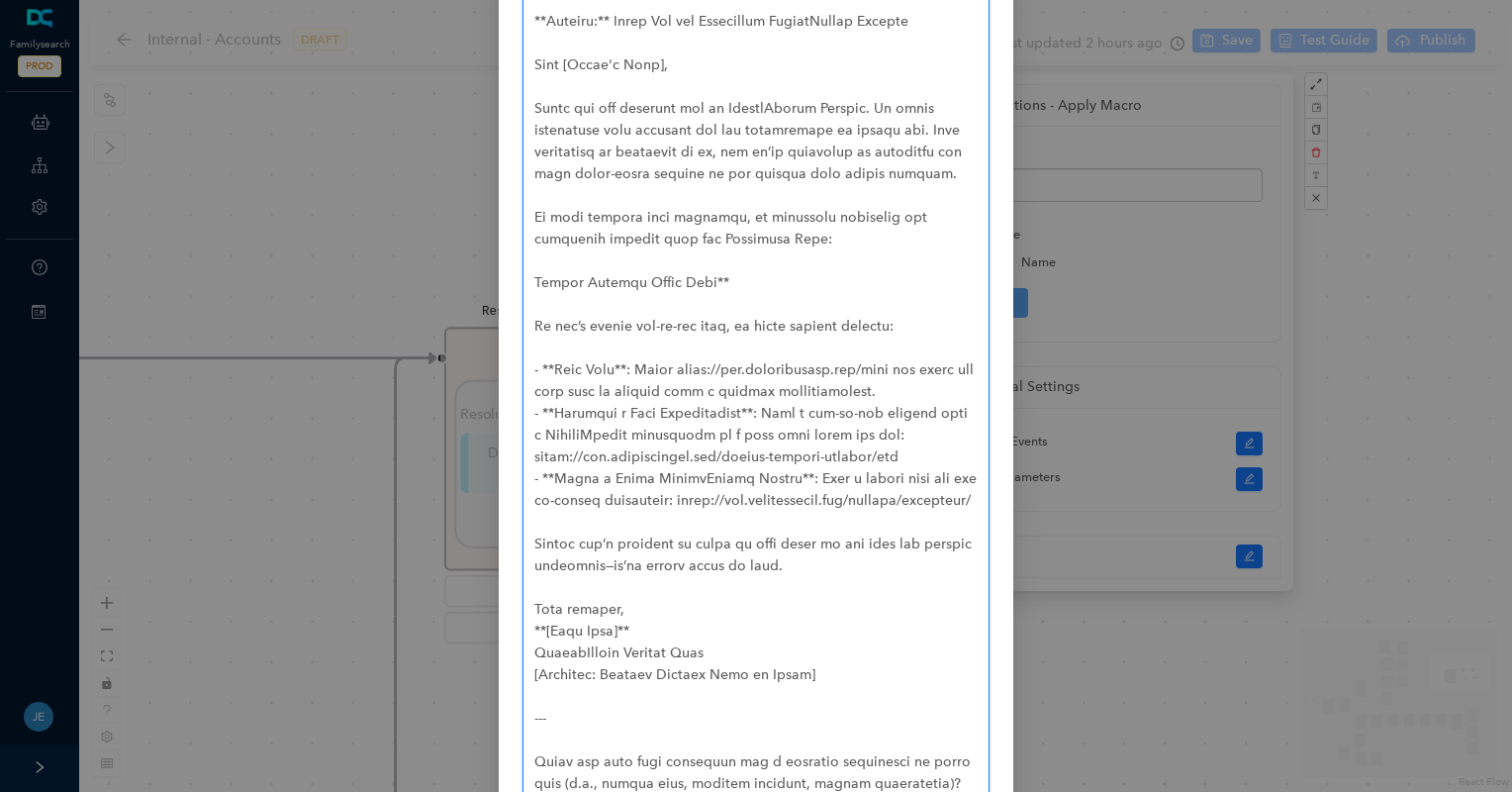 click at bounding box center [756, 338] 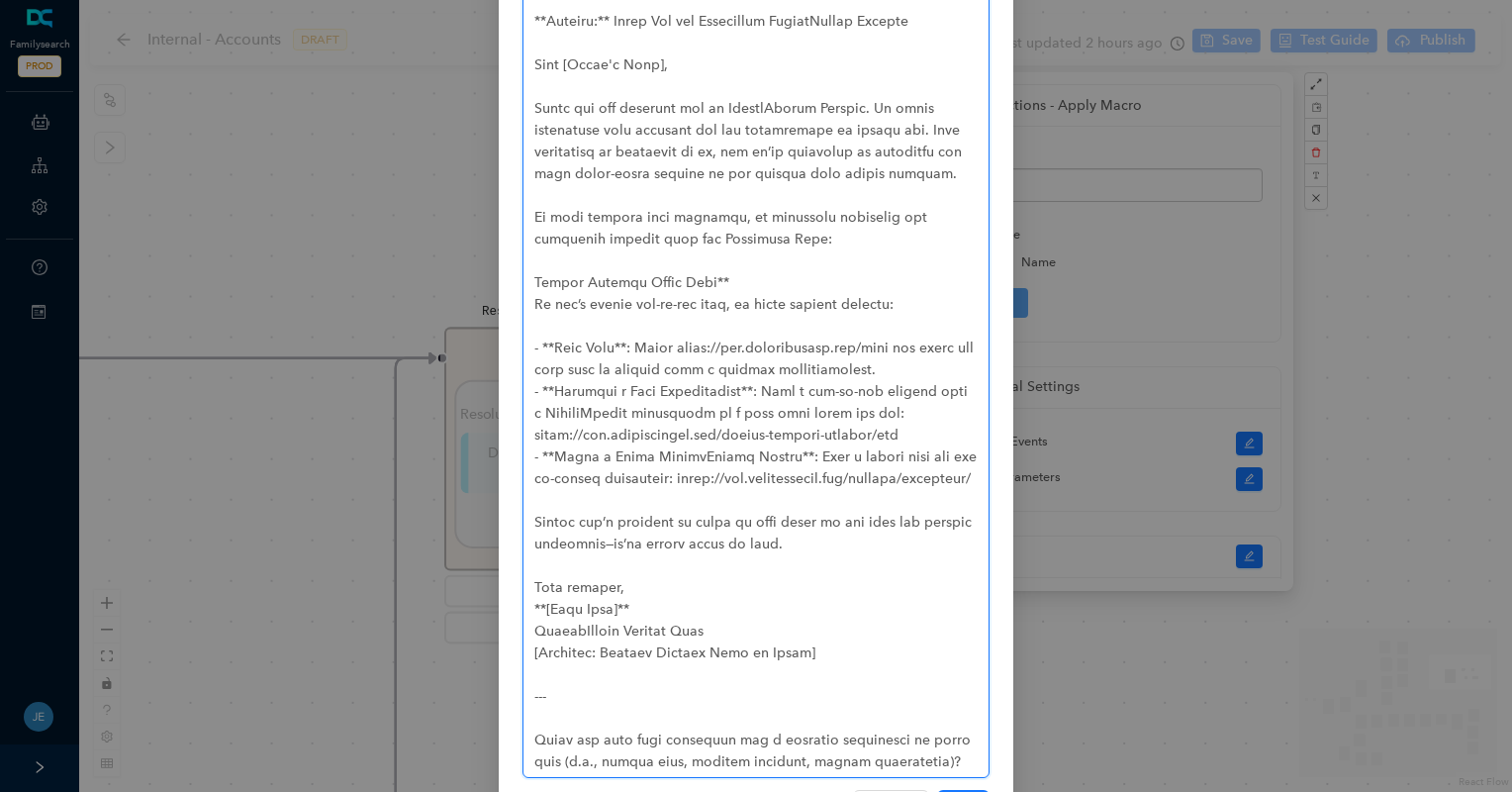 type 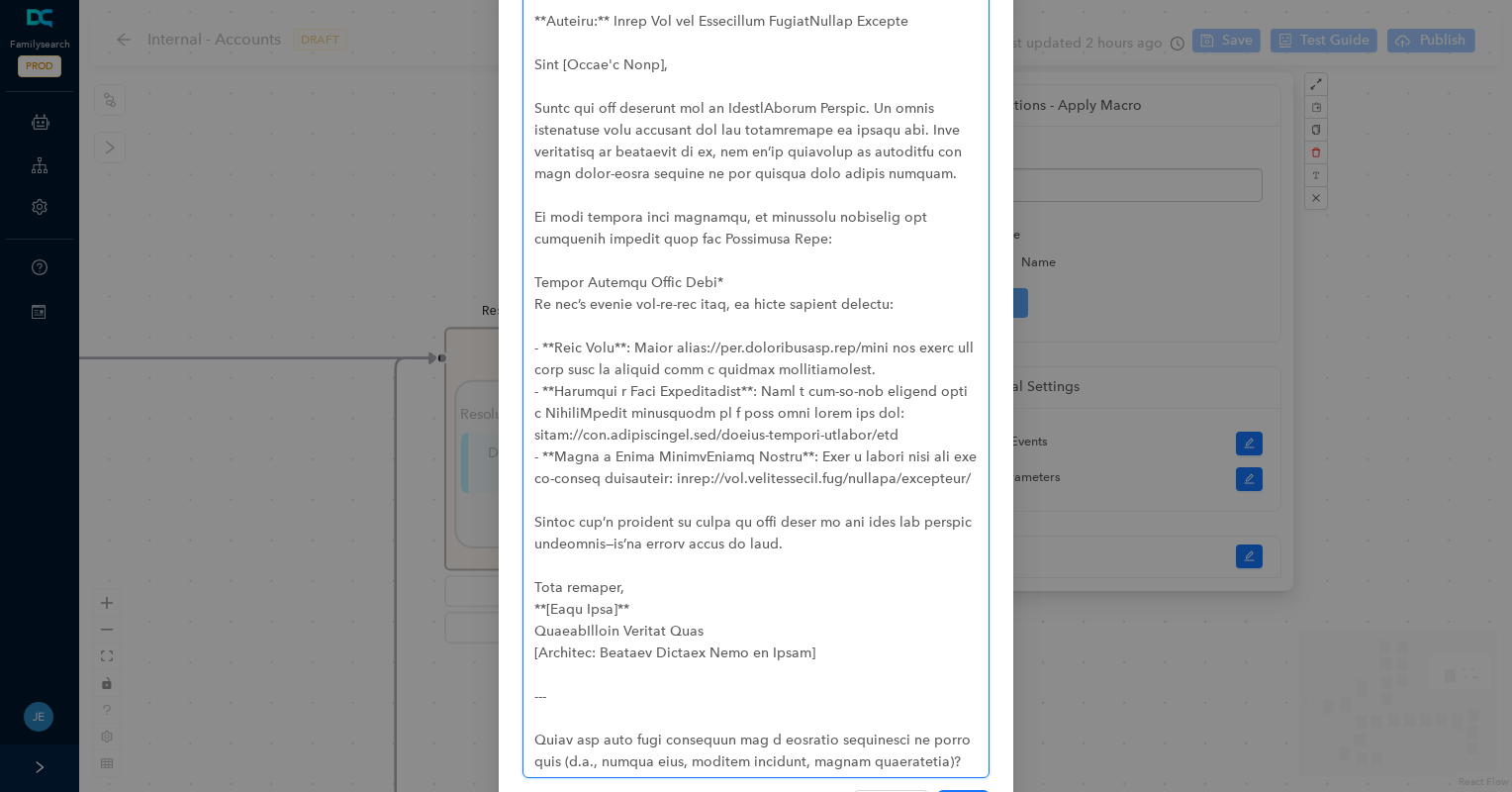 type 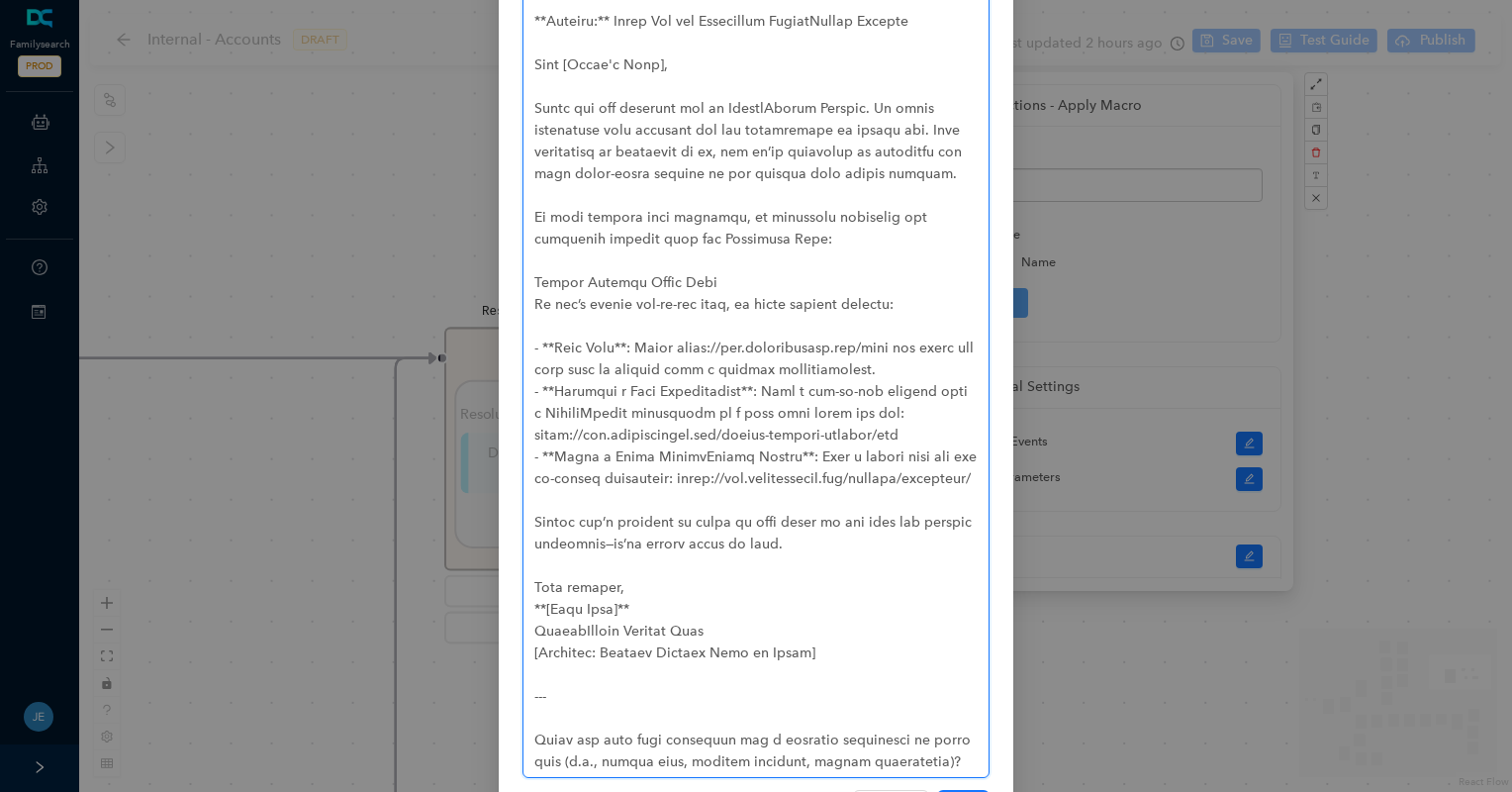 type 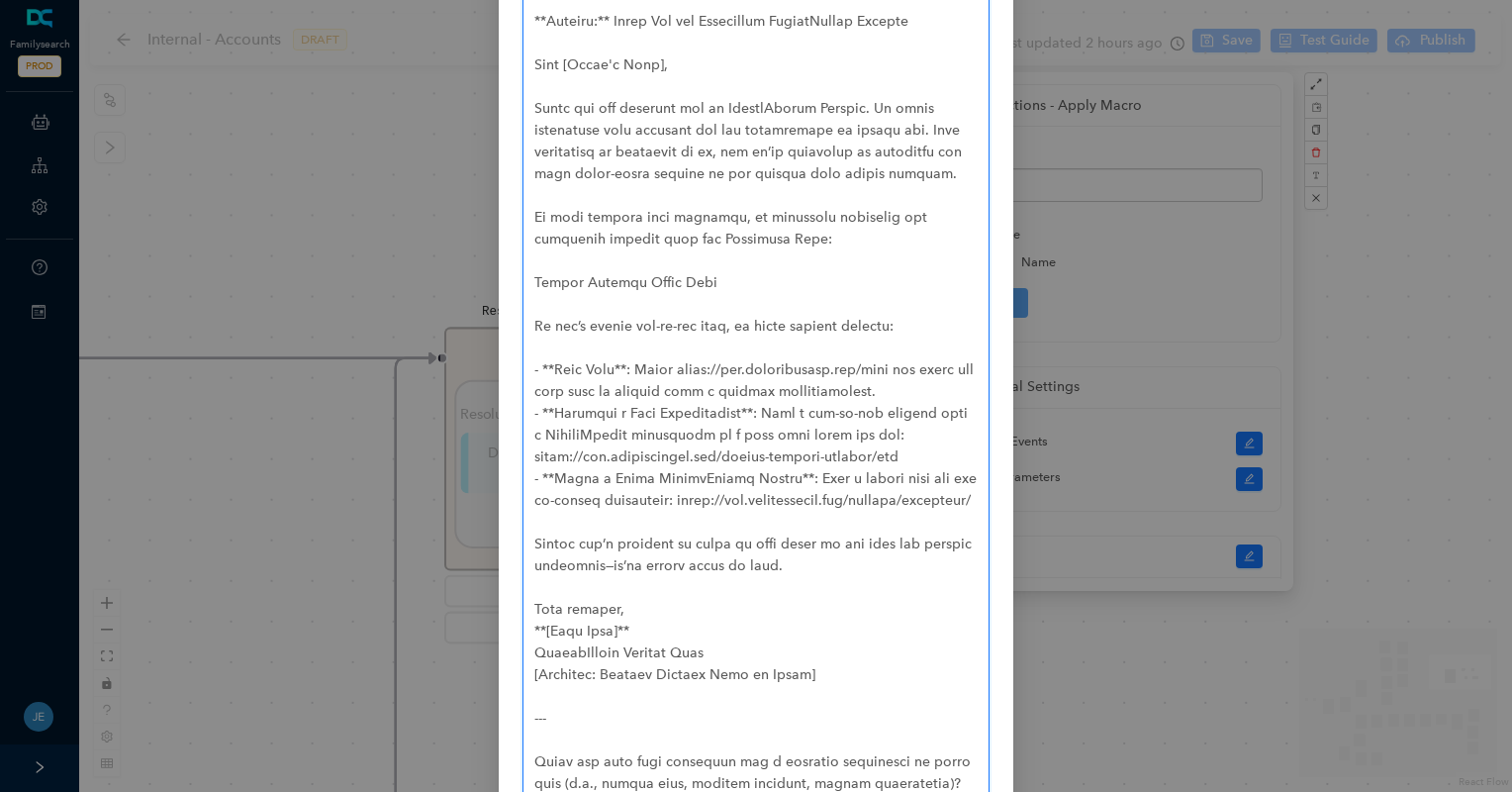 click at bounding box center (756, 338) 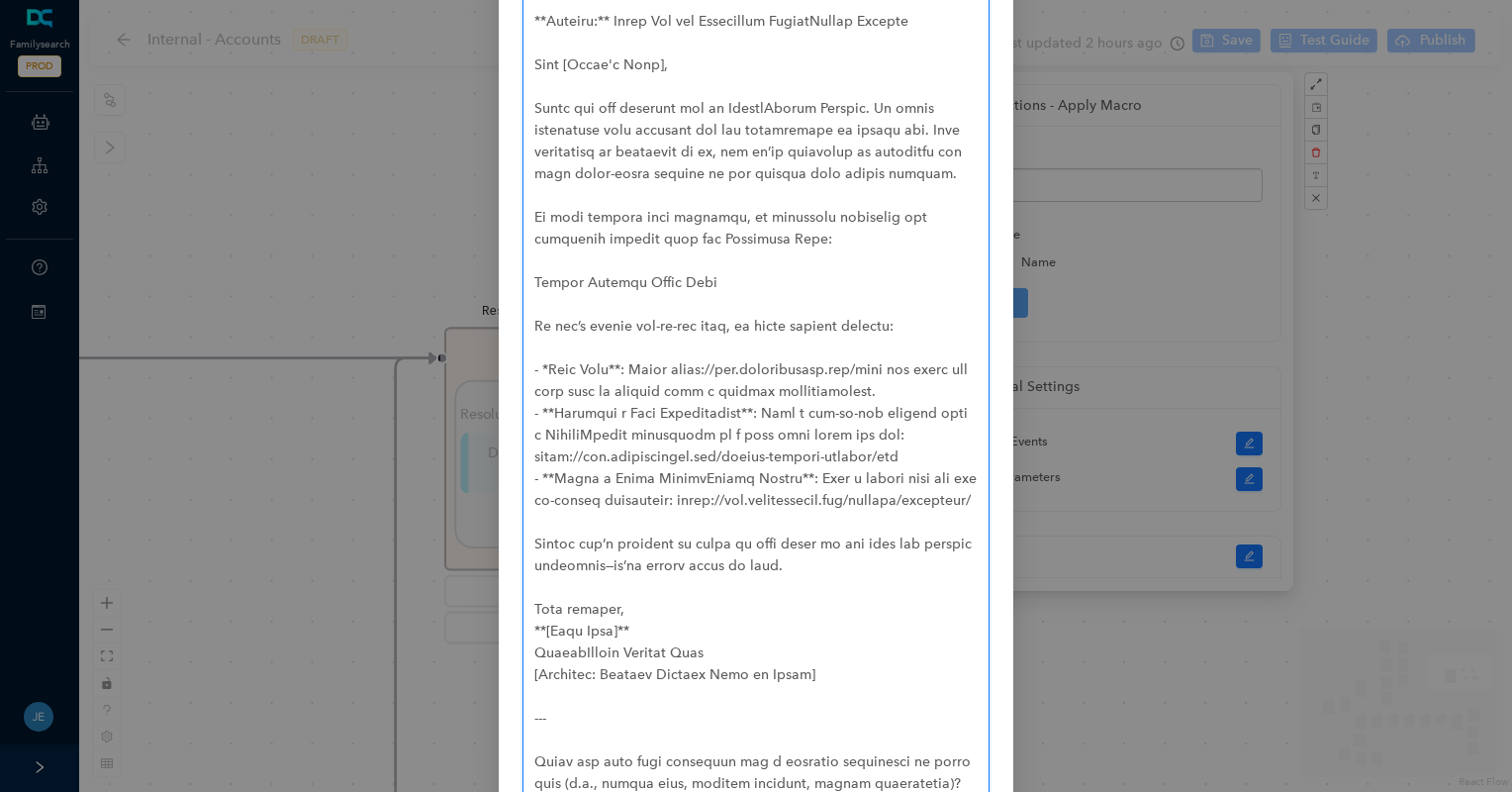 type 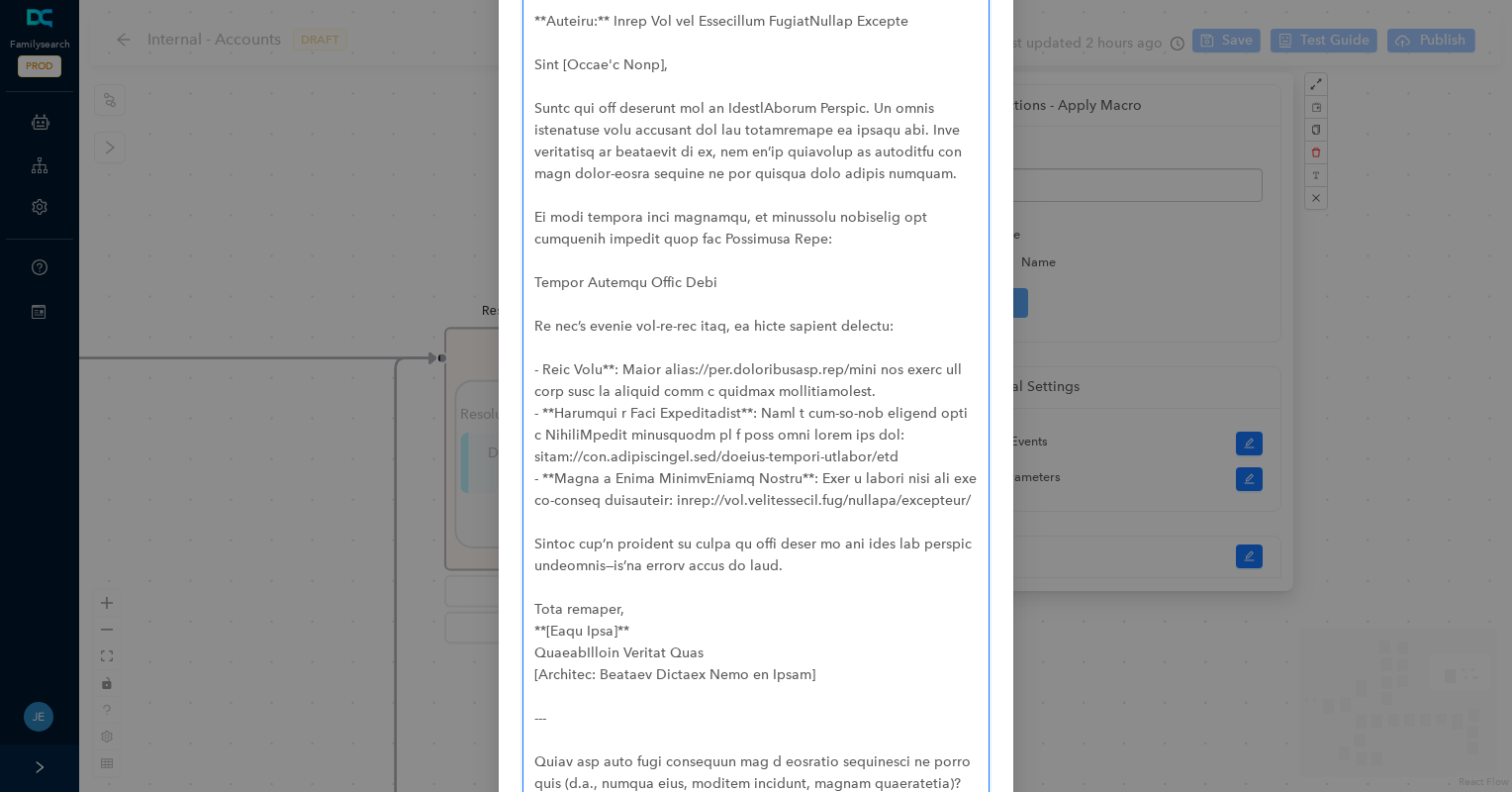 click at bounding box center (756, 338) 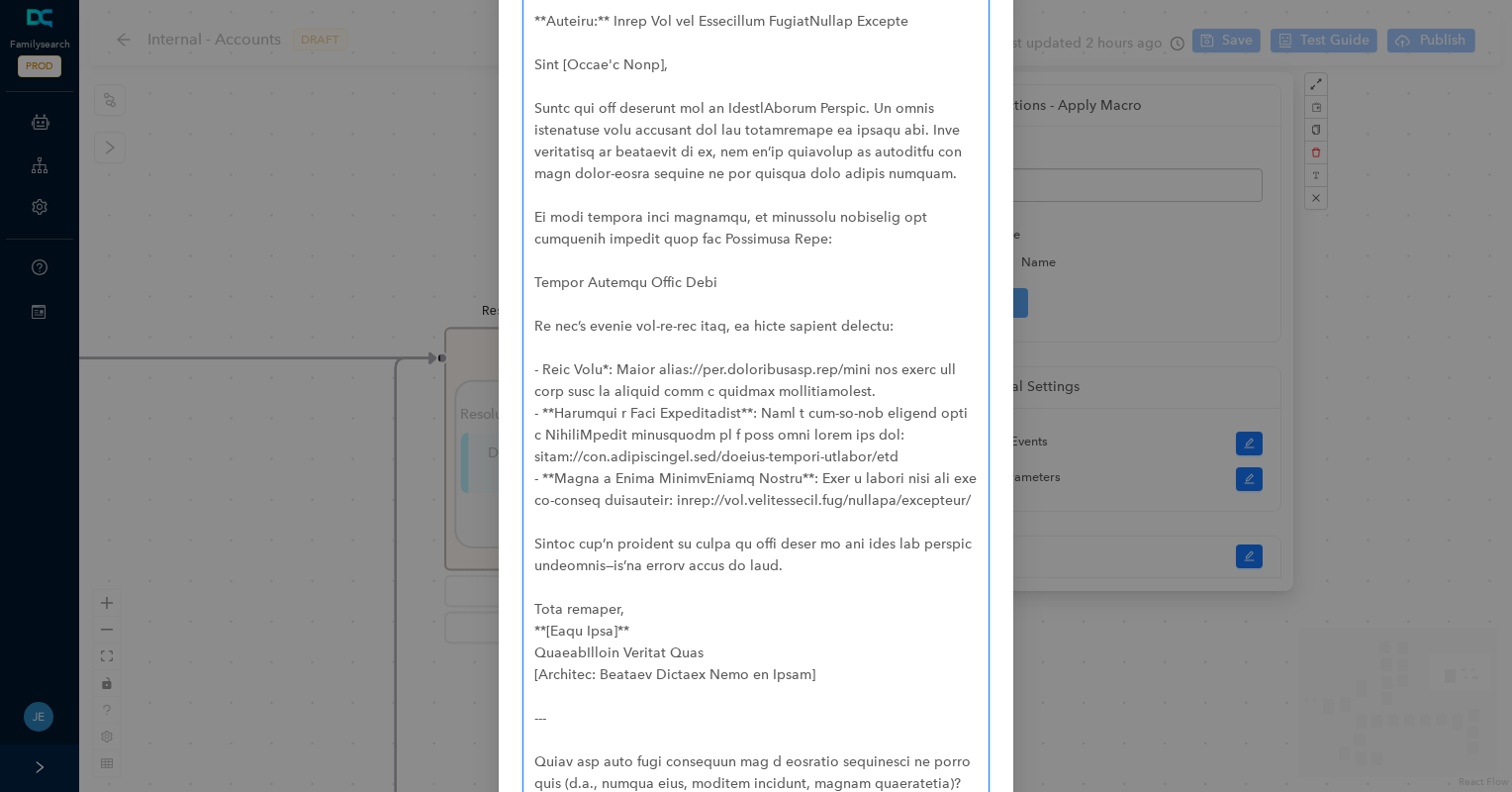 type 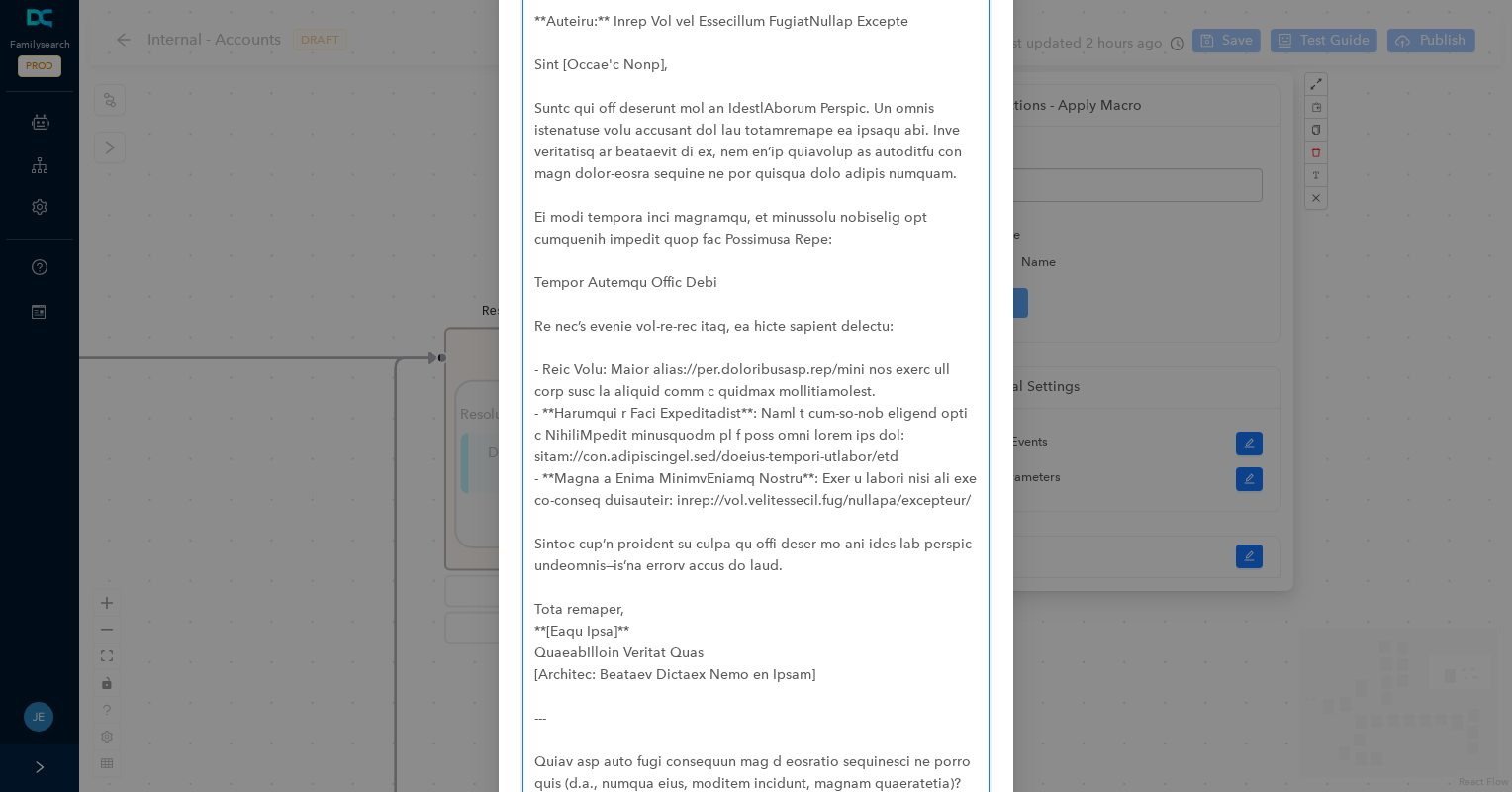 click at bounding box center (756, 338) 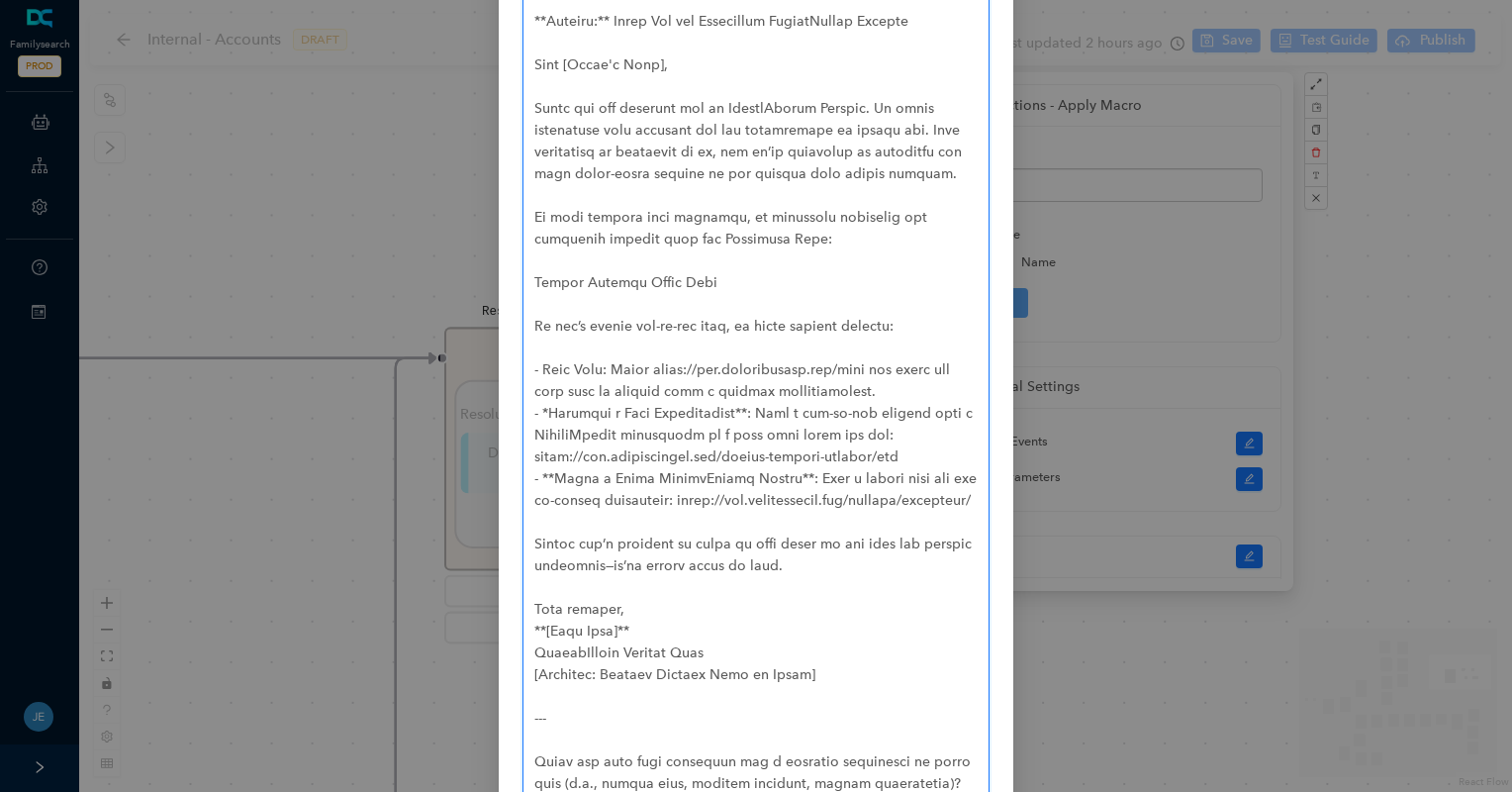 type 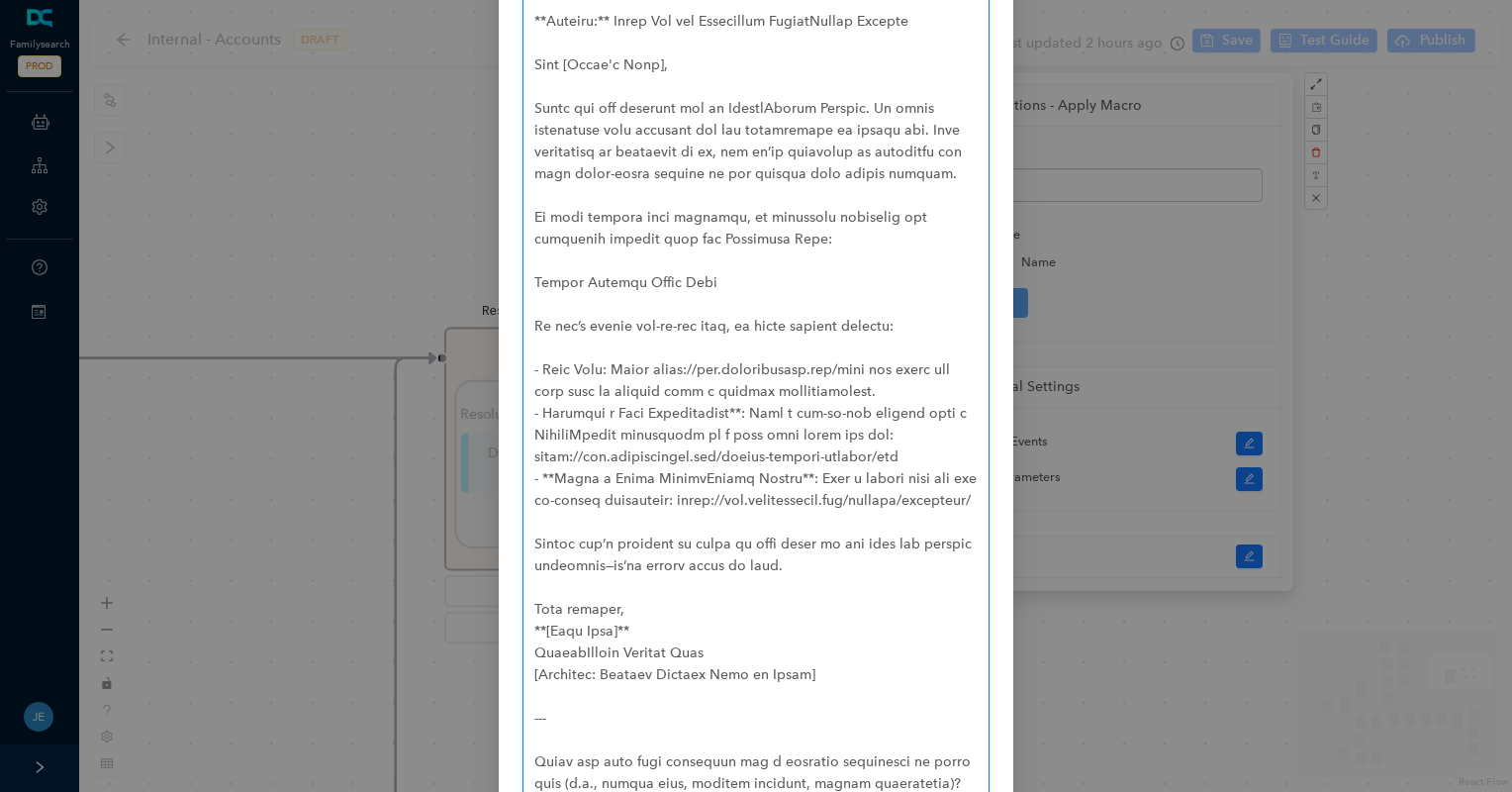 click at bounding box center [756, 338] 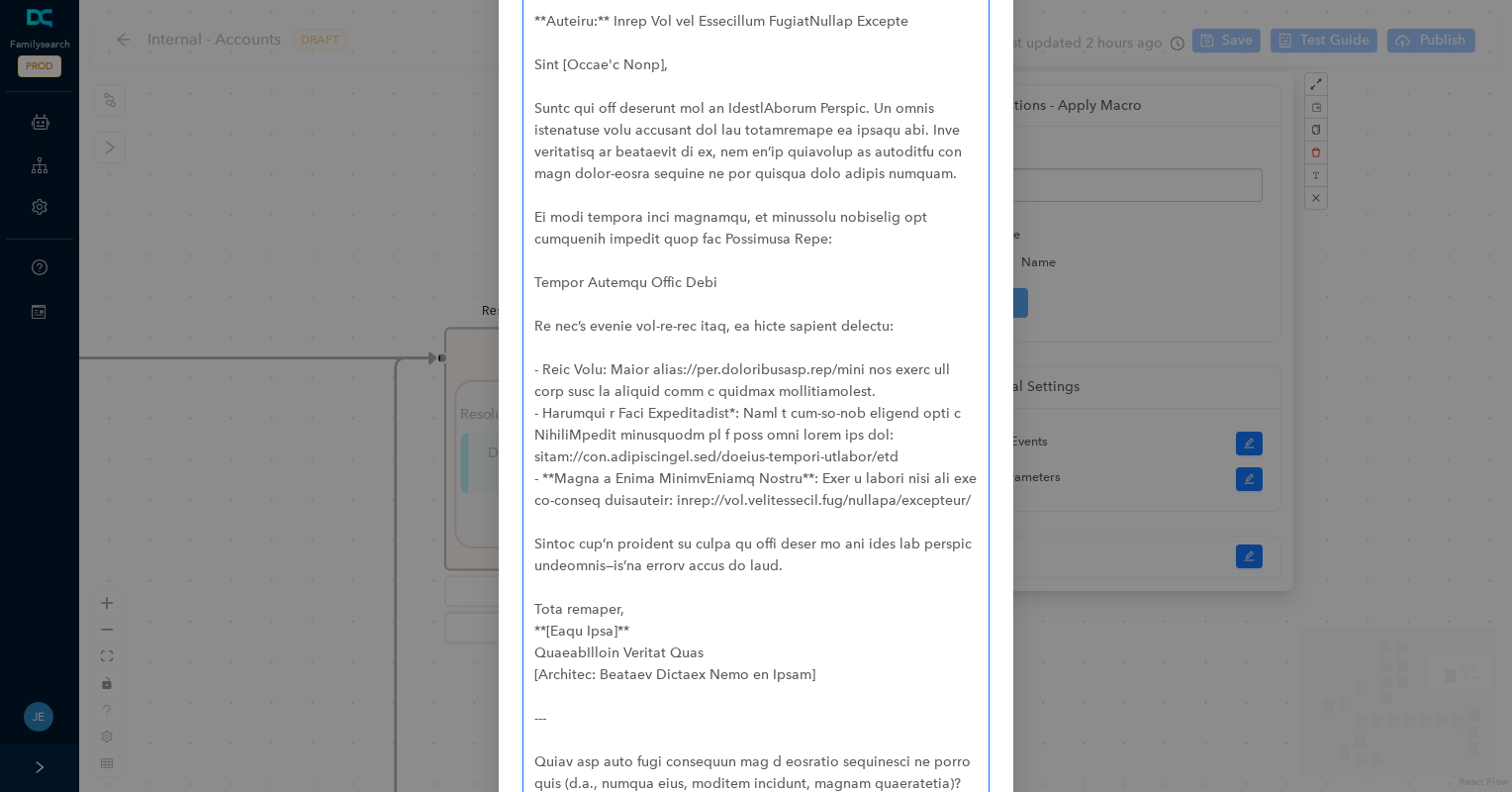 type 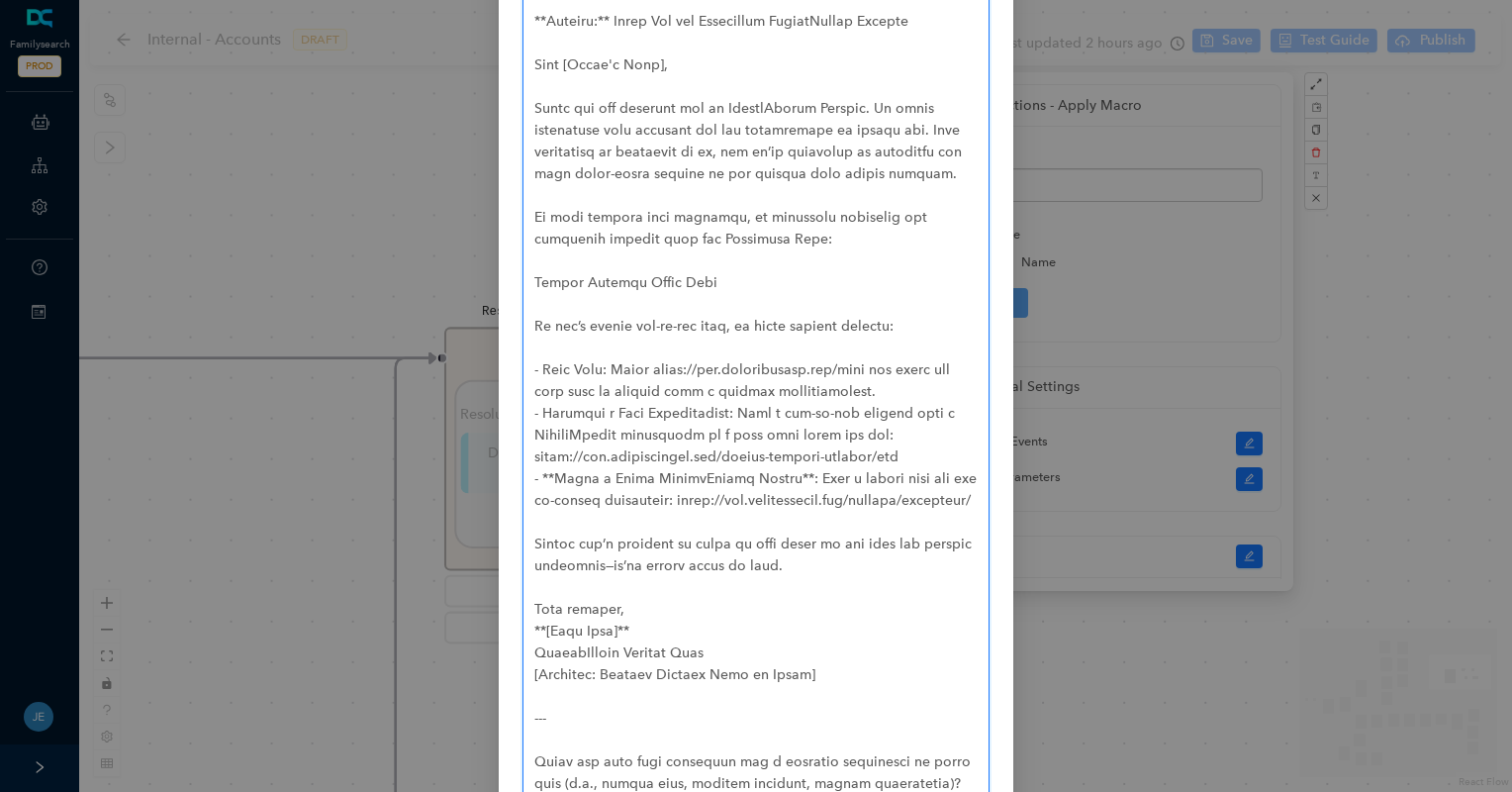 click at bounding box center (756, 338) 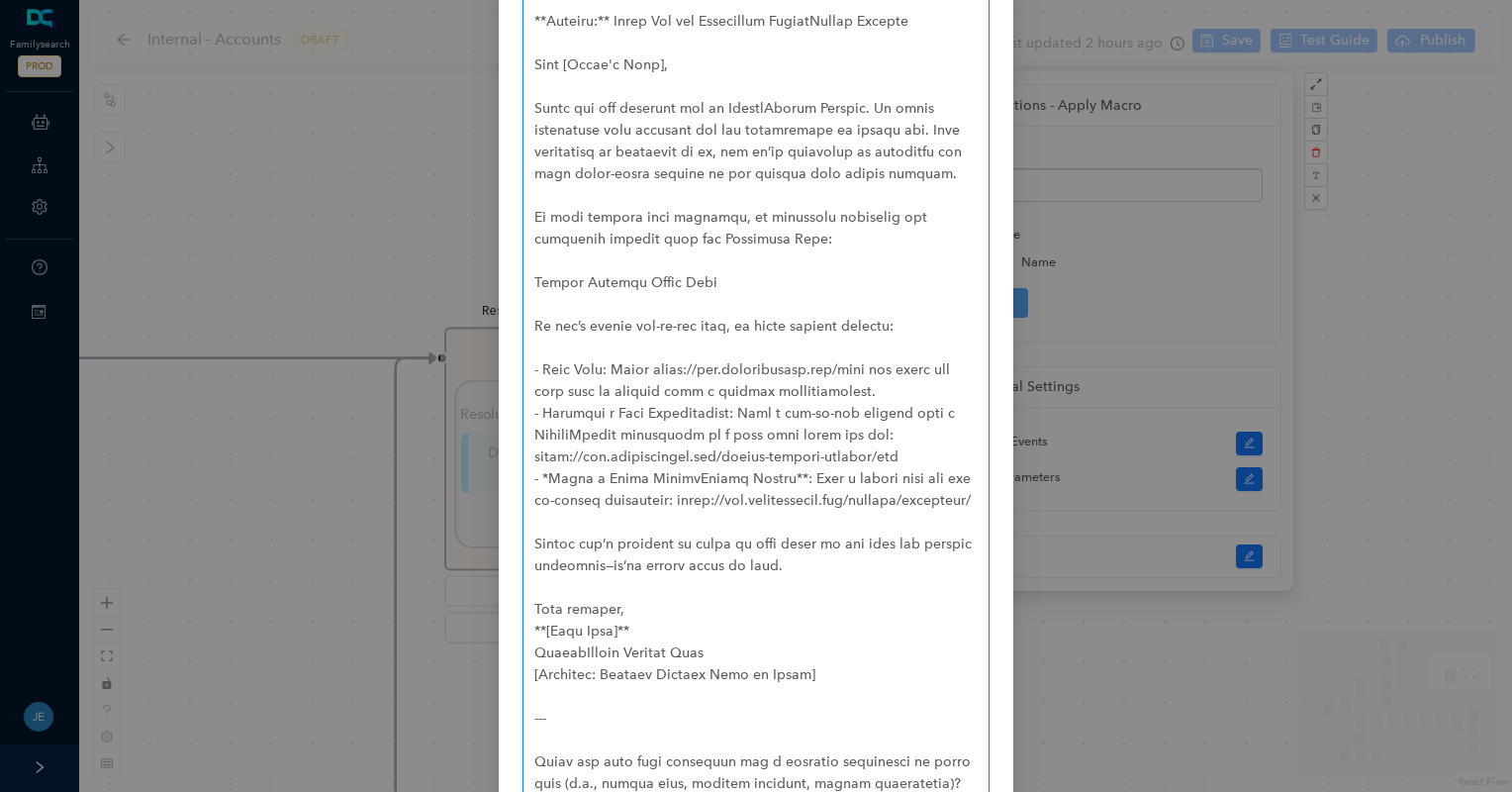type 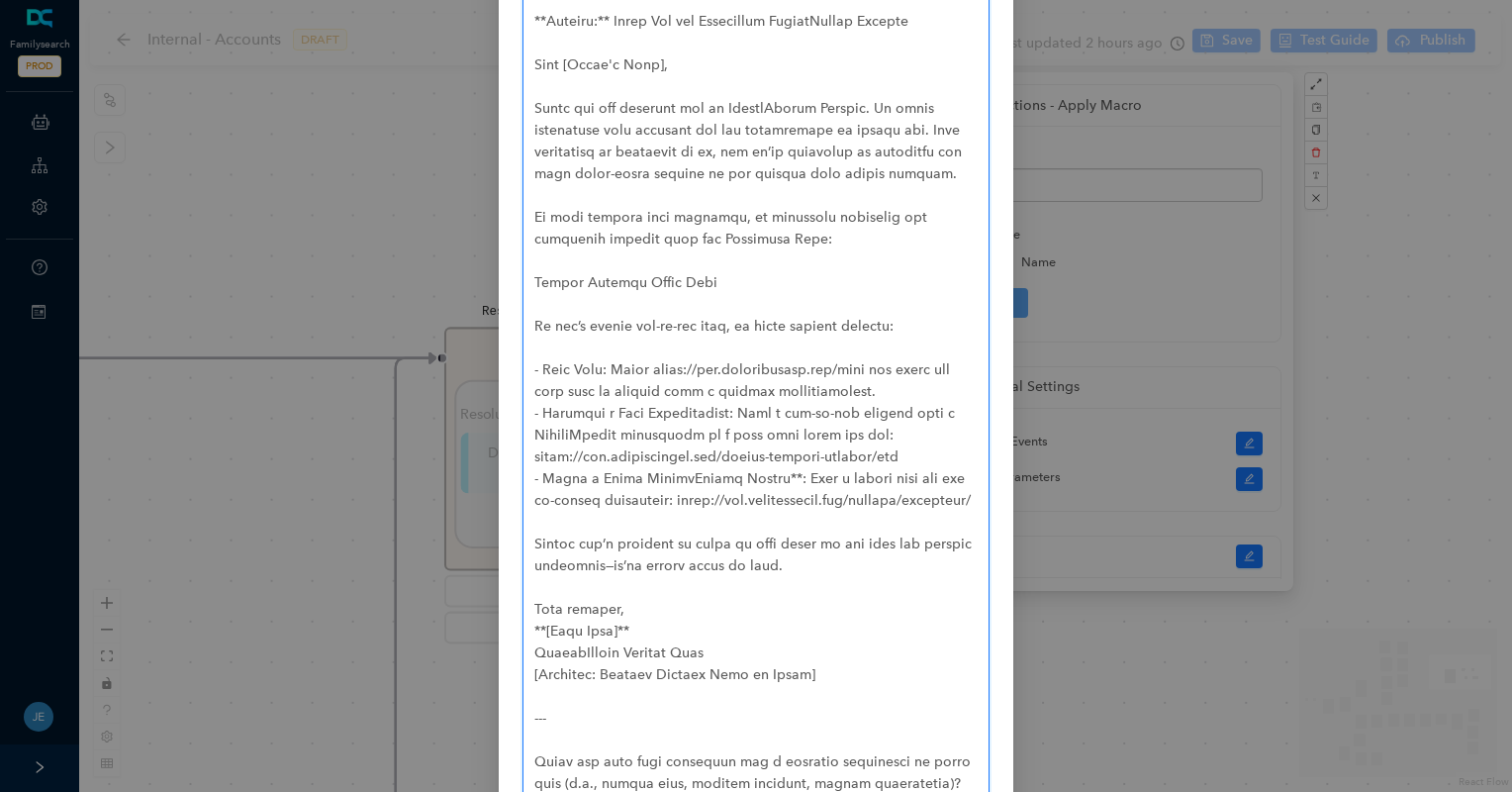 click at bounding box center (756, 338) 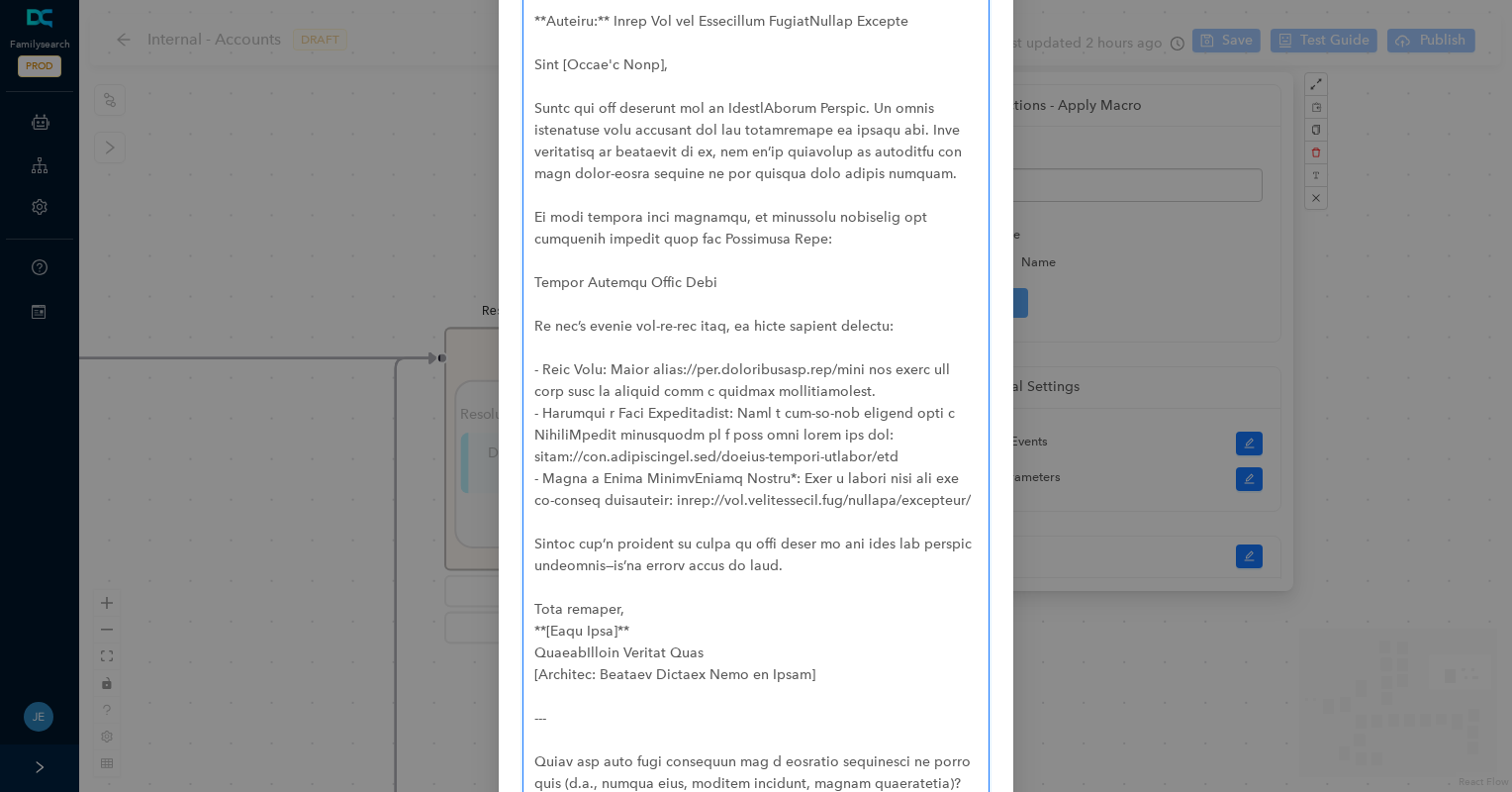 type 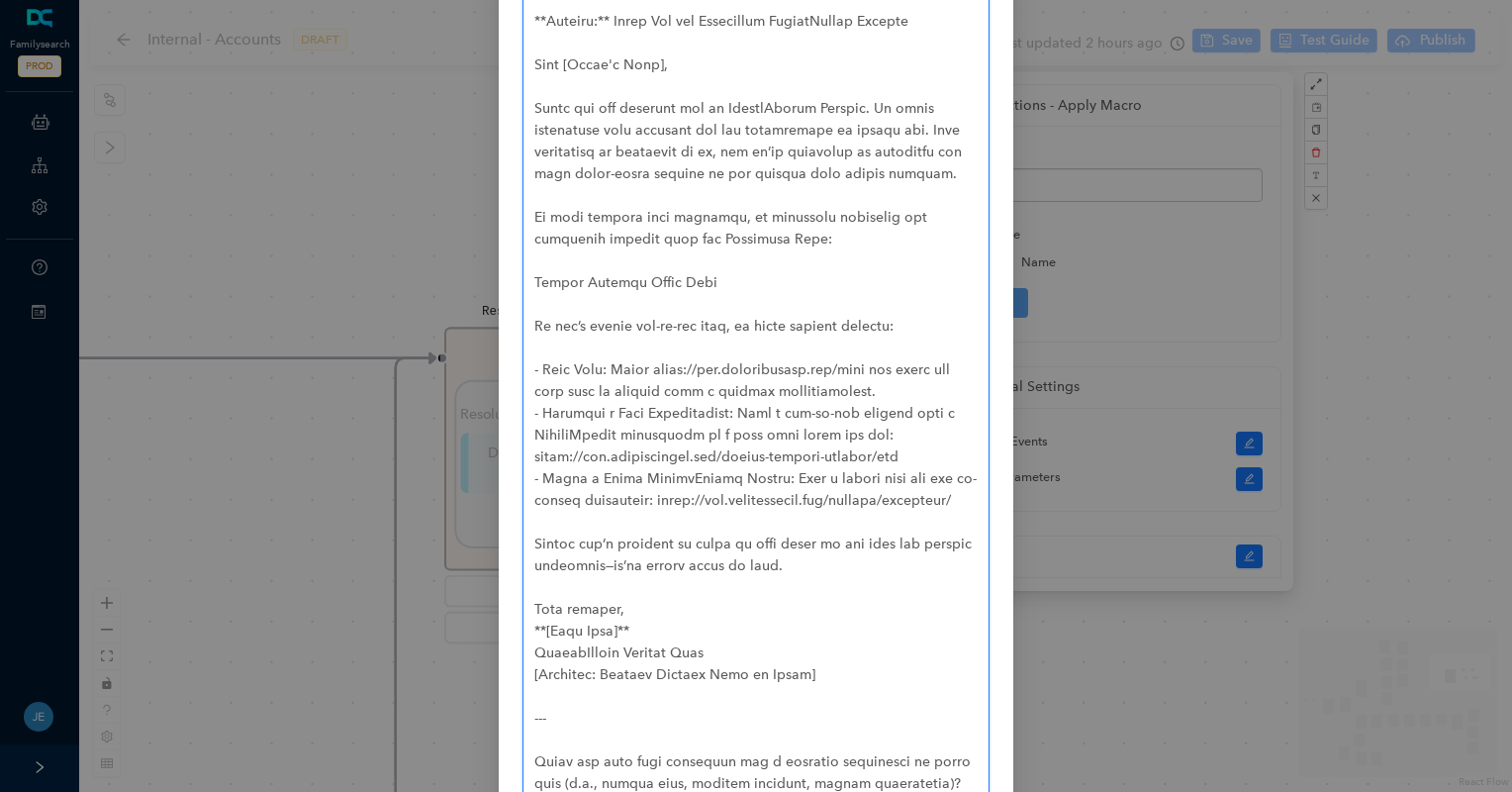 click at bounding box center (756, 338) 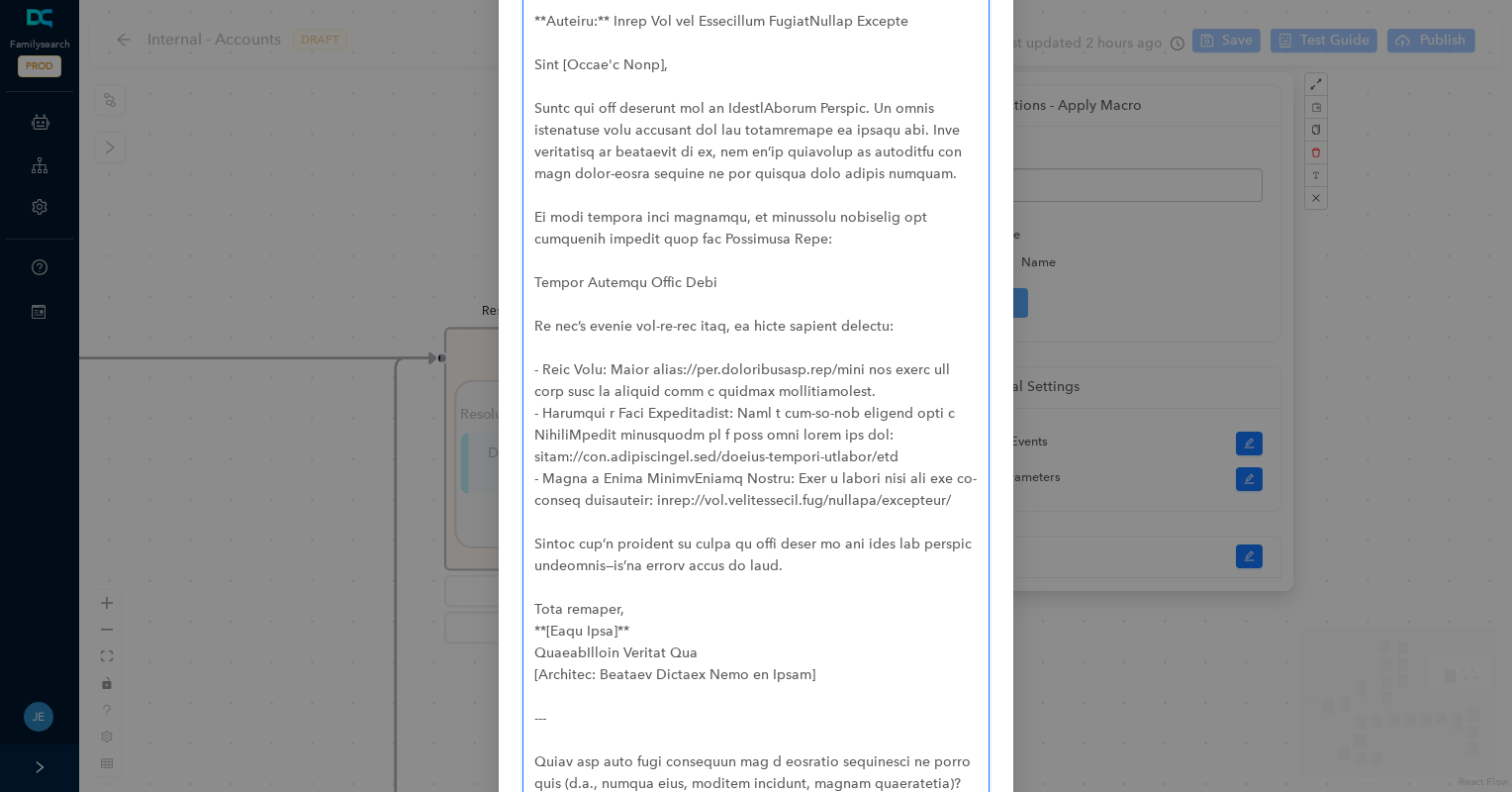 type 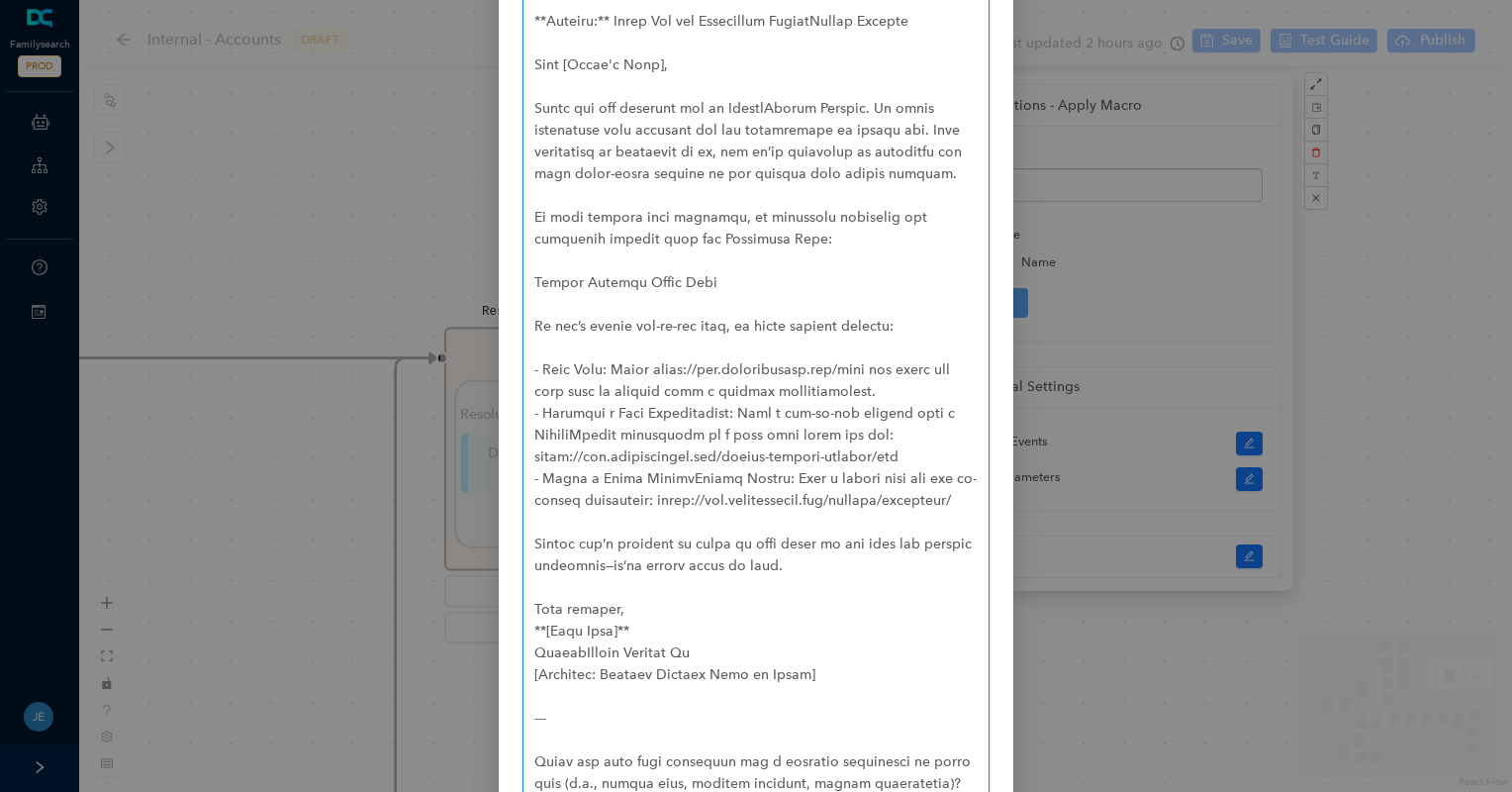 type 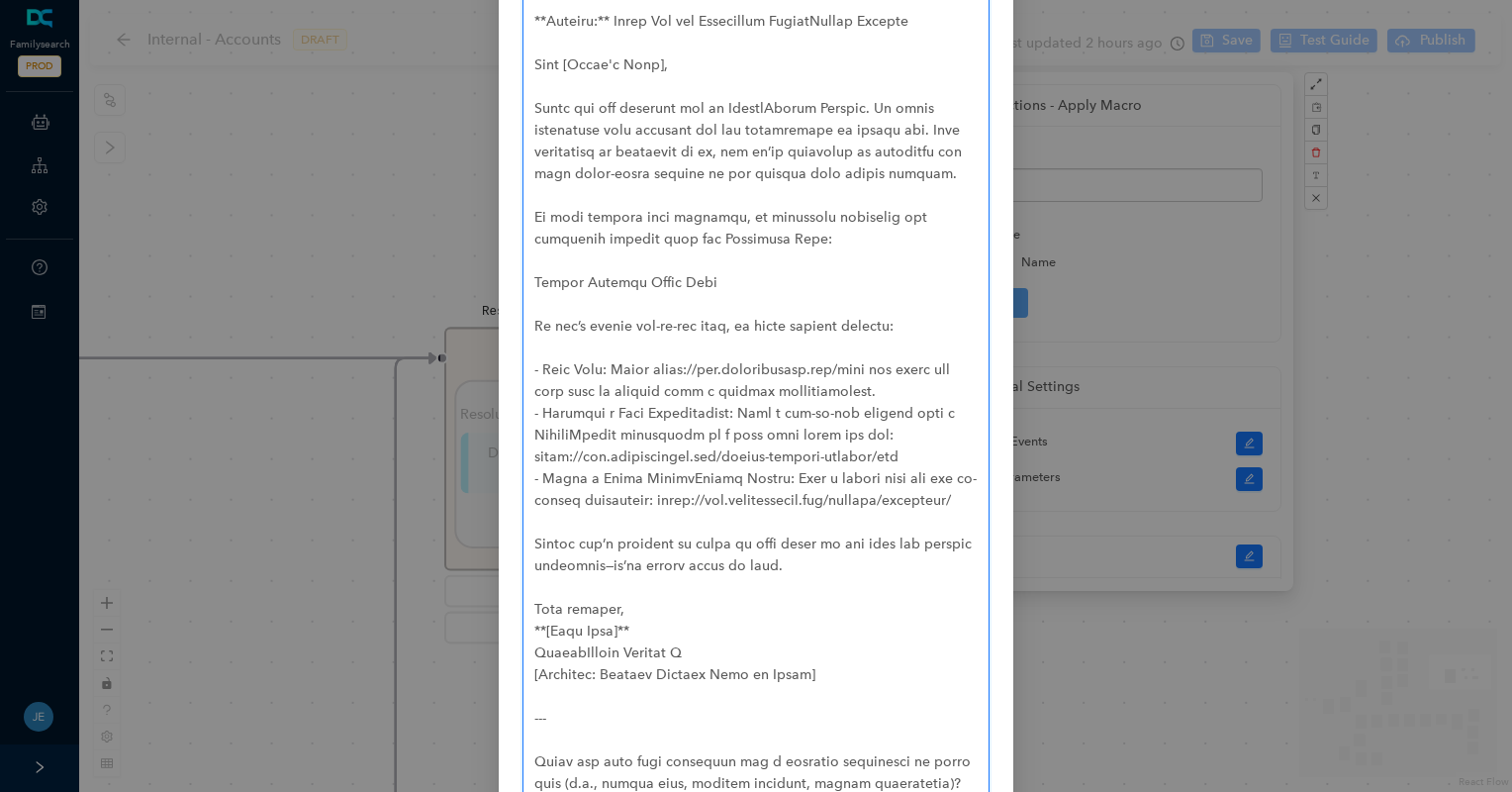 type 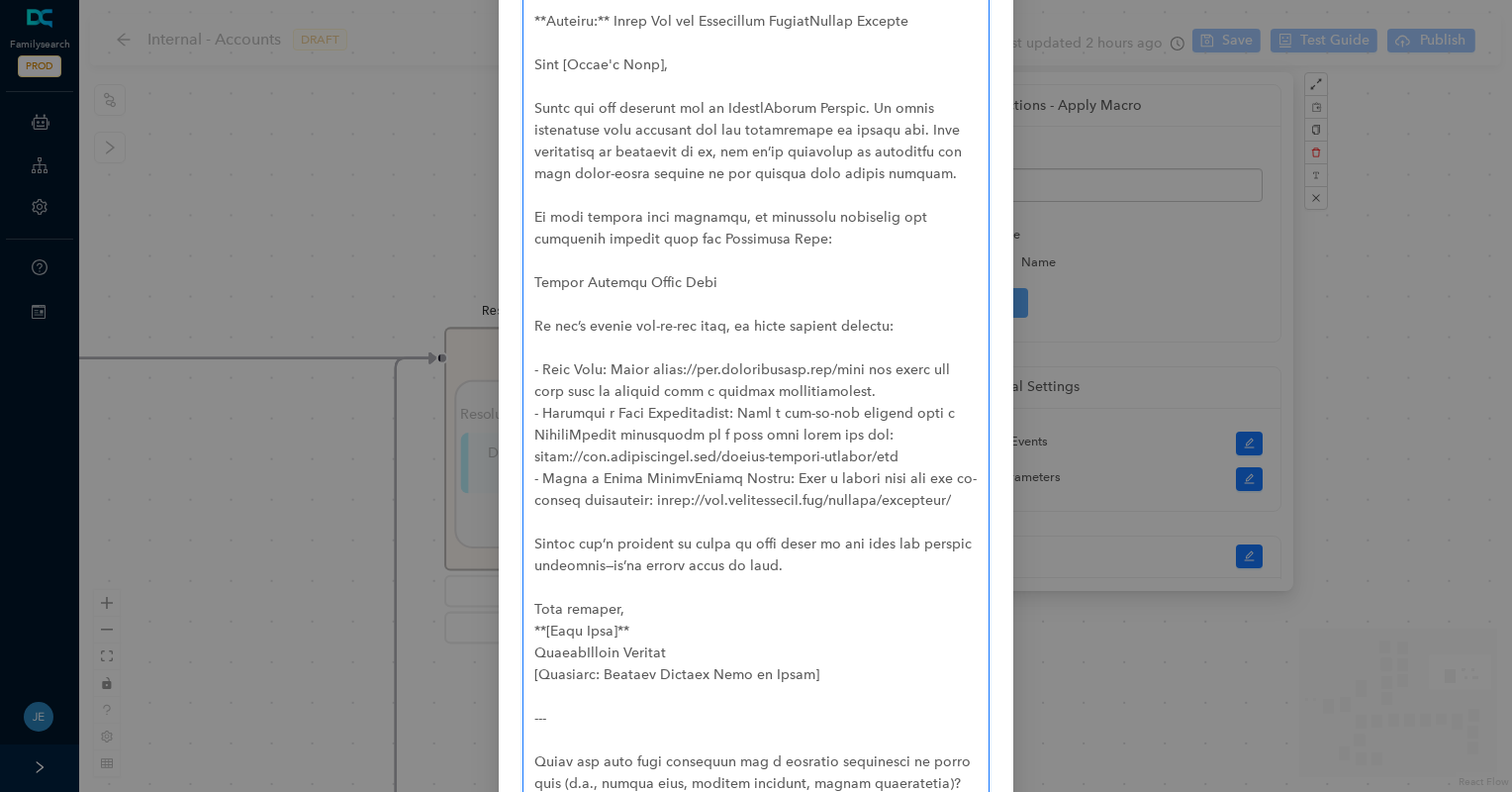 type 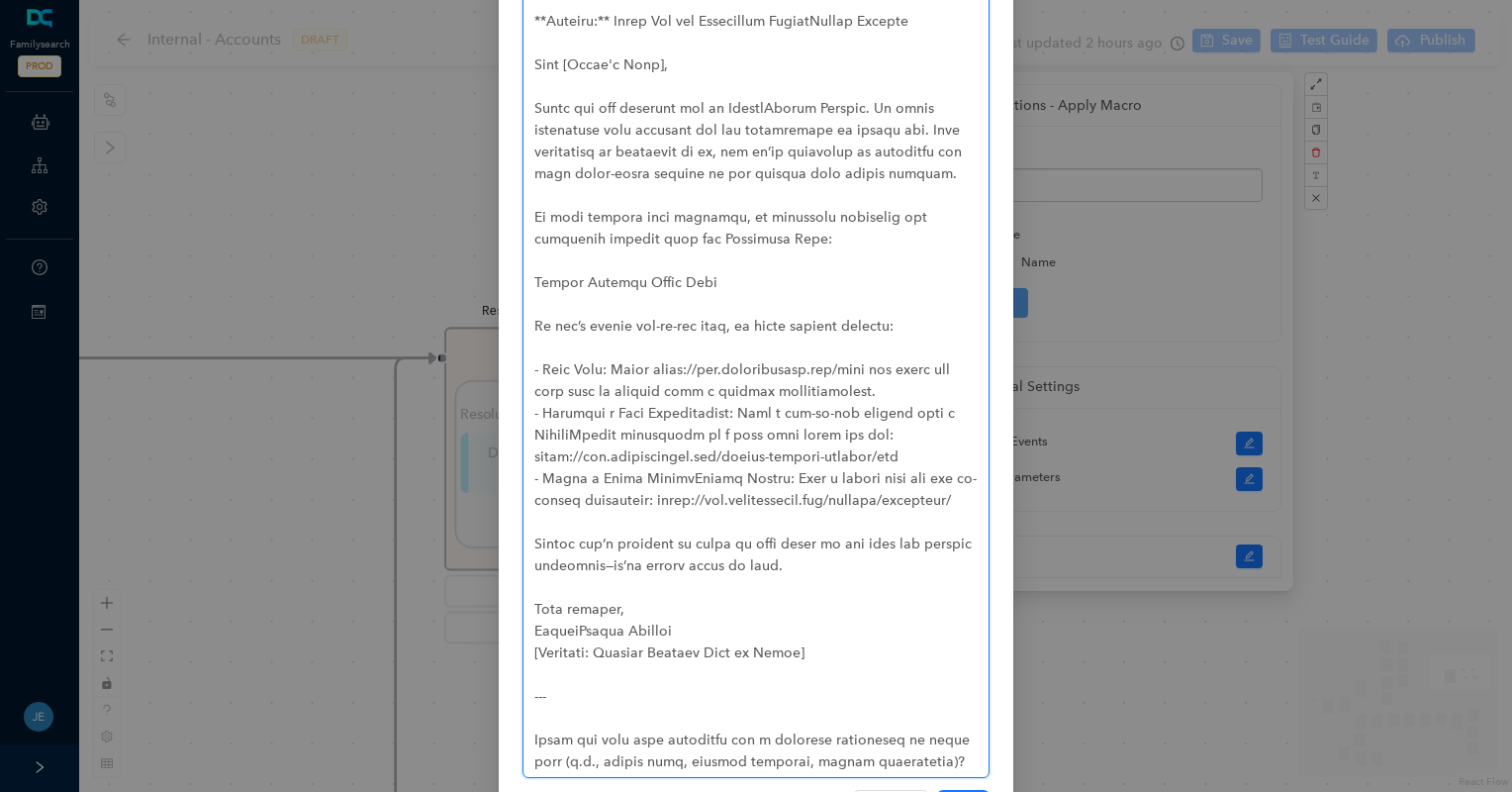 click at bounding box center (756, 327) 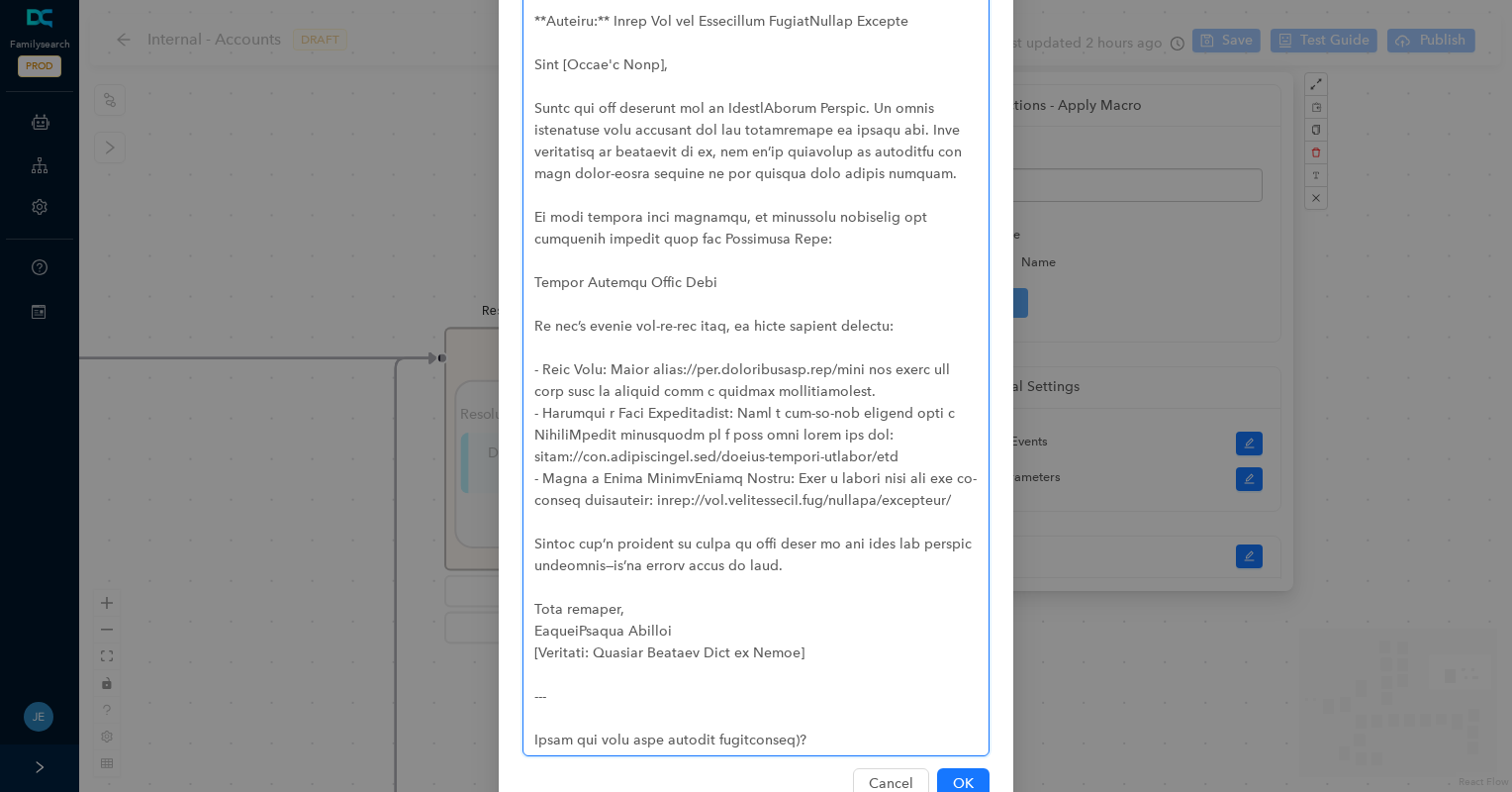 drag, startPoint x: 812, startPoint y: 740, endPoint x: 766, endPoint y: 739, distance: 46.010868 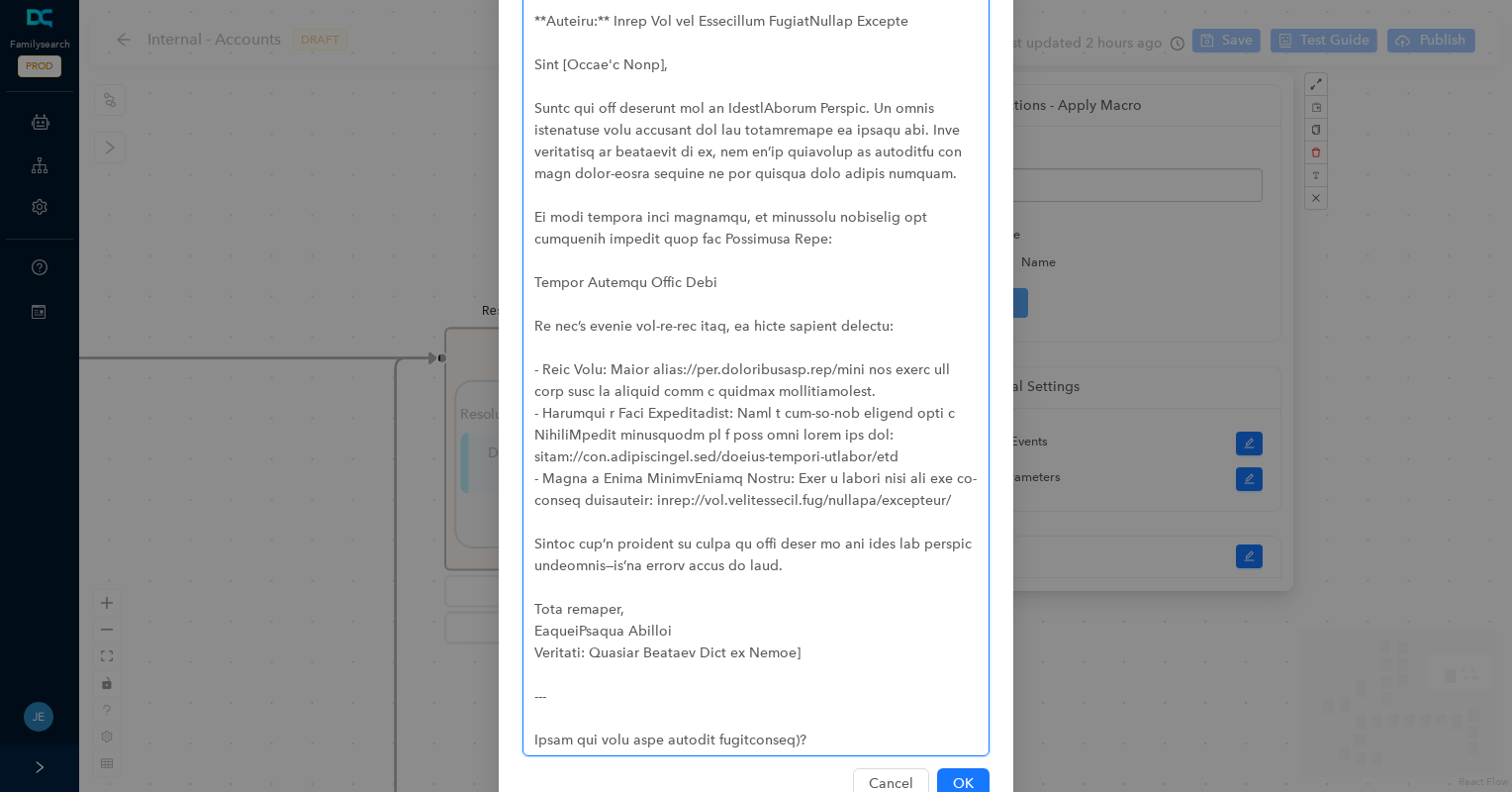 click at bounding box center [756, 316] 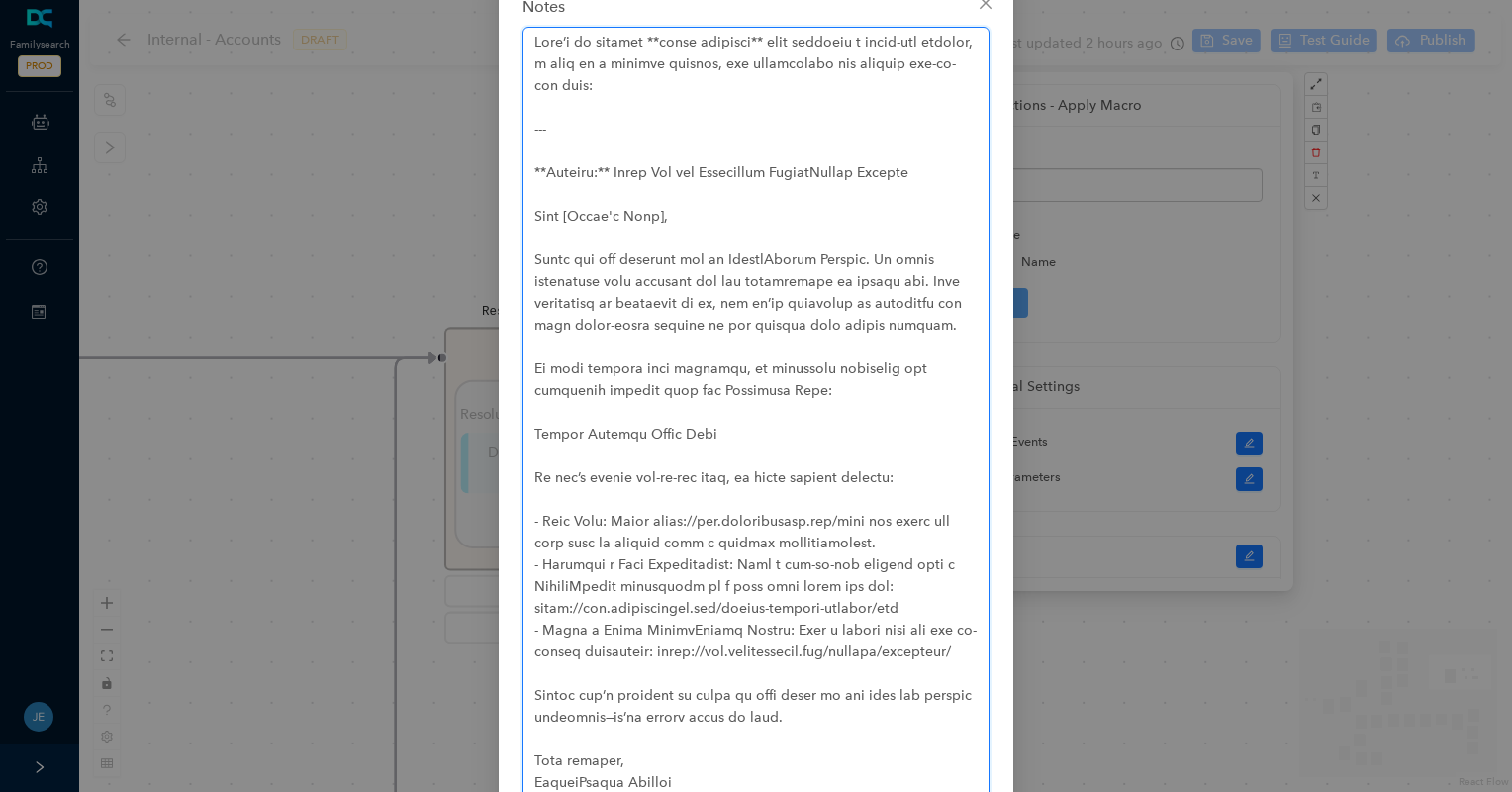scroll, scrollTop: 19, scrollLeft: 0, axis: vertical 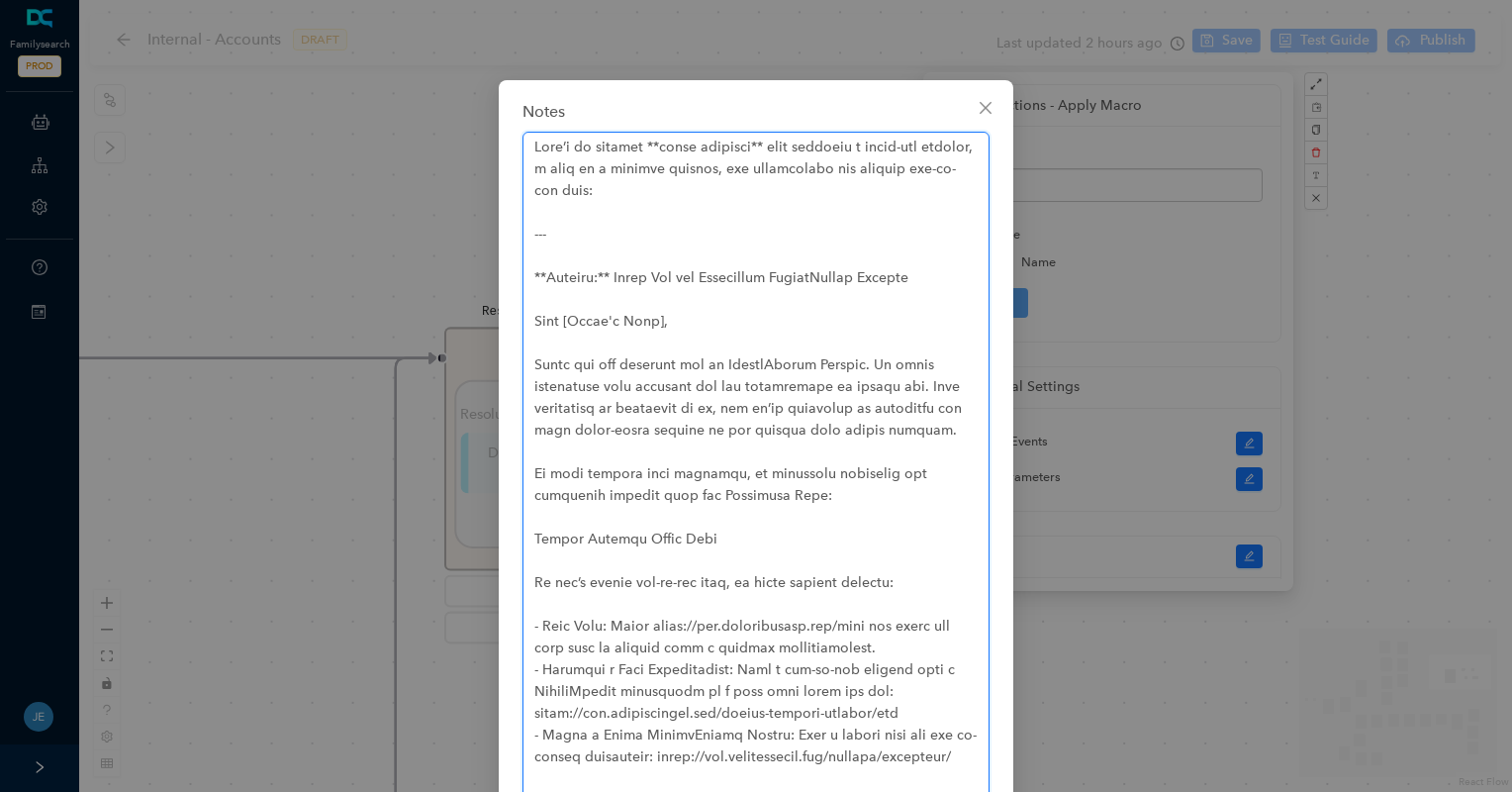 drag, startPoint x: 535, startPoint y: 318, endPoint x: 511, endPoint y: 127, distance: 192.50195 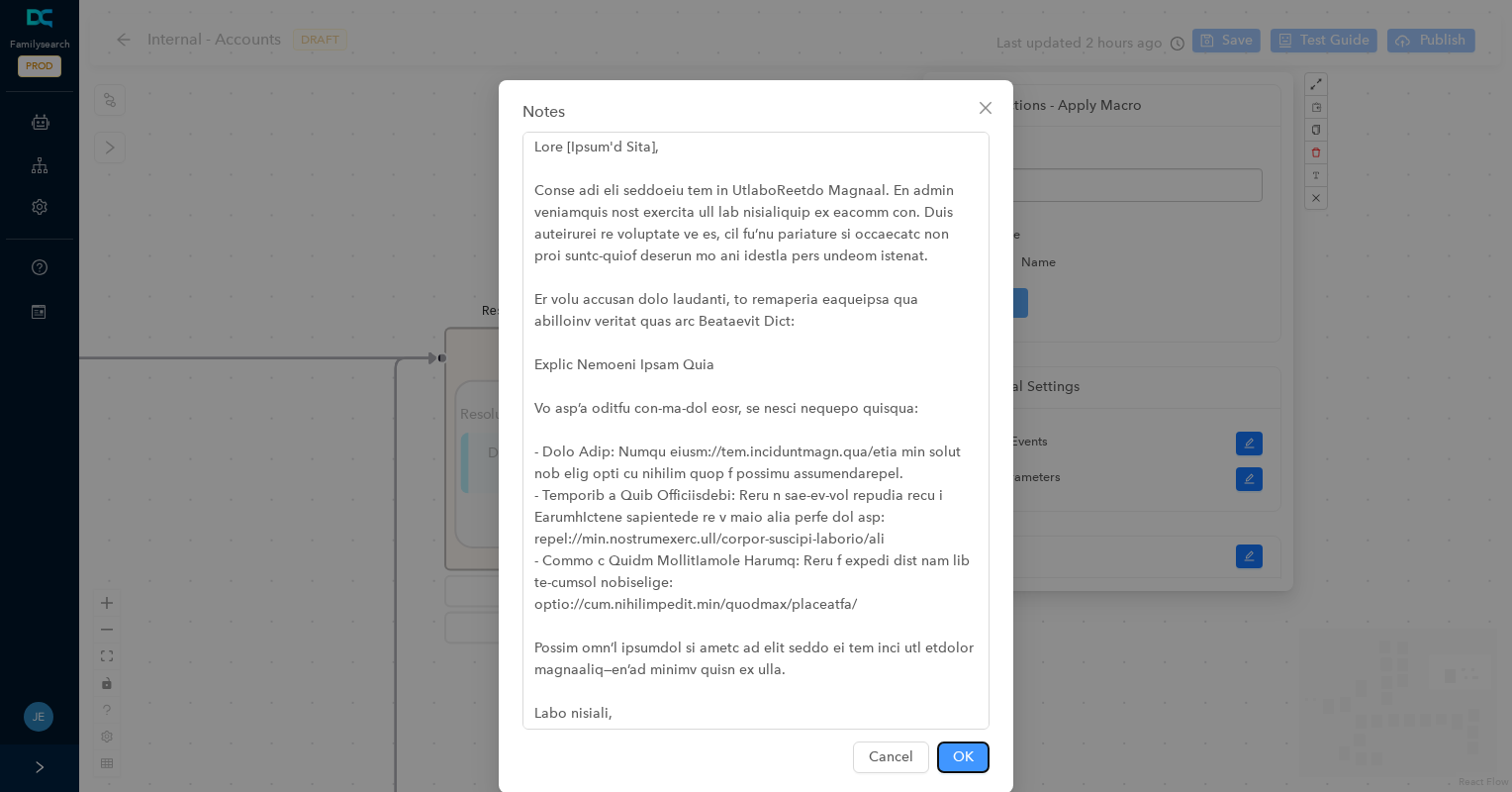 click on "OK" at bounding box center (963, 757) 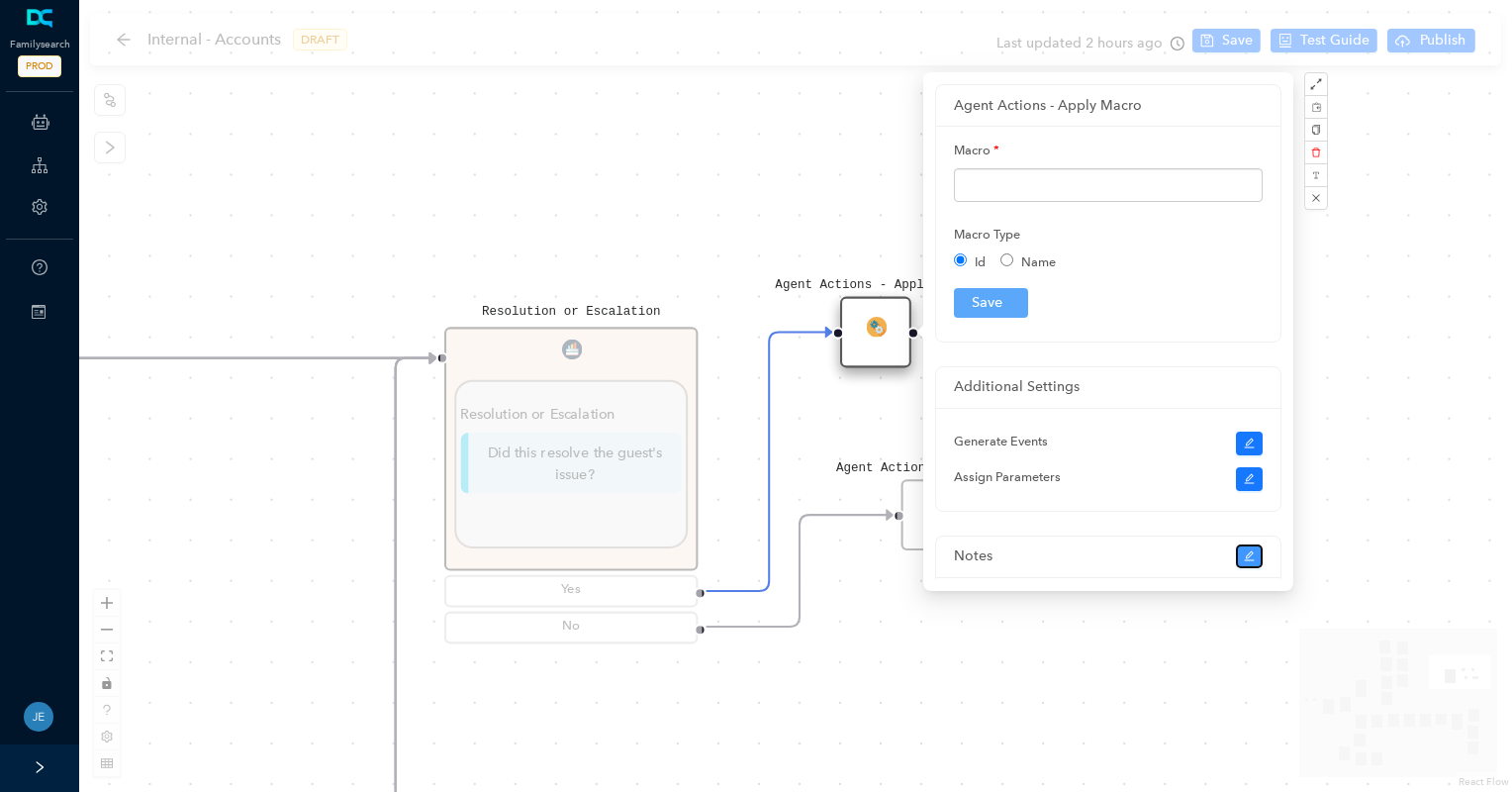 click 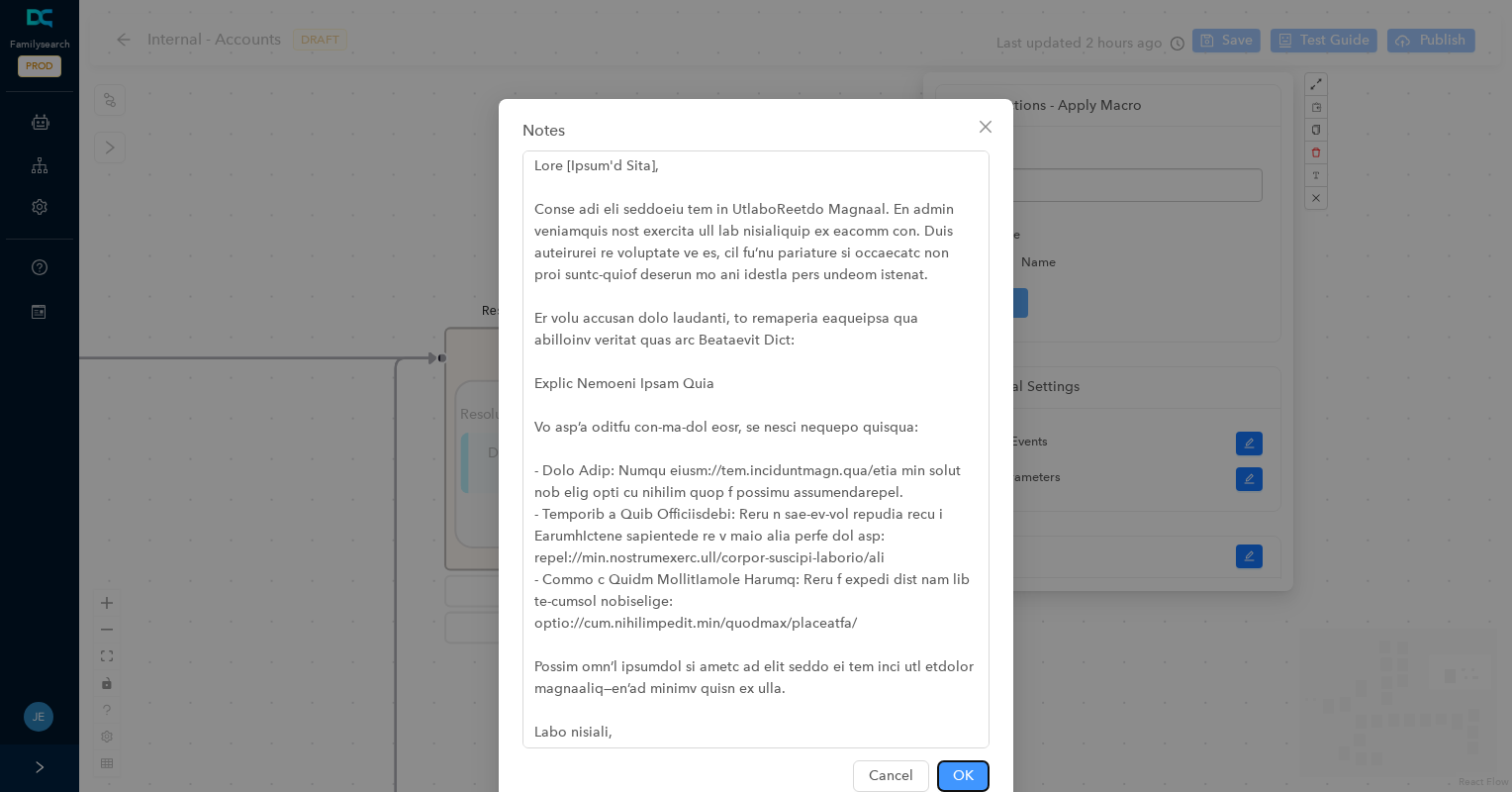 click on "OK" at bounding box center (963, 776) 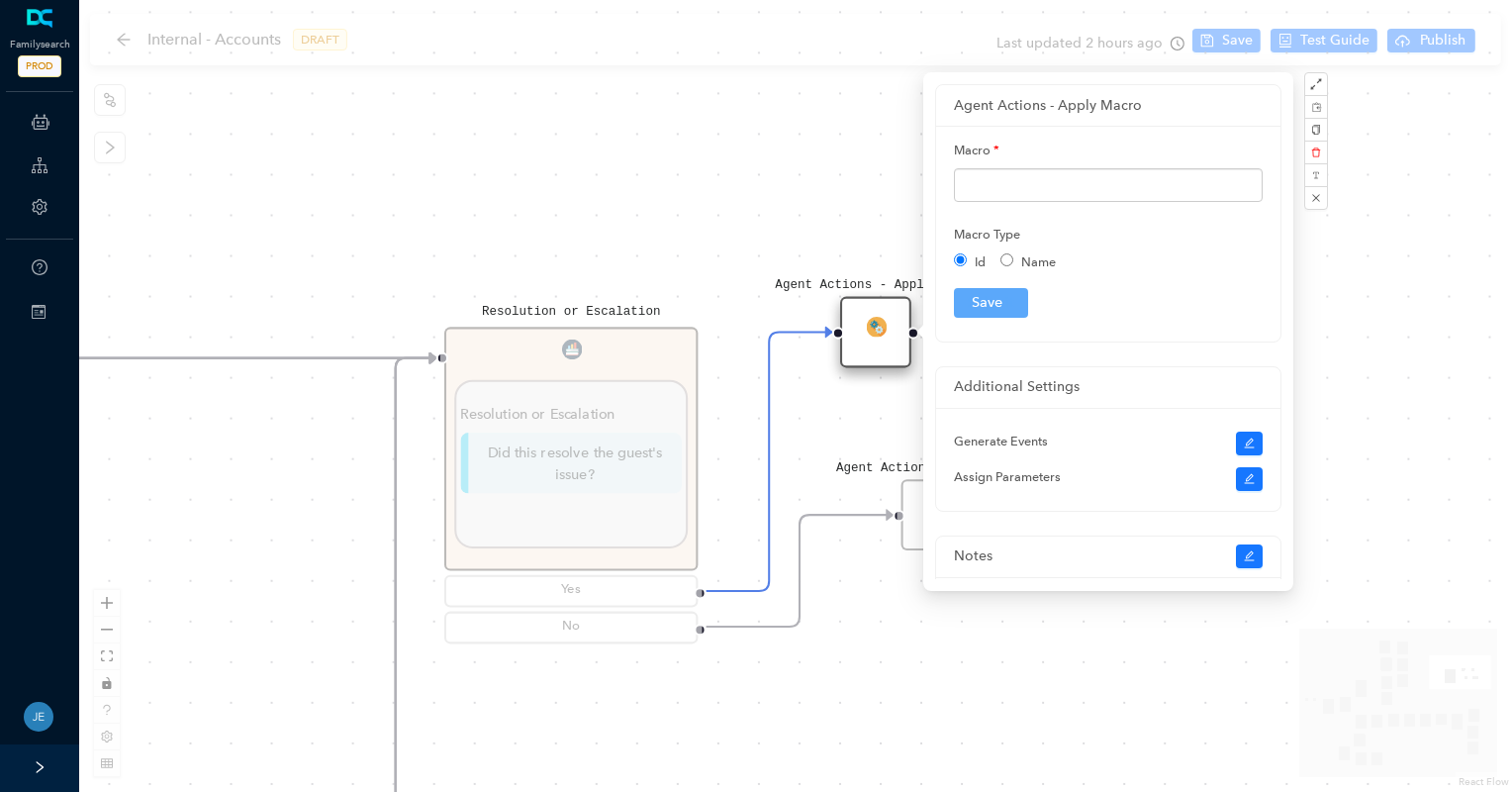 click on "Instruct the Guest to do the Following: Instruct the Guest to do the Following: Go to  [DOMAIN_NAME] , and click  Create Account . Click the Apple icon. Click  Log In . Apple will ask you to allow FamilySearch to obtain your name, profile picture, and email address. This information will be added to your FamilySearch account. Then click  Continue. The guest can select whether they would like to receive messages from FamilySearch about updates, events, and ancestors. For members of the [DEMOGRAPHIC_DATA][PERSON_NAME], if they would like to add their [DEMOGRAPHIC_DATA][PERSON_NAME] membership information, select the second option. Selecting this option will trigger text fields to drop down to add their birth date and Church record number. Click  Continue with Apple .  The guest can include a mobile number and a birth date. This information along with their email will help determine if a duplicate account has already been created. Click  Continue with Apple.  Continue.  Ask parent ." at bounding box center [796, 396] 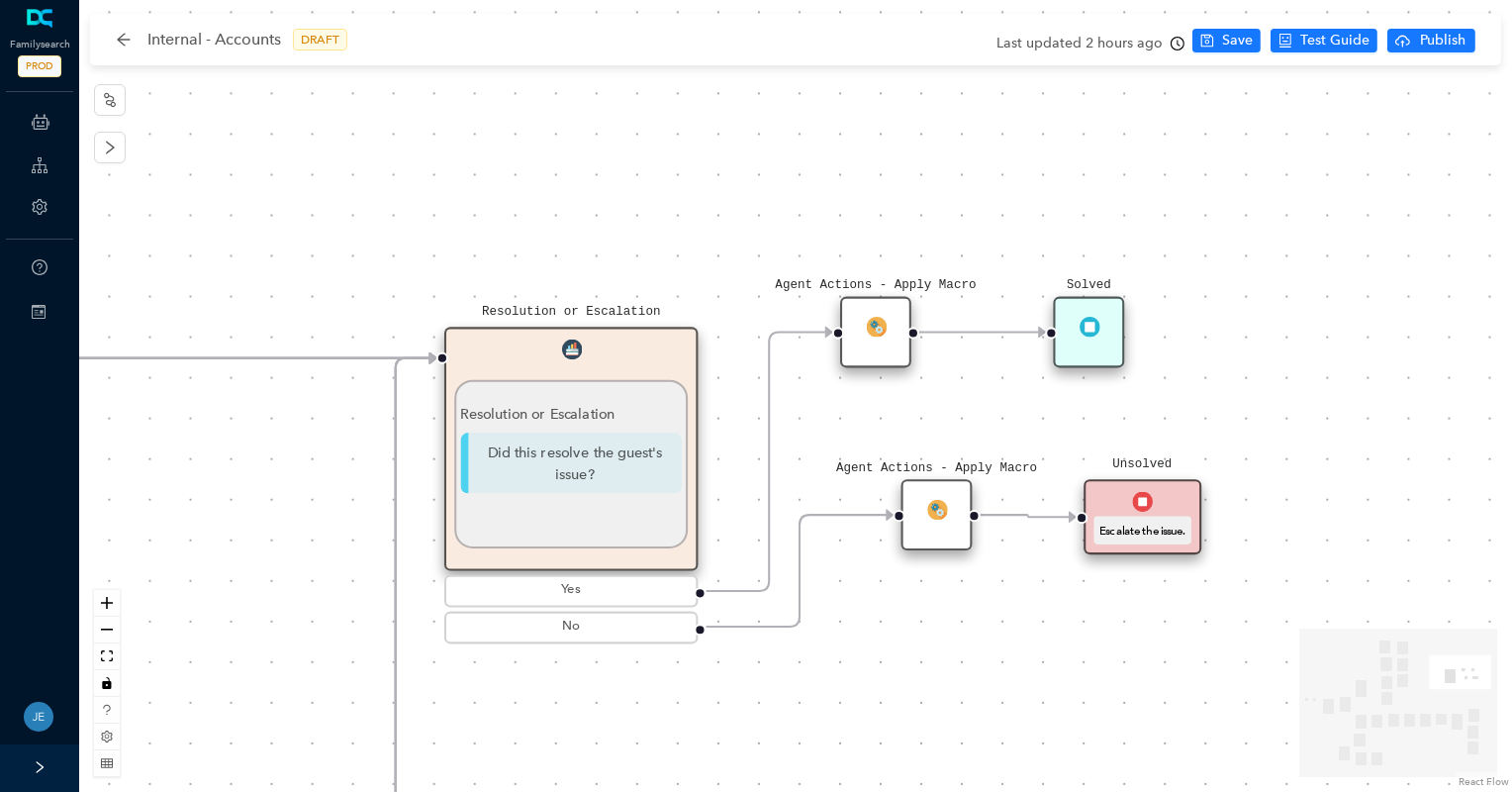 click on "Agent Actions - Apply Macro" at bounding box center [937, 515] 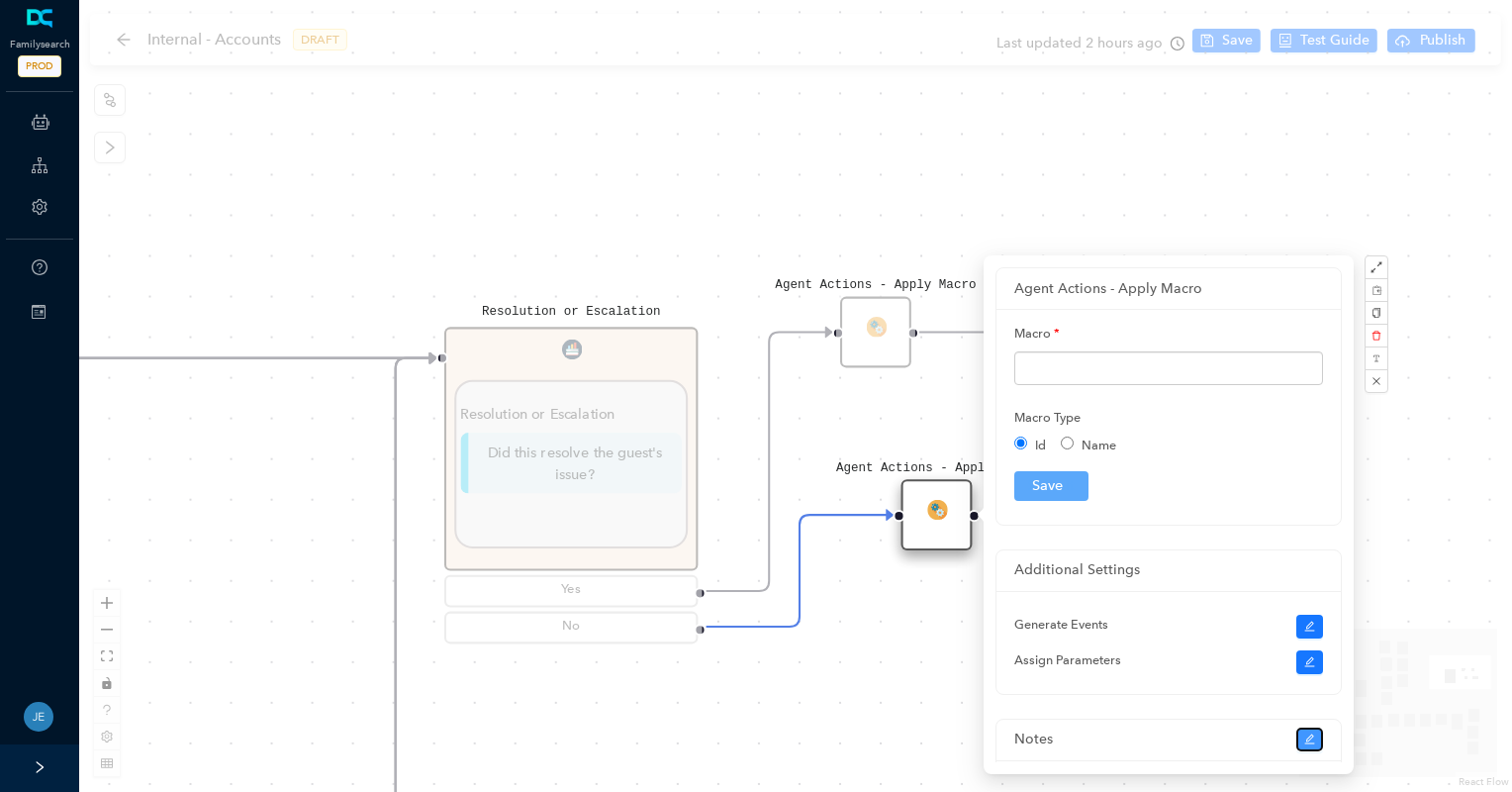 click 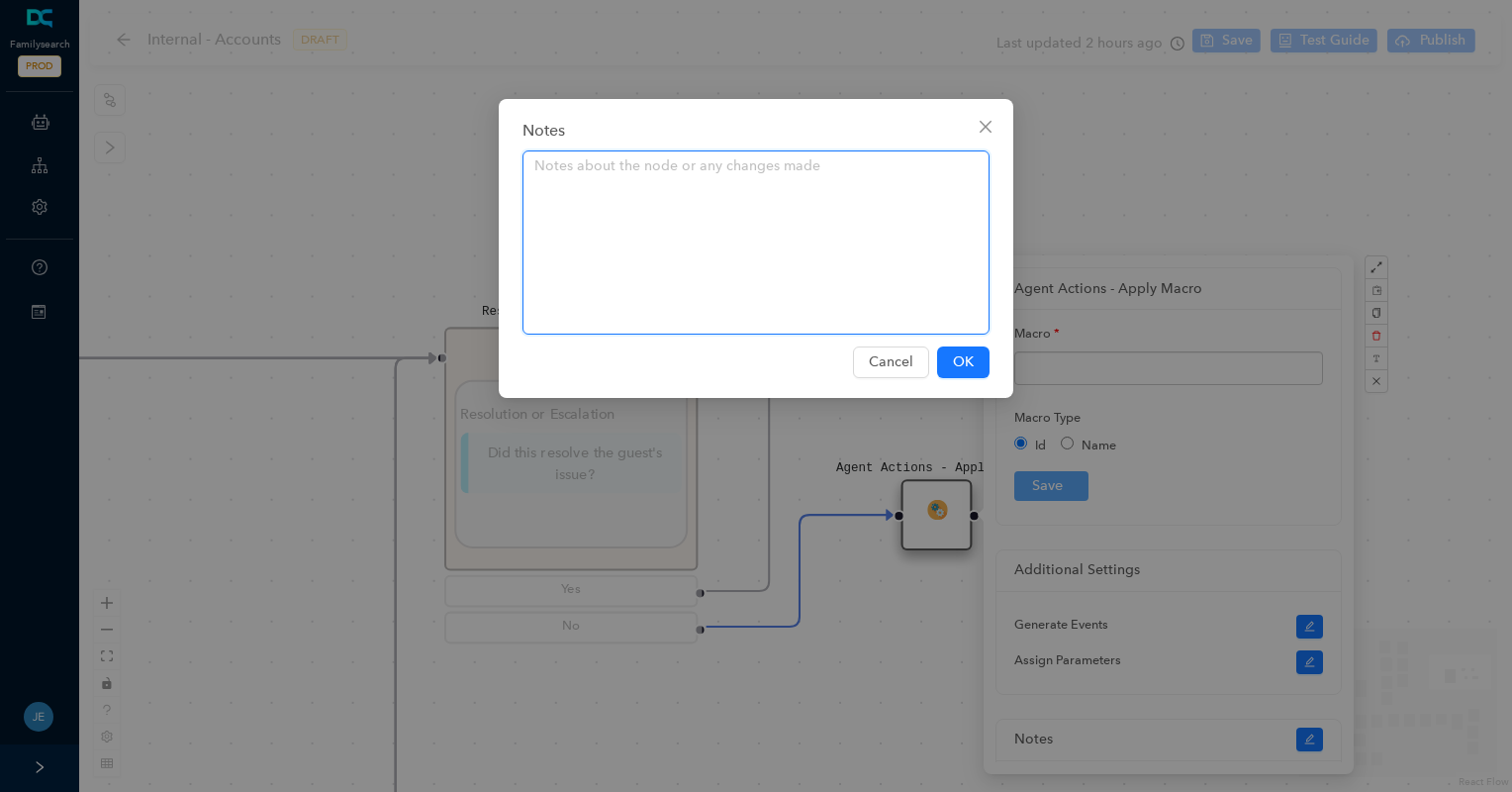 click at bounding box center [756, 243] 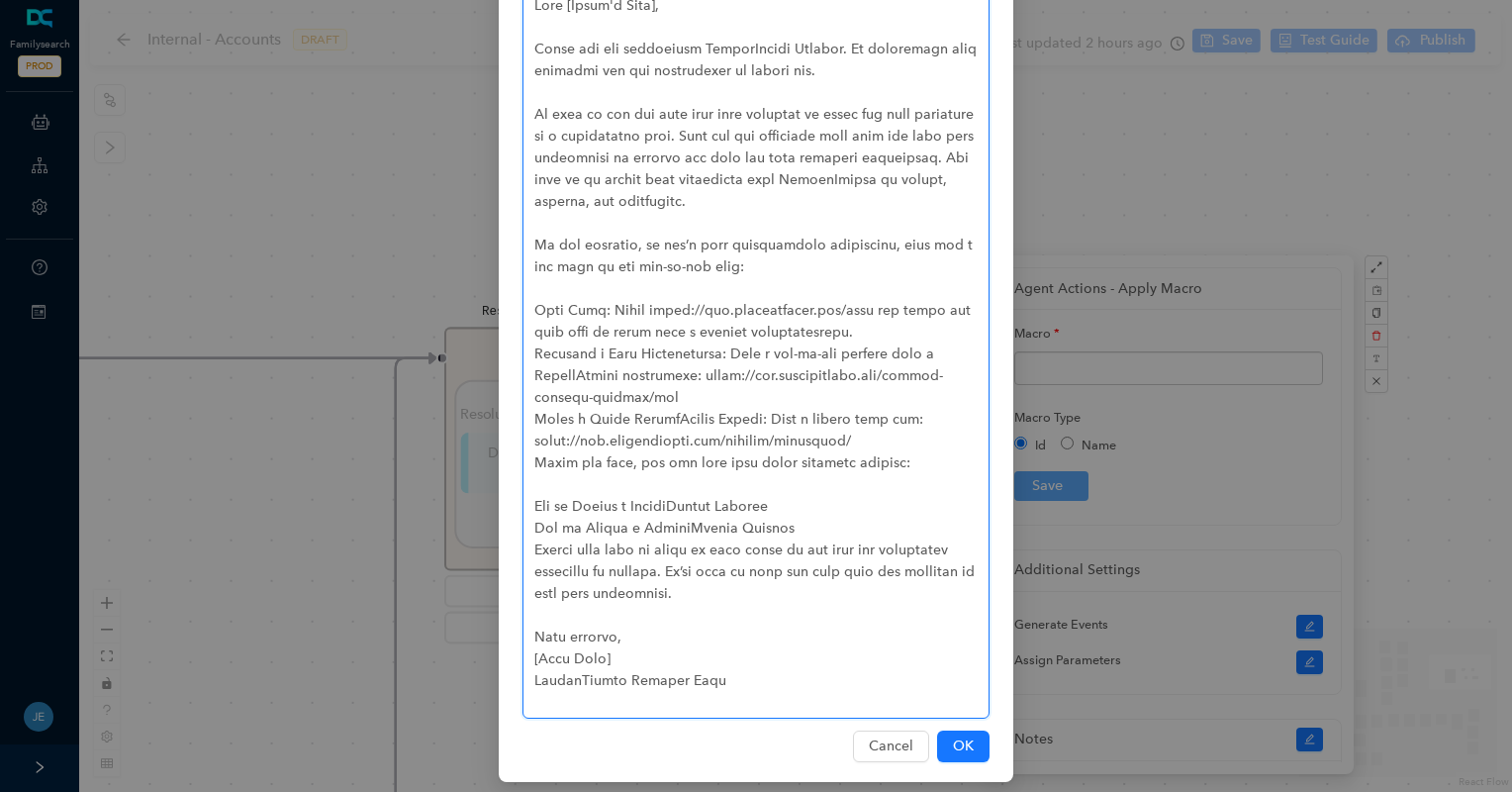 scroll, scrollTop: 173, scrollLeft: 0, axis: vertical 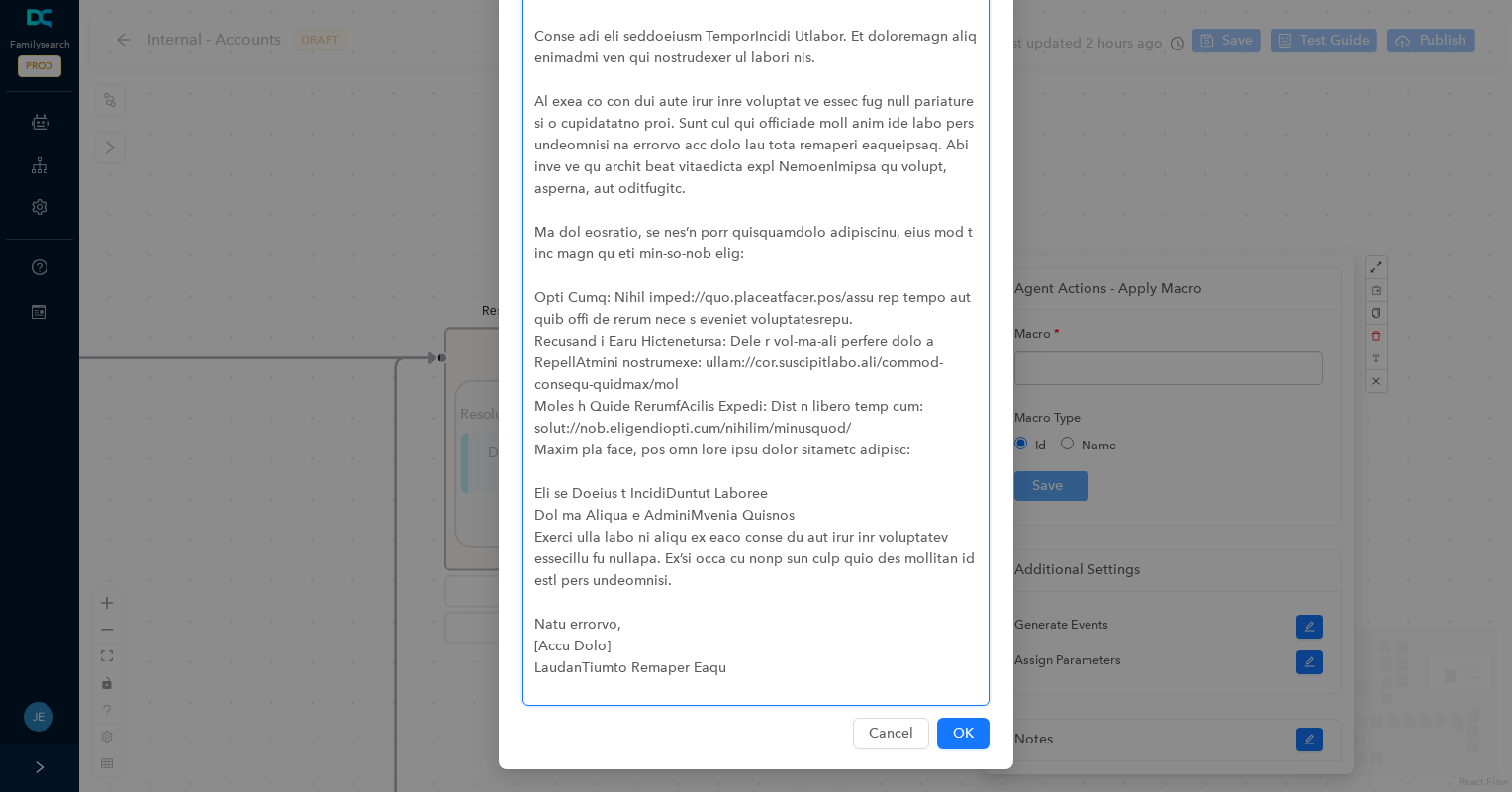 click at bounding box center [756, 342] 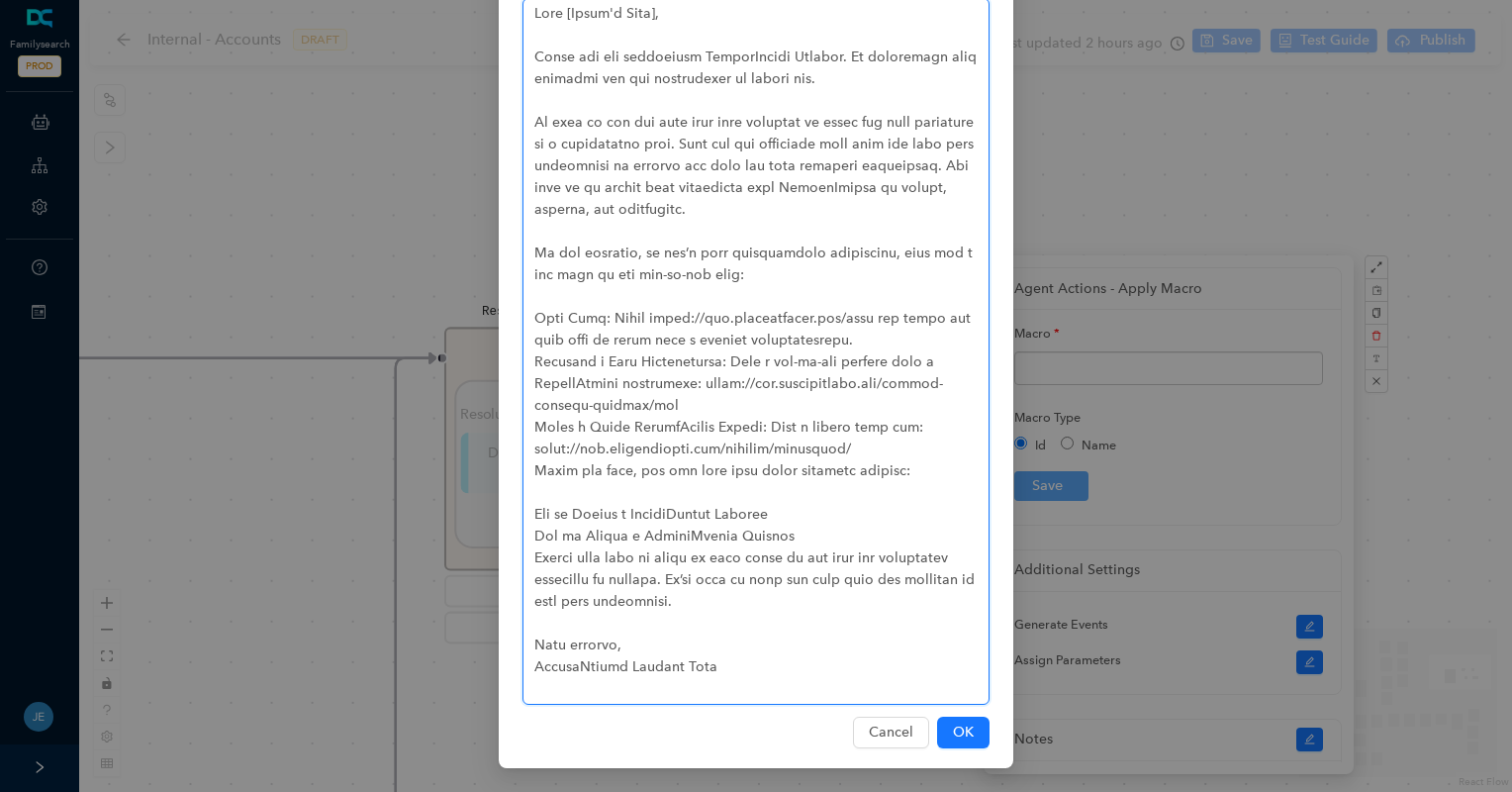 scroll, scrollTop: 151, scrollLeft: 0, axis: vertical 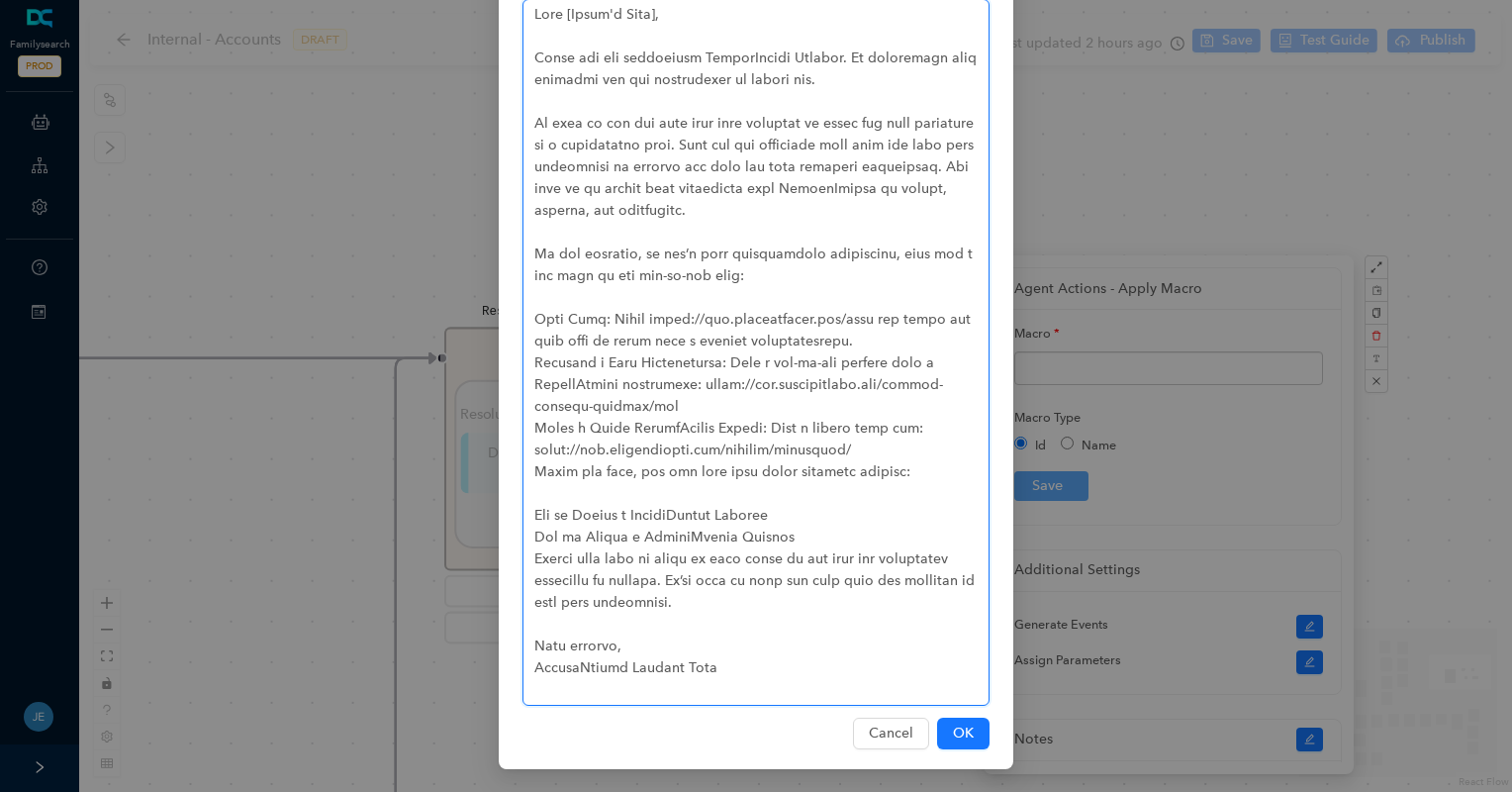 click at bounding box center (756, 352) 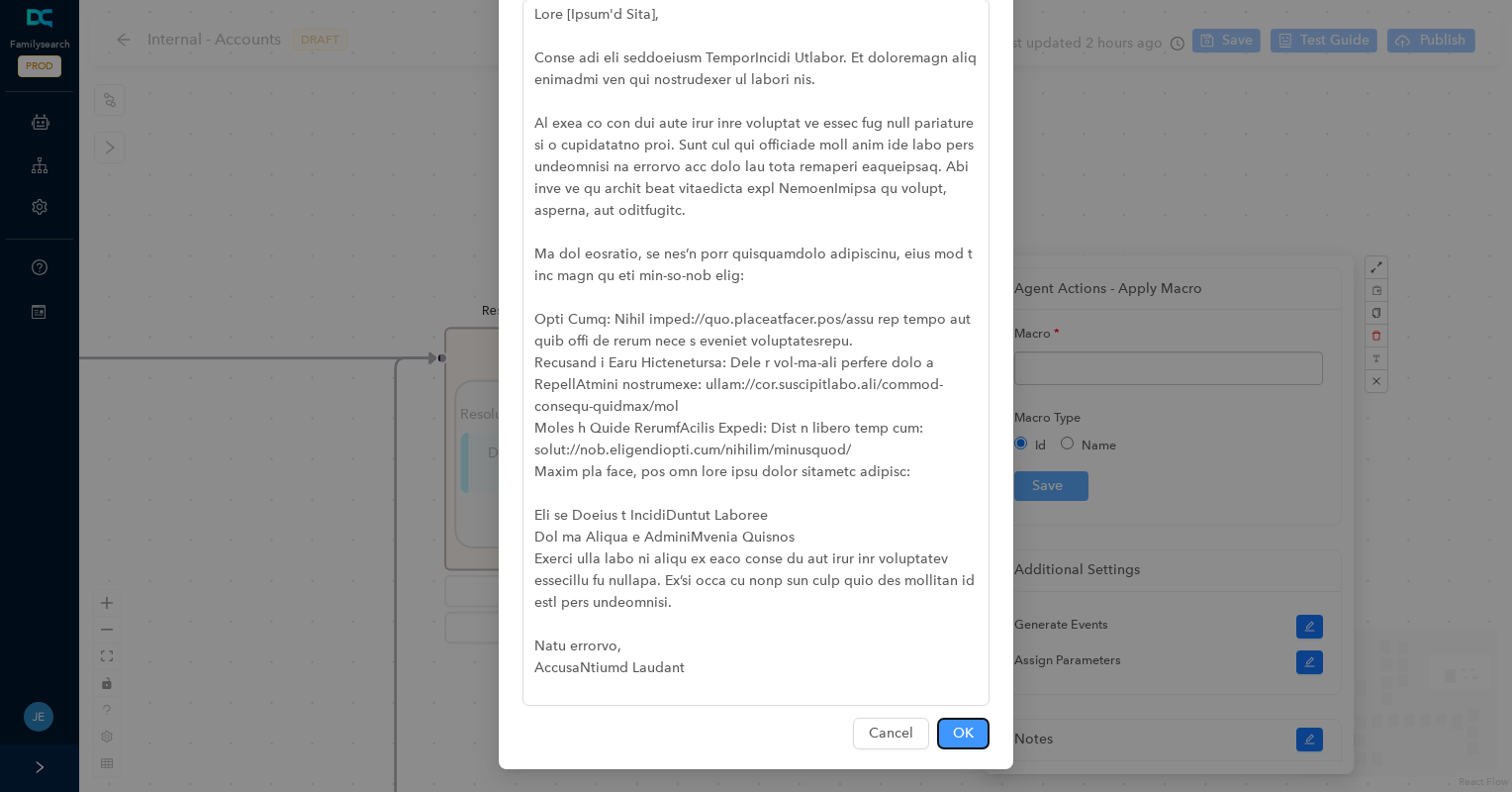 click on "OK" at bounding box center (963, 734) 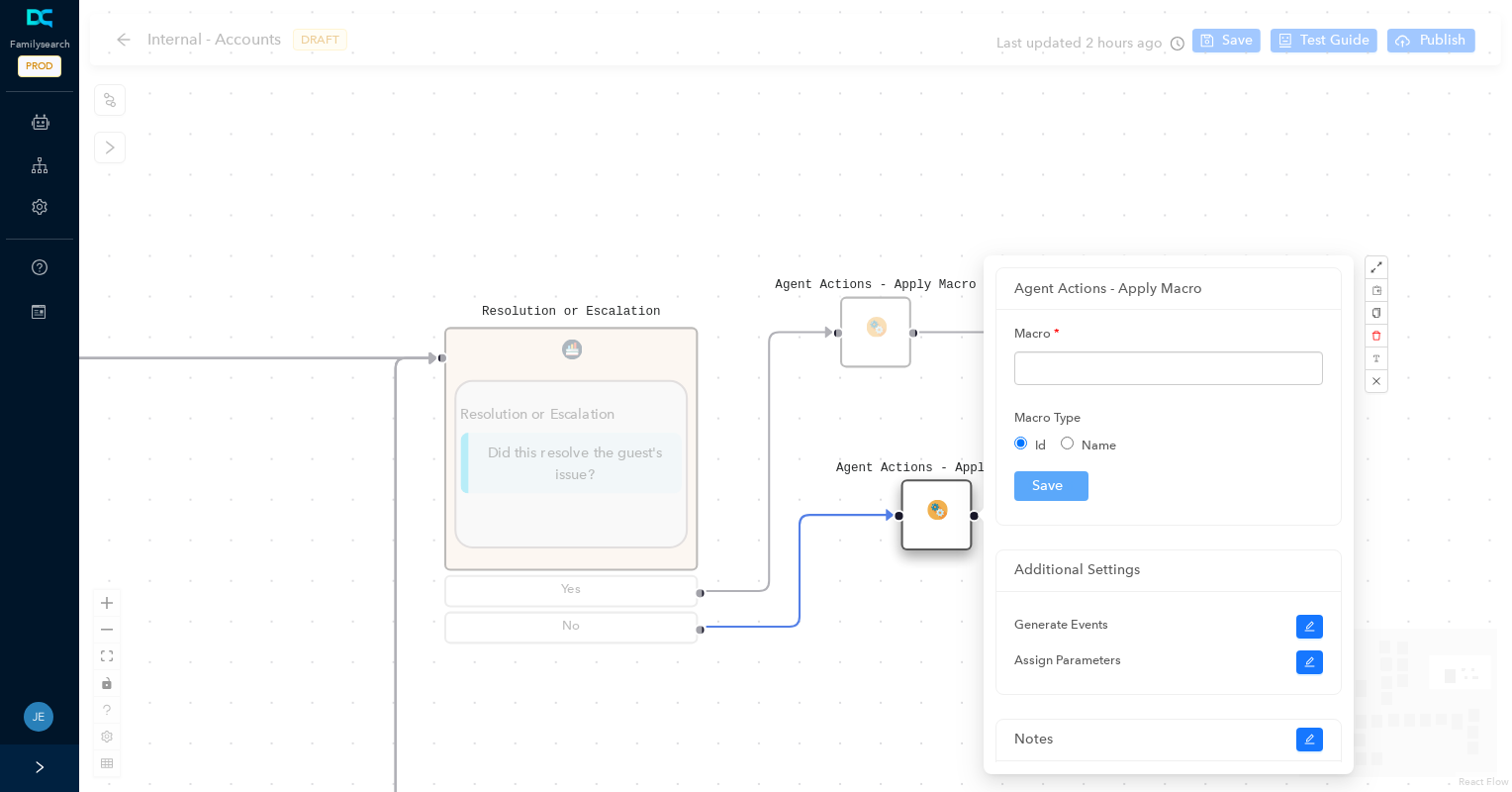 click on "Instruct the Guest to do the Following: Instruct the Guest to do the Following: Go to  [DOMAIN_NAME] , and click  Create Account . Click the Apple icon. Click  Log In . Apple will ask you to allow FamilySearch to obtain your name, profile picture, and email address. This information will be added to your FamilySearch account. Then click  Continue. The guest can select whether they would like to receive messages from FamilySearch about updates, events, and ancestors. For members of the [DEMOGRAPHIC_DATA][PERSON_NAME], if they would like to add their [DEMOGRAPHIC_DATA][PERSON_NAME] membership information, select the second option. Selecting this option will trigger text fields to drop down to add their birth date and Church record number. Click  Continue with Apple .  The guest can include a mobile number and a birth date. This information along with their email will help determine if a duplicate account has already been created. Click  Continue with Apple.  Continue.  Ask parent ." at bounding box center [796, 396] 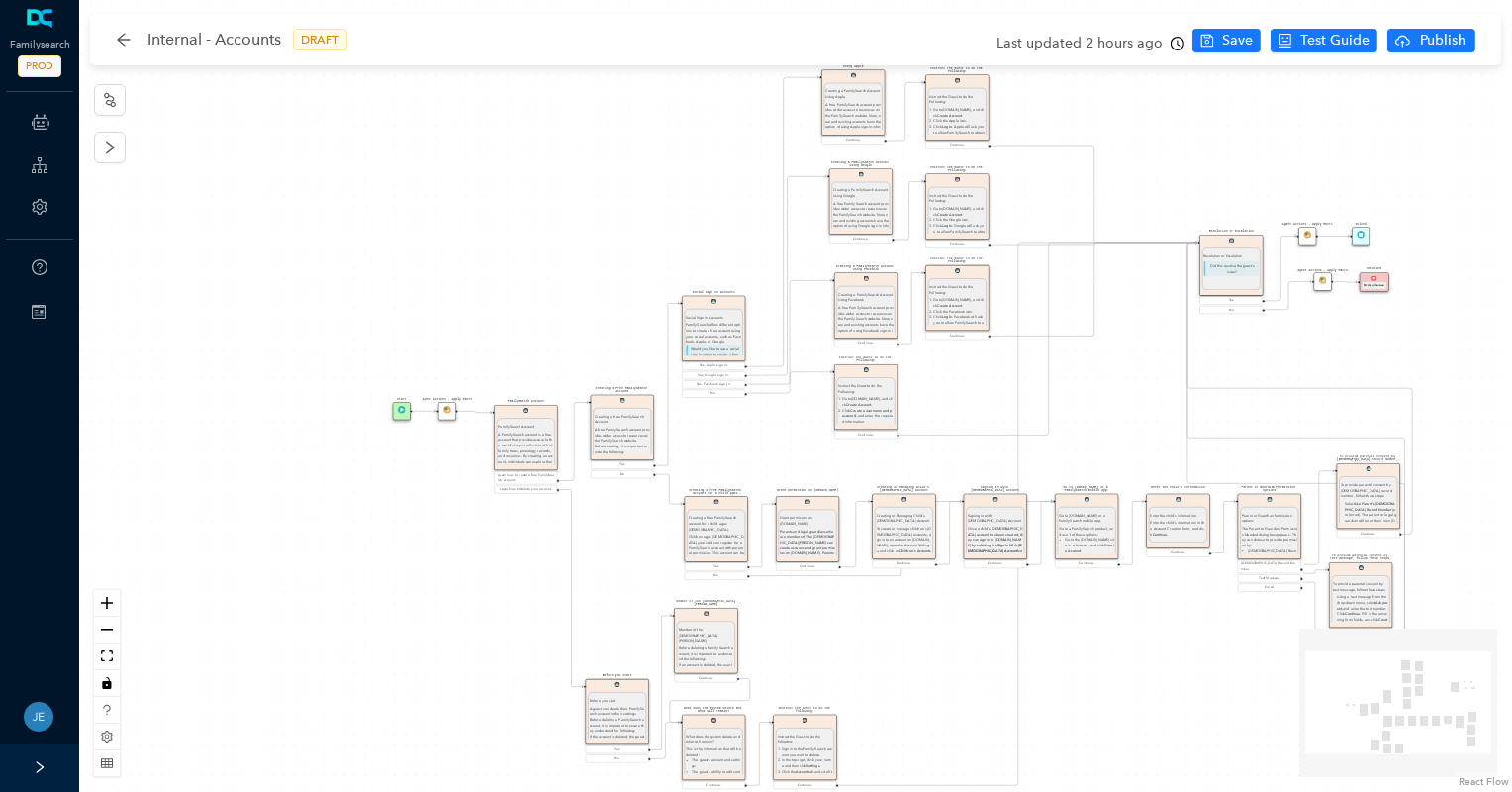 drag, startPoint x: 177, startPoint y: 341, endPoint x: 663, endPoint y: 209, distance: 503.607 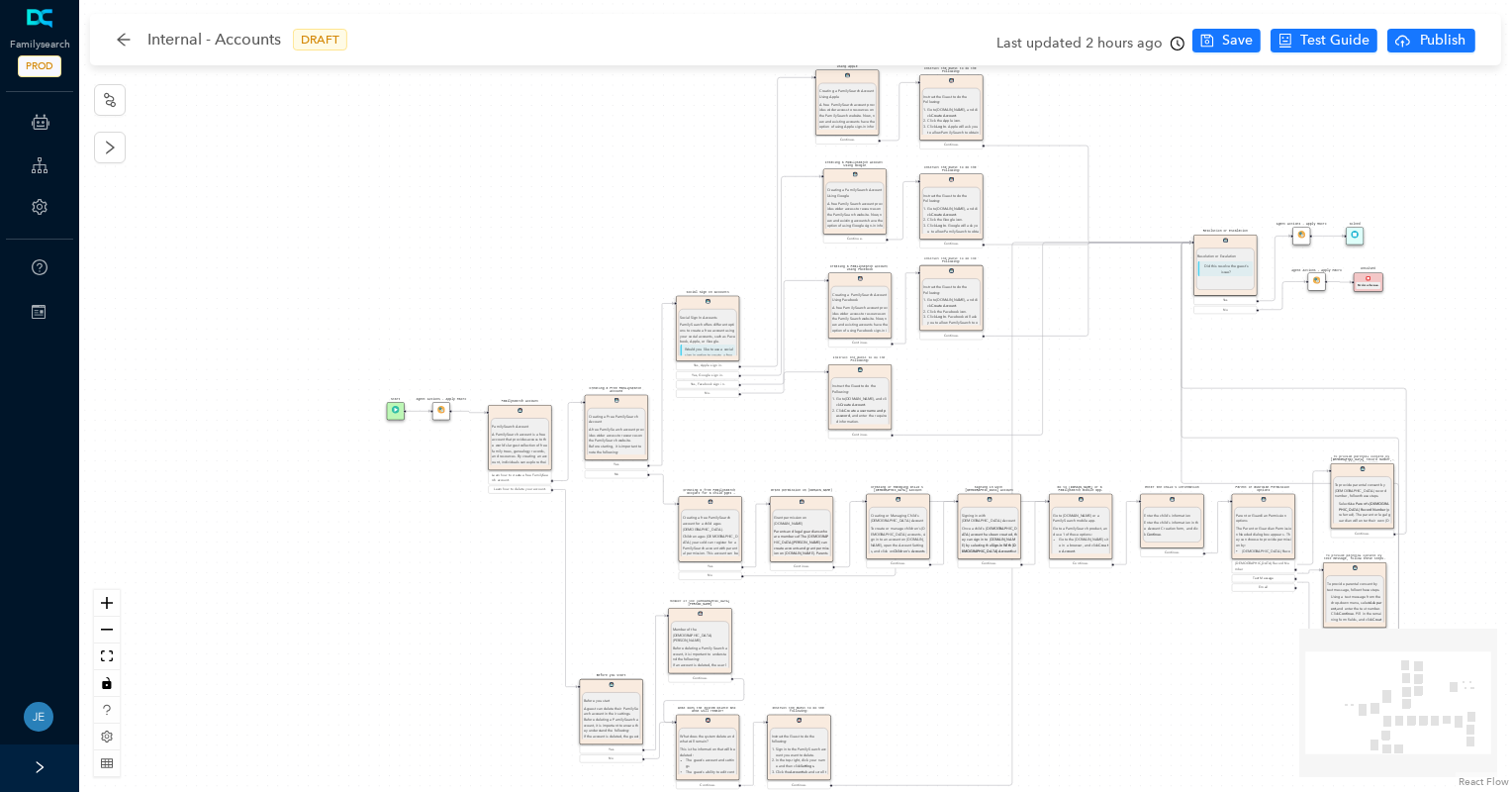click on "Instruct the Guest to do the Following: Instruct the Guest to do the Following: Go to  [DOMAIN_NAME] , and click  Create Account . Click the Apple icon. Click  Log In . Apple will ask you to allow FamilySearch to obtain your name, profile picture, and email address. This information will be added to your FamilySearch account. Then click  Continue. The guest can select whether they would like to receive messages from FamilySearch about updates, events, and ancestors. For members of the [DEMOGRAPHIC_DATA][PERSON_NAME], if they would like to add their [DEMOGRAPHIC_DATA][PERSON_NAME] membership information, select the second option. Selecting this option will trigger text fields to drop down to add their birth date and Church record number. Click  Continue with Apple .  The guest can include a mobile number and a birth date. This information along with their email will help determine if a duplicate account has already been created. Click  Continue with Apple.  Continue.  Ask parent ." at bounding box center (796, 396) 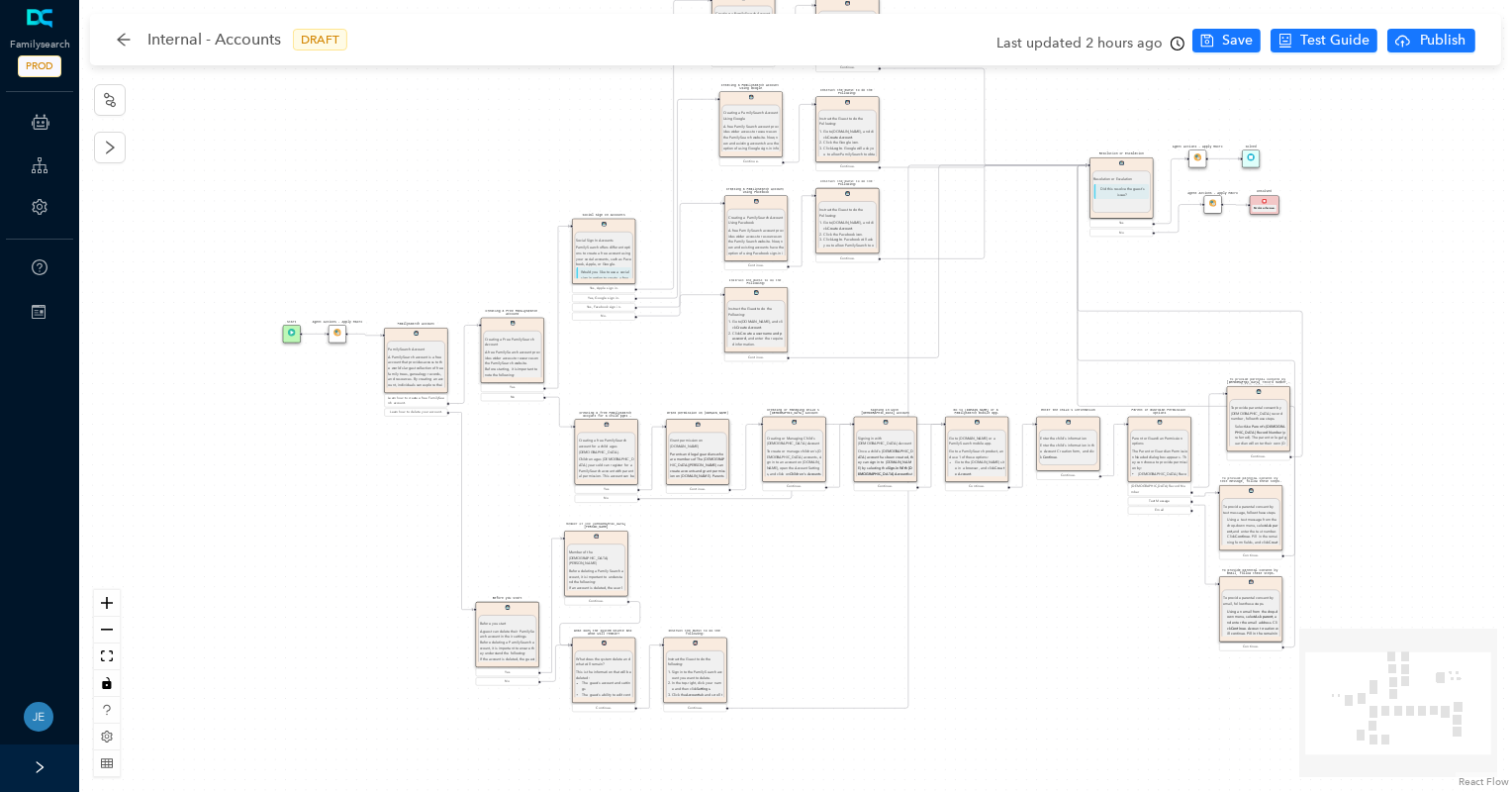 drag, startPoint x: 391, startPoint y: 103, endPoint x: 370, endPoint y: 172, distance: 72.124892 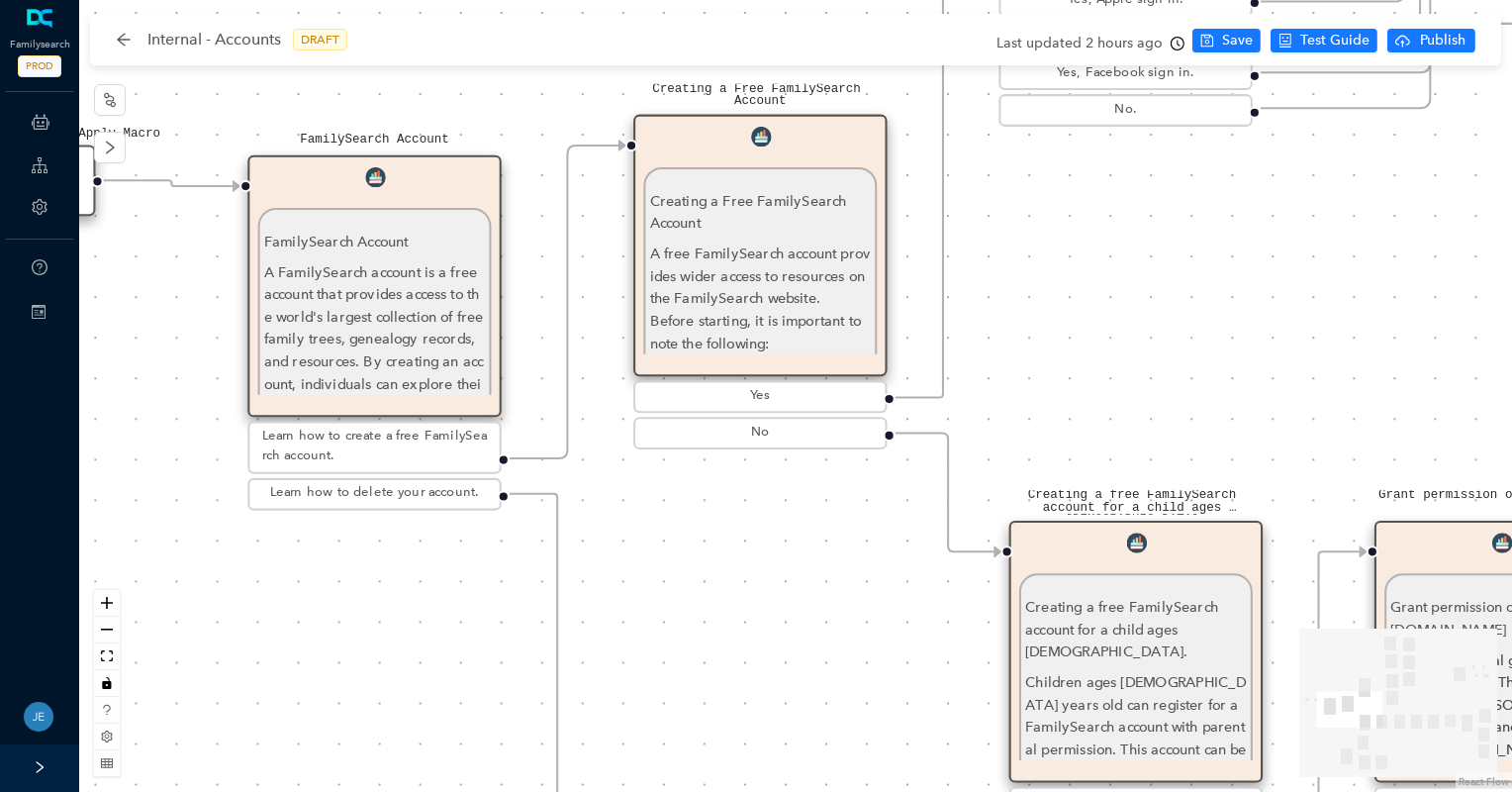drag, startPoint x: 382, startPoint y: 398, endPoint x: 1511, endPoint y: 564, distance: 1141.1385 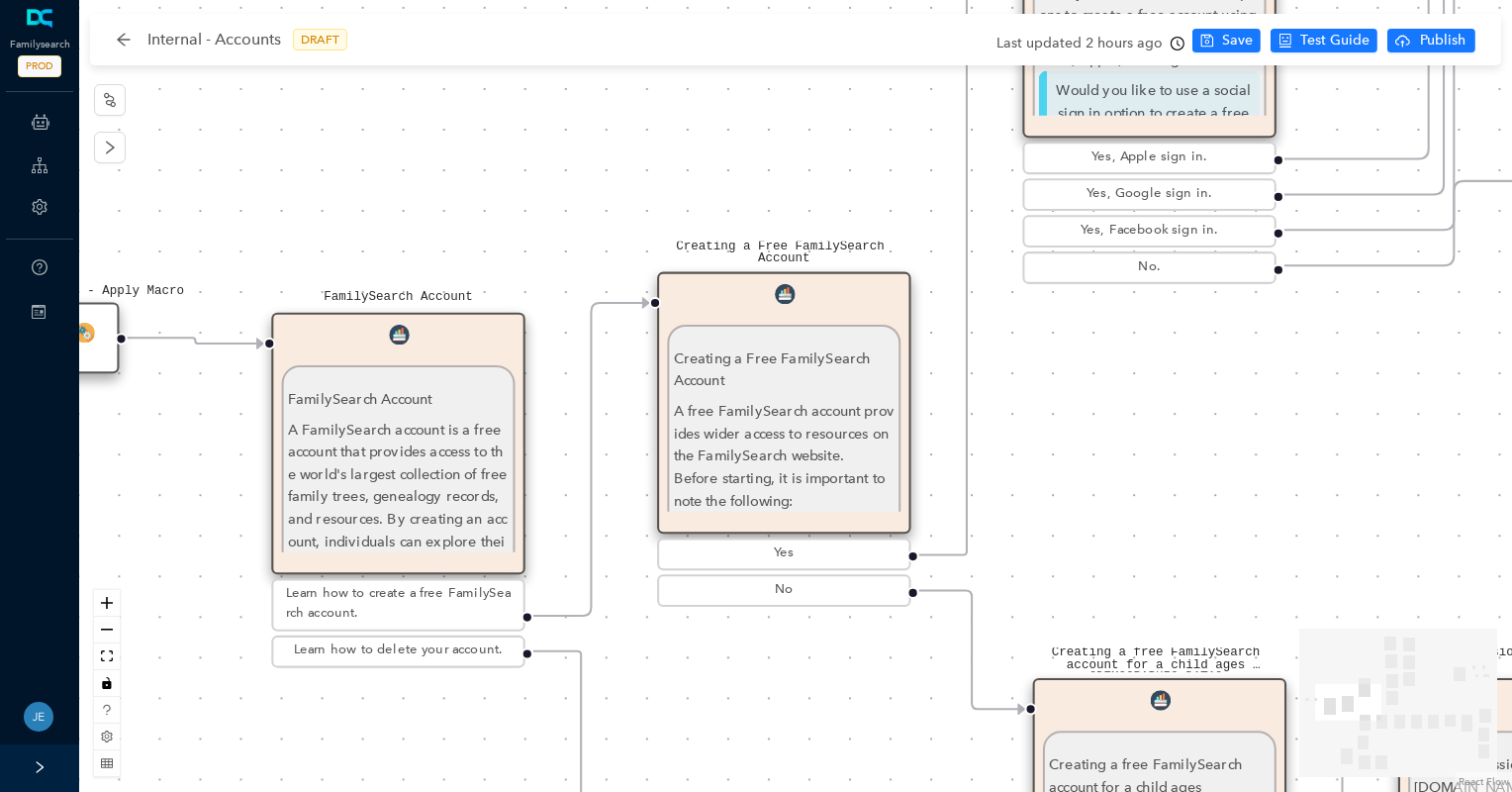click on "Instruct the Guest to do the Following: Instruct the Guest to do the Following: Go to  [DOMAIN_NAME] , and click  Create Account . Click the Apple icon. Click  Log In . Apple will ask you to allow FamilySearch to obtain your name, profile picture, and email address. This information will be added to your FamilySearch account. Then click  Continue. The guest can select whether they would like to receive messages from FamilySearch about updates, events, and ancestors. For members of the [DEMOGRAPHIC_DATA][PERSON_NAME], if they would like to add their [DEMOGRAPHIC_DATA][PERSON_NAME] membership information, select the second option. Selecting this option will trigger text fields to drop down to add their birth date and Church record number. Click  Continue with Apple .  The guest can include a mobile number and a birth date. This information along with their email will help determine if a duplicate account has already been created. Click  Continue with Apple.  Continue.  Ask parent ." at bounding box center (796, 396) 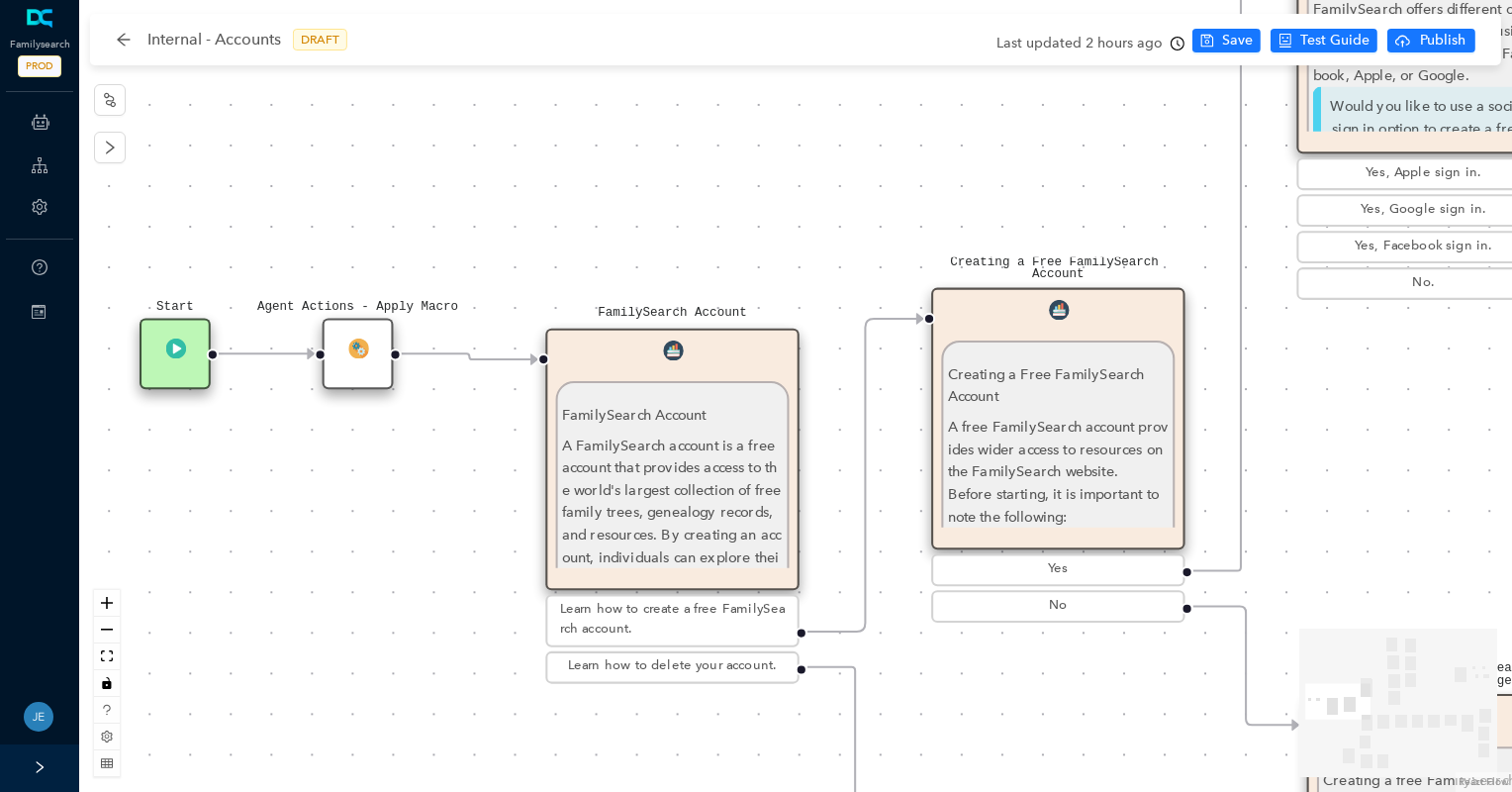drag, startPoint x: 479, startPoint y: 248, endPoint x: 610, endPoint y: 265, distance: 132.09845 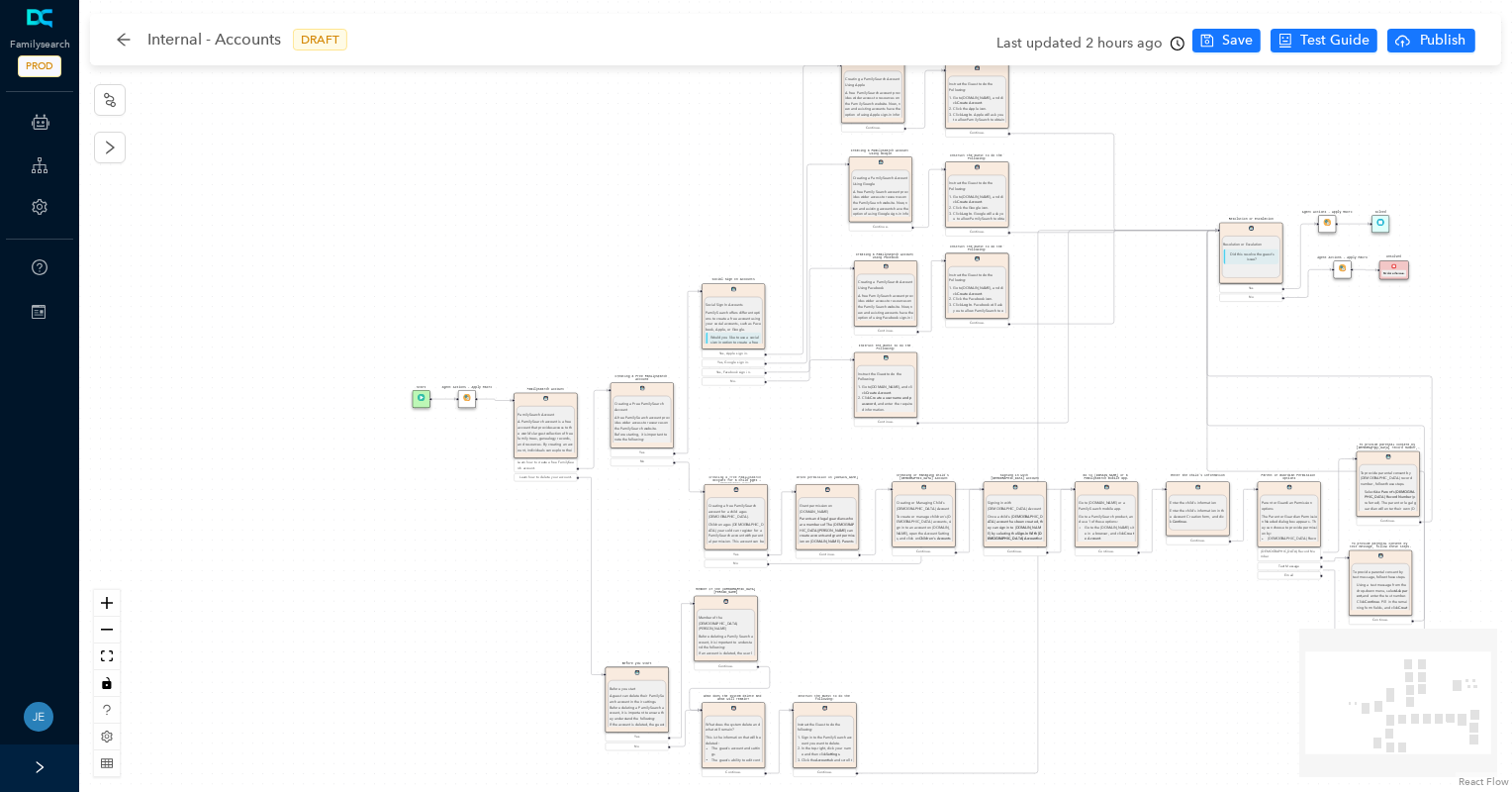 drag, startPoint x: 1210, startPoint y: 638, endPoint x: 782, endPoint y: 654, distance: 428.299 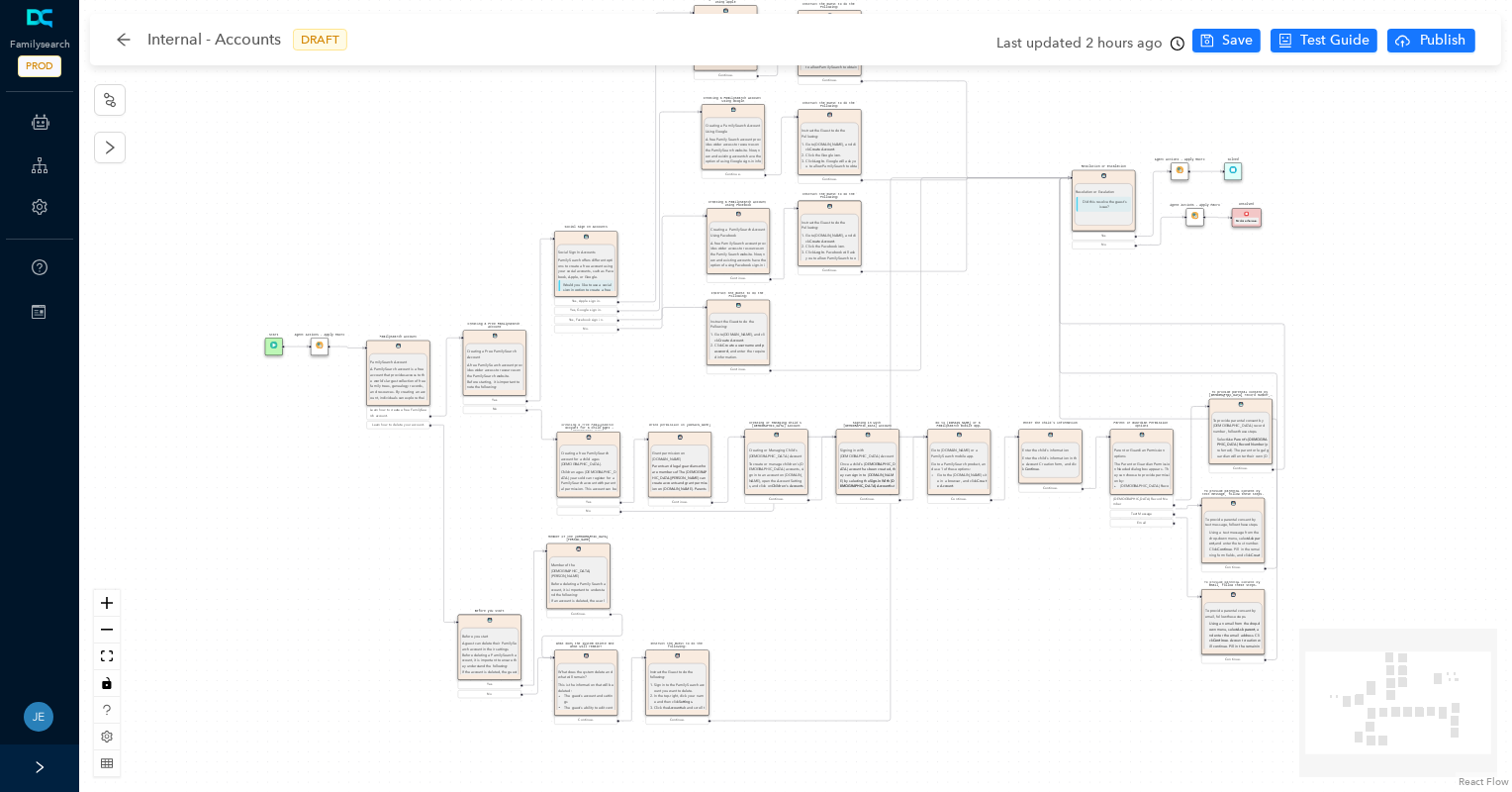 drag, startPoint x: 744, startPoint y: 649, endPoint x: 760, endPoint y: 562, distance: 88.45903 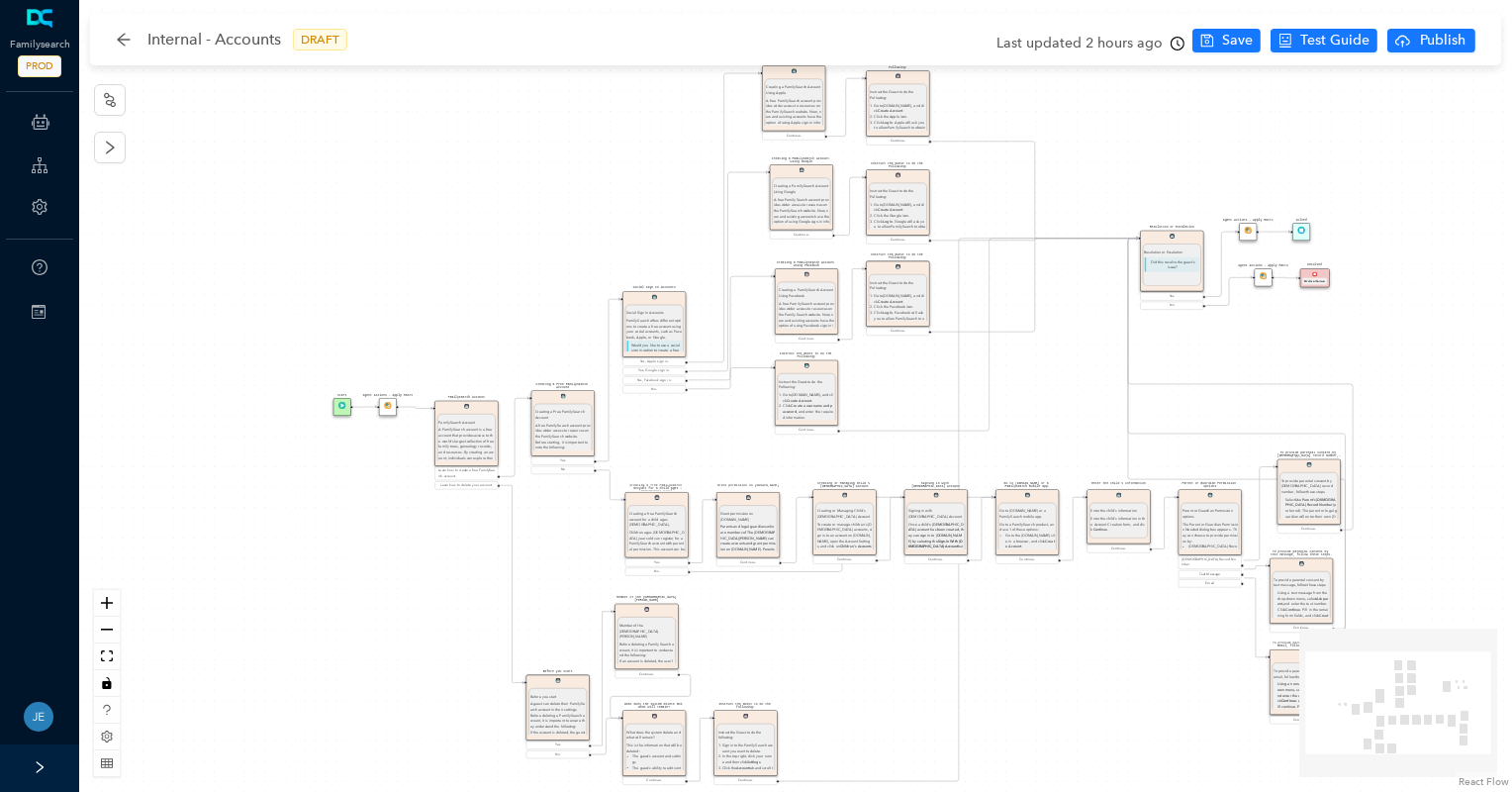 drag, startPoint x: 756, startPoint y: 578, endPoint x: 826, endPoint y: 648, distance: 98.994949 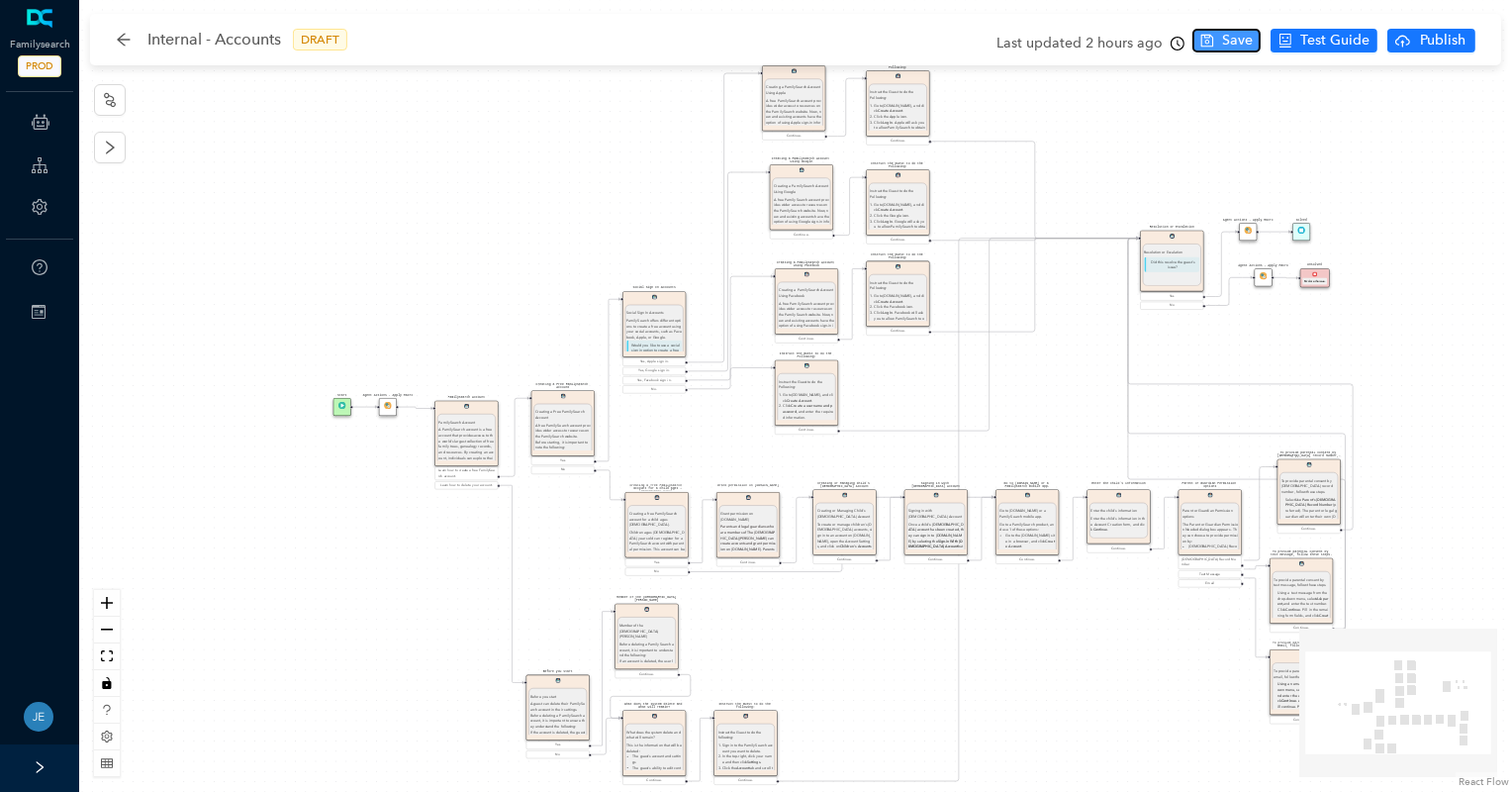 click on "Save" at bounding box center [1226, 41] 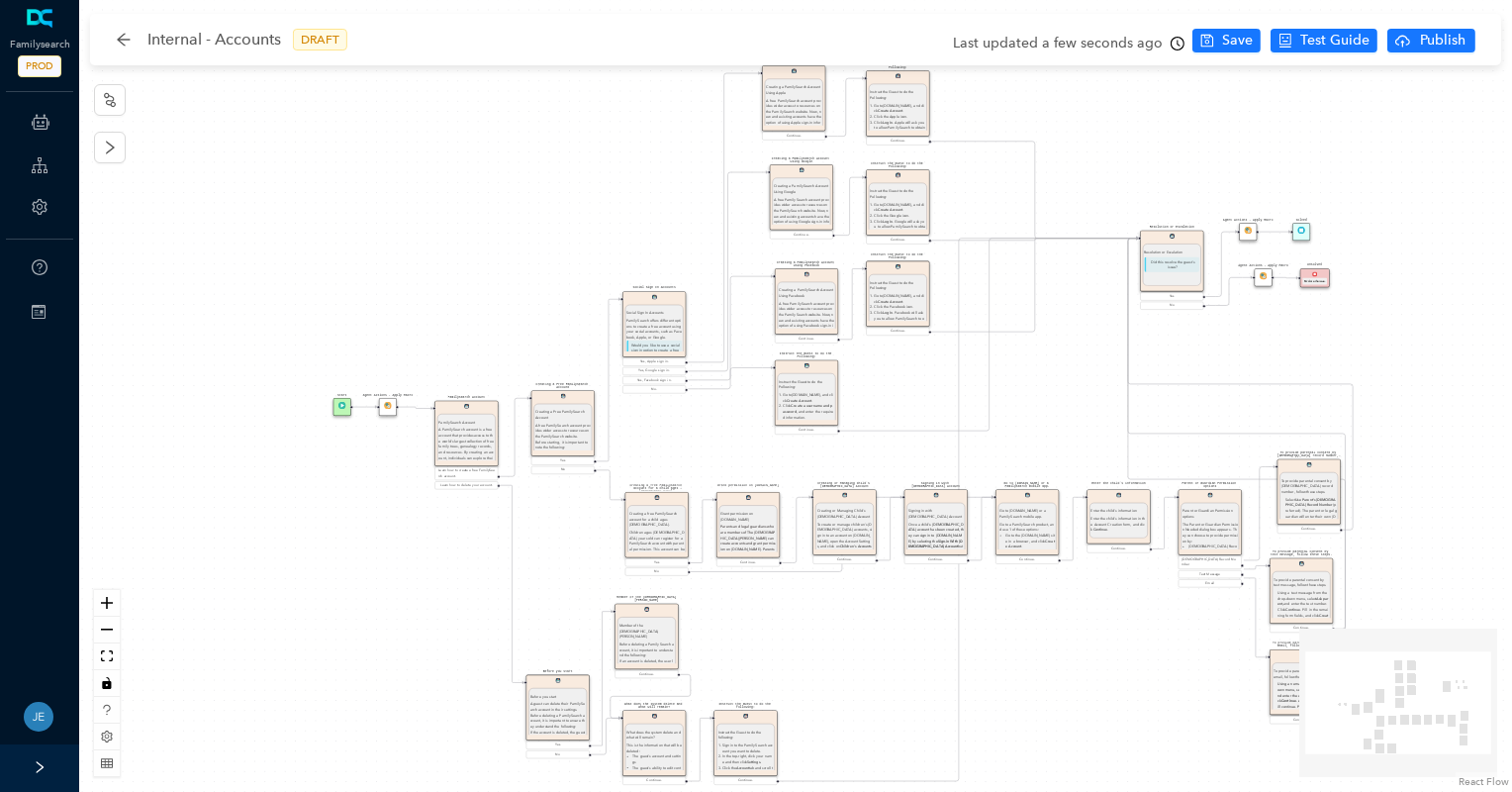 click on "Instruct the Guest to do the Following: Instruct the Guest to do the Following: Go to  [DOMAIN_NAME] , and click  Create Account . Click the Apple icon. Click  Log In . Apple will ask you to allow FamilySearch to obtain your name, profile picture, and email address. This information will be added to your FamilySearch account. Then click  Continue. The guest can select whether they would like to receive messages from FamilySearch about updates, events, and ancestors. For members of the [DEMOGRAPHIC_DATA][PERSON_NAME], if they would like to add their [DEMOGRAPHIC_DATA][PERSON_NAME] membership information, select the second option. Selecting this option will trigger text fields to drop down to add their birth date and Church record number. Click  Continue with Apple .  The guest can include a mobile number and a birth date. This information along with their email will help determine if a duplicate account has already been created. Click  Continue with Apple.  Continue.  Ask parent ." at bounding box center [796, 396] 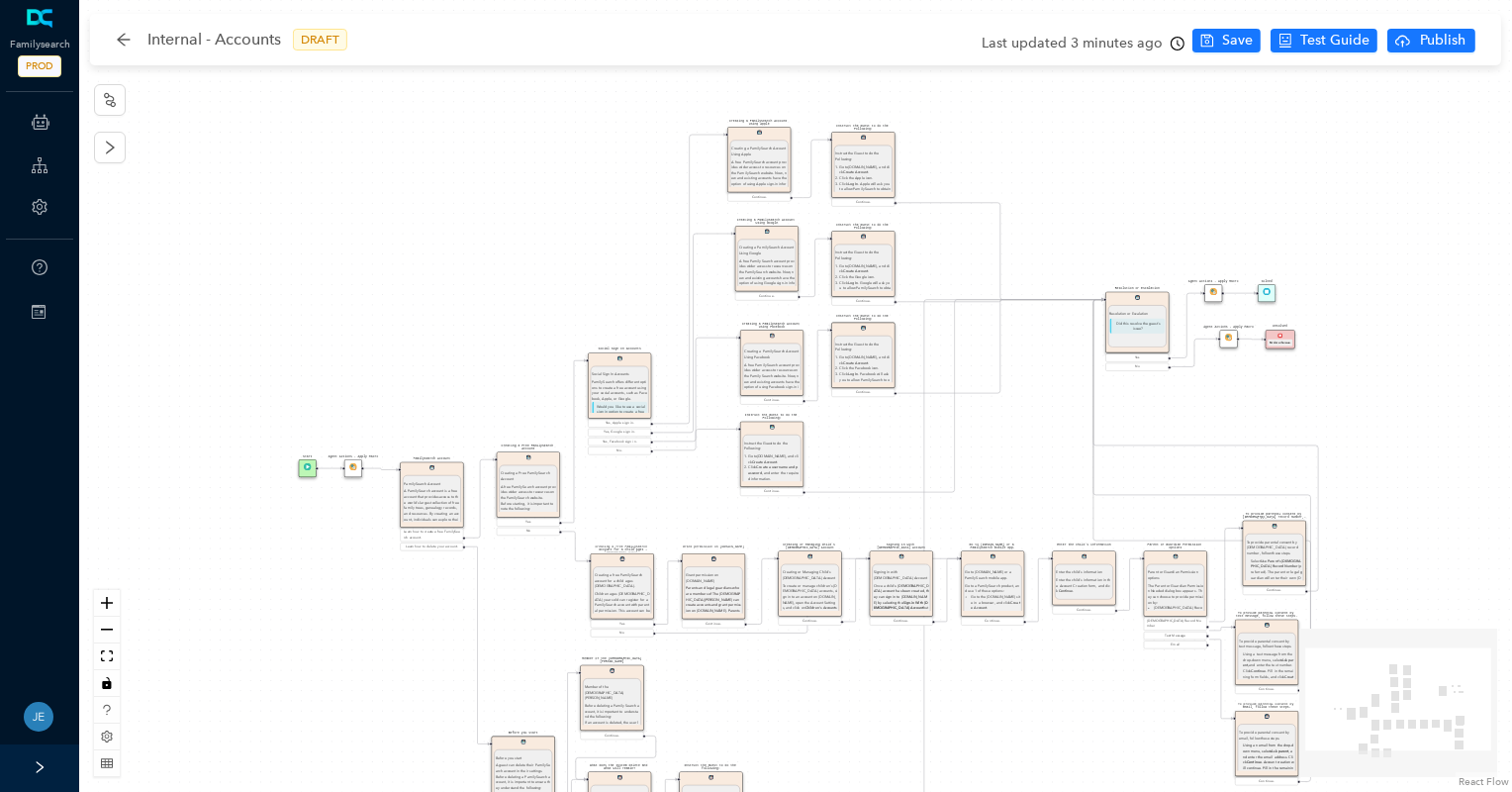 drag, startPoint x: 1397, startPoint y: 380, endPoint x: 1382, endPoint y: 467, distance: 88.28363 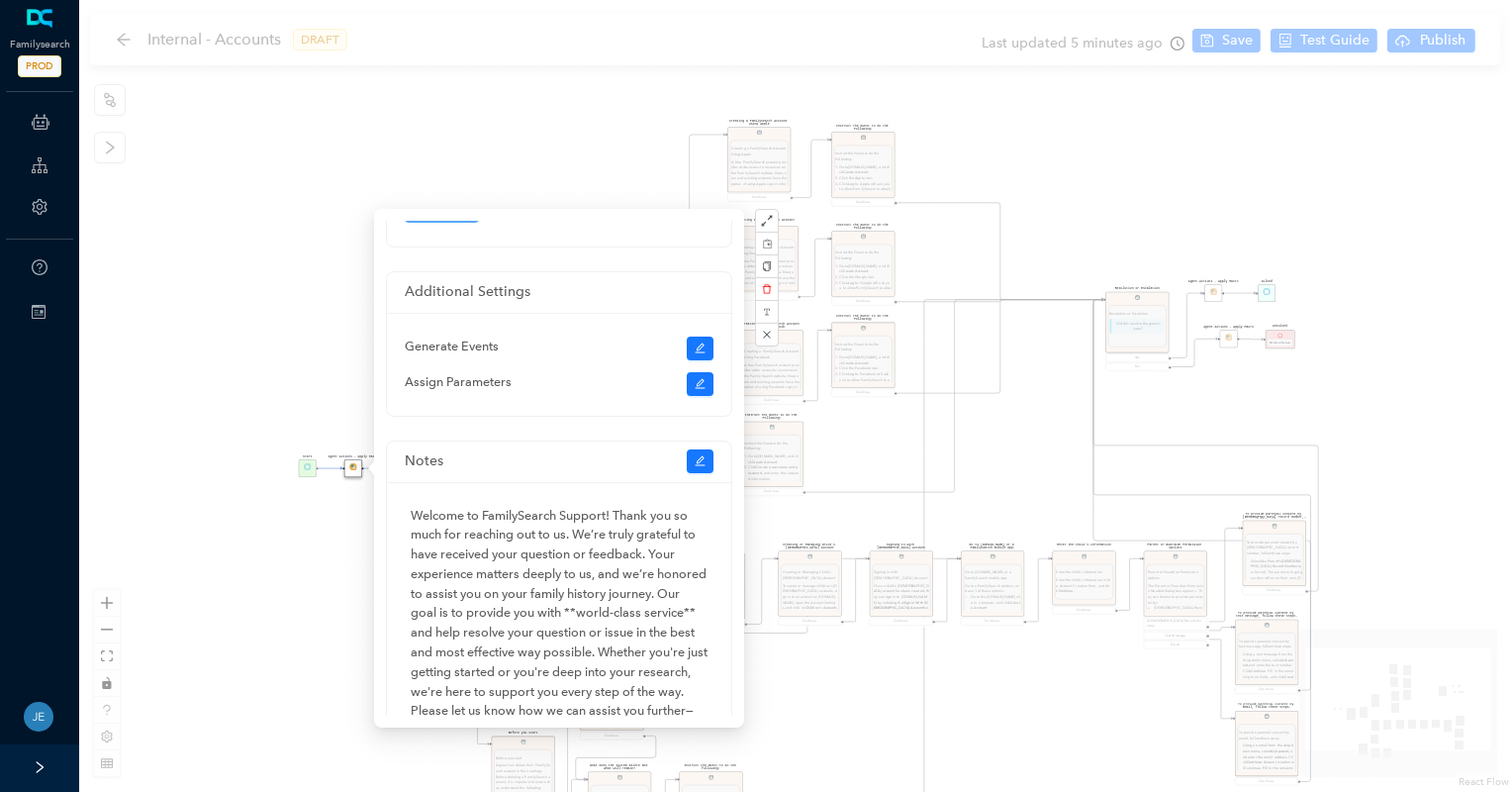 scroll, scrollTop: 323, scrollLeft: 0, axis: vertical 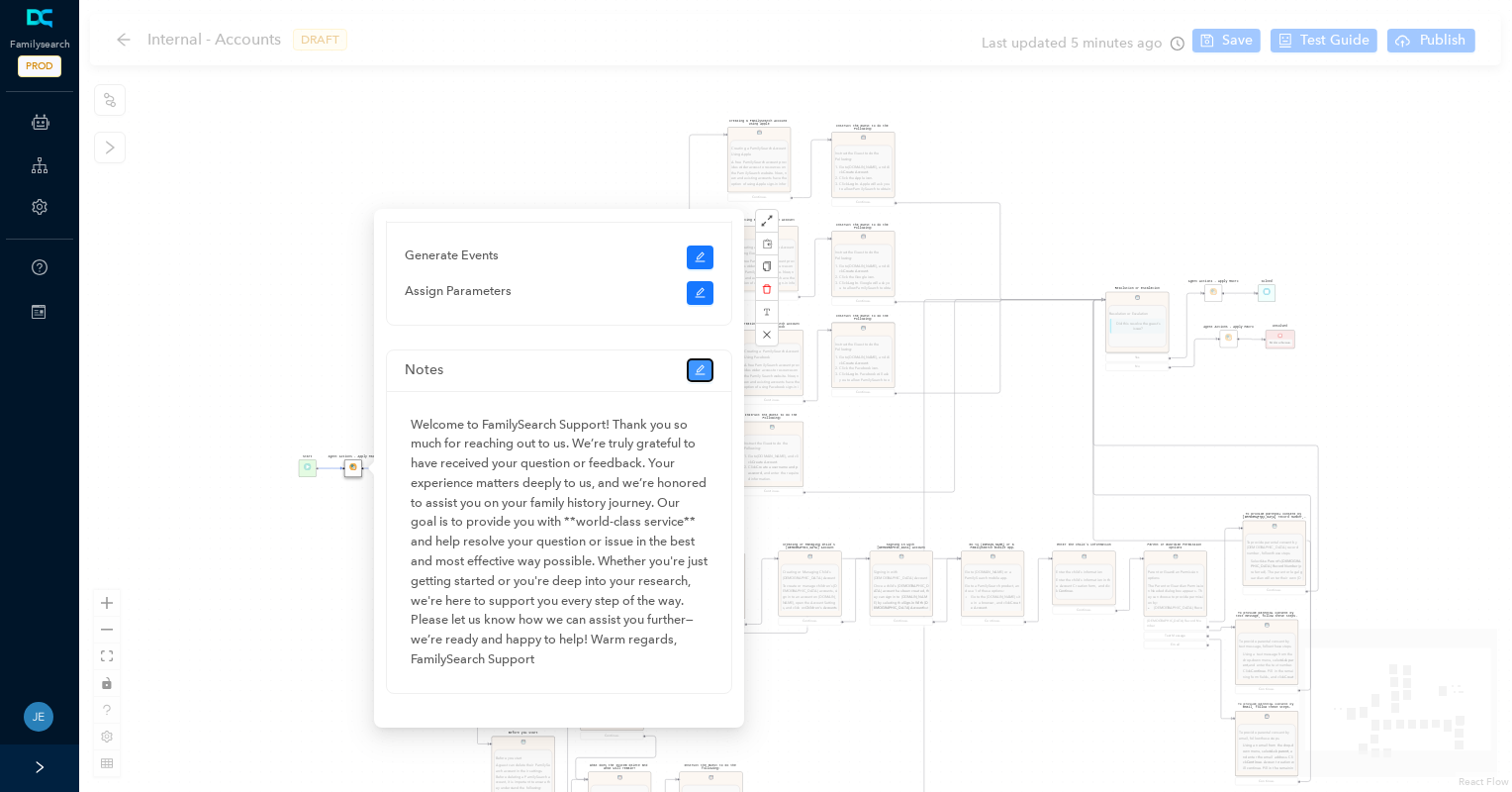 click at bounding box center [701, 370] 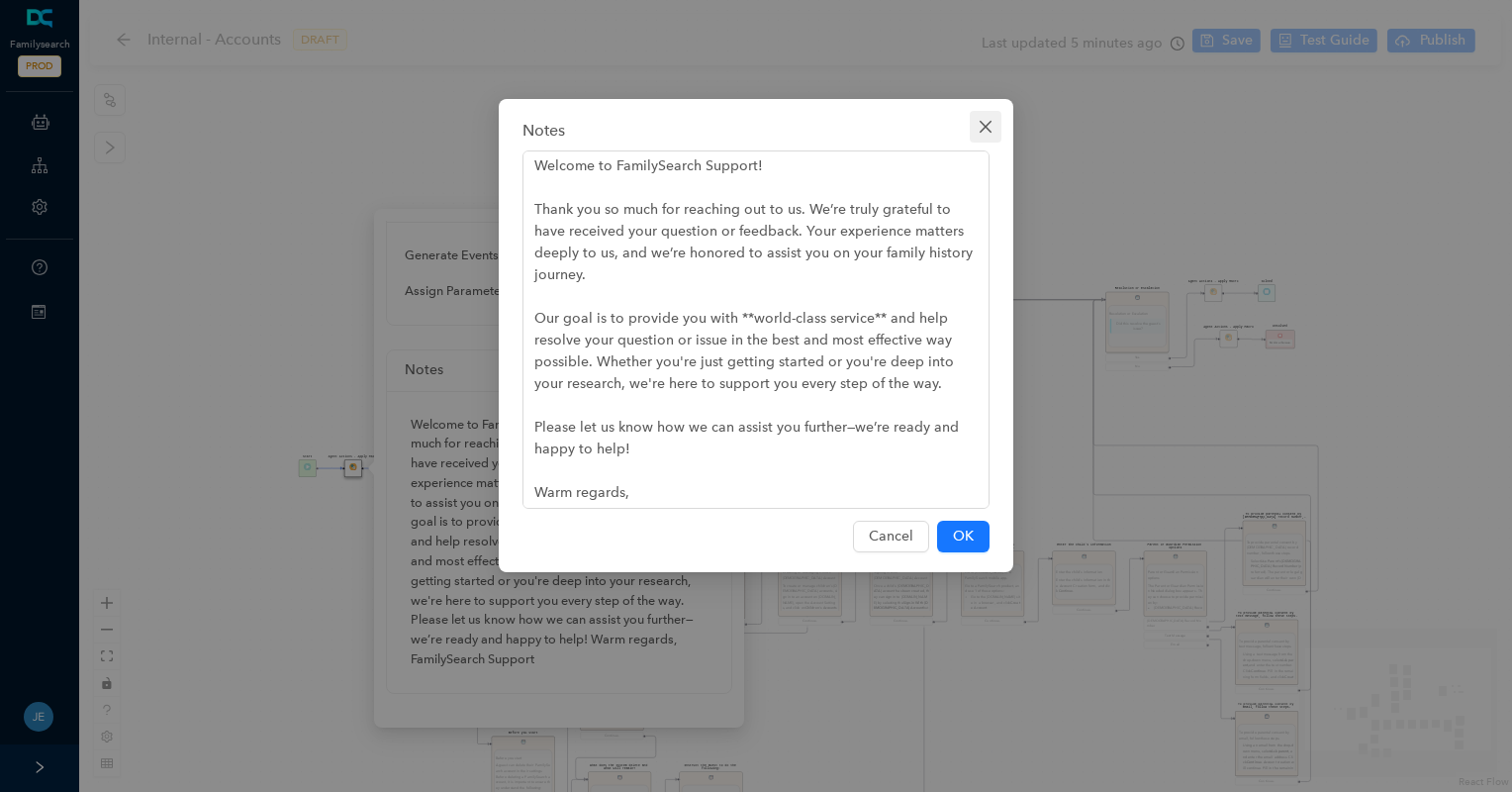 click 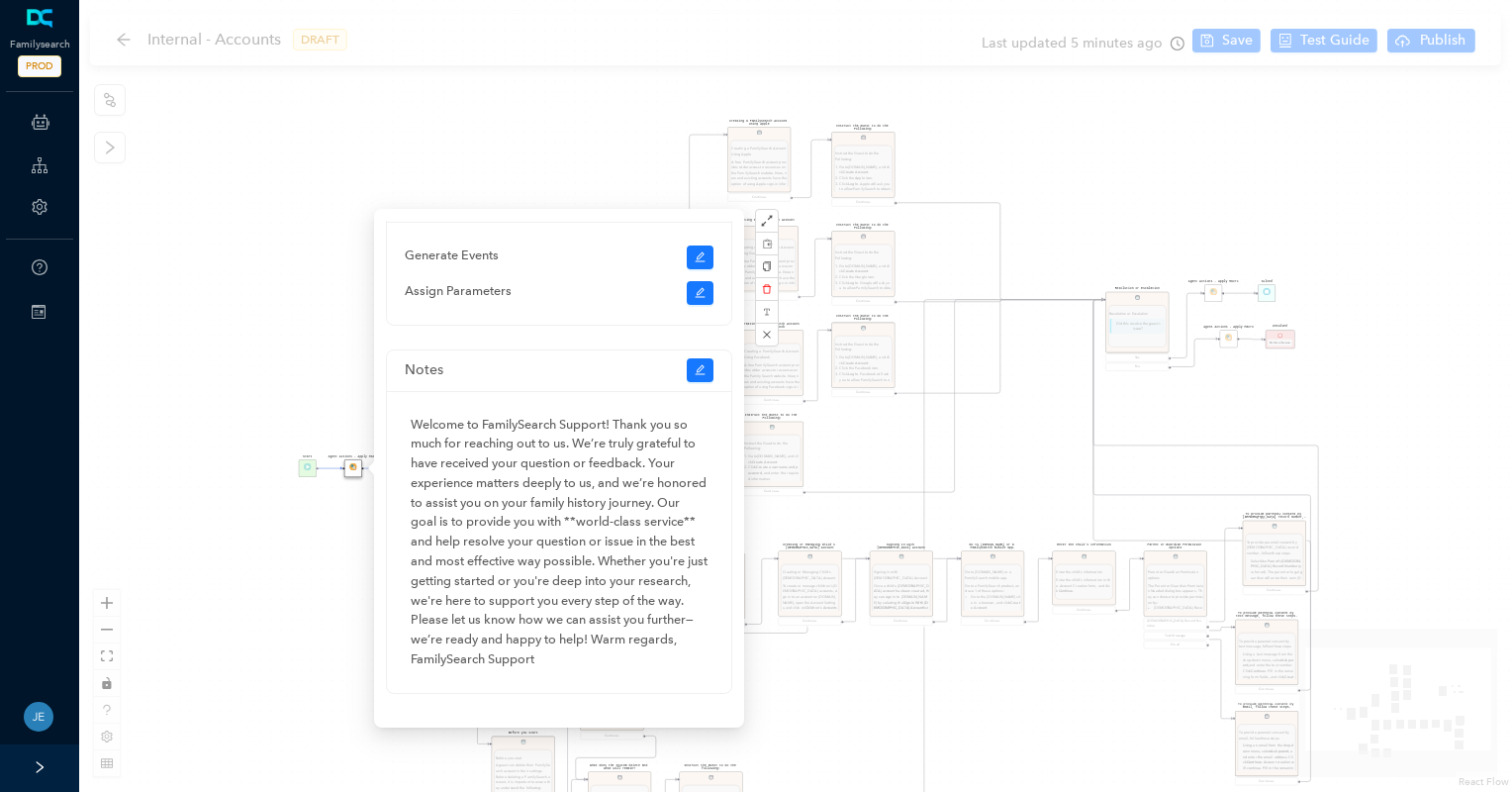 click on "Instruct the Guest to do the Following: Instruct the Guest to do the Following: Go to  [DOMAIN_NAME] , and click  Create Account . Click the Apple icon. Click  Log In . Apple will ask you to allow FamilySearch to obtain your name, profile picture, and email address. This information will be added to your FamilySearch account. Then click  Continue. The guest can select whether they would like to receive messages from FamilySearch about updates, events, and ancestors. For members of the [DEMOGRAPHIC_DATA][PERSON_NAME], if they would like to add their [DEMOGRAPHIC_DATA][PERSON_NAME] membership information, select the second option. Selecting this option will trigger text fields to drop down to add their birth date and Church record number. Click  Continue with Apple .  The guest can include a mobile number and a birth date. This information along with their email will help determine if a duplicate account has already been created. Click  Continue with Apple.  Continue.  Ask parent ." at bounding box center [796, 396] 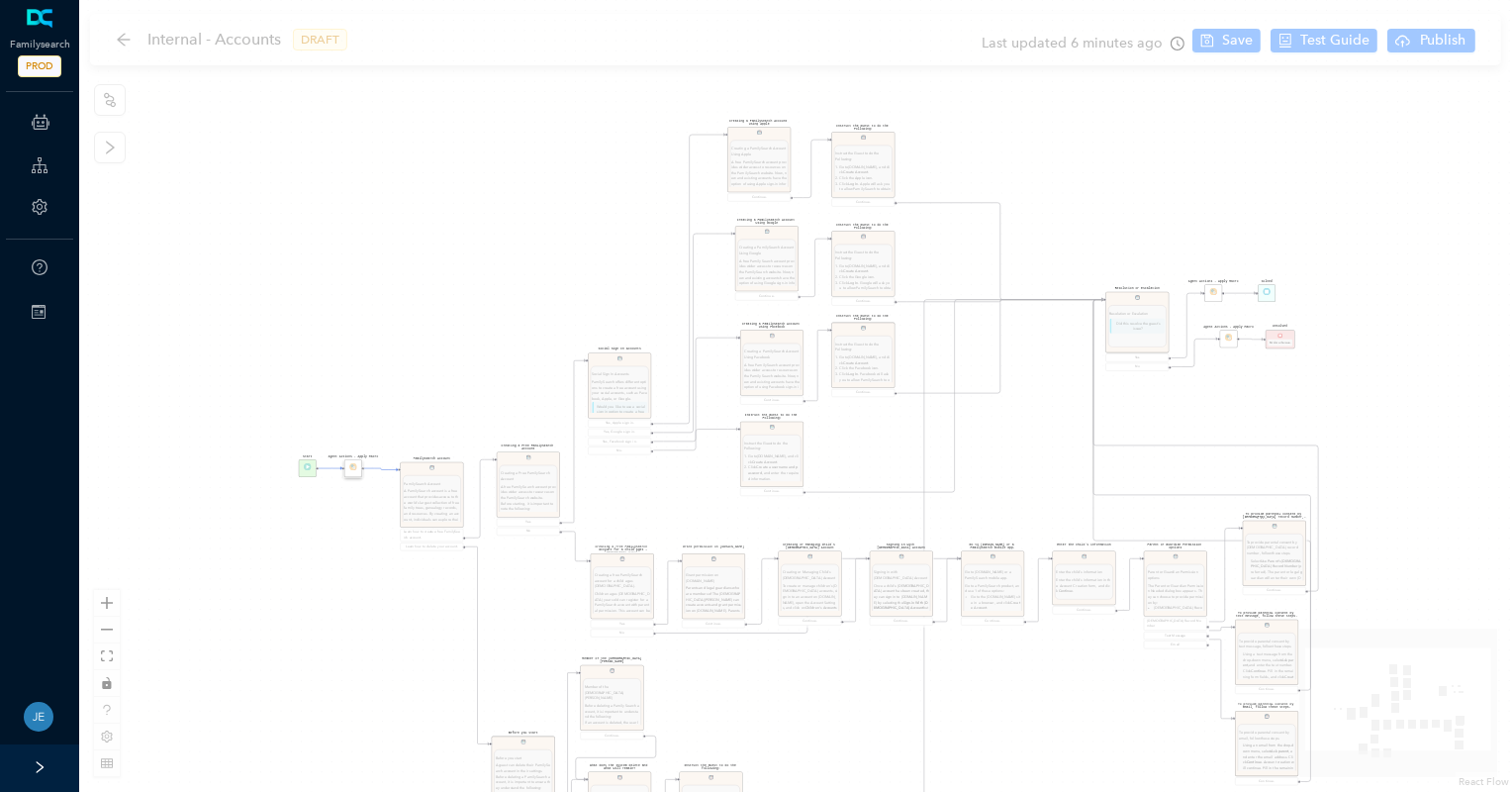scroll, scrollTop: 0, scrollLeft: 0, axis: both 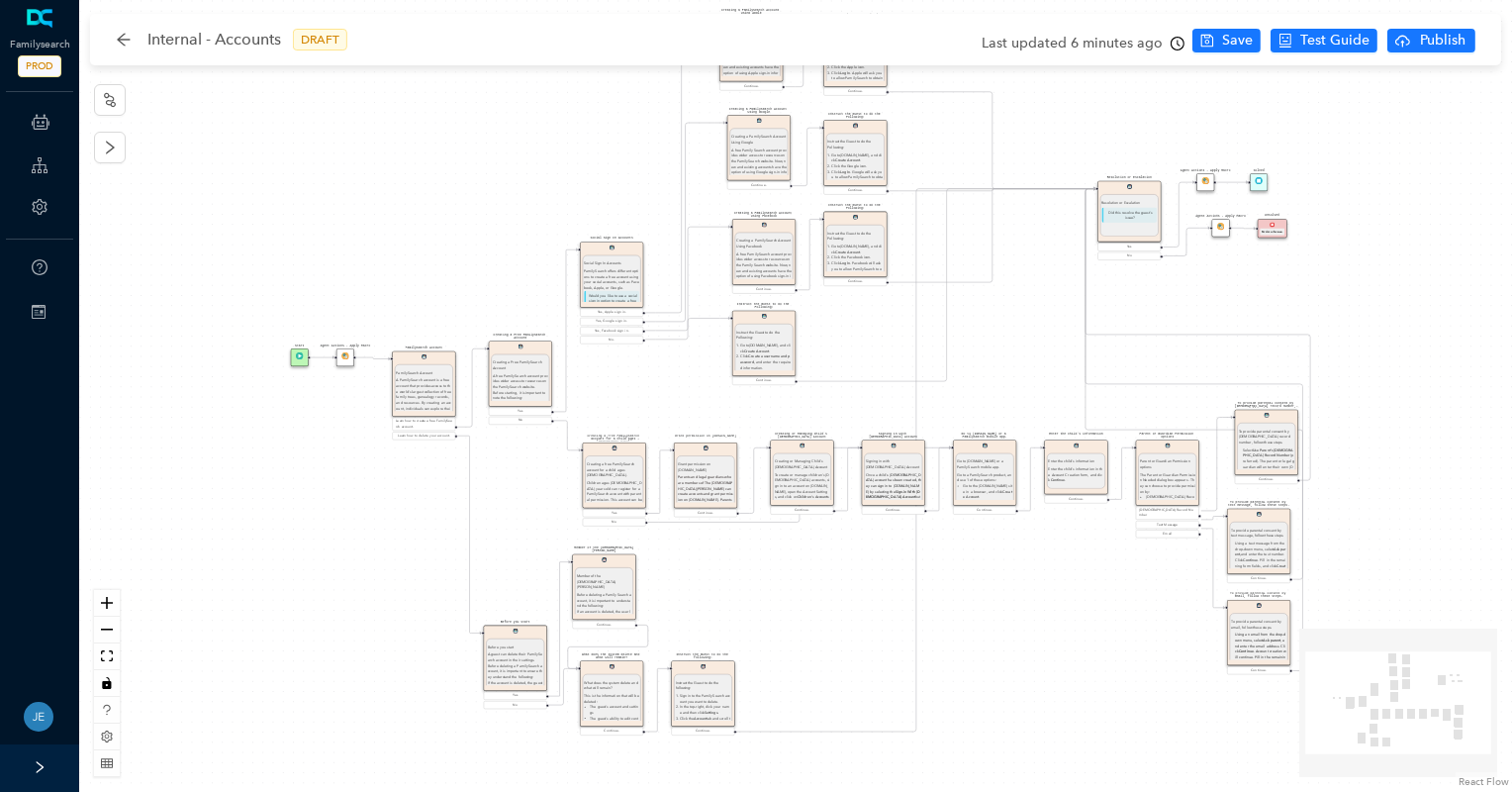 drag, startPoint x: 513, startPoint y: 323, endPoint x: 505, endPoint y: 113, distance: 210.1523 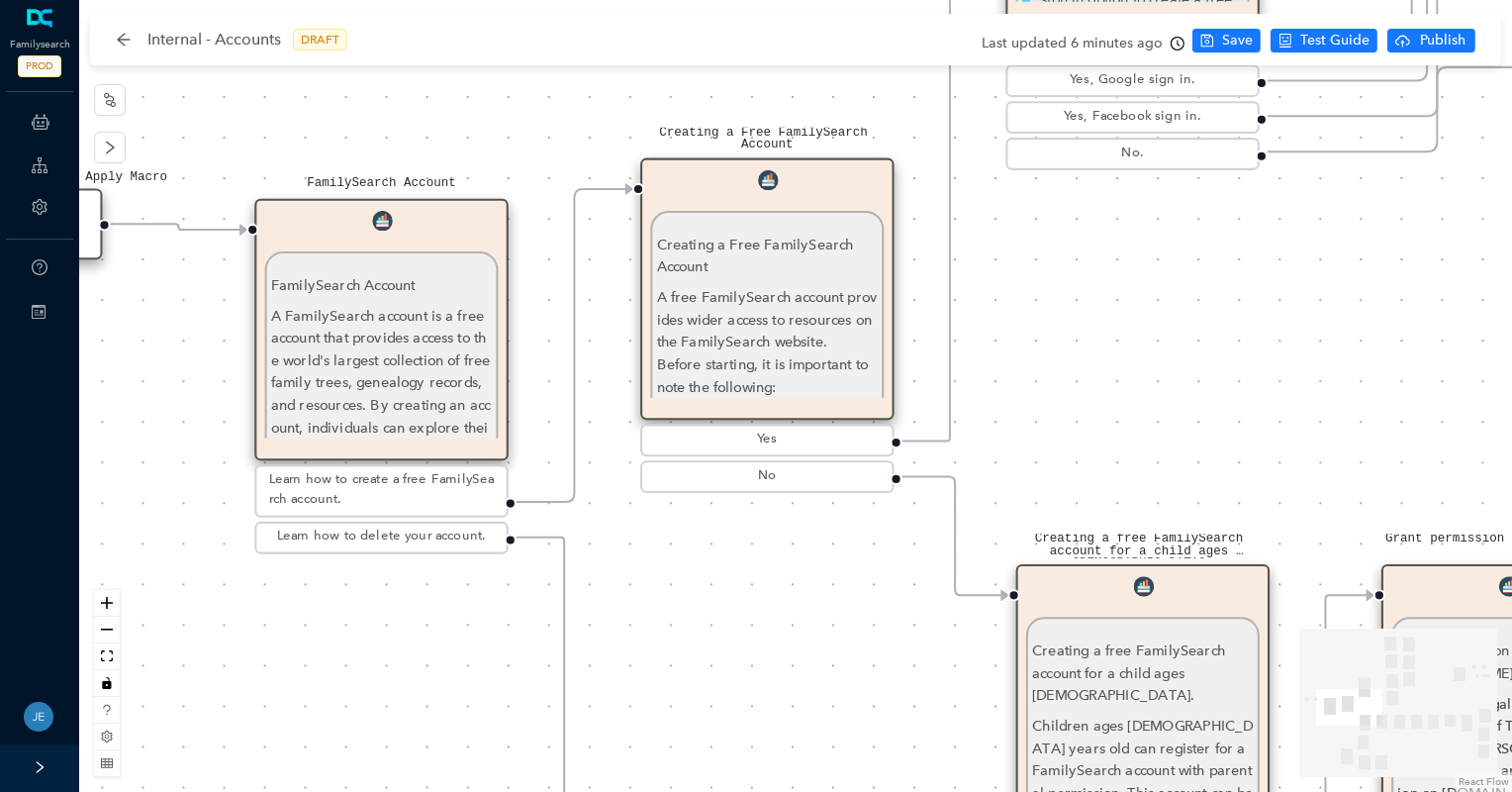 drag, startPoint x: 970, startPoint y: 418, endPoint x: 726, endPoint y: 444, distance: 245.38134 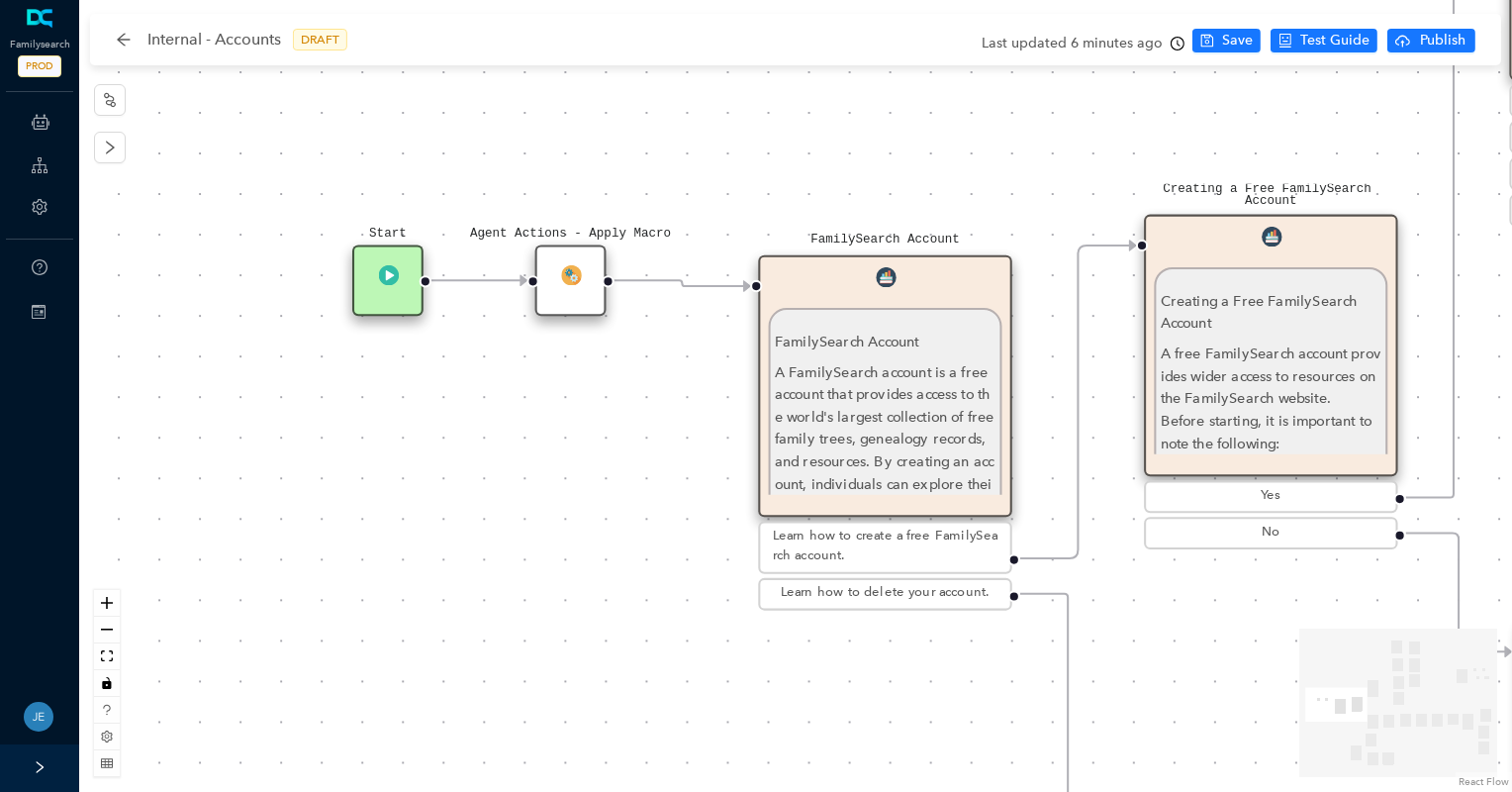 drag, startPoint x: 168, startPoint y: 438, endPoint x: 675, endPoint y: 493, distance: 509.9745 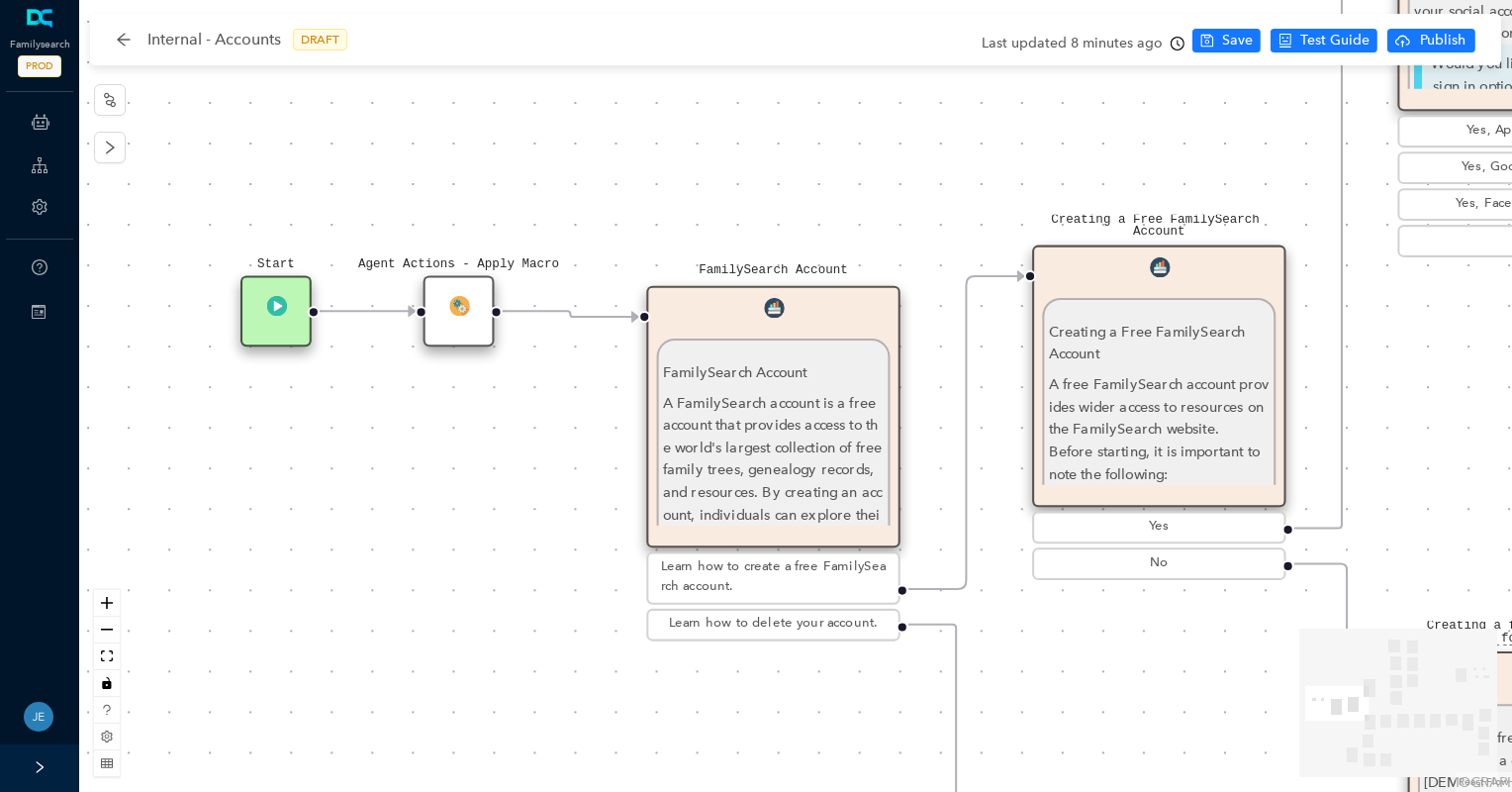 drag, startPoint x: 684, startPoint y: 458, endPoint x: 572, endPoint y: 489, distance: 116.21101 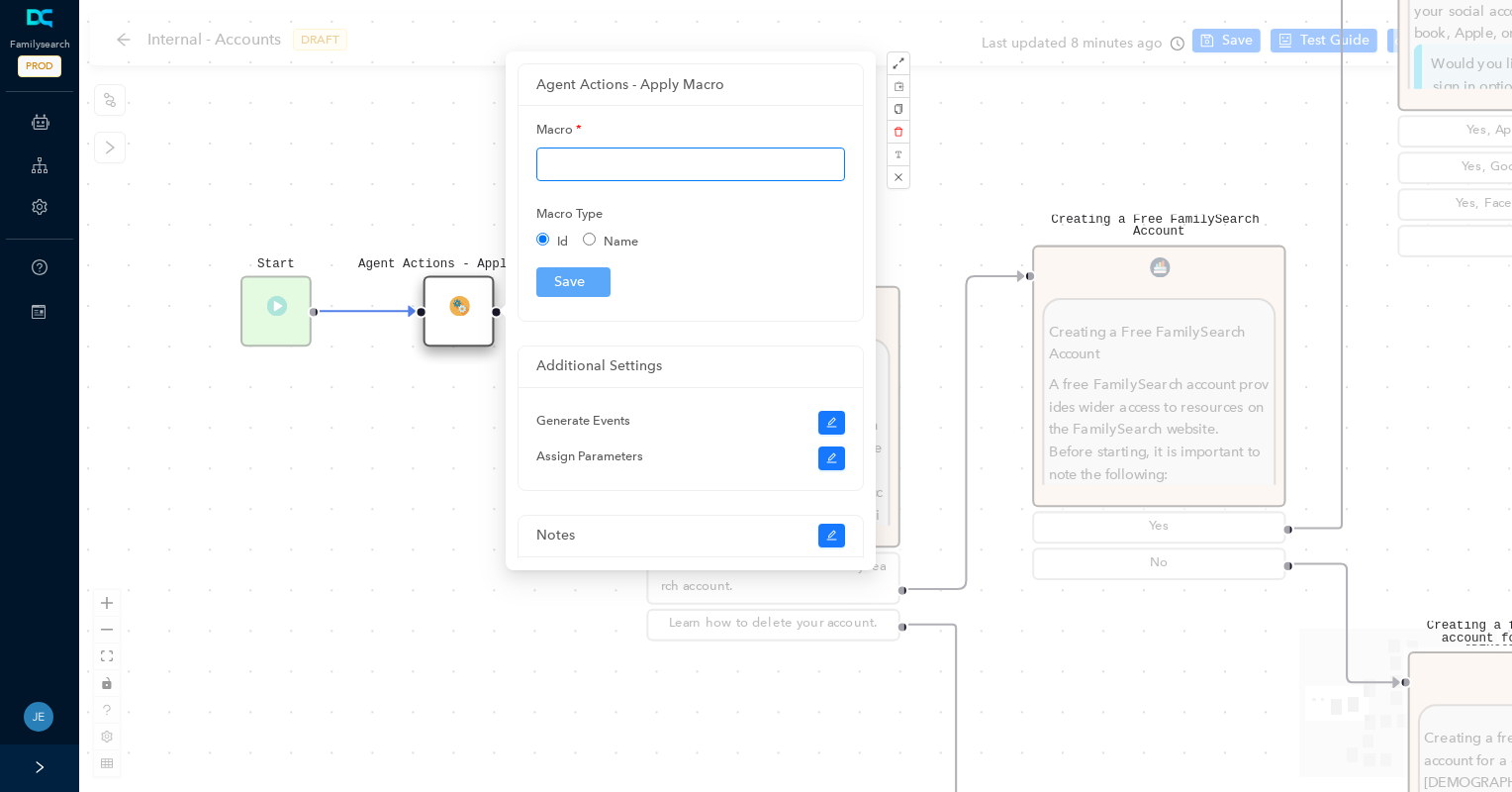 click at bounding box center [691, 164] 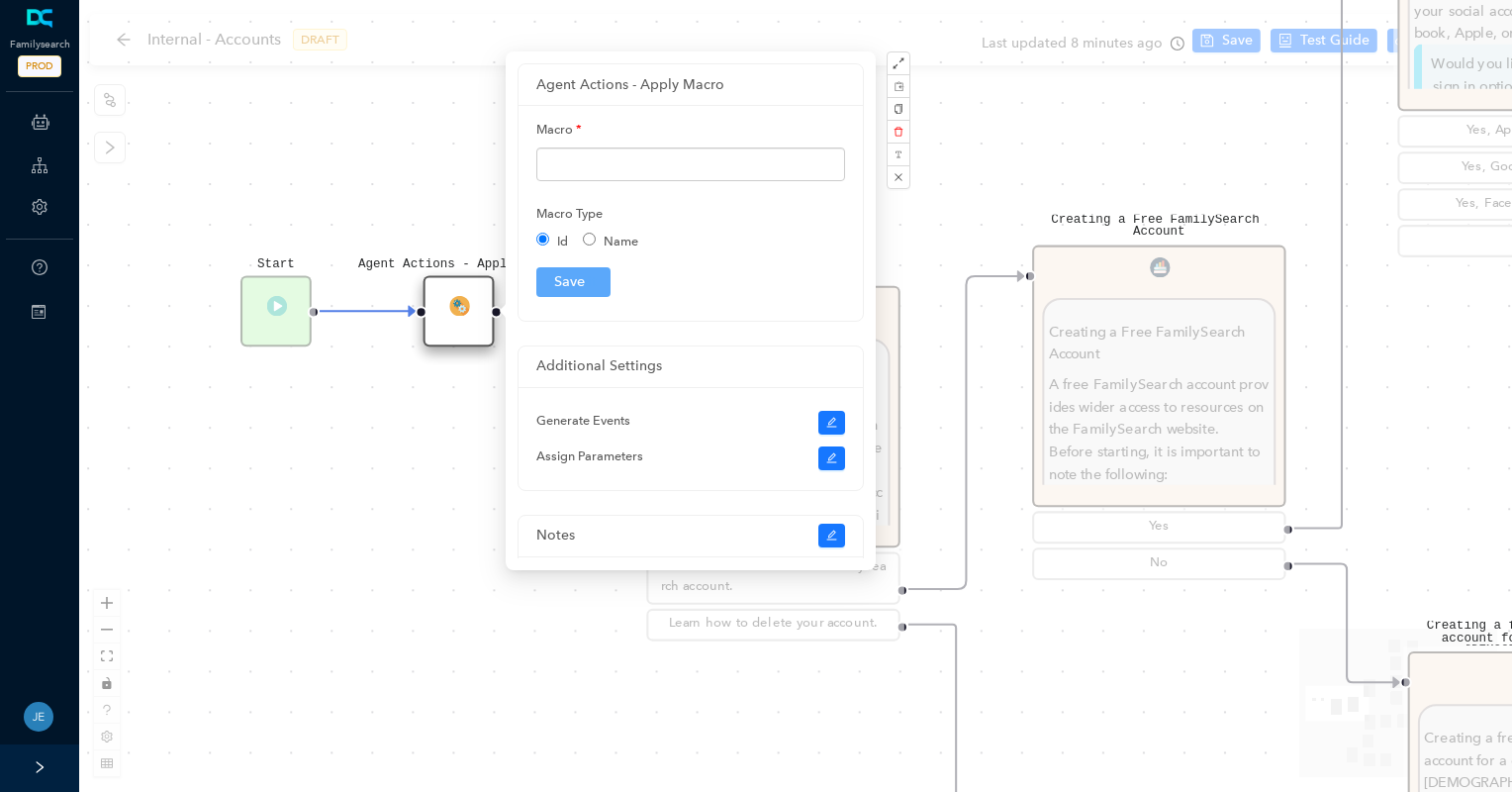 click on "Macro" at bounding box center (691, 147) 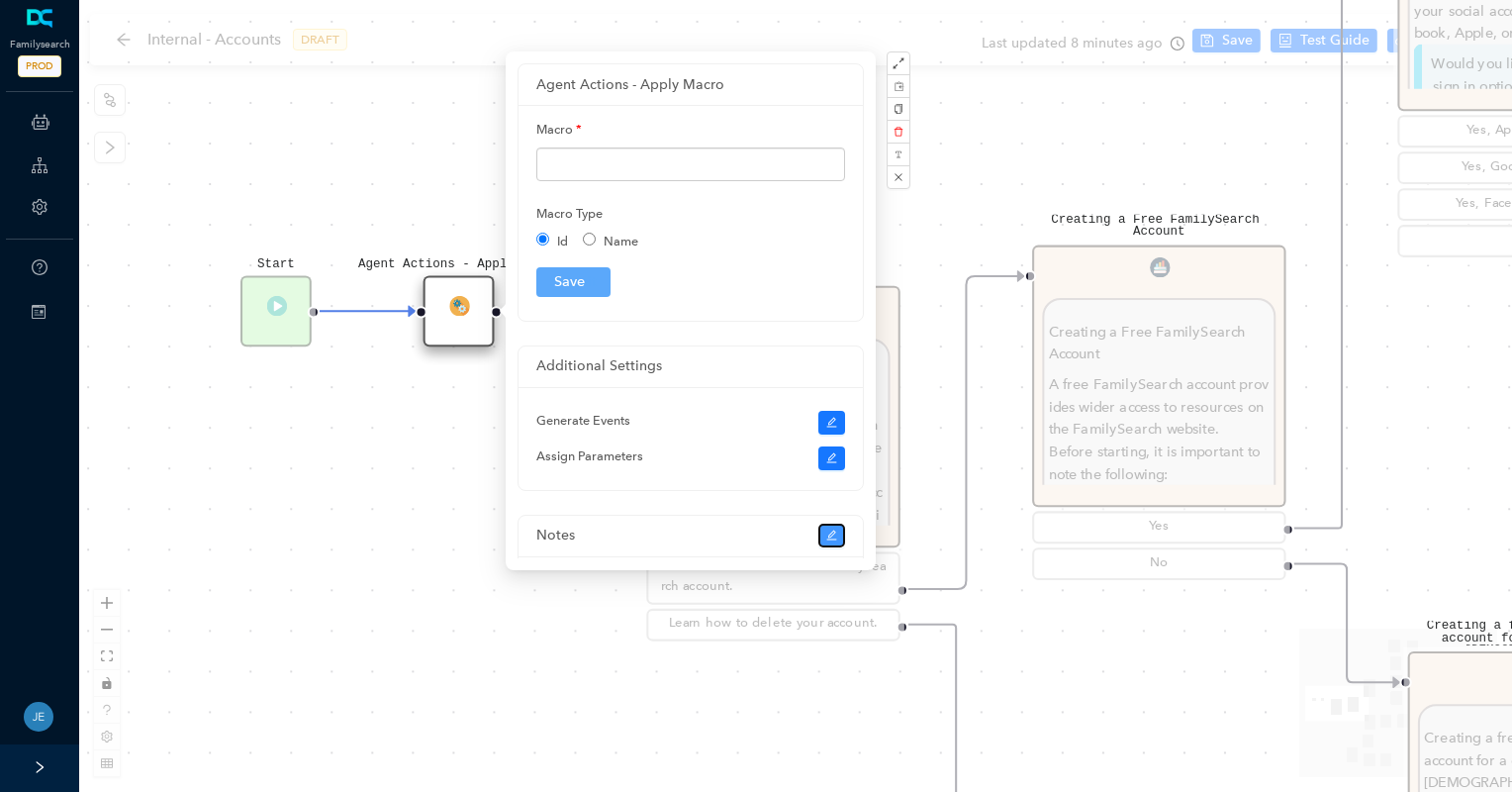 click at bounding box center (832, 536) 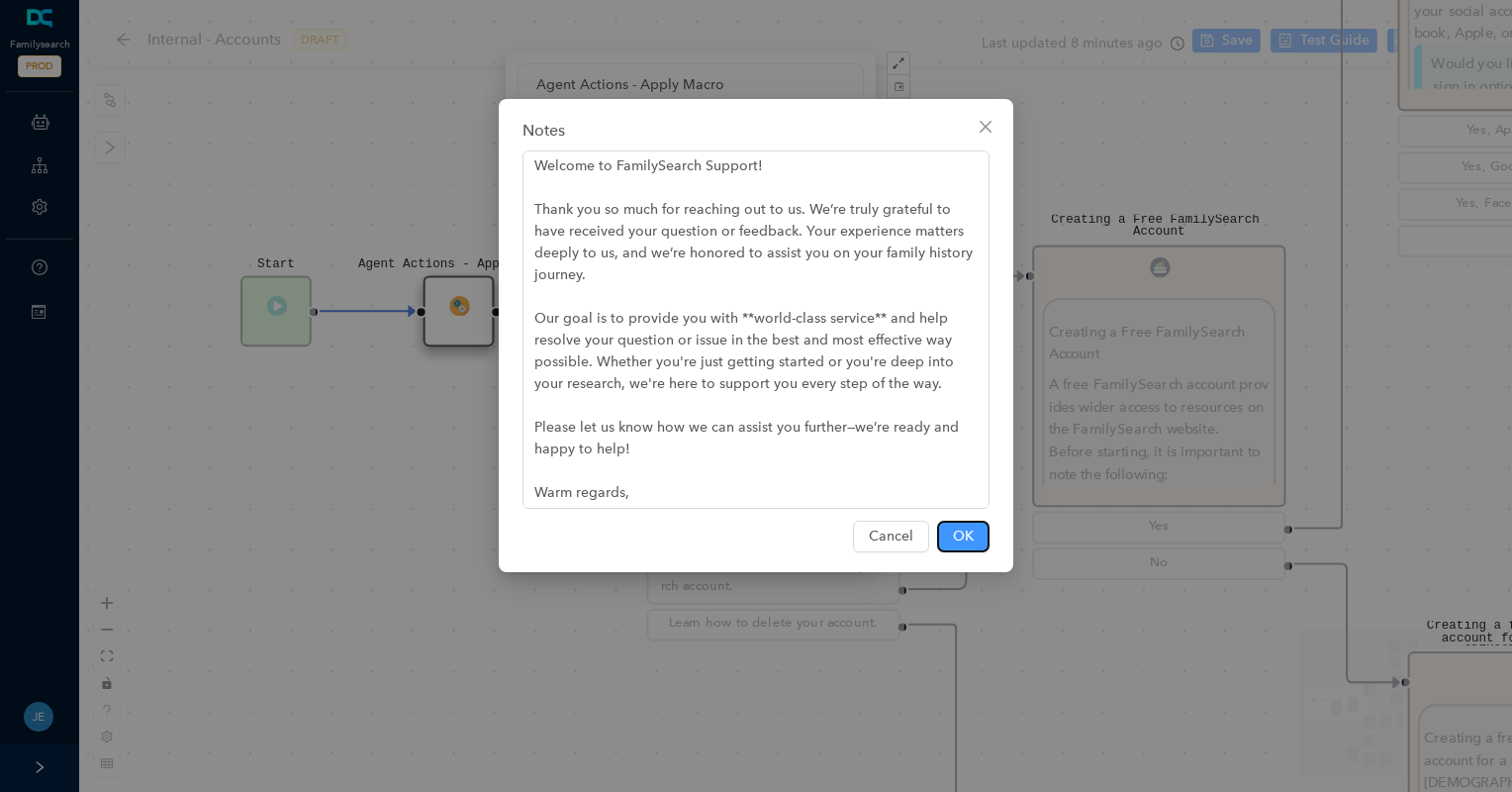 click on "OK" at bounding box center (963, 537) 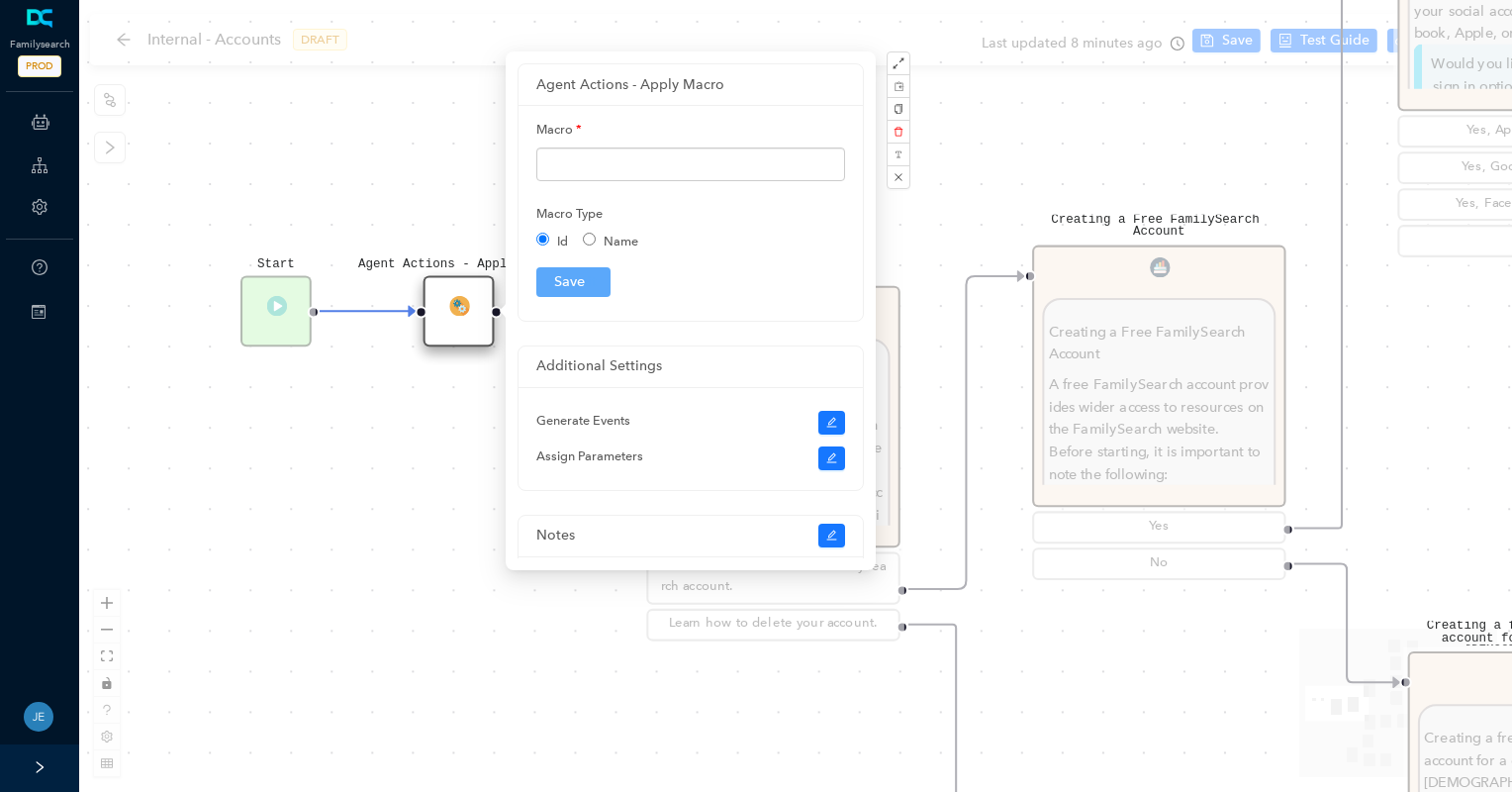 click on "Instruct the Guest to do the Following: Instruct the Guest to do the Following: Go to  [DOMAIN_NAME] , and click  Create Account . Click the Apple icon. Click  Log In . Apple will ask you to allow FamilySearch to obtain your name, profile picture, and email address. This information will be added to your FamilySearch account. Then click  Continue. The guest can select whether they would like to receive messages from FamilySearch about updates, events, and ancestors. For members of the [DEMOGRAPHIC_DATA][PERSON_NAME], if they would like to add their [DEMOGRAPHIC_DATA][PERSON_NAME] membership information, select the second option. Selecting this option will trigger text fields to drop down to add their birth date and Church record number. Click  Continue with Apple .  The guest can include a mobile number and a birth date. This information along with their email will help determine if a duplicate account has already been created. Click  Continue with Apple.  Continue.  Ask parent ." at bounding box center [796, 396] 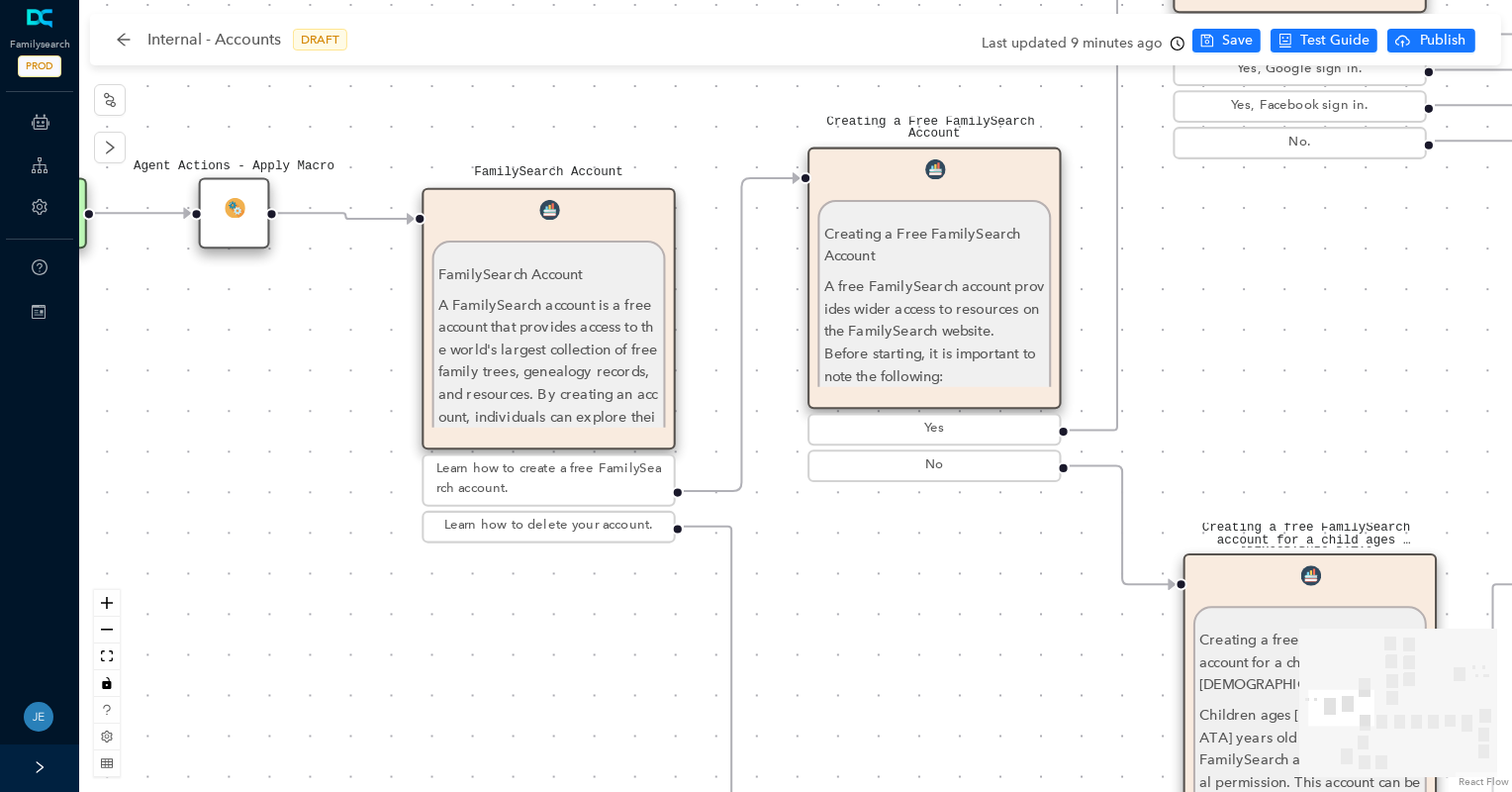 drag, startPoint x: 1179, startPoint y: 684, endPoint x: 954, endPoint y: 586, distance: 245.41597 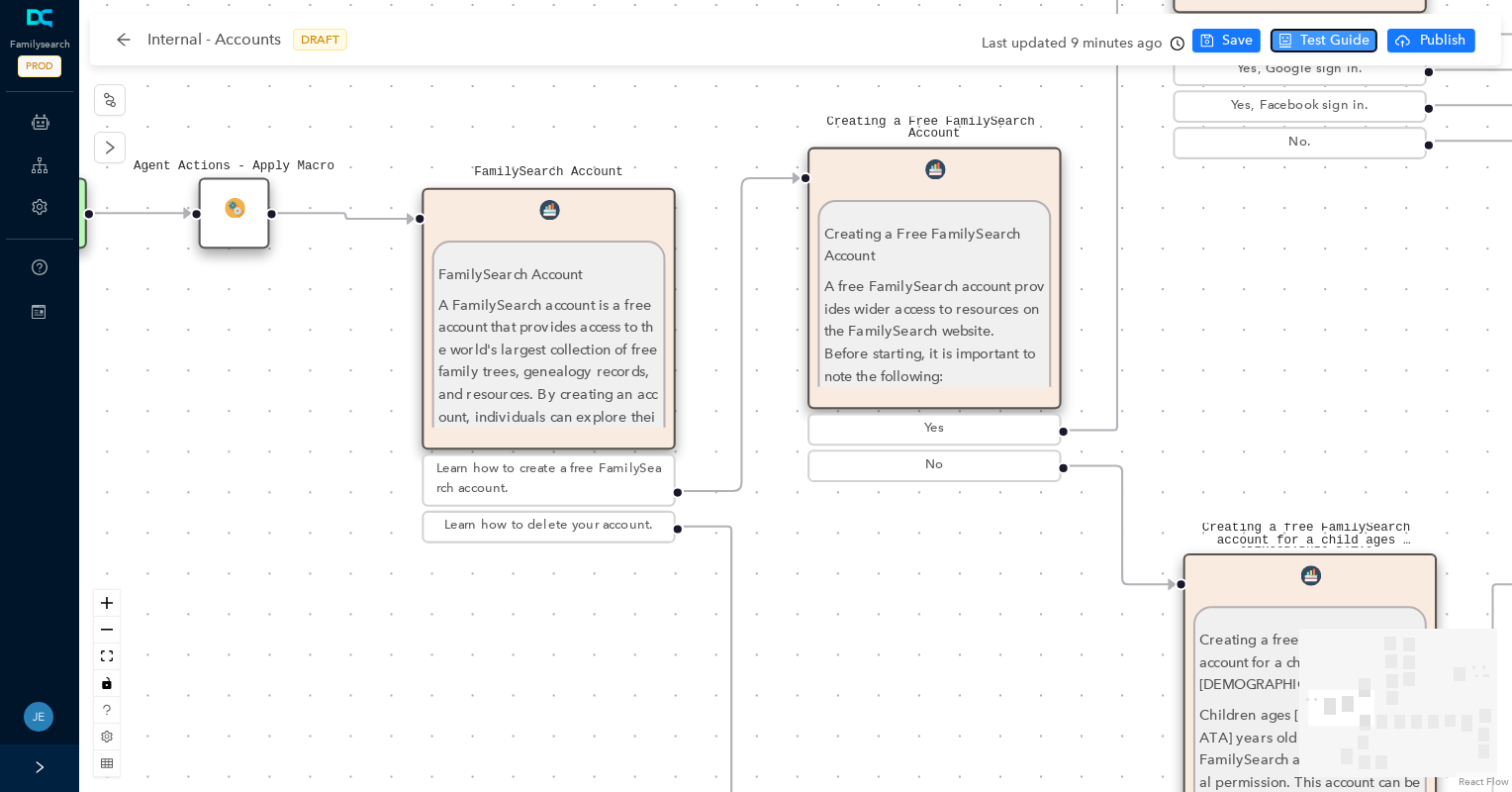 click on "Test Guide" at bounding box center (1335, 41) 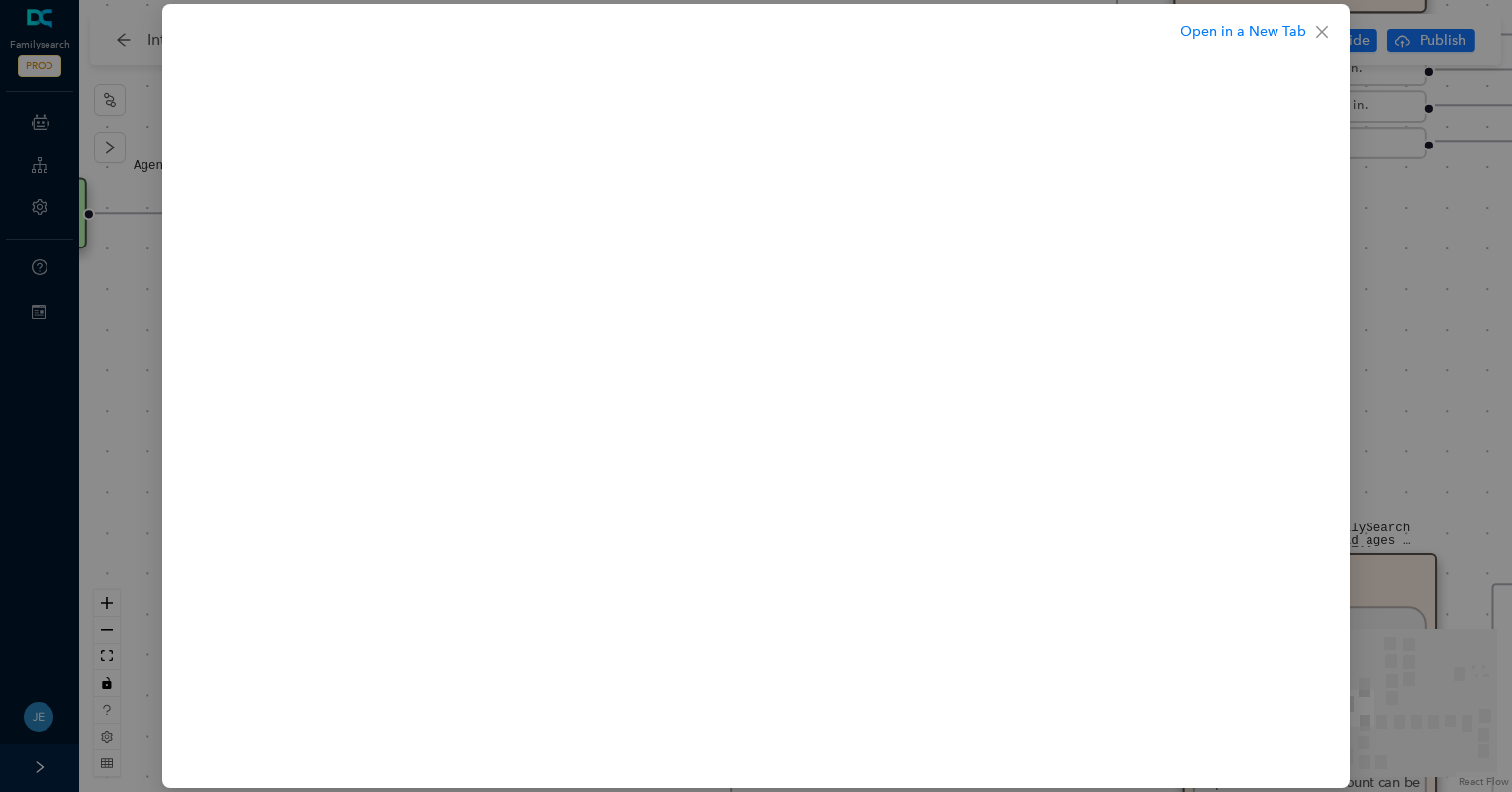 click at bounding box center [1322, 32] 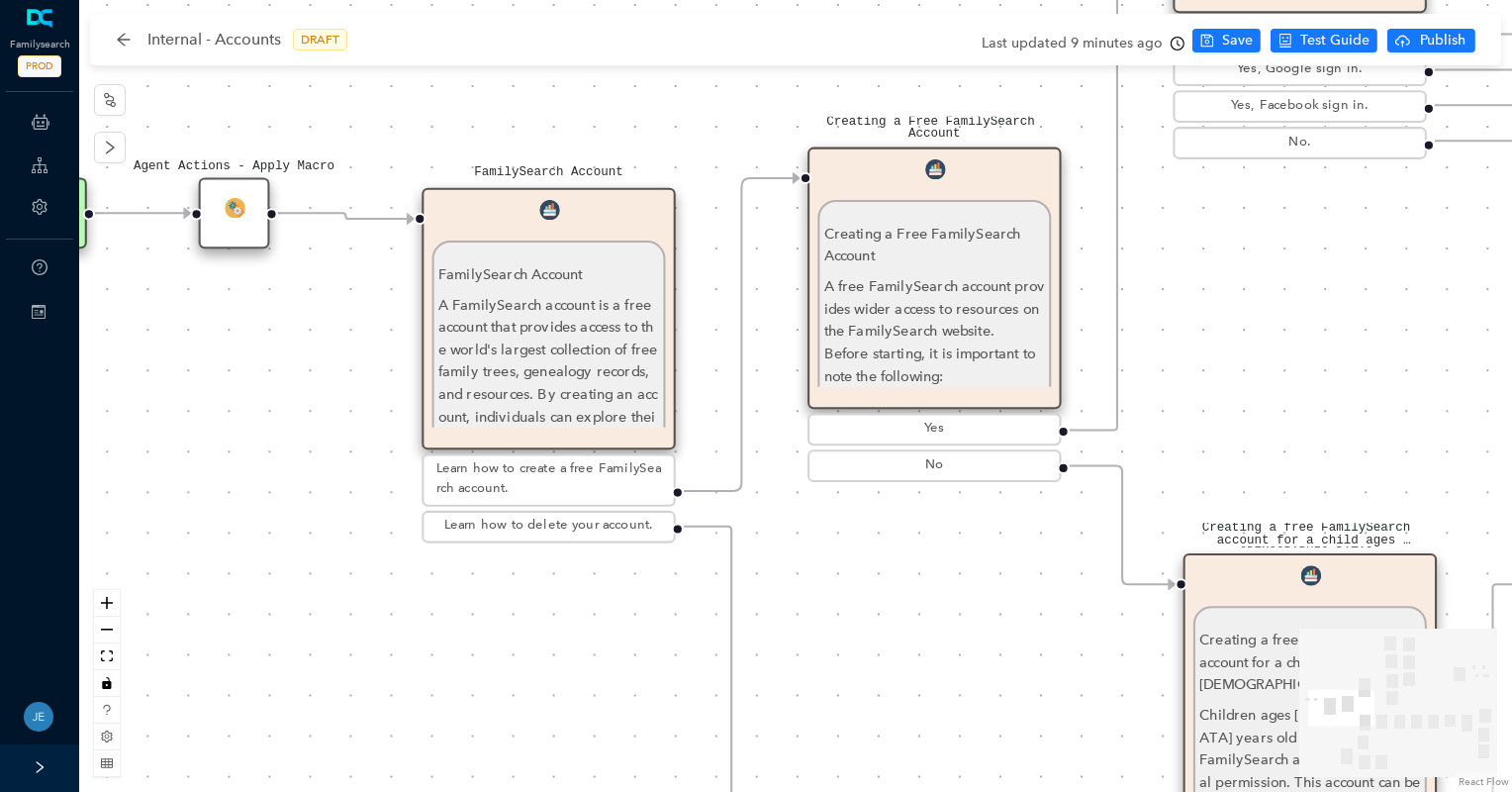 click on "Open in a New Tab" at bounding box center [756, 396] 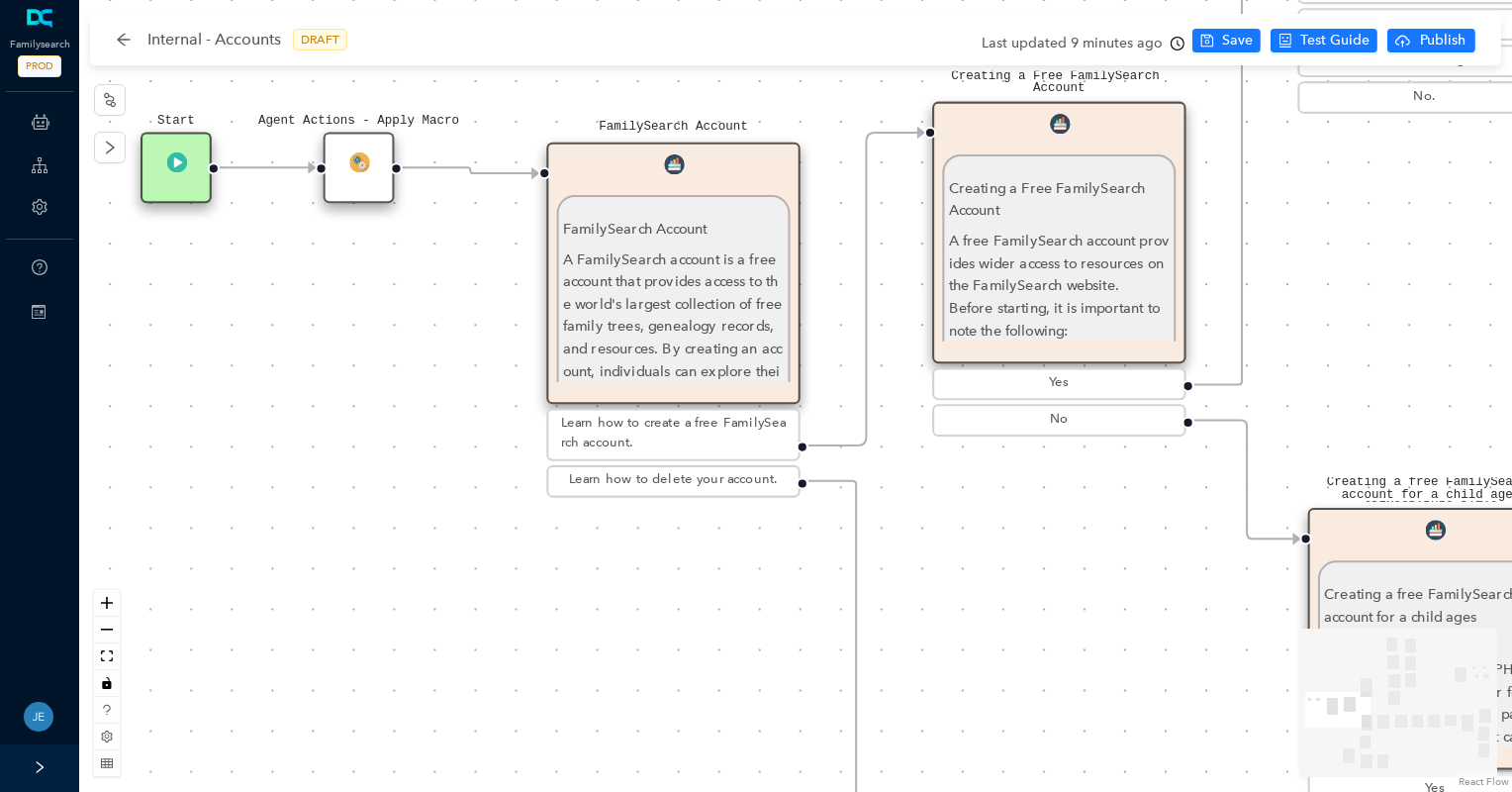 drag, startPoint x: 321, startPoint y: 456, endPoint x: 471, endPoint y: 393, distance: 162.69296 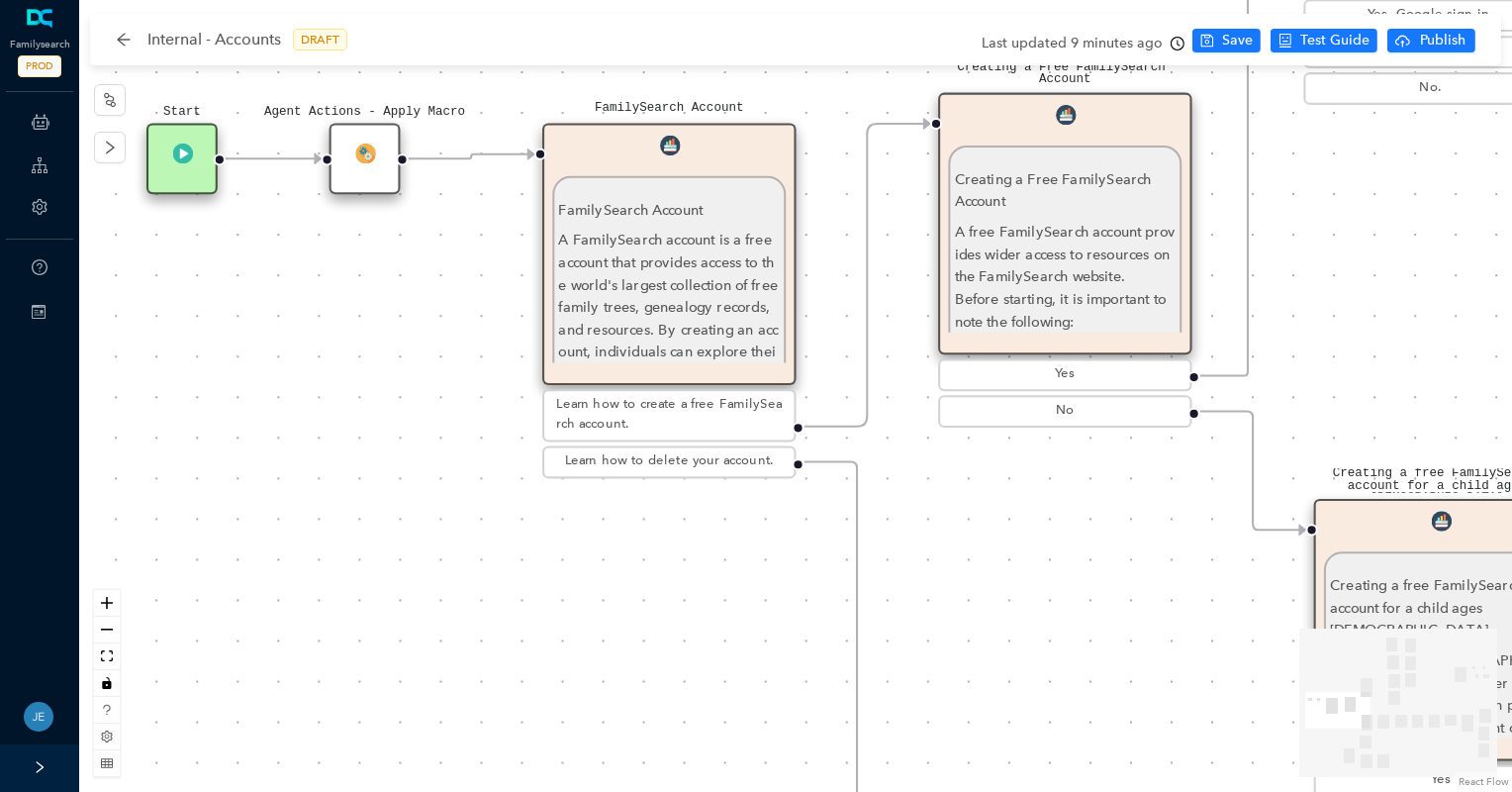 click on "A FamilySearch account is a free account that provides access to the world's largest collection of free family trees, genealogy records, and resources. By creating an account, individuals can explore their family history, discover, preserve, and share their family stories. The account allows them to manage personal and family information, ensuring that details about living family members remain private while sharing genealogy information about deceased ancestors with other researchers in the community. Additionally, FamilySearch accounts offer features such as the ability to create and view family trees, access historical records, and participate in indexing projects. This account is essential for anyone interested in genealogy and family history research." at bounding box center (669, 485) 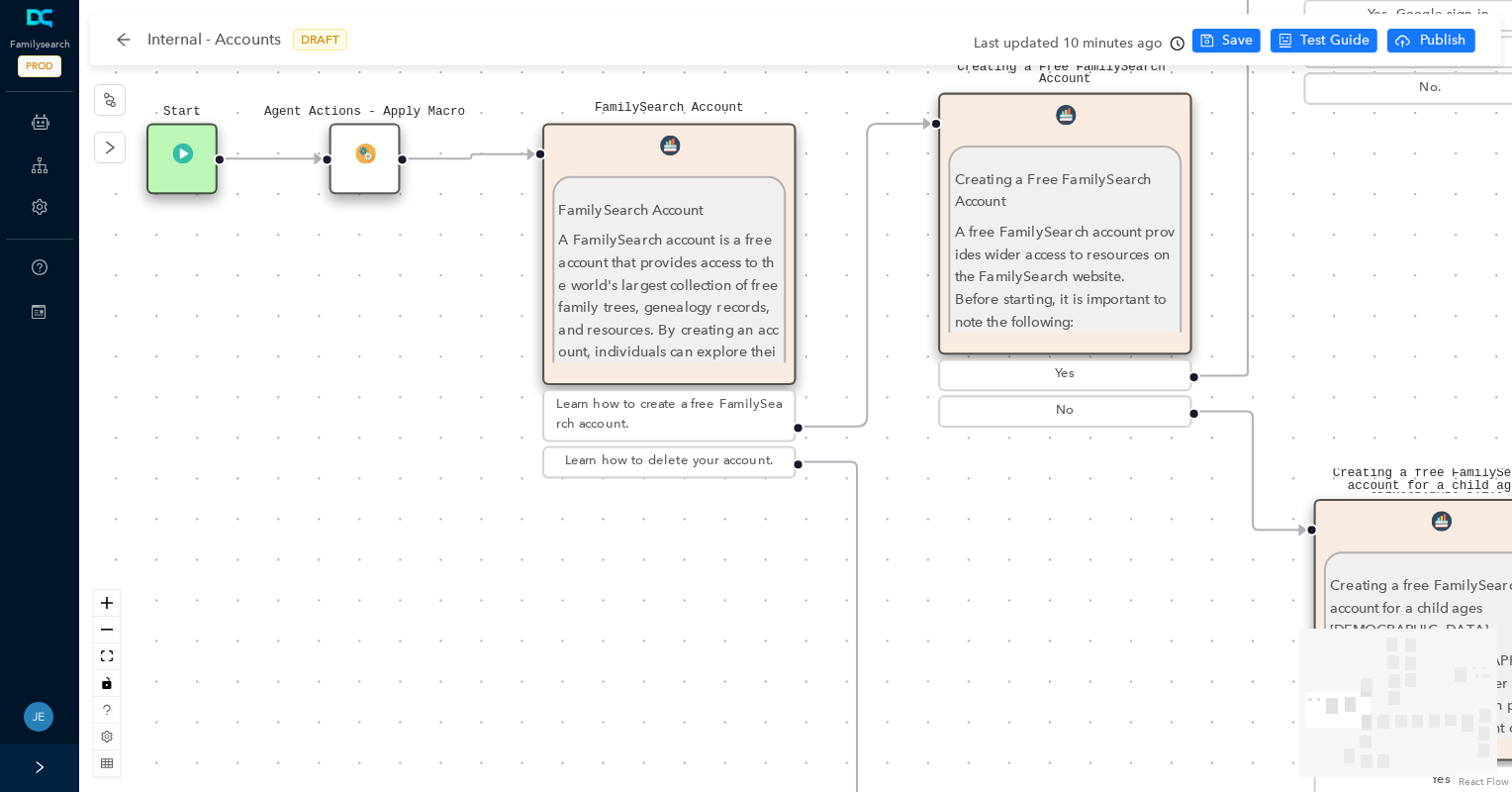 click on "FamilySearch Account A FamilySearch account is a free account that provides access to the world's largest collection of free family trees, genealogy records, and resources. By creating an account, individuals can explore their family history, discover, preserve, and share their family stories. The account allows them to manage personal and family information, ensuring that details about living family members remain private while sharing genealogy information about deceased ancestors with other researchers in the community. Additionally, FamilySearch accounts offer features such as the ability to create and view family trees, access historical records, and participate in indexing projects. This account is essential for anyone interested in genealogy and family history research. What would you like to learn more about?" at bounding box center (669, 517) 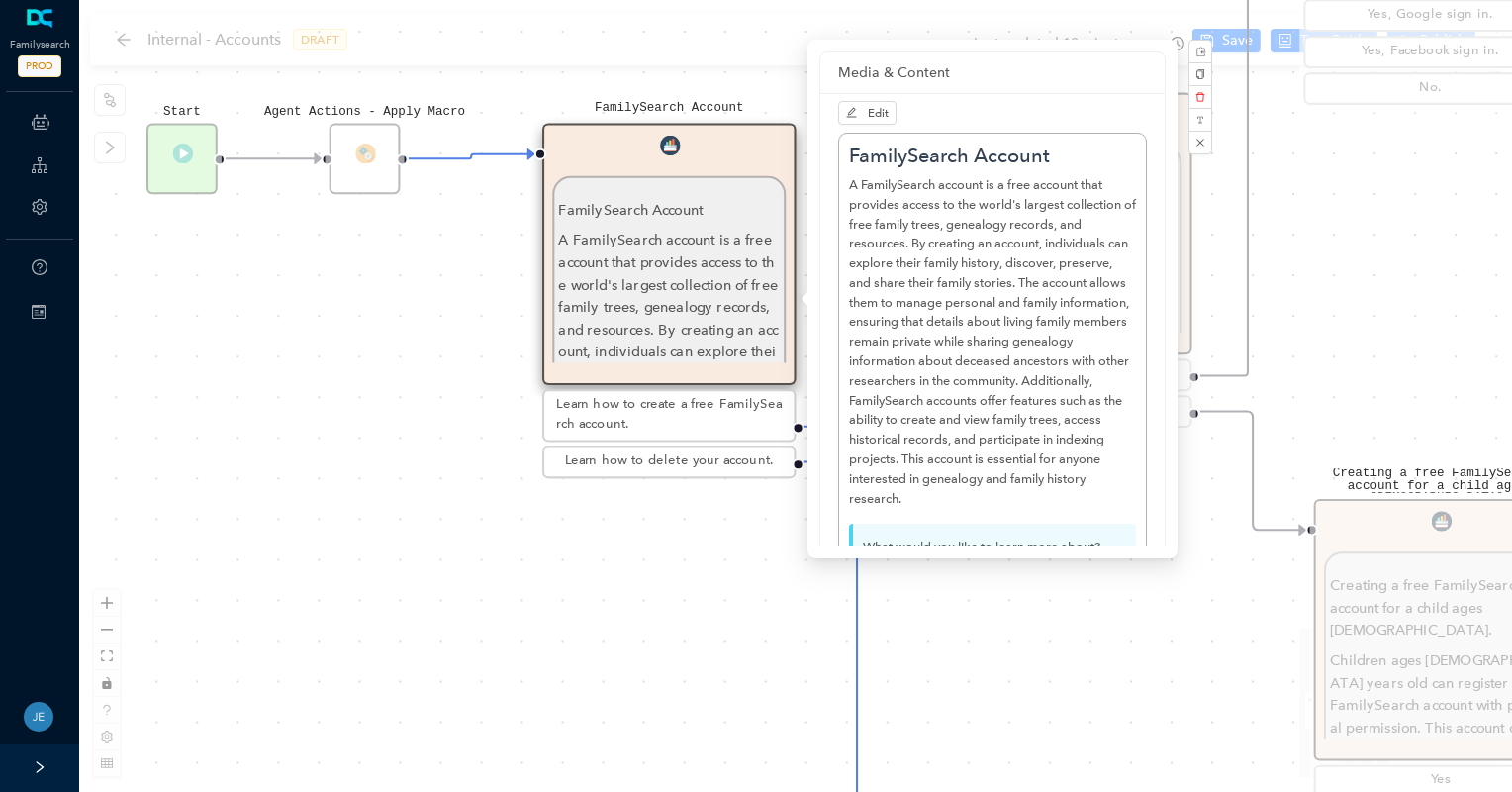 click on "Start" at bounding box center (182, 158) 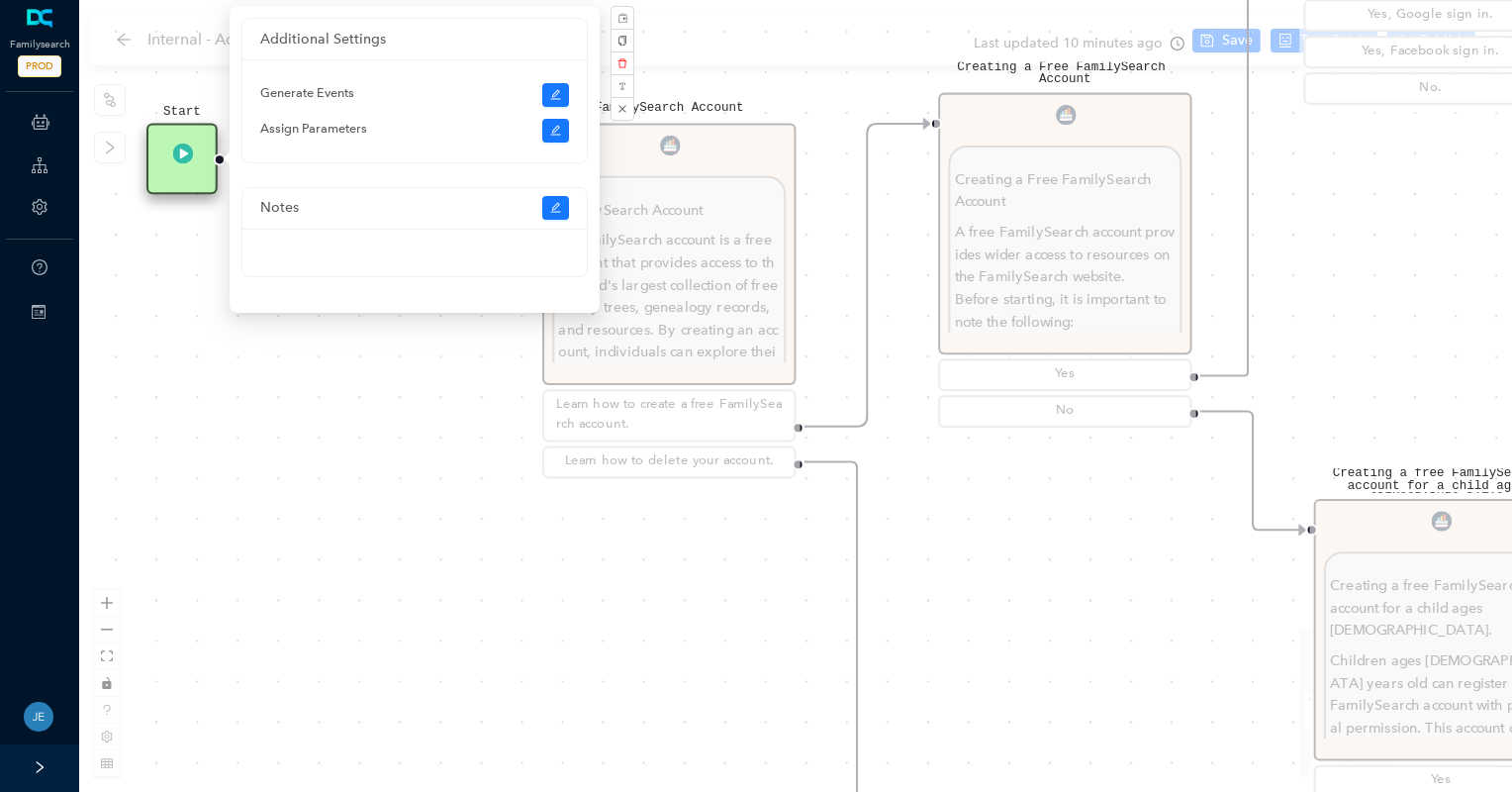 click on "Instruct the Guest to do the Following: Instruct the Guest to do the Following: Go to  [DOMAIN_NAME] , and click  Create Account . Click the Apple icon. Click  Log In . Apple will ask you to allow FamilySearch to obtain your name, profile picture, and email address. This information will be added to your FamilySearch account. Then click  Continue. The guest can select whether they would like to receive messages from FamilySearch about updates, events, and ancestors. For members of the [DEMOGRAPHIC_DATA][PERSON_NAME], if they would like to add their [DEMOGRAPHIC_DATA][PERSON_NAME] membership information, select the second option. Selecting this option will trigger text fields to drop down to add their birth date and Church record number. Click  Continue with Apple .  The guest can include a mobile number and a birth date. This information along with their email will help determine if a duplicate account has already been created. Click  Continue with Apple.  Continue.  Ask parent ." at bounding box center (796, 396) 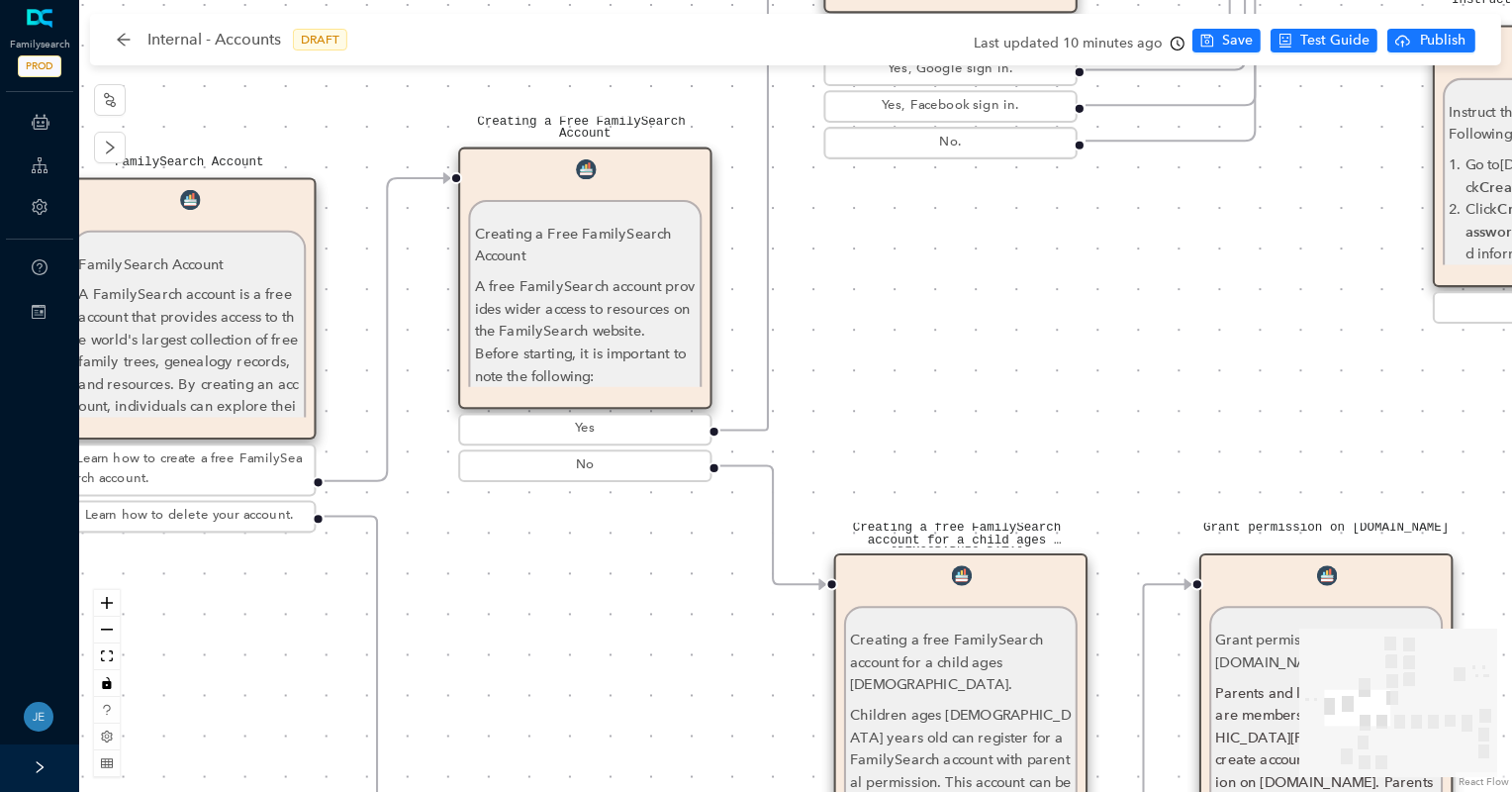 drag, startPoint x: 1161, startPoint y: 555, endPoint x: 673, endPoint y: 590, distance: 489.25351 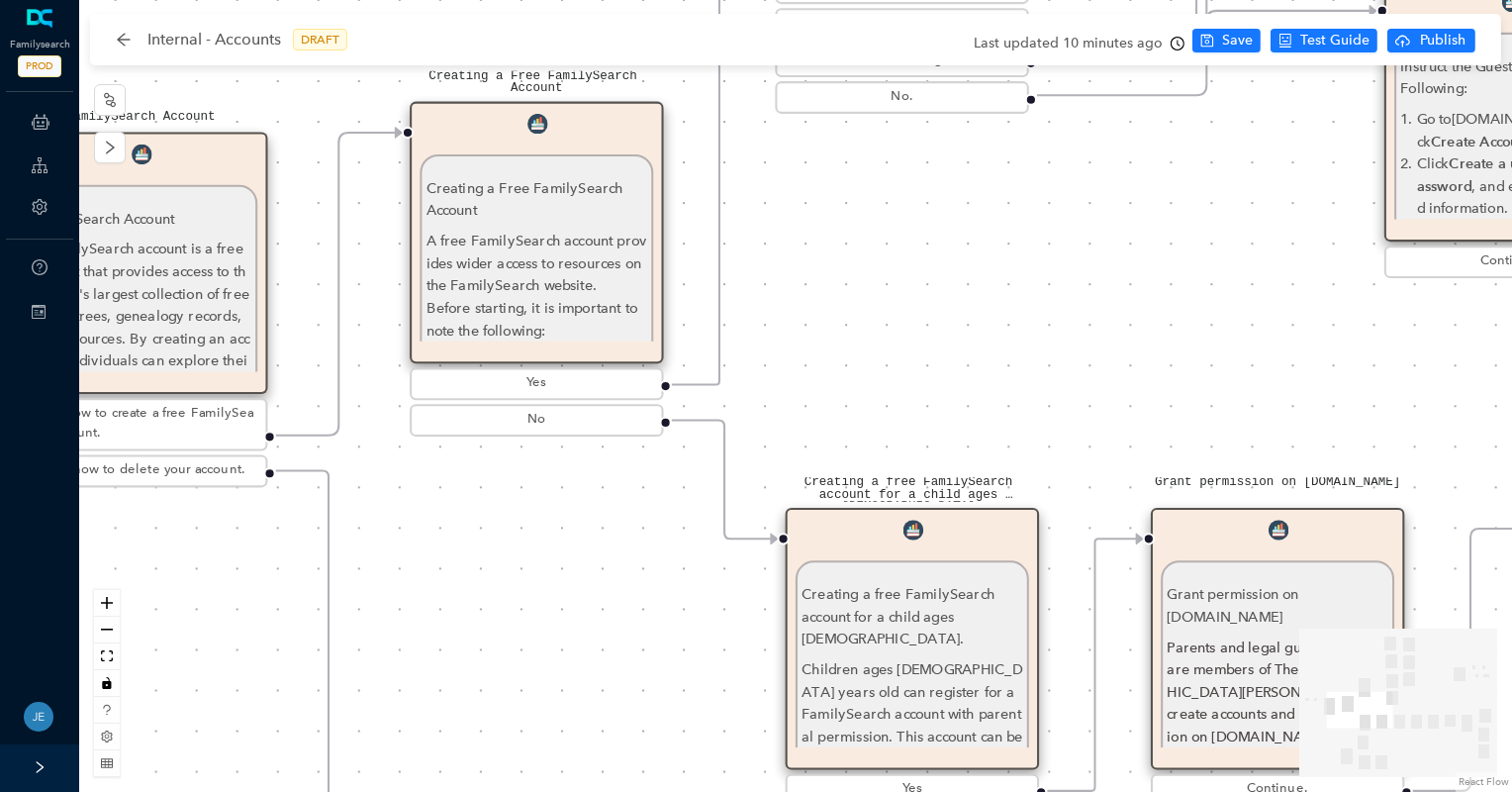 drag, startPoint x: 1125, startPoint y: 281, endPoint x: 1077, endPoint y: 227, distance: 72.249567 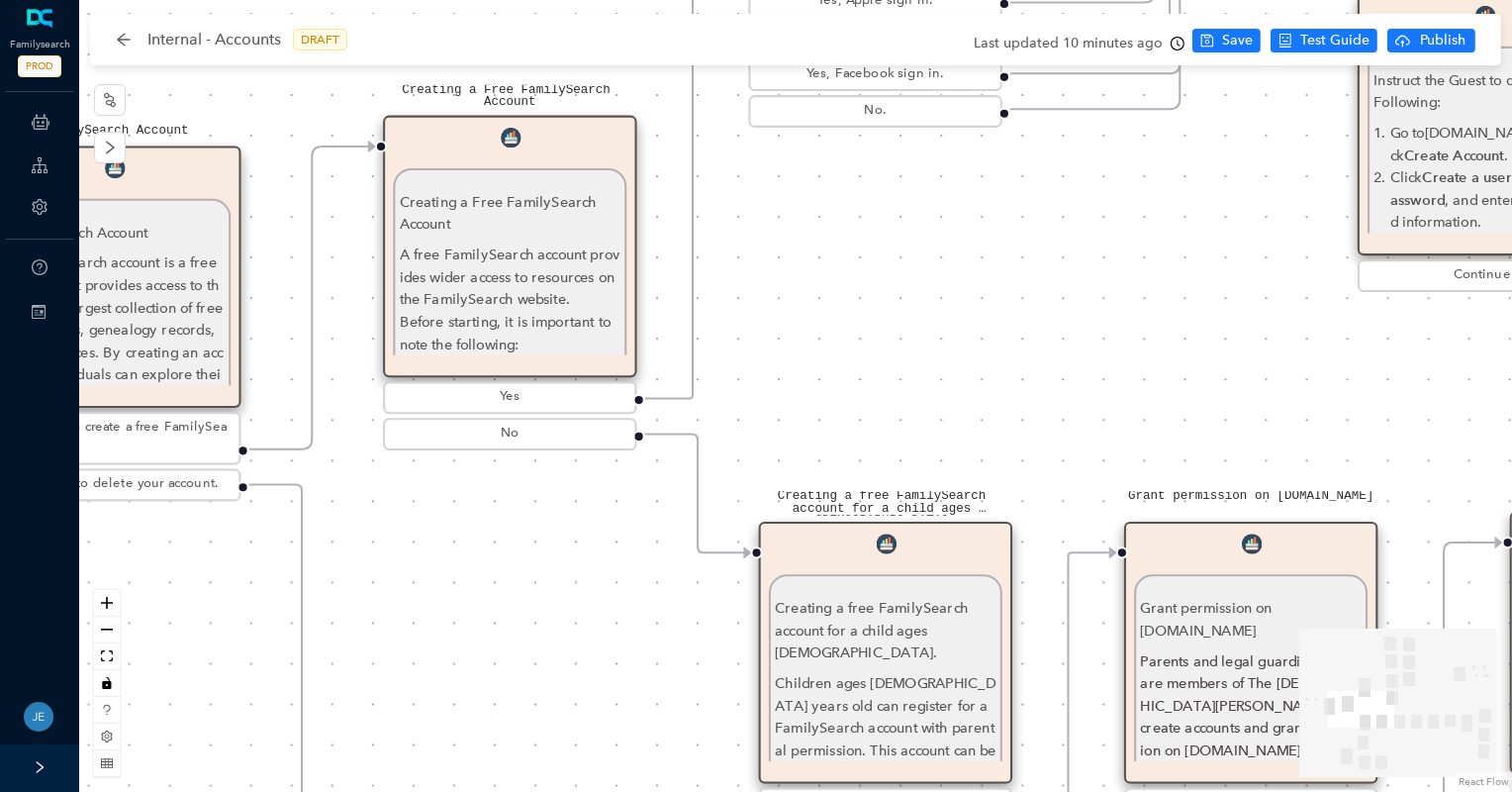 drag, startPoint x: 1077, startPoint y: 227, endPoint x: 1041, endPoint y: 253, distance: 44 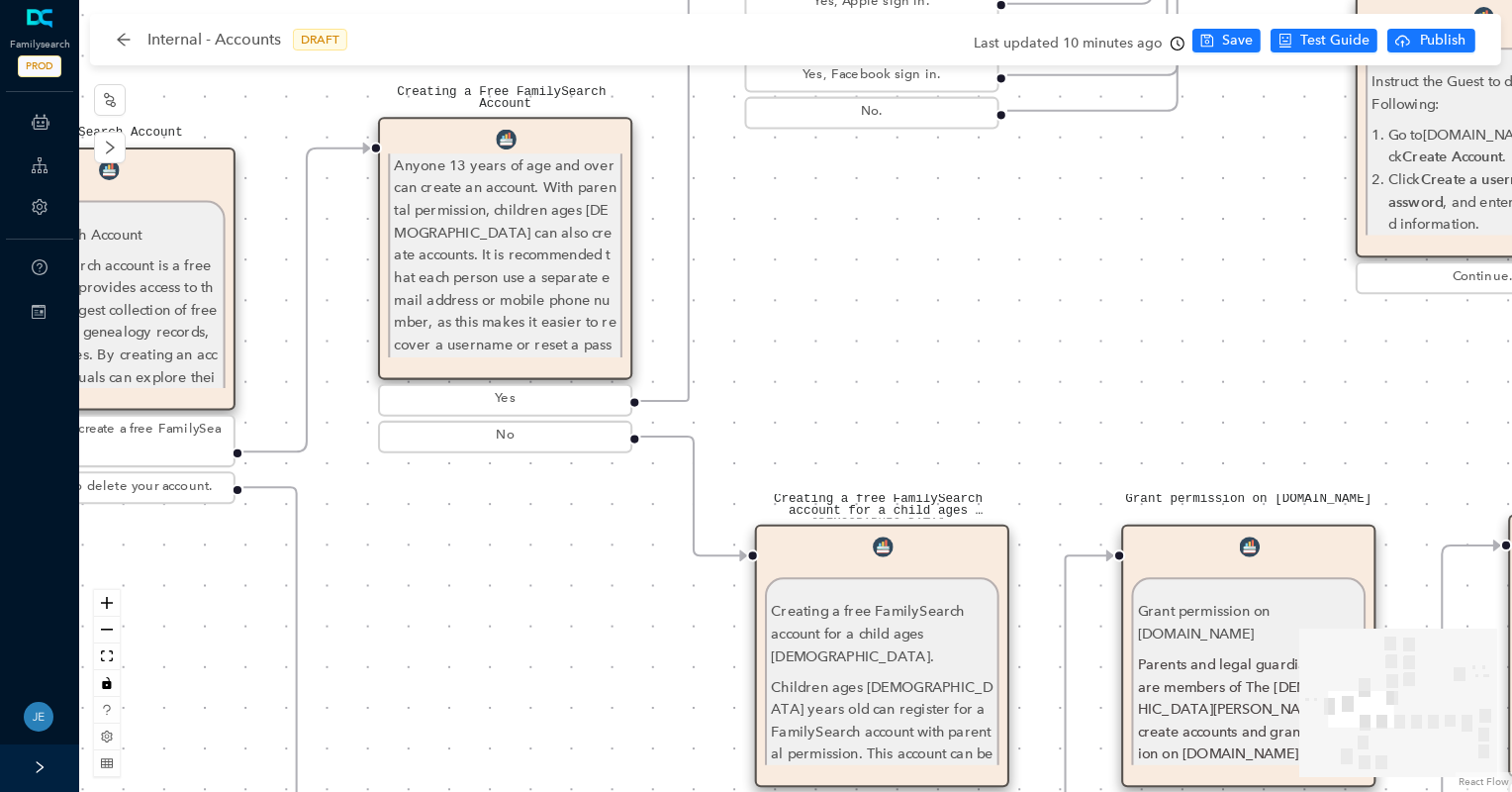 scroll, scrollTop: 0, scrollLeft: 0, axis: both 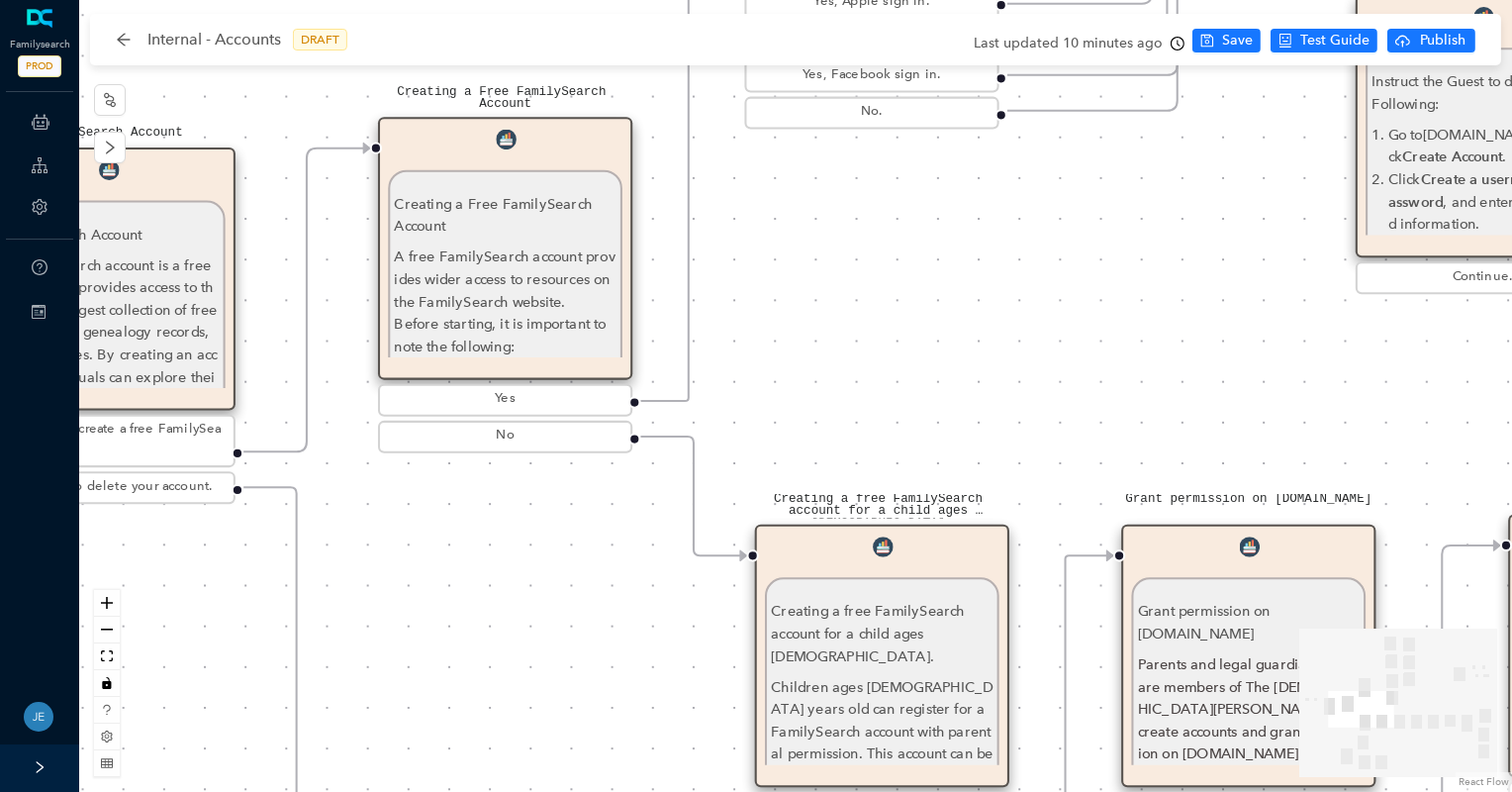 click on "A free FamilySearch account provides wider access to resources on the FamilySearch website." at bounding box center [505, 279] 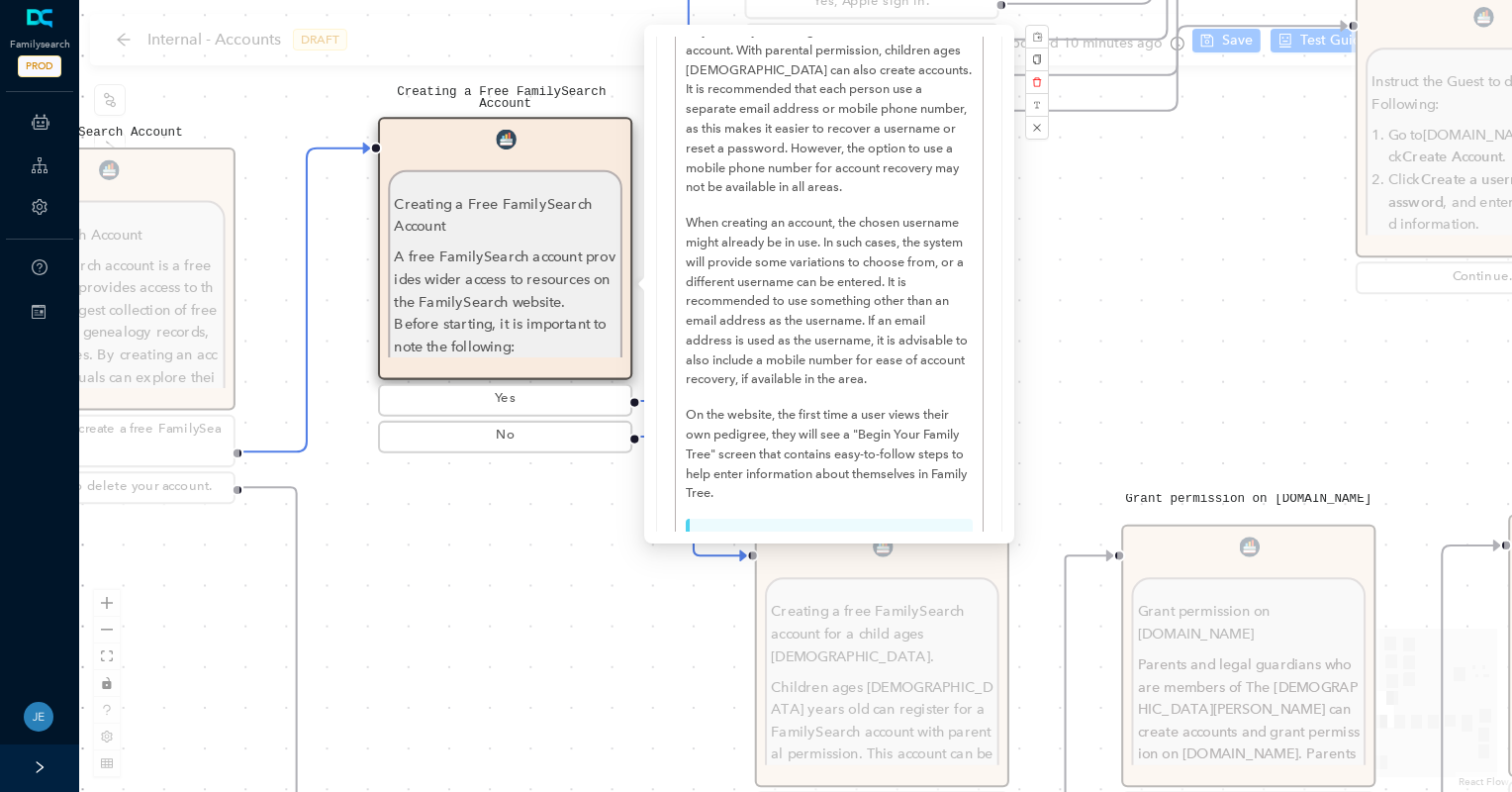 scroll, scrollTop: 297, scrollLeft: 0, axis: vertical 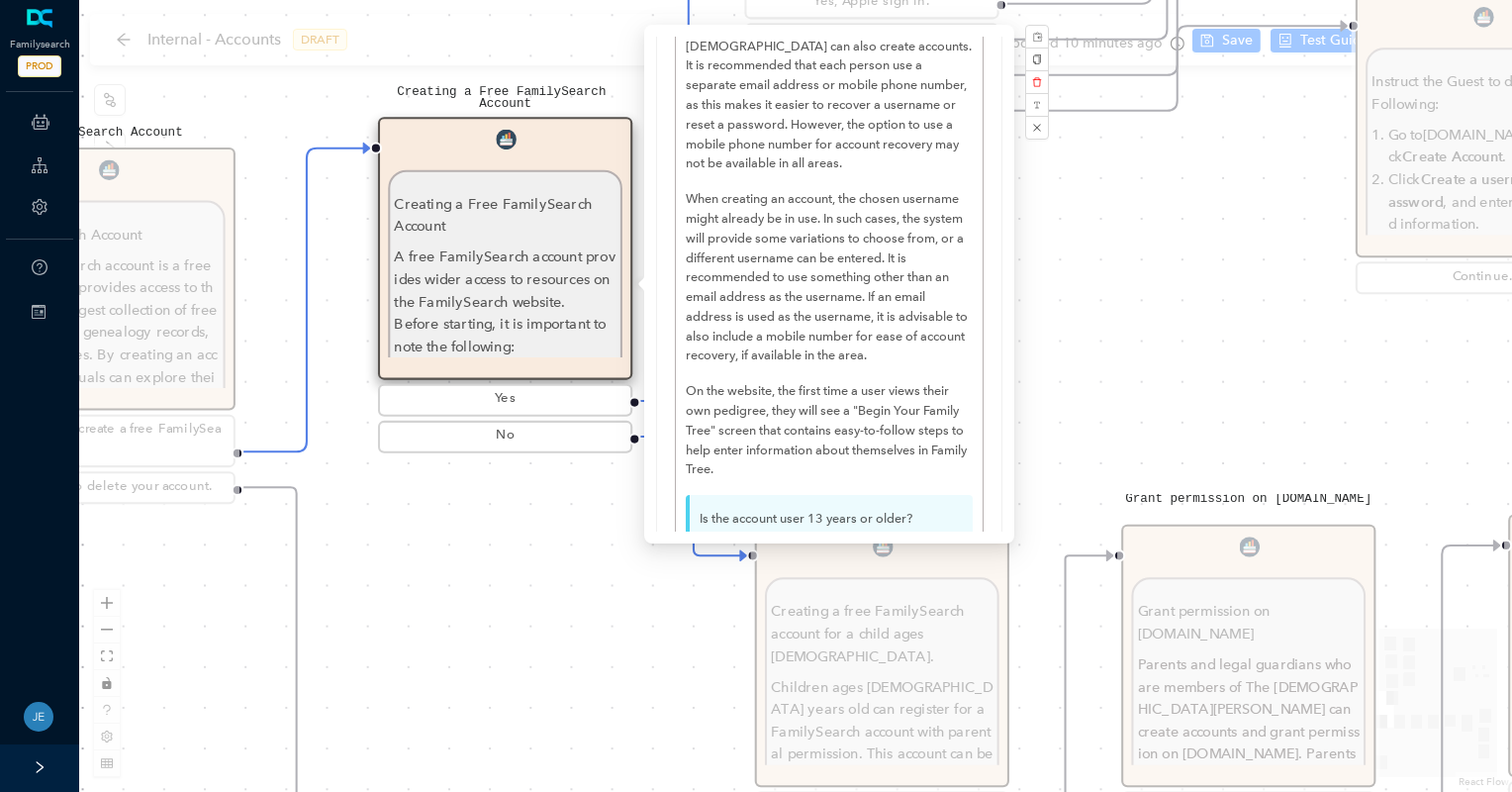 click on "Instruct the Guest to do the Following: Instruct the Guest to do the Following: Go to  [DOMAIN_NAME] , and click  Create Account . Click the Apple icon. Click  Log In . Apple will ask you to allow FamilySearch to obtain your name, profile picture, and email address. This information will be added to your FamilySearch account. Then click  Continue. The guest can select whether they would like to receive messages from FamilySearch about updates, events, and ancestors. For members of the [DEMOGRAPHIC_DATA][PERSON_NAME], if they would like to add their [DEMOGRAPHIC_DATA][PERSON_NAME] membership information, select the second option. Selecting this option will trigger text fields to drop down to add their birth date and Church record number. Click  Continue with Apple .  The guest can include a mobile number and a birth date. This information along with their email will help determine if a duplicate account has already been created. Click  Continue with Apple.  Continue.  Ask parent ." at bounding box center (796, 396) 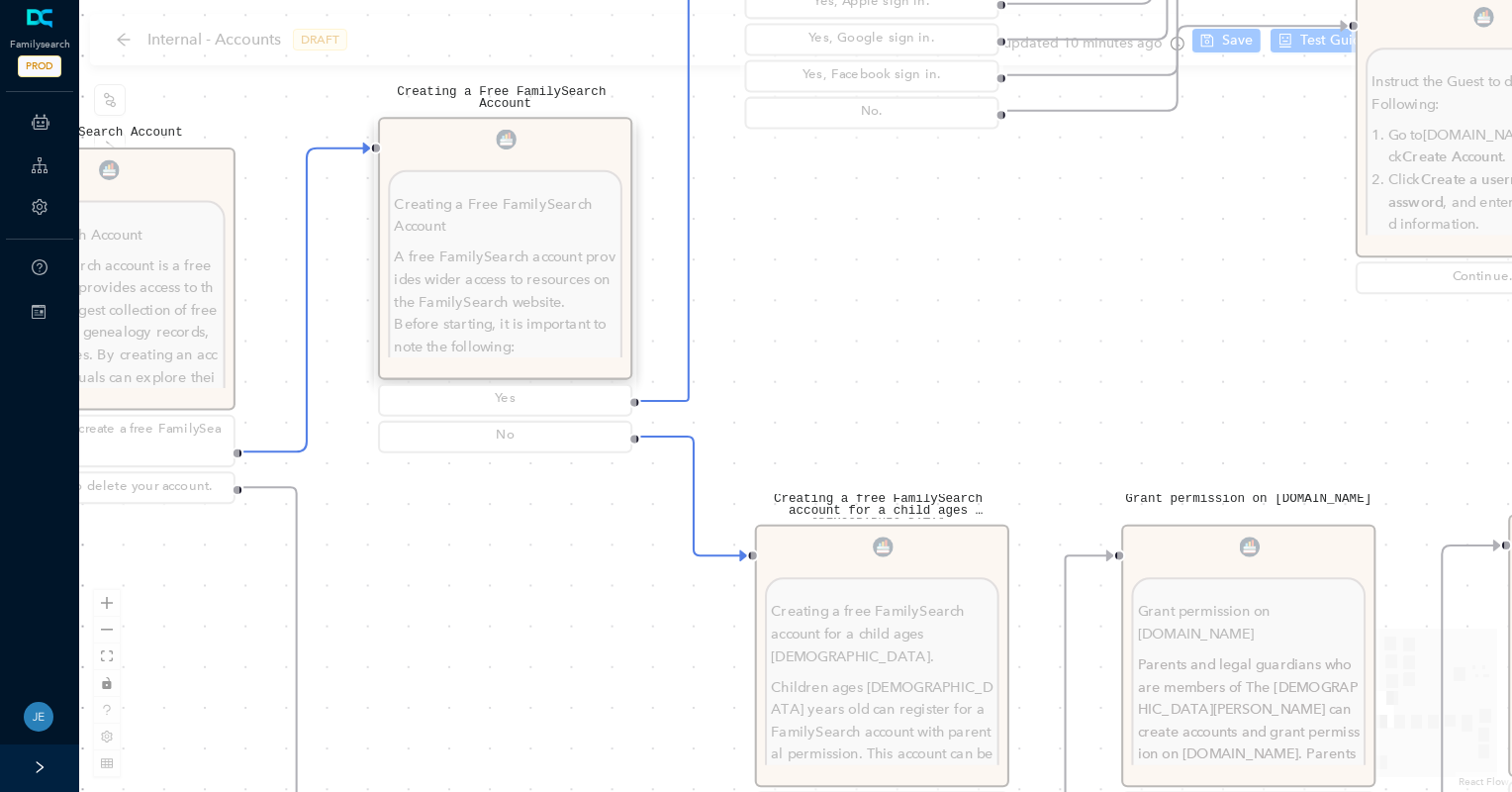 scroll, scrollTop: 0, scrollLeft: 0, axis: both 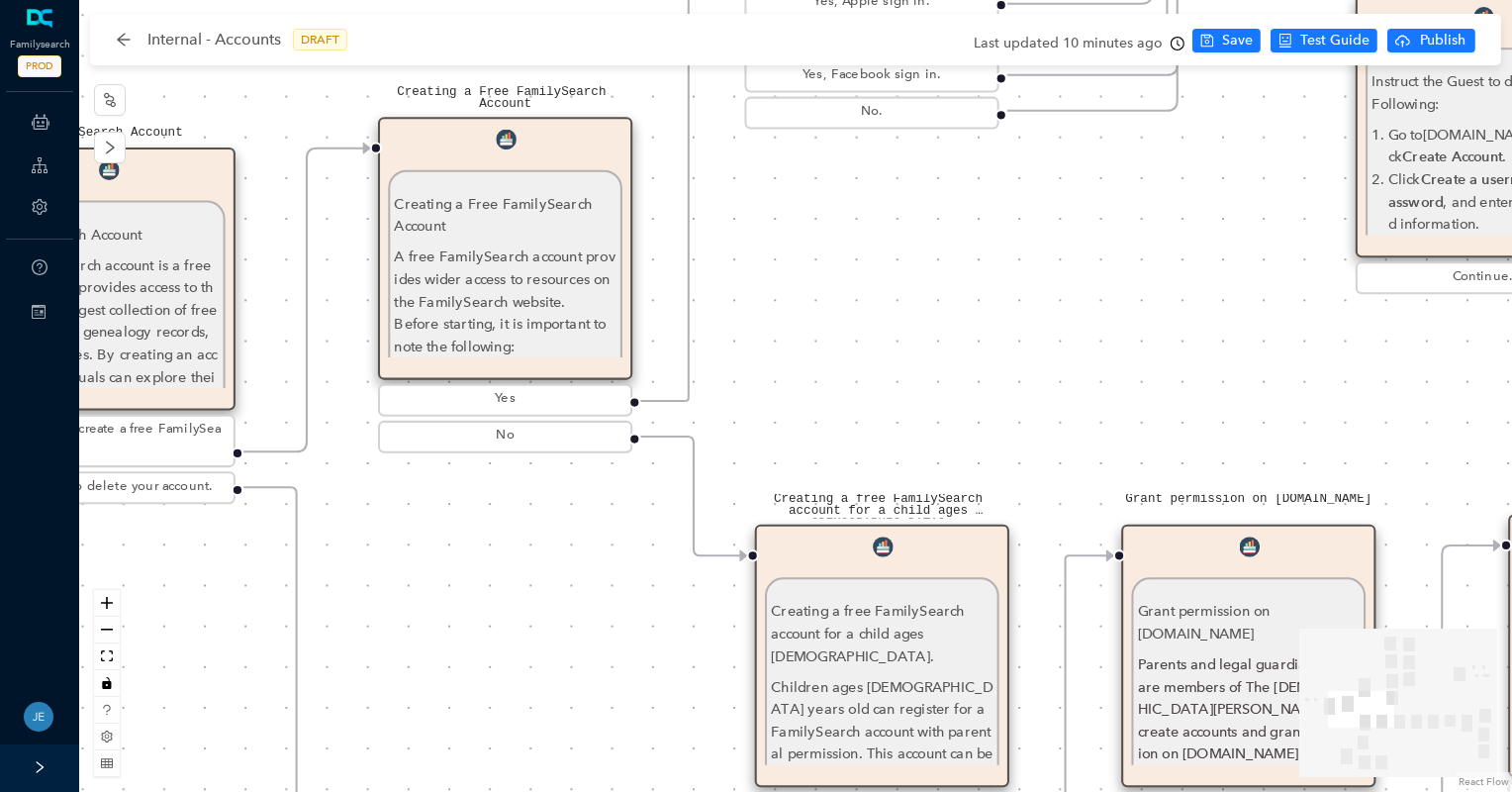 drag, startPoint x: 1166, startPoint y: 337, endPoint x: 1149, endPoint y: 301, distance: 39.812058 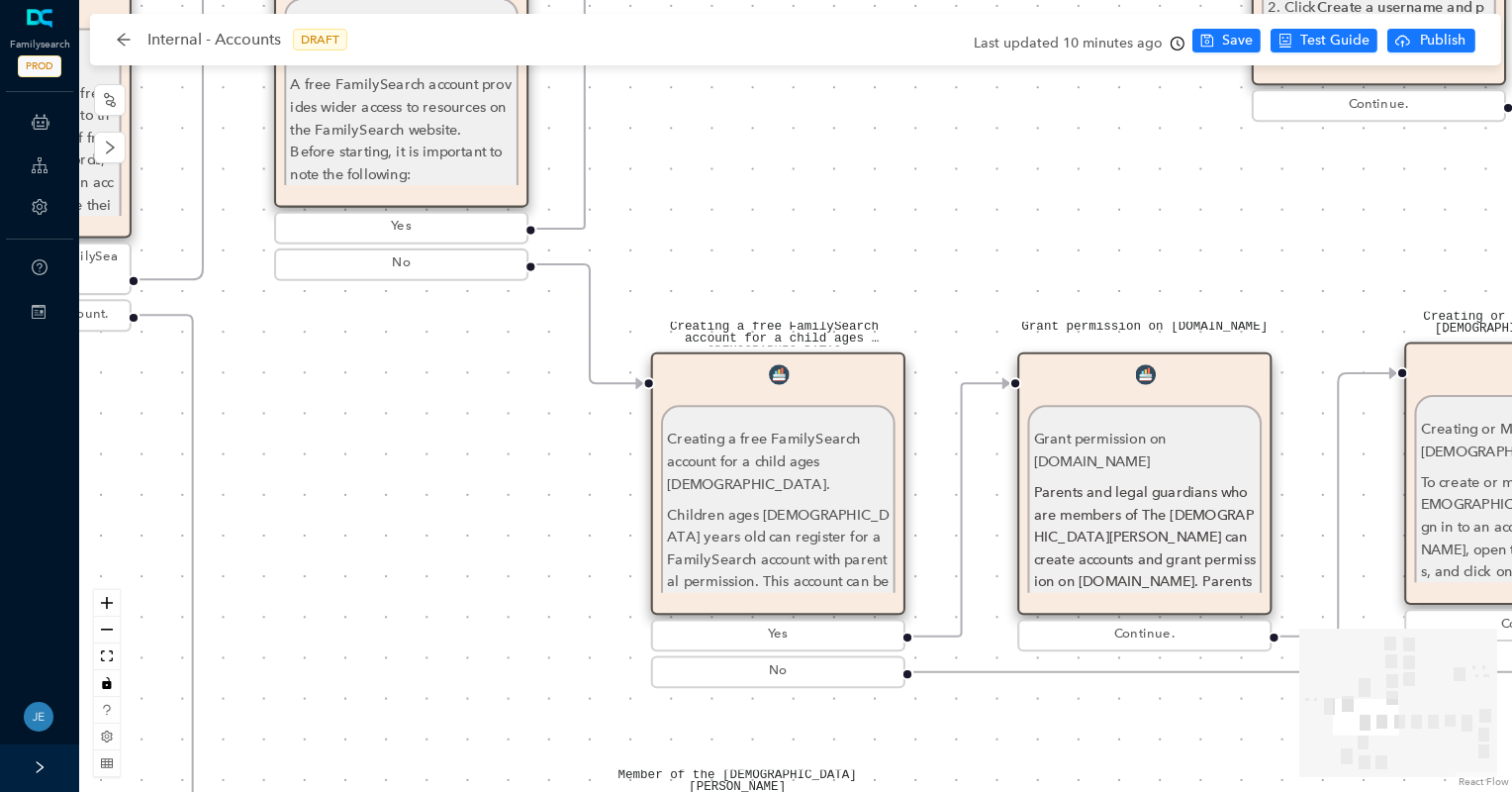 drag, startPoint x: 1149, startPoint y: 301, endPoint x: 1064, endPoint y: 160, distance: 164.639 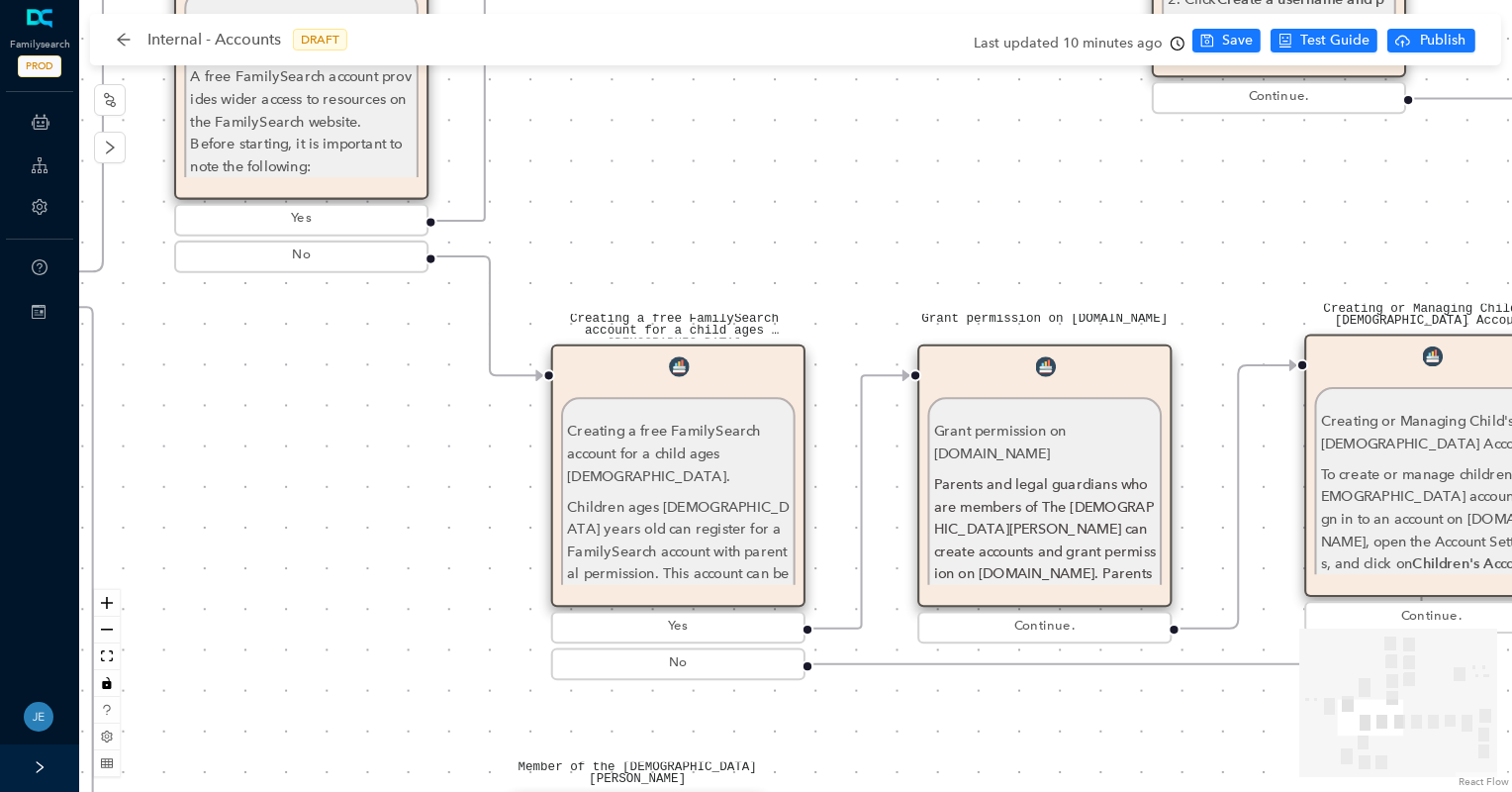 drag, startPoint x: 1312, startPoint y: 180, endPoint x: 1181, endPoint y: 154, distance: 133.55523 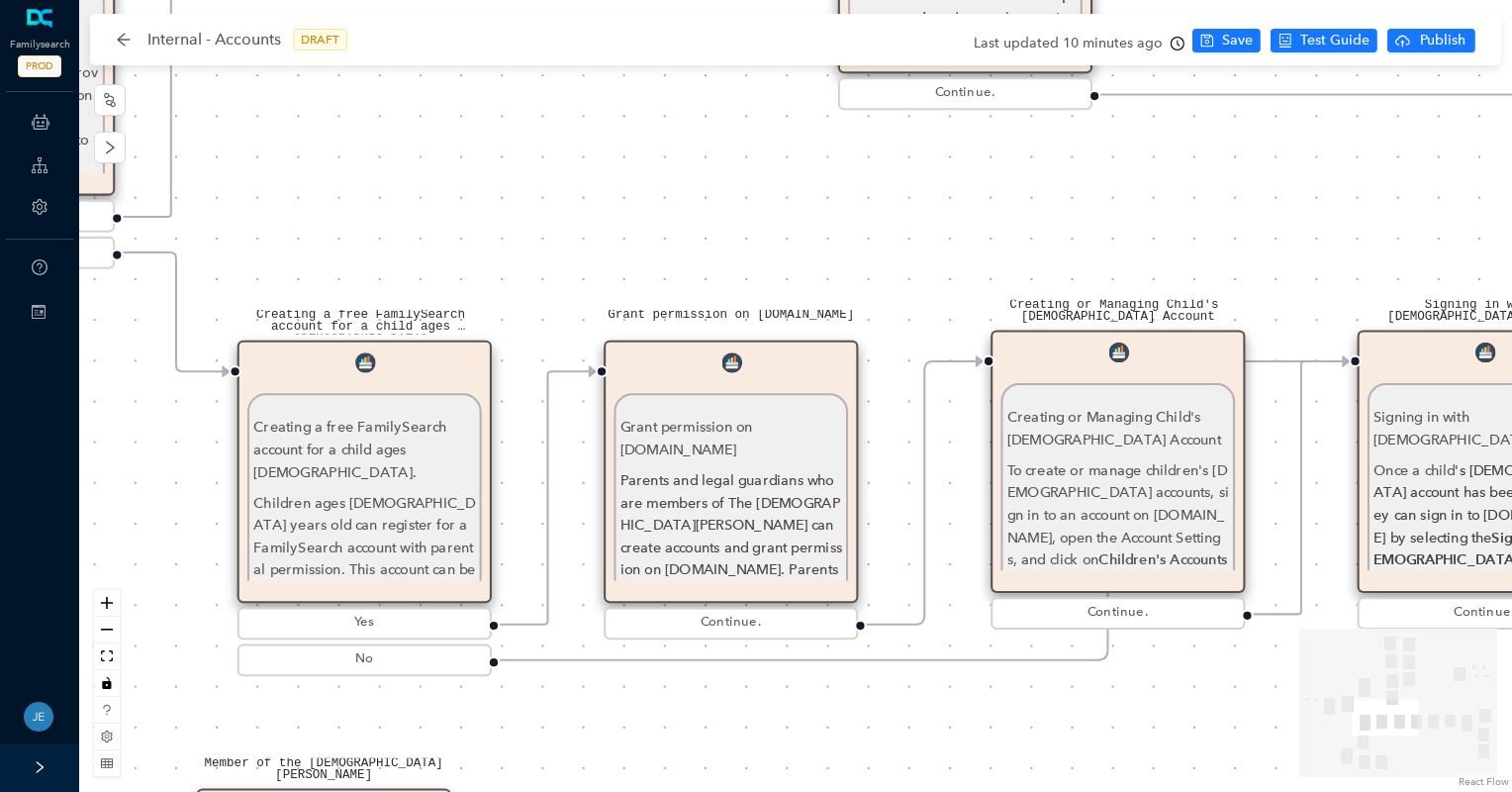drag, startPoint x: 1181, startPoint y: 154, endPoint x: 966, endPoint y: 170, distance: 215.59453 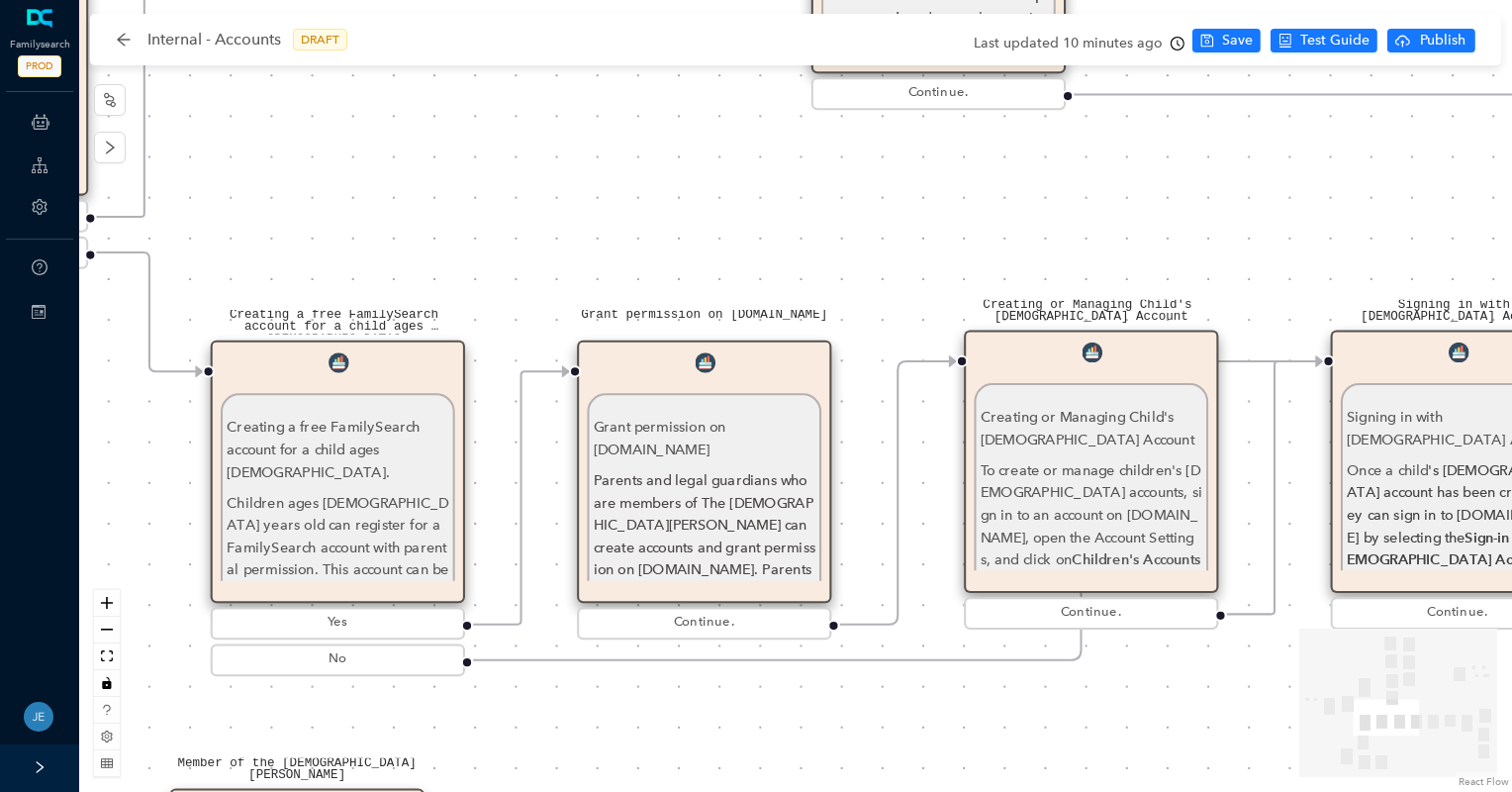 click on "Instruct the Guest to do the Following: Instruct the Guest to do the Following: Go to  [DOMAIN_NAME] , and click  Create Account . Click the Apple icon. Click  Log In . Apple will ask you to allow FamilySearch to obtain your name, profile picture, and email address. This information will be added to your FamilySearch account. Then click  Continue. The guest can select whether they would like to receive messages from FamilySearch about updates, events, and ancestors. For members of the [DEMOGRAPHIC_DATA][PERSON_NAME], if they would like to add their [DEMOGRAPHIC_DATA][PERSON_NAME] membership information, select the second option. Selecting this option will trigger text fields to drop down to add their birth date and Church record number. Click  Continue with Apple .  The guest can include a mobile number and a birth date. This information along with their email will help determine if a duplicate account has already been created. Click  Continue with Apple.  Continue.  Ask parent ." at bounding box center [796, 396] 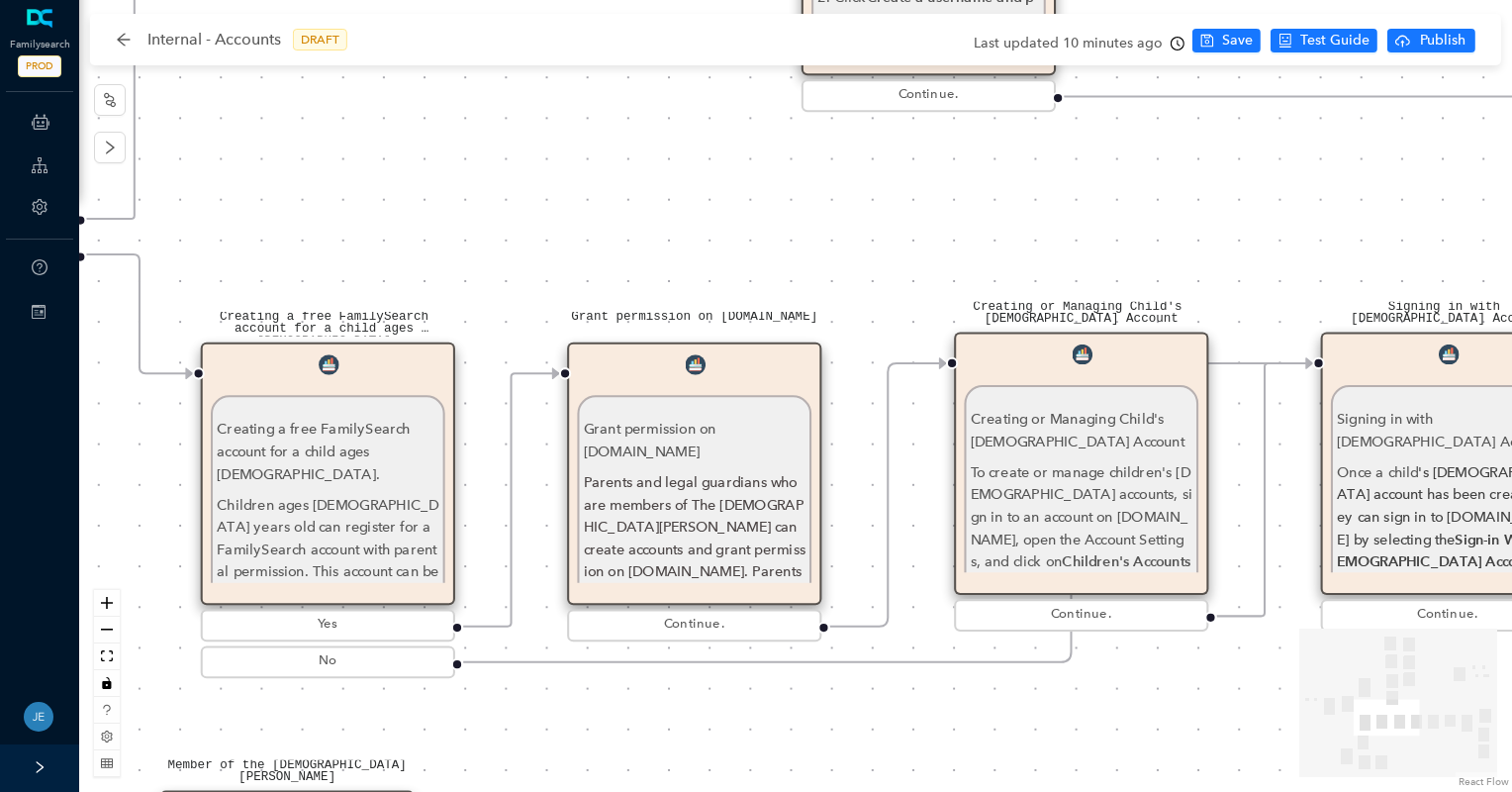 click on "Instruct the Guest to do the Following: Instruct the Guest to do the Following: Go to  [DOMAIN_NAME] , and click  Create Account . Click the Apple icon. Click  Log In . Apple will ask you to allow FamilySearch to obtain your name, profile picture, and email address. This information will be added to your FamilySearch account. Then click  Continue. The guest can select whether they would like to receive messages from FamilySearch about updates, events, and ancestors. For members of the [DEMOGRAPHIC_DATA][PERSON_NAME], if they would like to add their [DEMOGRAPHIC_DATA][PERSON_NAME] membership information, select the second option. Selecting this option will trigger text fields to drop down to add their birth date and Church record number. Click  Continue with Apple .  The guest can include a mobile number and a birth date. This information along with their email will help determine if a duplicate account has already been created. Click  Continue with Apple.  Continue.  Ask parent ." at bounding box center [796, 396] 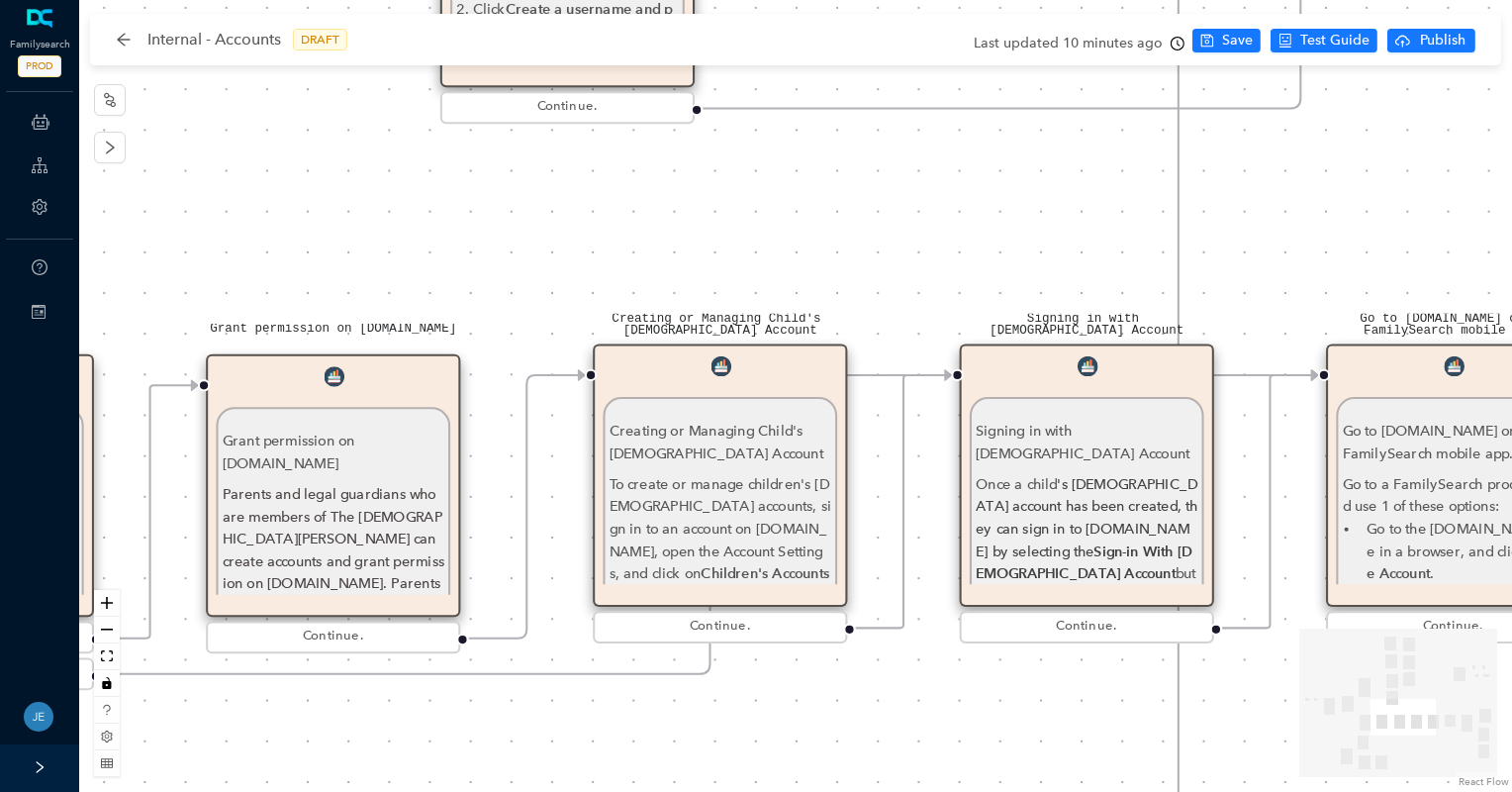 drag, startPoint x: 1074, startPoint y: 194, endPoint x: 705, endPoint y: 204, distance: 369.13548 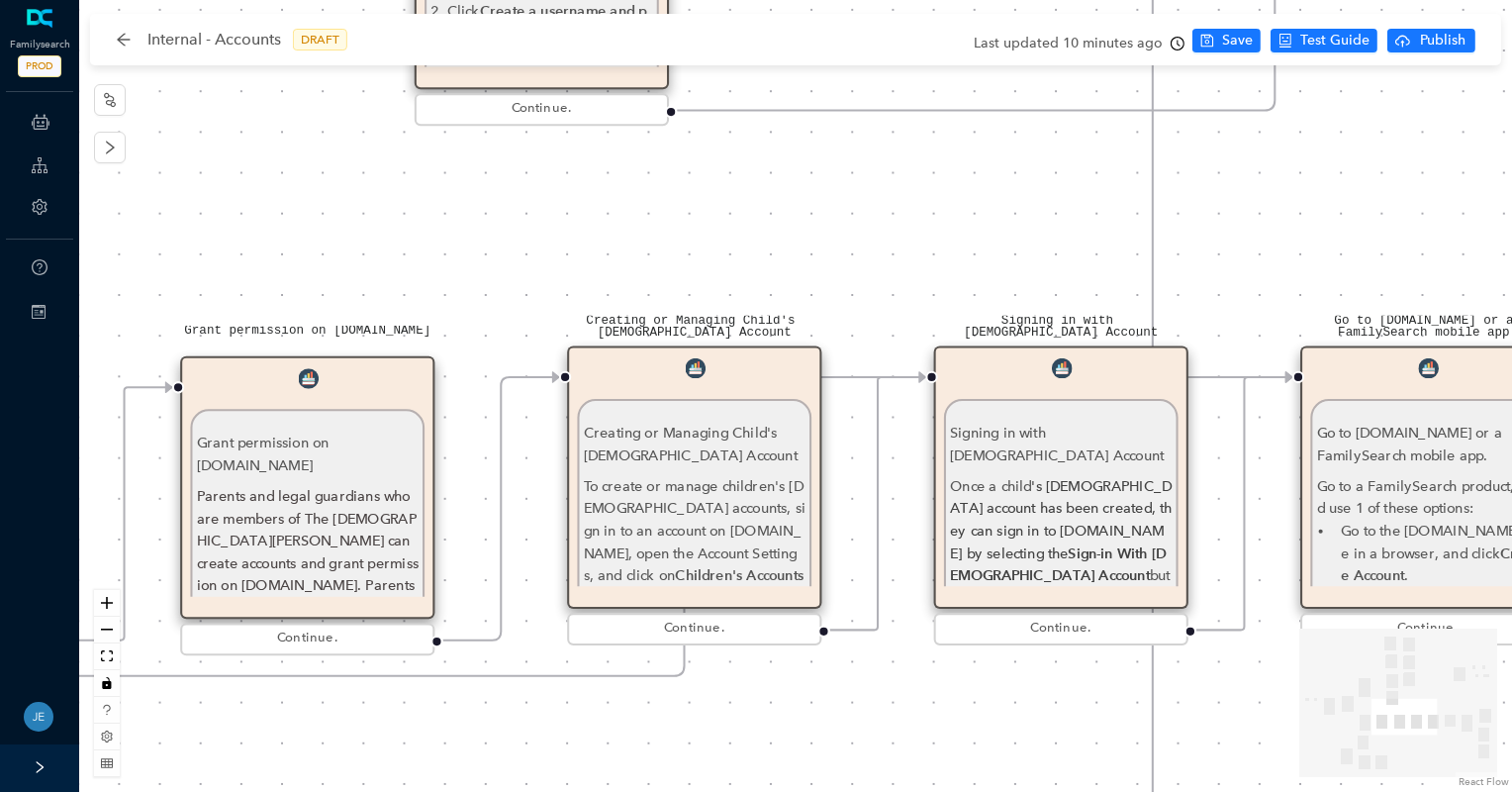 click on "Instruct the Guest to do the Following: Instruct the Guest to do the Following: Go to  [DOMAIN_NAME] , and click  Create Account . Click the Apple icon. Click  Log In . Apple will ask you to allow FamilySearch to obtain your name, profile picture, and email address. This information will be added to your FamilySearch account. Then click  Continue. The guest can select whether they would like to receive messages from FamilySearch about updates, events, and ancestors. For members of the [DEMOGRAPHIC_DATA][PERSON_NAME], if they would like to add their [DEMOGRAPHIC_DATA][PERSON_NAME] membership information, select the second option. Selecting this option will trigger text fields to drop down to add their birth date and Church record number. Click  Continue with Apple .  The guest can include a mobile number and a birth date. This information along with their email will help determine if a duplicate account has already been created. Click  Continue with Apple.  Continue.  Ask parent ." at bounding box center [796, 396] 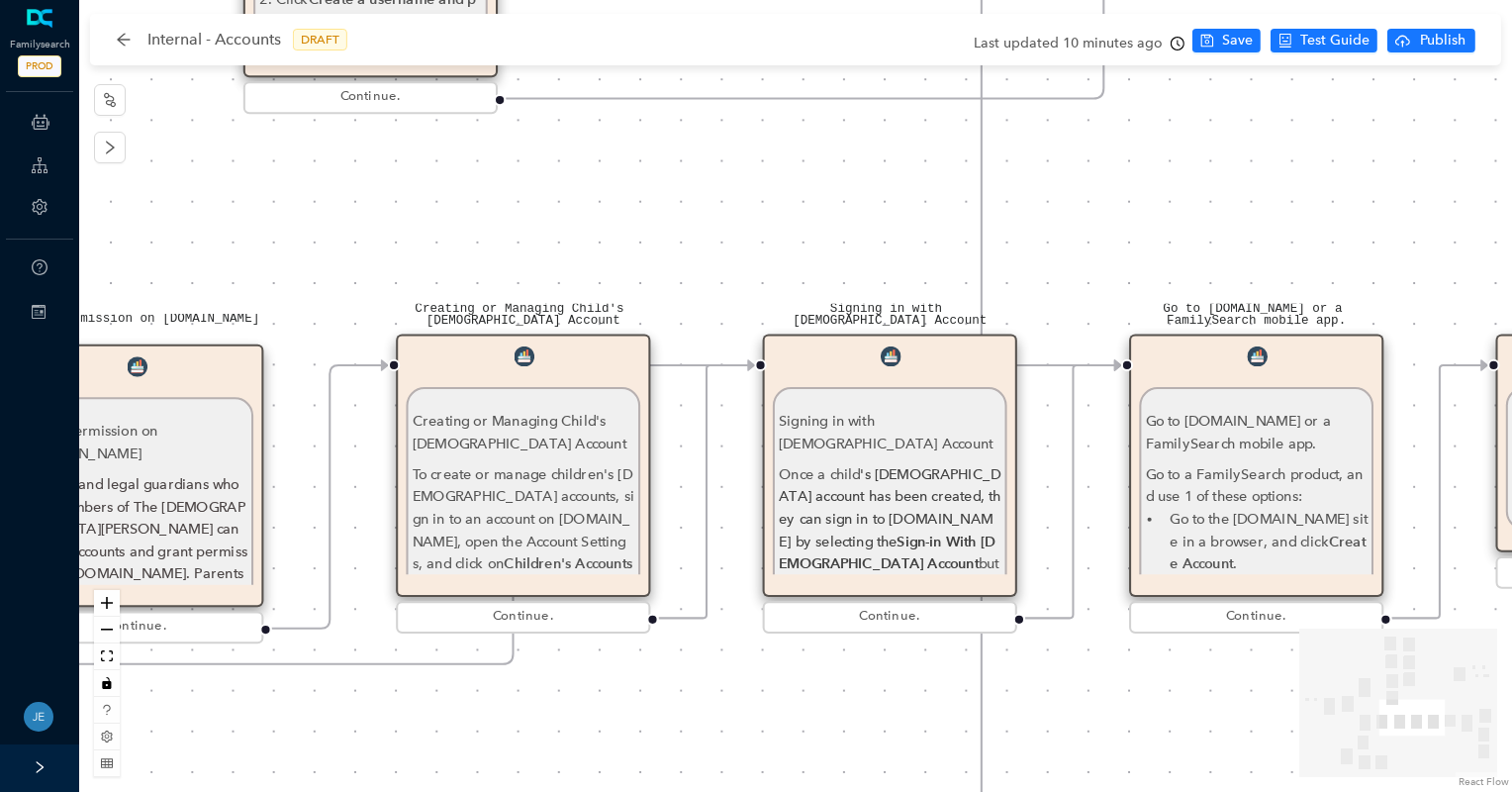 click on "Instruct the Guest to do the Following: Instruct the Guest to do the Following: Go to  [DOMAIN_NAME] , and click  Create Account . Click the Apple icon. Click  Log In . Apple will ask you to allow FamilySearch to obtain your name, profile picture, and email address. This information will be added to your FamilySearch account. Then click  Continue. The guest can select whether they would like to receive messages from FamilySearch about updates, events, and ancestors. For members of the [DEMOGRAPHIC_DATA][PERSON_NAME], if they would like to add their [DEMOGRAPHIC_DATA][PERSON_NAME] membership information, select the second option. Selecting this option will trigger text fields to drop down to add their birth date and Church record number. Click  Continue with Apple .  The guest can include a mobile number and a birth date. This information along with their email will help determine if a duplicate account has already been created. Click  Continue with Apple.  Continue.  Ask parent ." at bounding box center (796, 396) 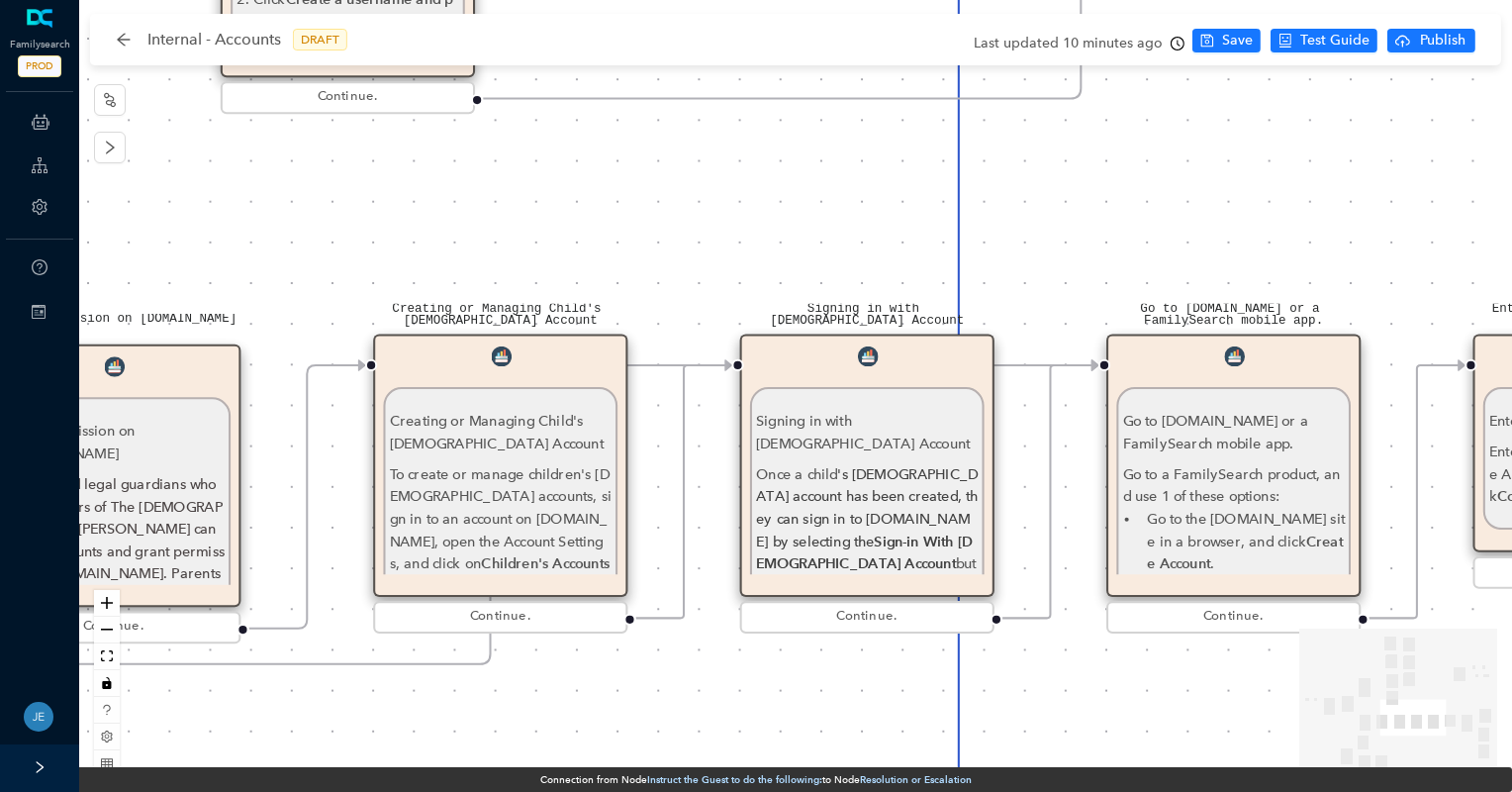 click on "Instruct the Guest to do the Following: Instruct the Guest to do the Following: Go to  [DOMAIN_NAME] , and click  Create Account . Click the Apple icon. Click  Log In . Apple will ask you to allow FamilySearch to obtain your name, profile picture, and email address. This information will be added to your FamilySearch account. Then click  Continue. The guest can select whether they would like to receive messages from FamilySearch about updates, events, and ancestors. For members of the [DEMOGRAPHIC_DATA][PERSON_NAME], if they would like to add their [DEMOGRAPHIC_DATA][PERSON_NAME] membership information, select the second option. Selecting this option will trigger text fields to drop down to add their birth date and Church record number. Click  Continue with Apple .  The guest can include a mobile number and a birth date. This information along with their email will help determine if a duplicate account has already been created. Click  Continue with Apple.  Continue.  Ask parent ." at bounding box center (796, 396) 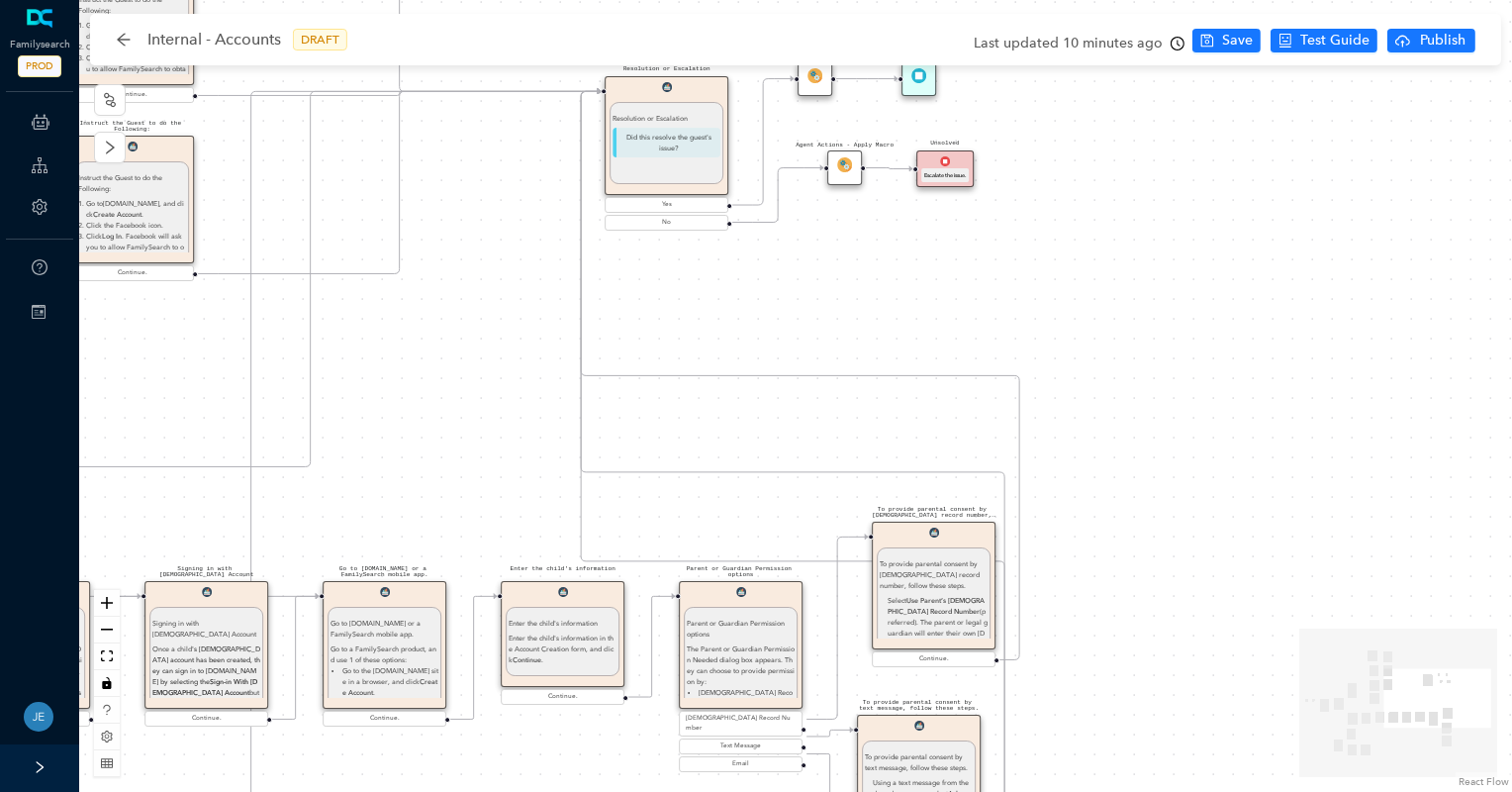 drag, startPoint x: 1339, startPoint y: 307, endPoint x: 699, endPoint y: 557, distance: 687.09534 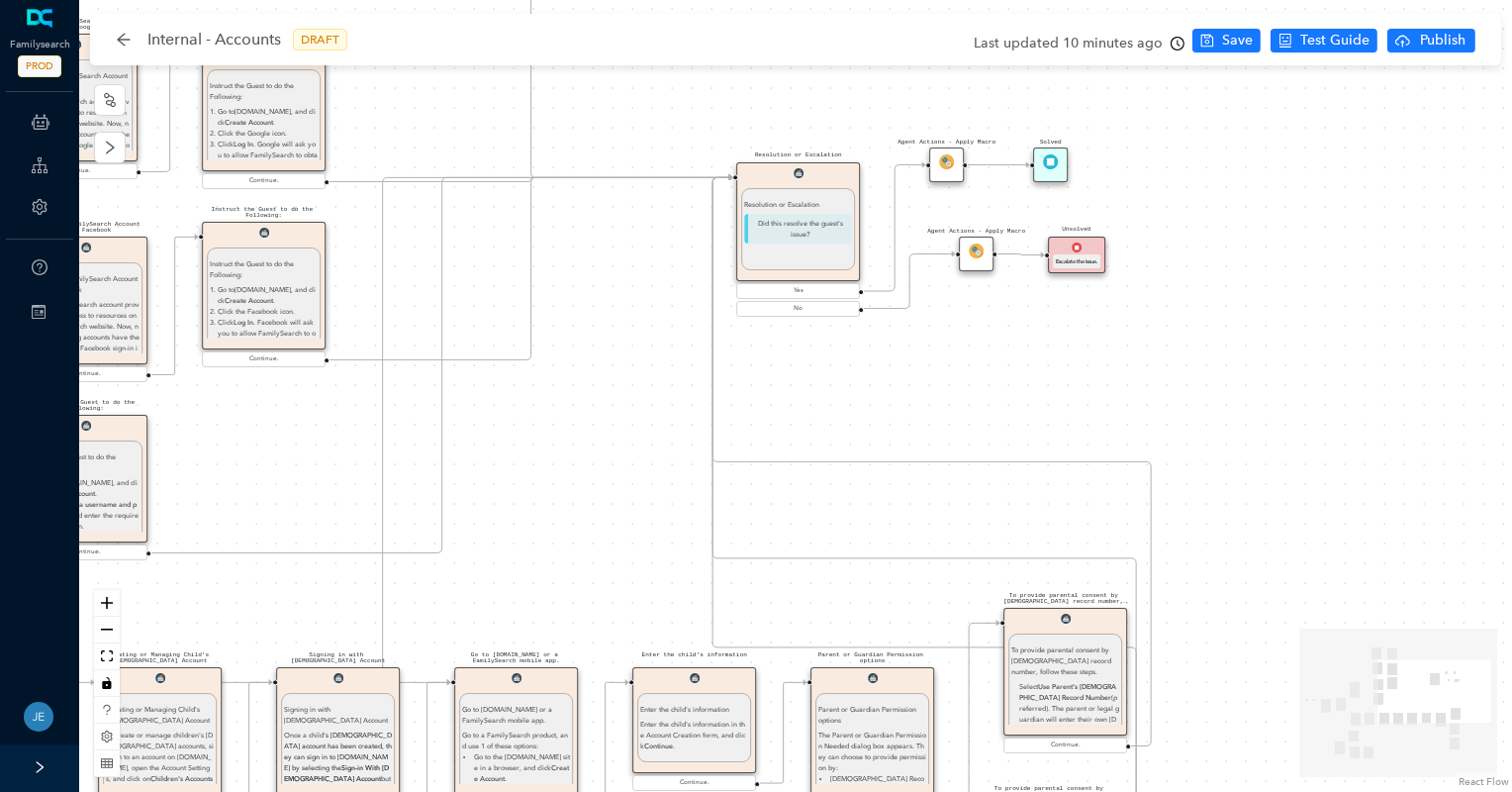 drag, startPoint x: 620, startPoint y: 352, endPoint x: 808, endPoint y: 378, distance: 189.78936 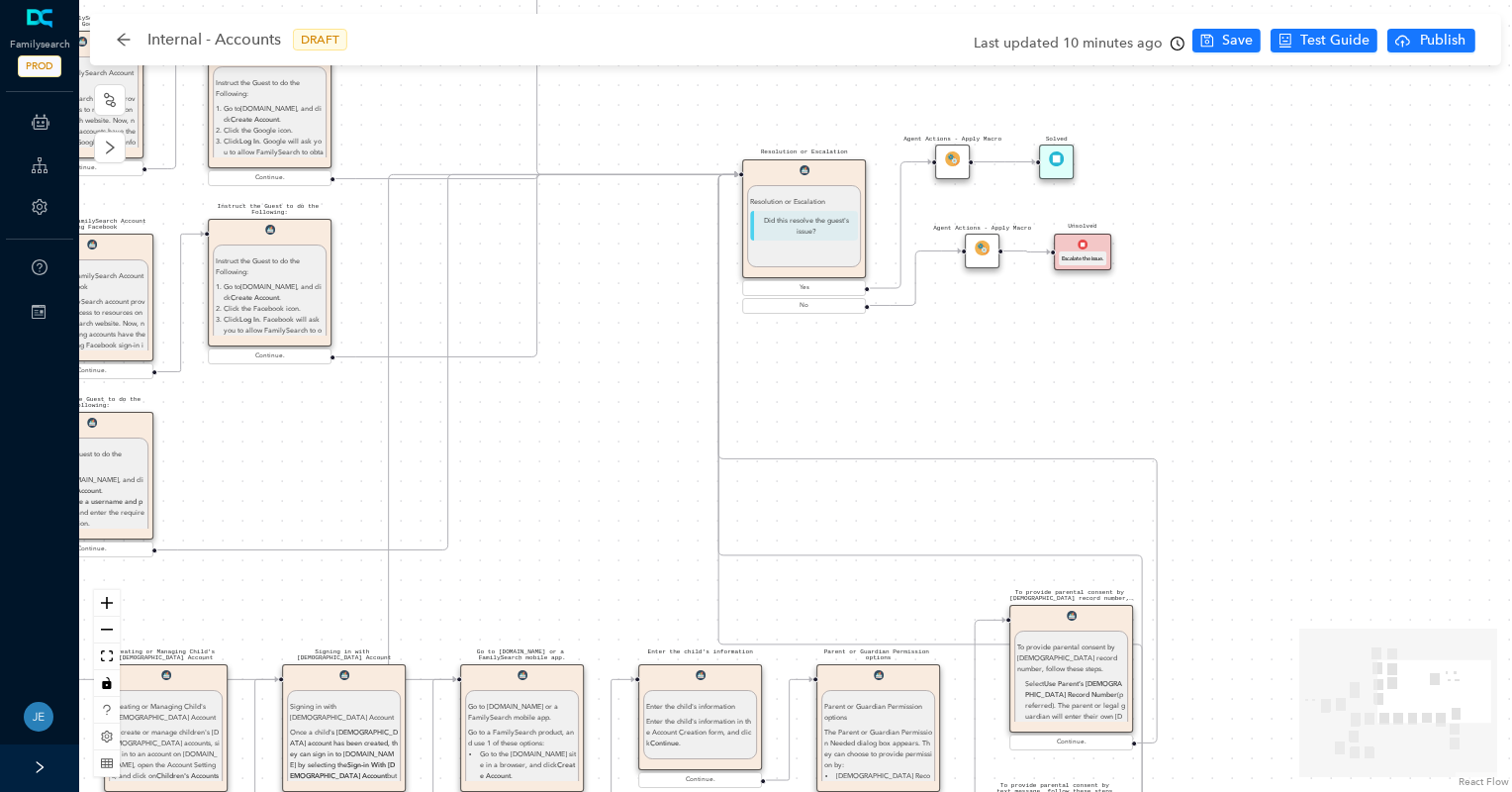 click on "Did this resolve the guest's issue?" at bounding box center (803, 226) 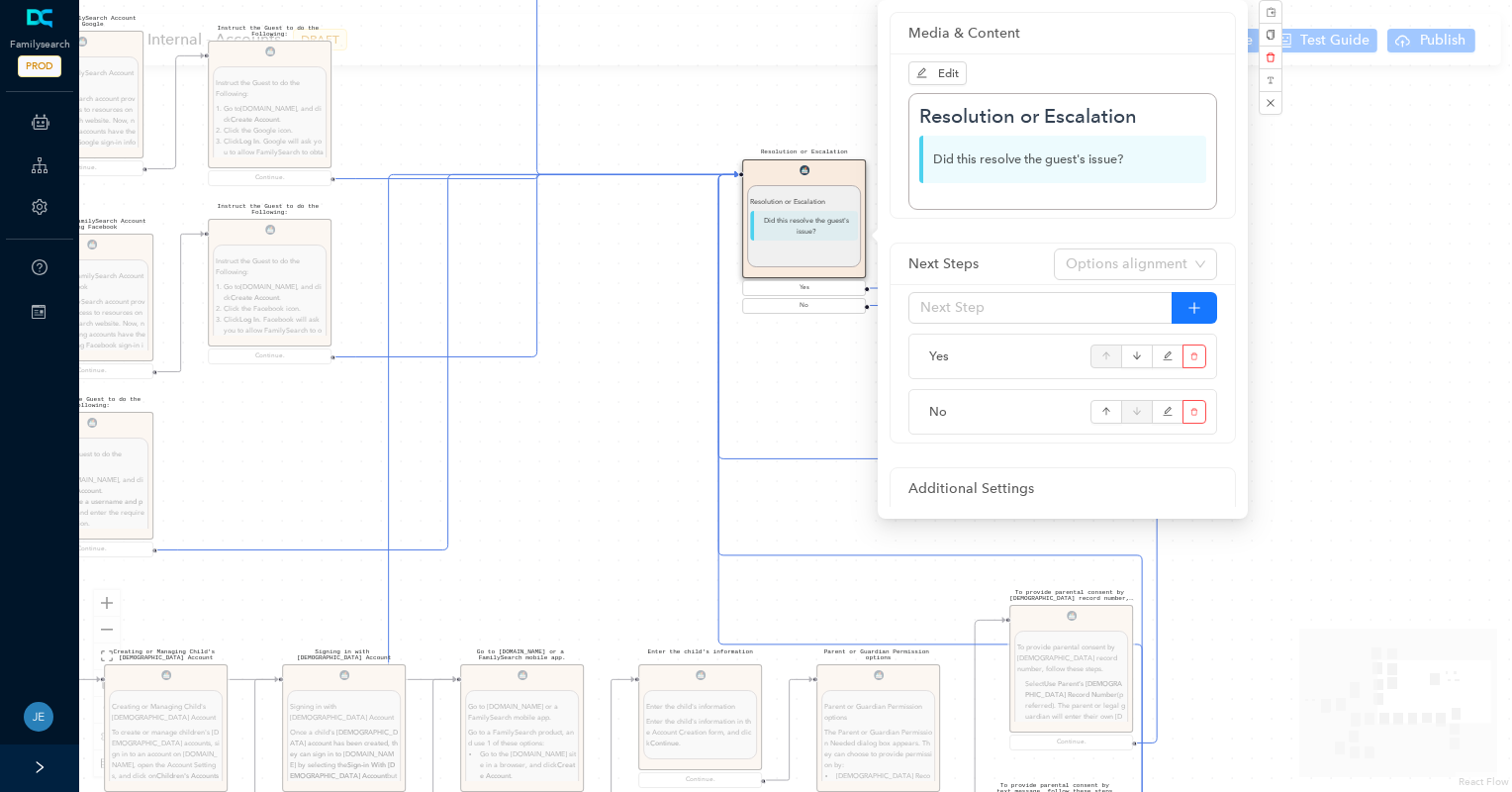 click on "Instruct the Guest to do the Following: Instruct the Guest to do the Following: Go to  [DOMAIN_NAME] , and click  Create Account . Click the Apple icon. Click  Log In . Apple will ask you to allow FamilySearch to obtain your name, profile picture, and email address. This information will be added to your FamilySearch account. Then click  Continue. The guest can select whether they would like to receive messages from FamilySearch about updates, events, and ancestors. For members of the [DEMOGRAPHIC_DATA][PERSON_NAME], if they would like to add their [DEMOGRAPHIC_DATA][PERSON_NAME] membership information, select the second option. Selecting this option will trigger text fields to drop down to add their birth date and Church record number. Click  Continue with Apple .  The guest can include a mobile number and a birth date. This information along with their email will help determine if a duplicate account has already been created. Click  Continue with Apple.  Continue.  Ask parent ." at bounding box center (796, 396) 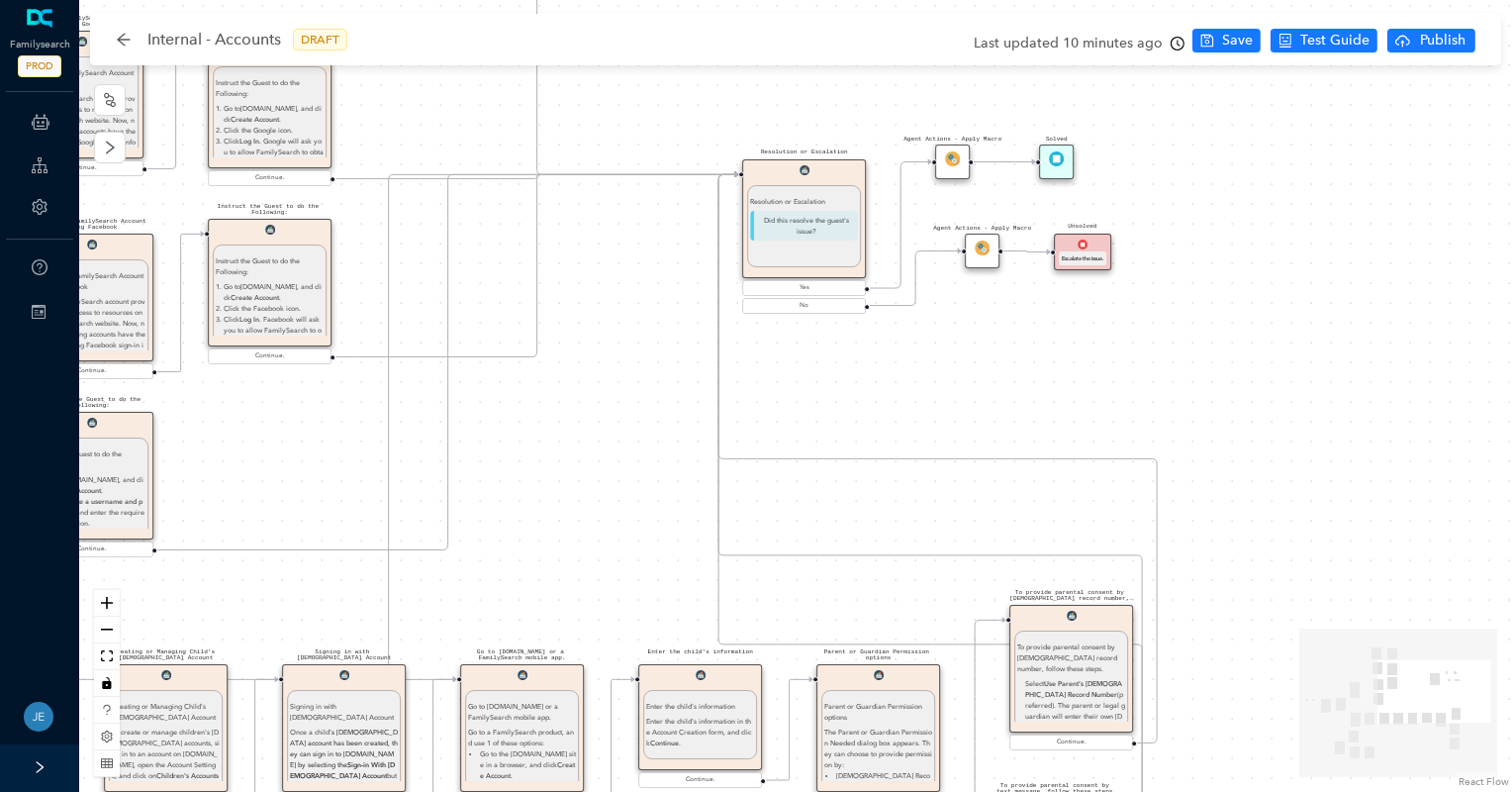 click on "Agent Actions - Apply Macro" at bounding box center (952, 161) 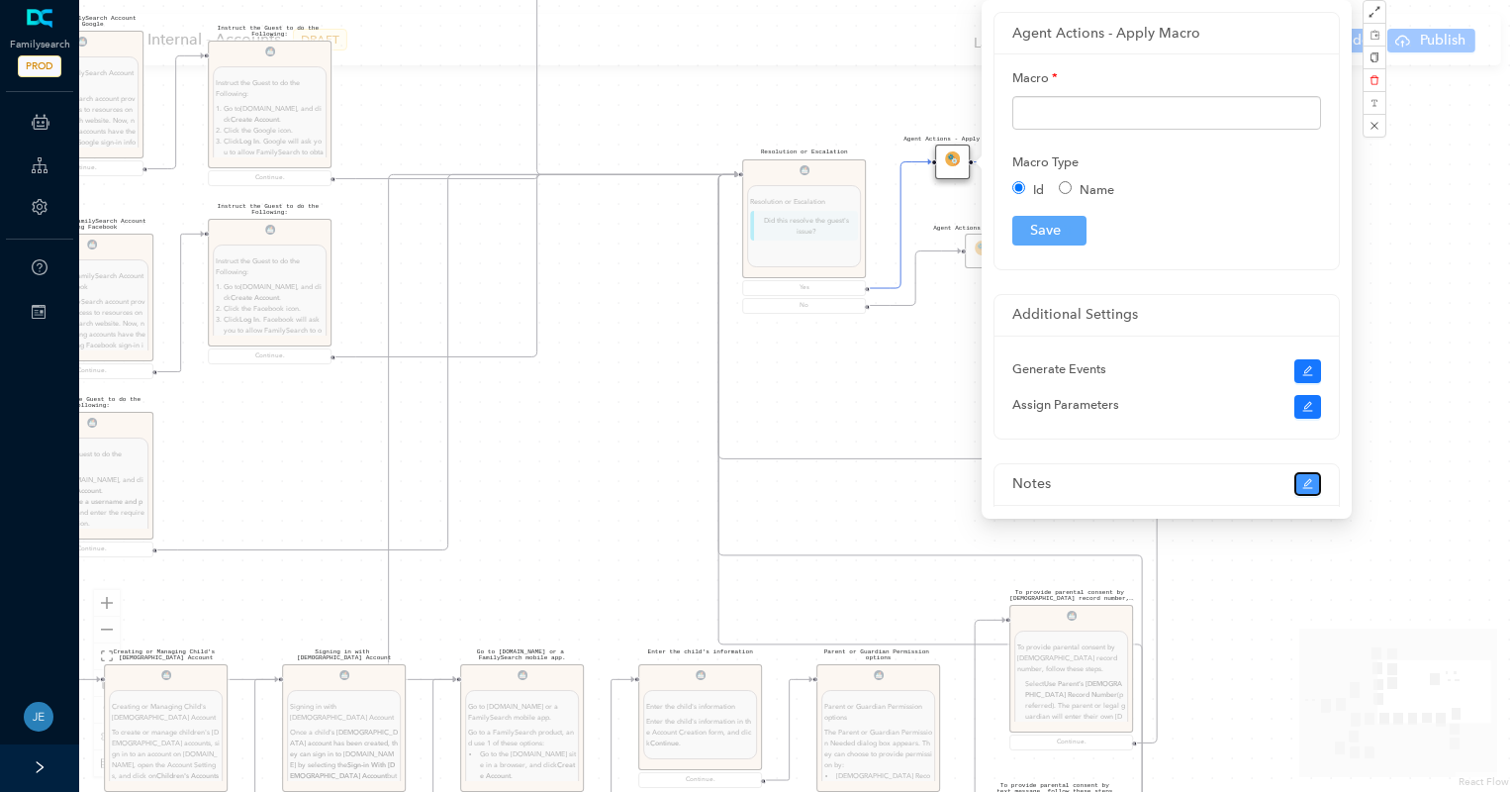click 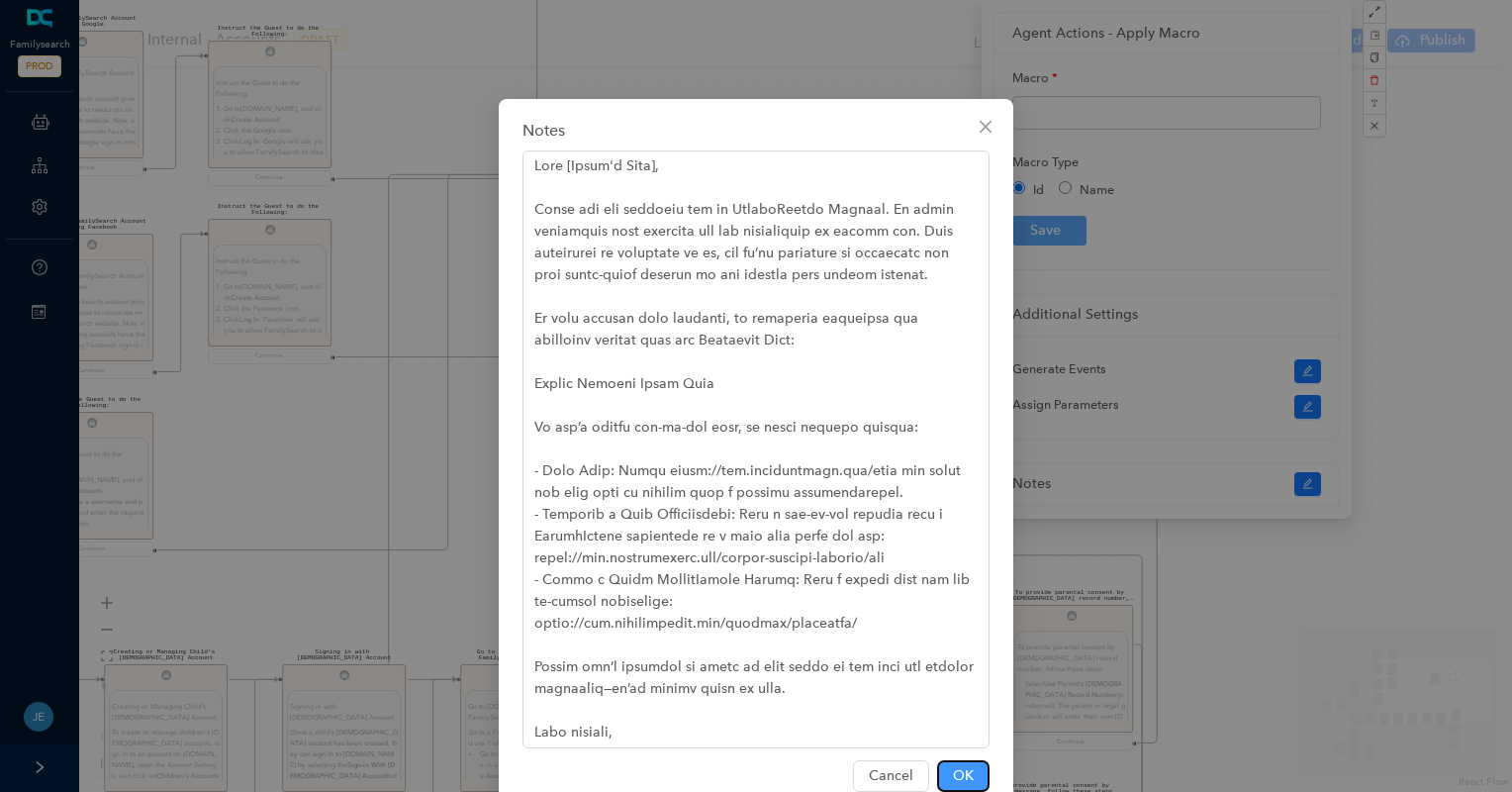 click on "OK" at bounding box center [963, 776] 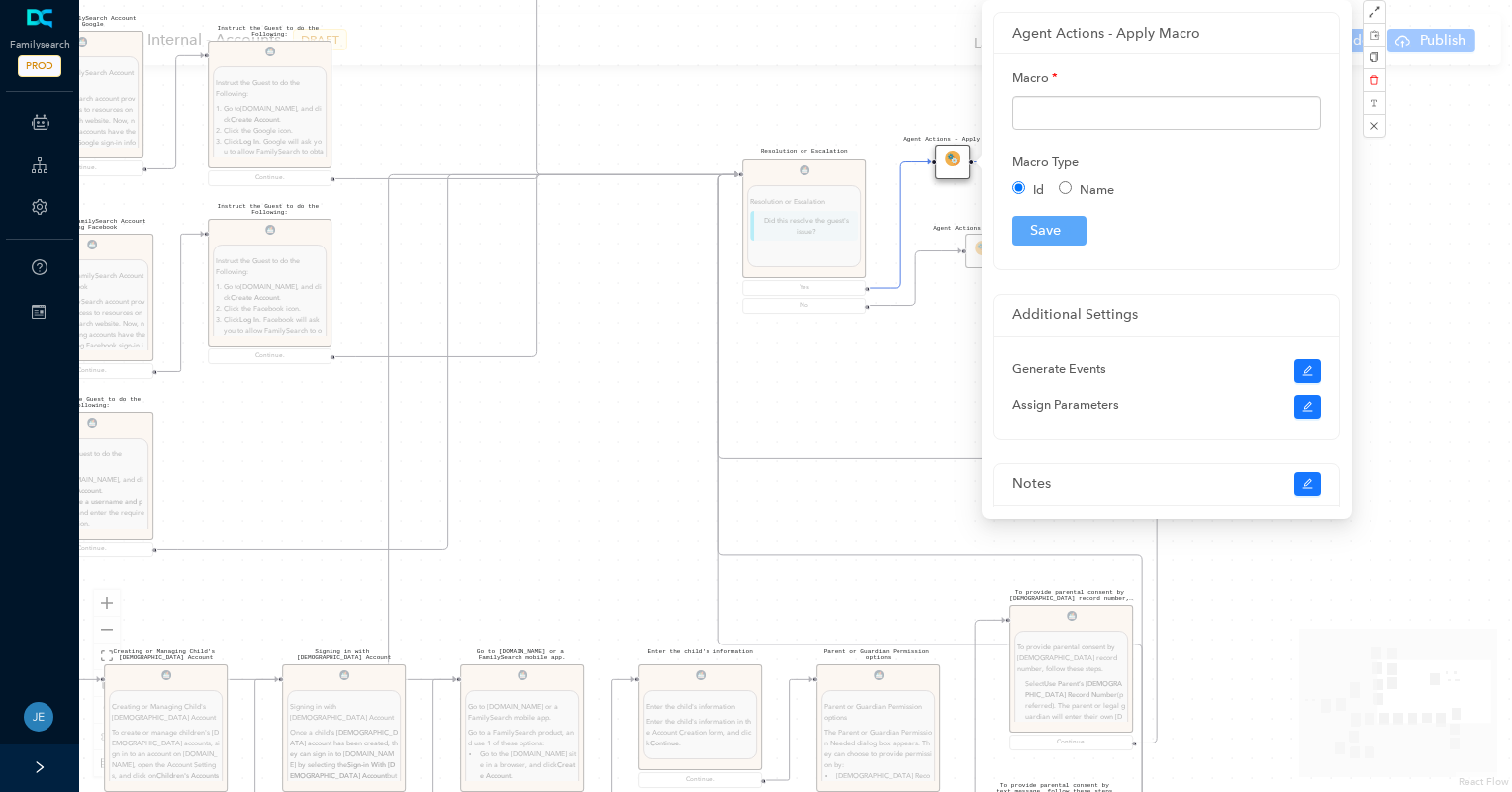 click on "Instruct the Guest to do the Following: Instruct the Guest to do the Following: Go to  [DOMAIN_NAME] , and click  Create Account . Click the Apple icon. Click  Log In . Apple will ask you to allow FamilySearch to obtain your name, profile picture, and email address. This information will be added to your FamilySearch account. Then click  Continue. The guest can select whether they would like to receive messages from FamilySearch about updates, events, and ancestors. For members of the [DEMOGRAPHIC_DATA][PERSON_NAME], if they would like to add their [DEMOGRAPHIC_DATA][PERSON_NAME] membership information, select the second option. Selecting this option will trigger text fields to drop down to add their birth date and Church record number. Click  Continue with Apple .  The guest can include a mobile number and a birth date. This information along with their email will help determine if a duplicate account has already been created. Click  Continue with Apple.  Continue.  Ask parent ." at bounding box center (796, 396) 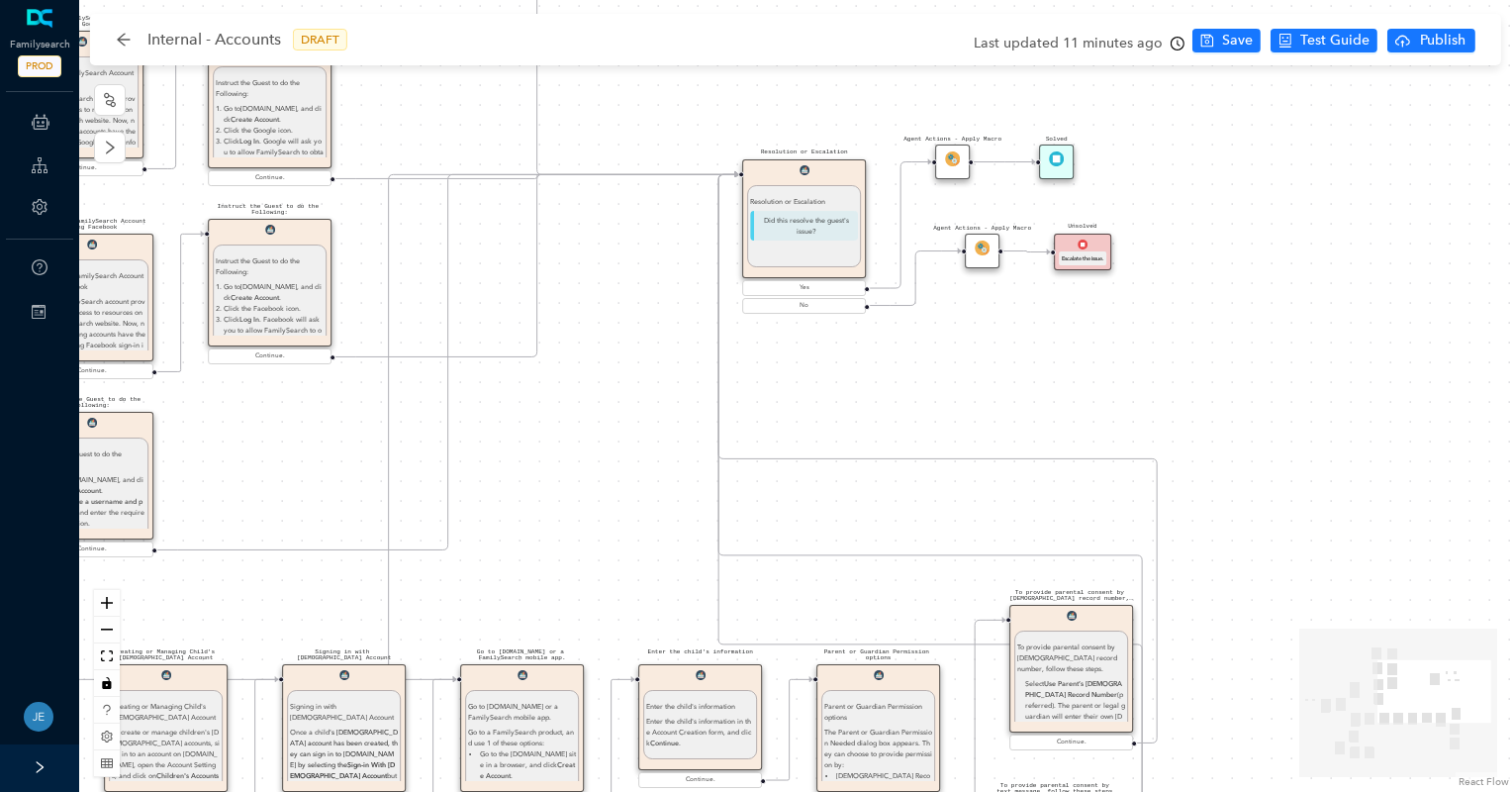 click on "Agent Actions - Apply Macro" at bounding box center (982, 250) 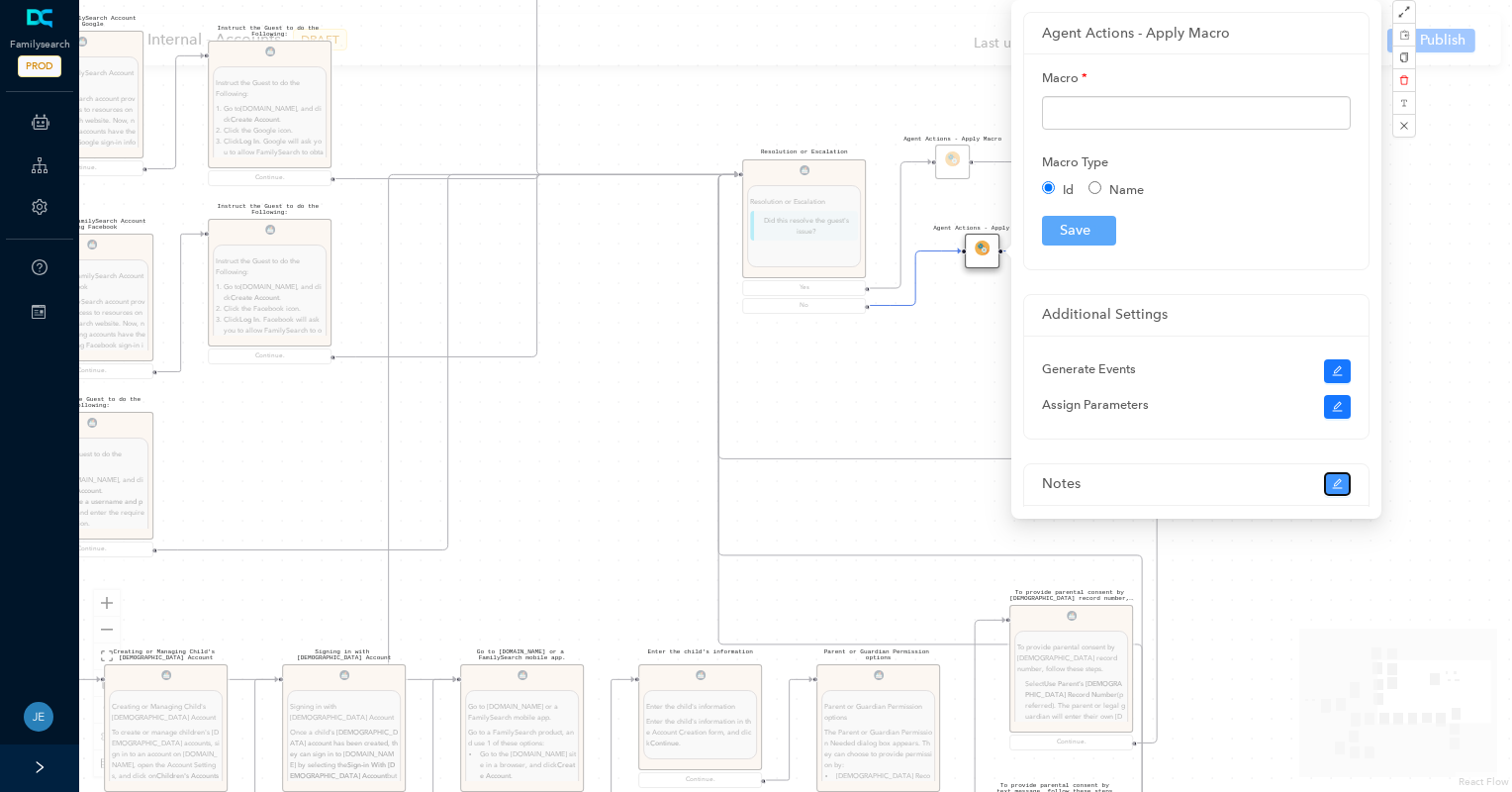 click at bounding box center (1338, 484) 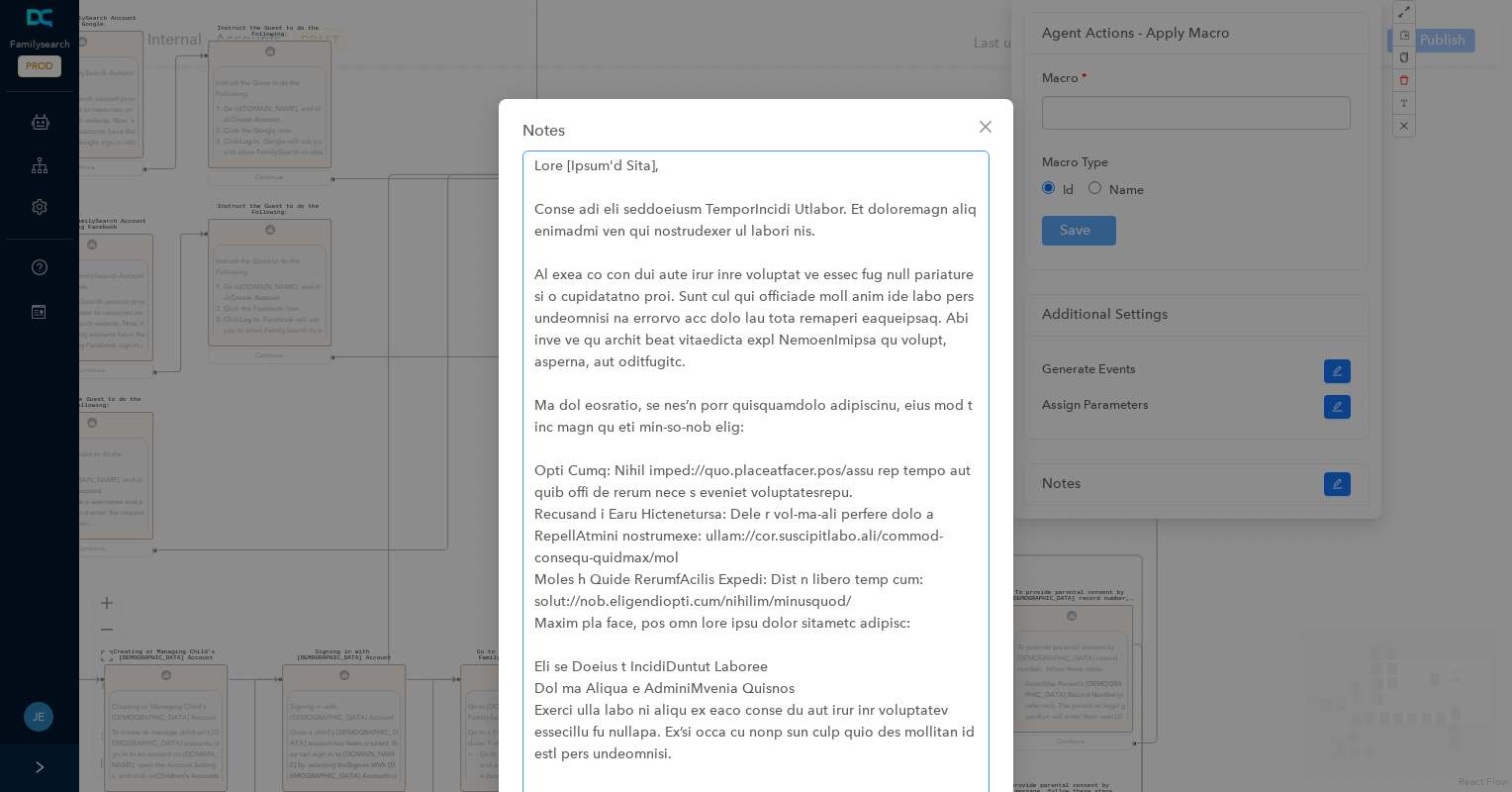 scroll, scrollTop: 151, scrollLeft: 0, axis: vertical 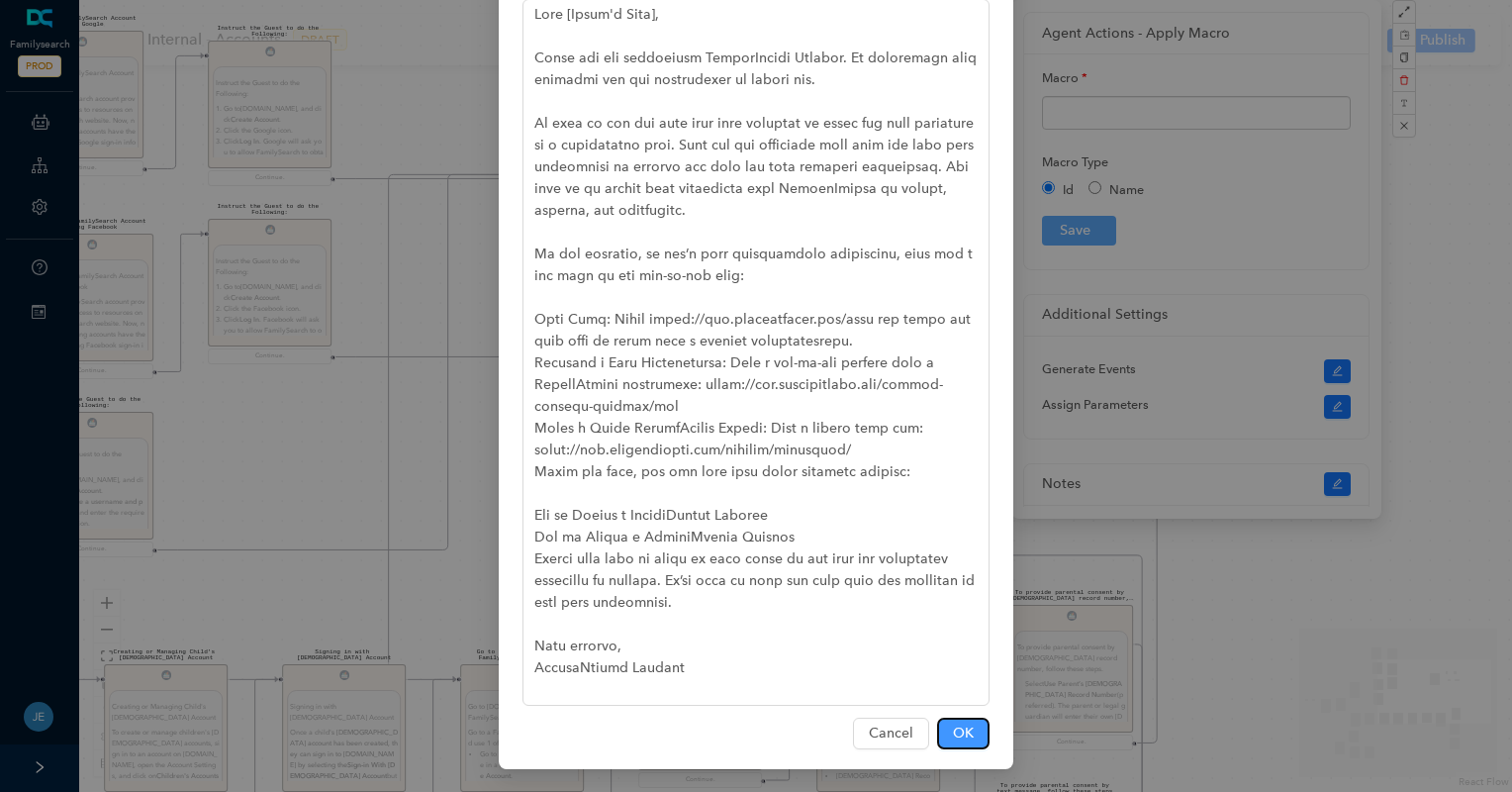 click on "OK" at bounding box center (963, 734) 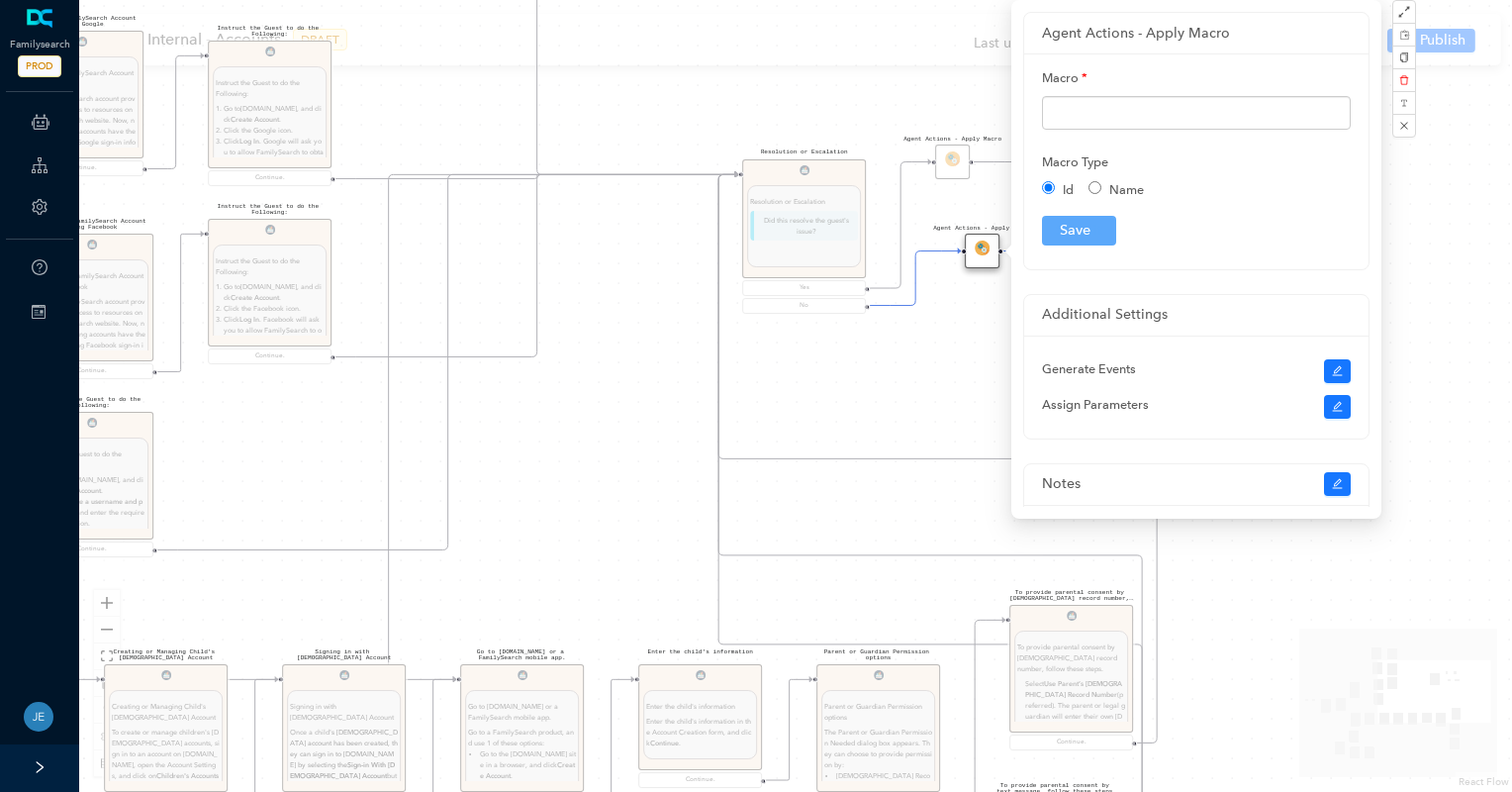 drag, startPoint x: 271, startPoint y: 464, endPoint x: 576, endPoint y: 401, distance: 311.4386 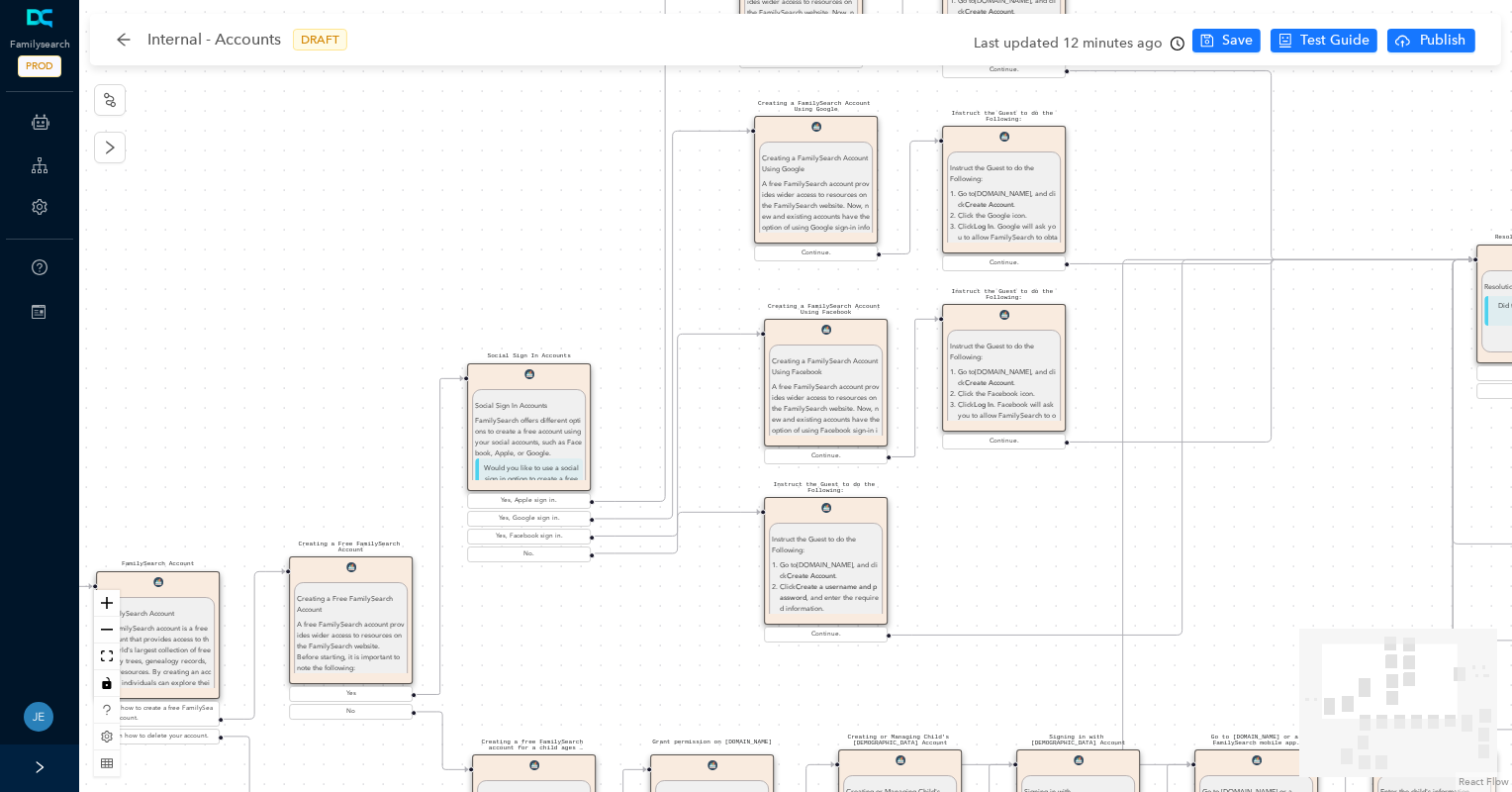 drag, startPoint x: 530, startPoint y: 533, endPoint x: 1213, endPoint y: 555, distance: 683.35423 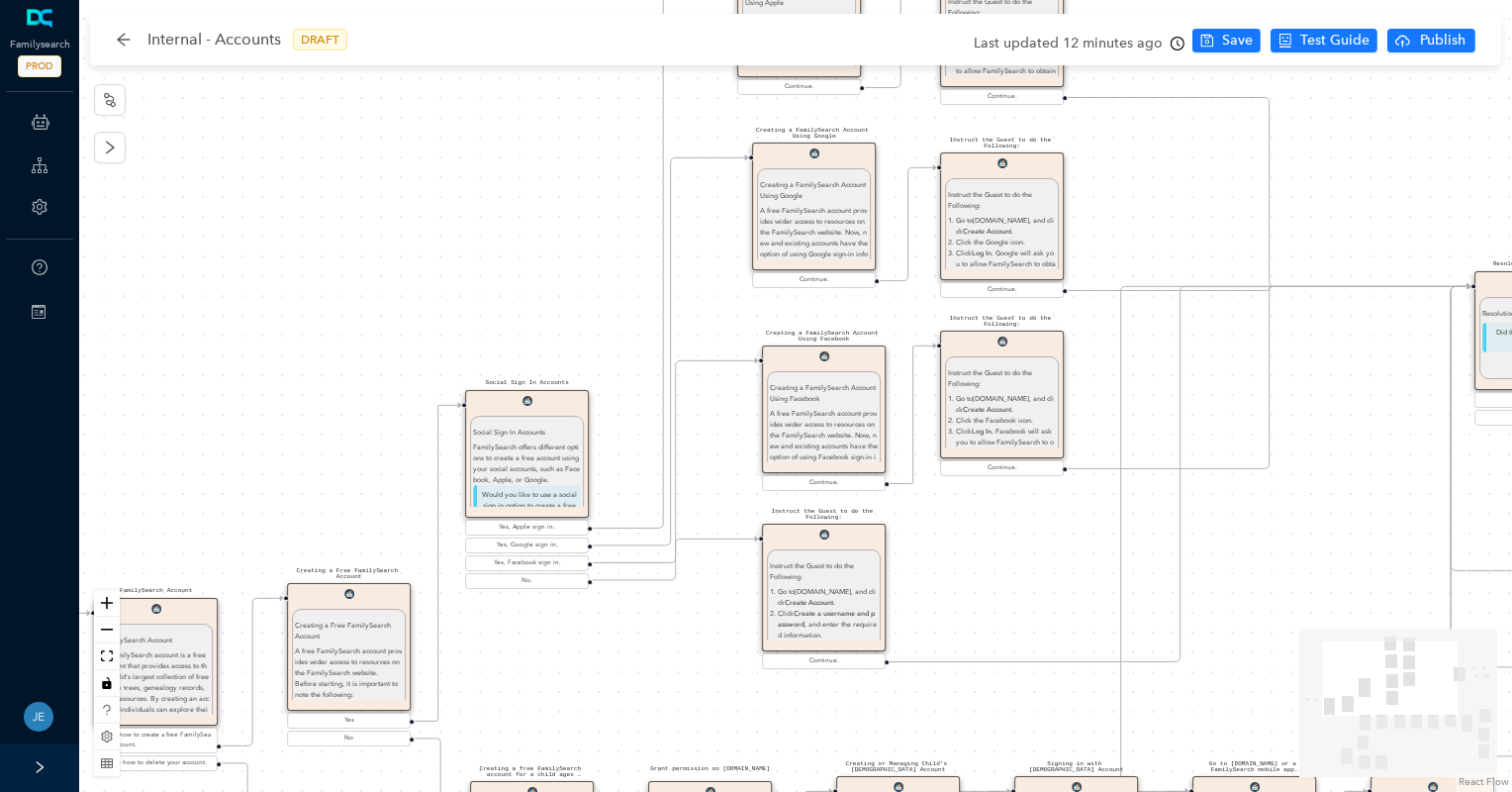 drag, startPoint x: 596, startPoint y: 682, endPoint x: 651, endPoint y: 628, distance: 77.077883 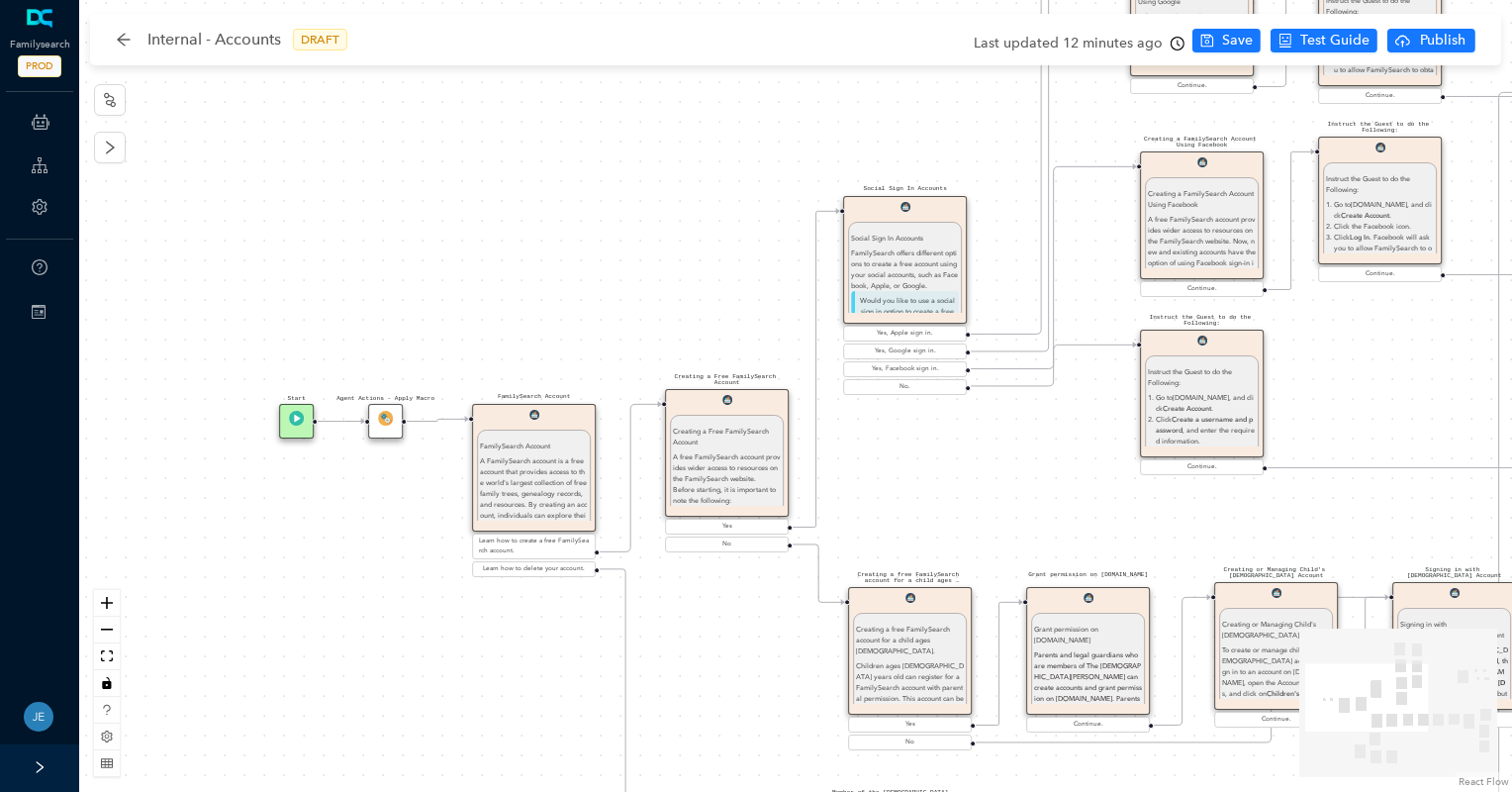 drag, startPoint x: 651, startPoint y: 628, endPoint x: 1009, endPoint y: 454, distance: 398.04522 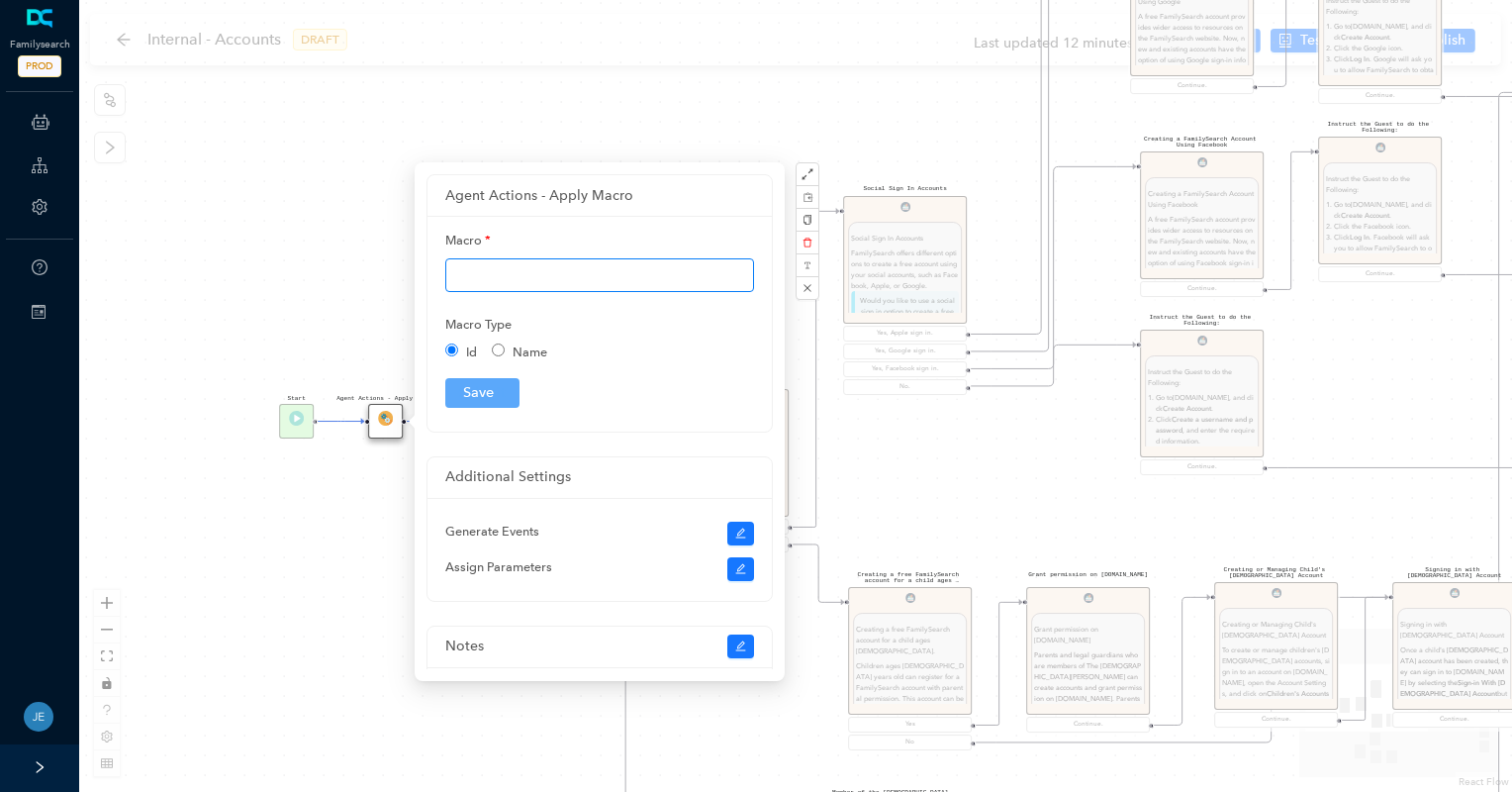 click at bounding box center [600, 275] 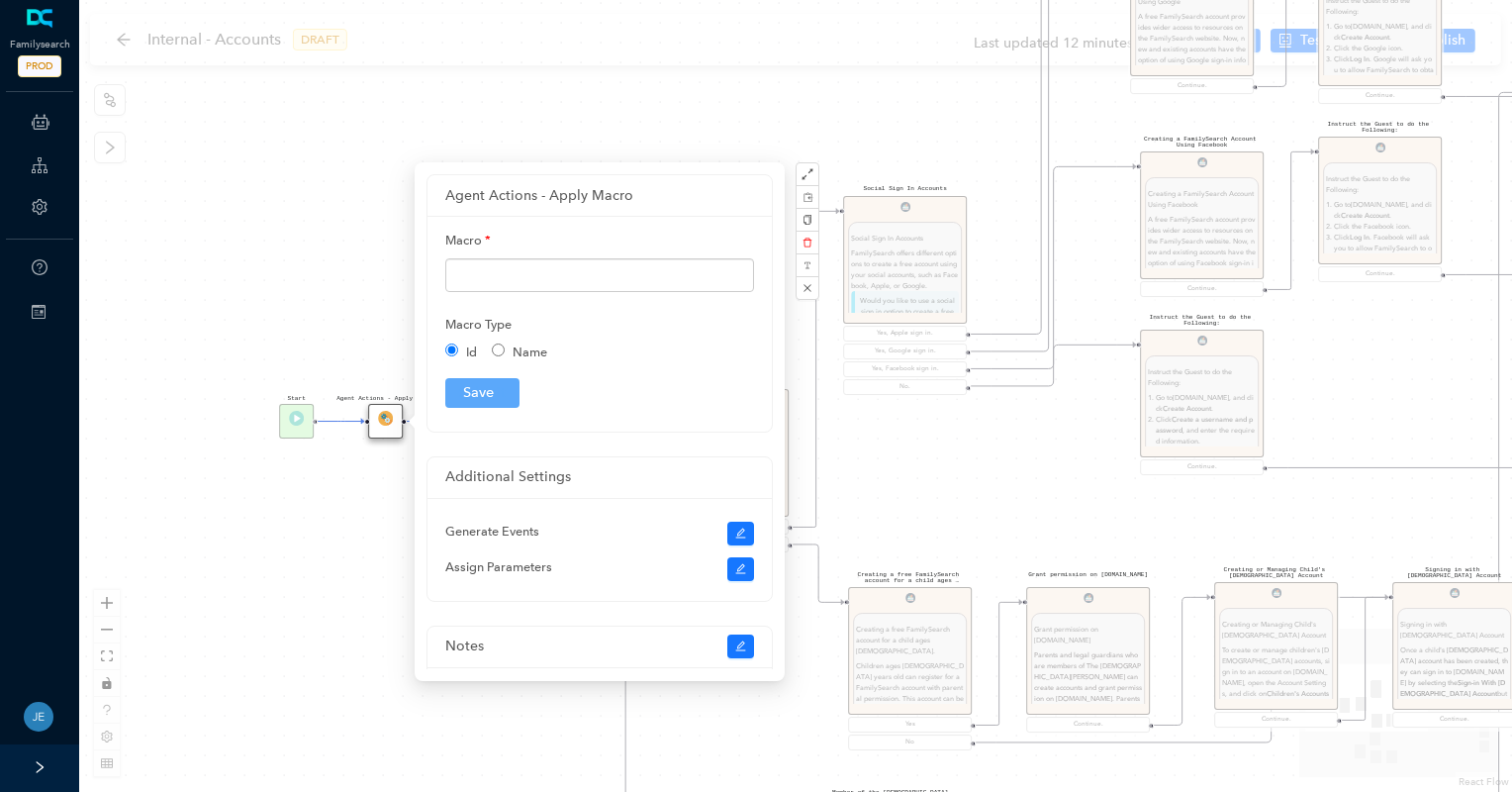 click on "Instruct the Guest to do the Following: Instruct the Guest to do the Following: Go to  [DOMAIN_NAME] , and click  Create Account . Click the Apple icon. Click  Log In . Apple will ask you to allow FamilySearch to obtain your name, profile picture, and email address. This information will be added to your FamilySearch account. Then click  Continue. The guest can select whether they would like to receive messages from FamilySearch about updates, events, and ancestors. For members of the [DEMOGRAPHIC_DATA][PERSON_NAME], if they would like to add their [DEMOGRAPHIC_DATA][PERSON_NAME] membership information, select the second option. Selecting this option will trigger text fields to drop down to add their birth date and Church record number. Click  Continue with Apple .  The guest can include a mobile number and a birth date. This information along with their email will help determine if a duplicate account has already been created. Click  Continue with Apple.  Continue.  Ask parent ." at bounding box center [796, 396] 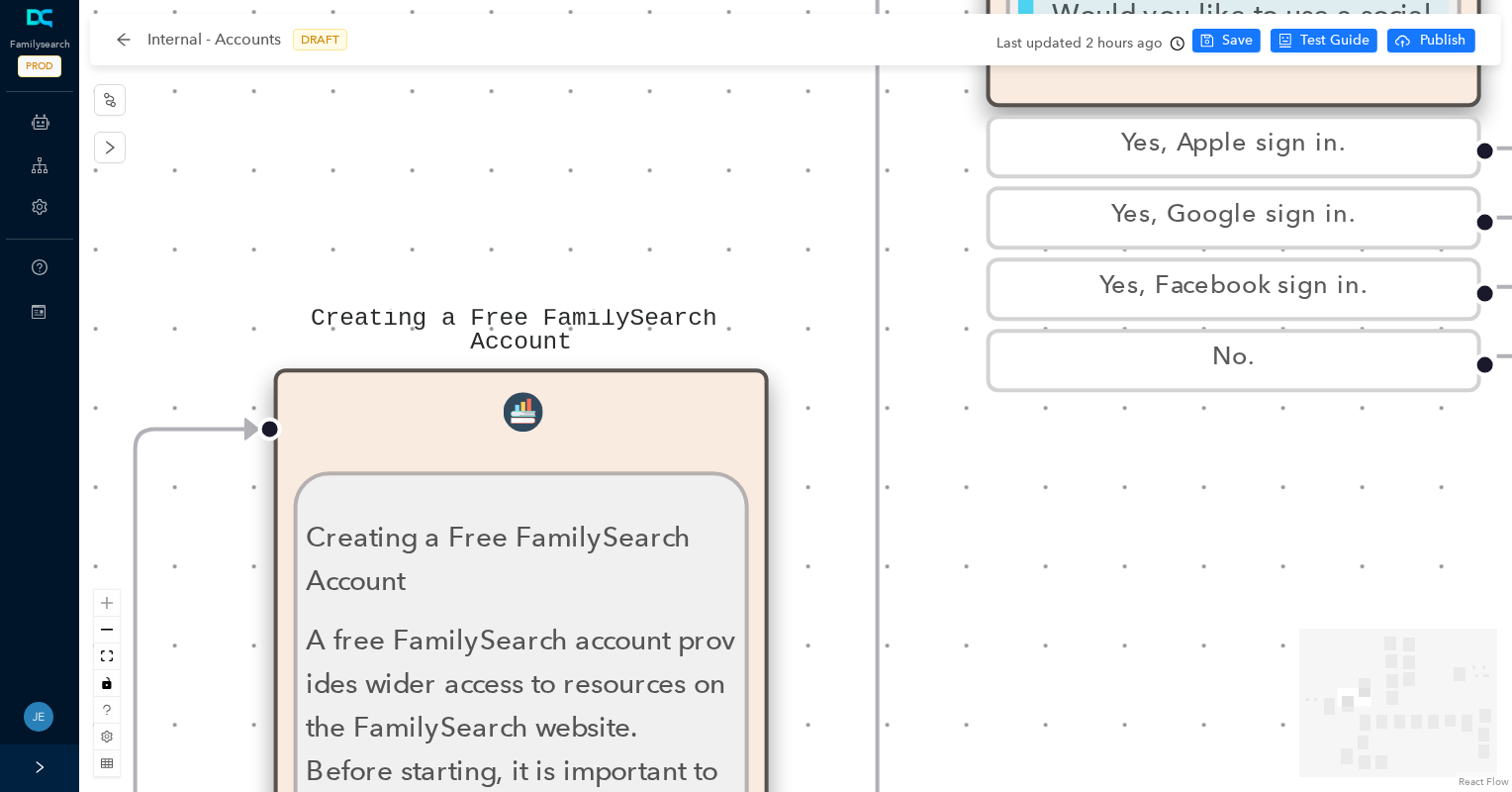 drag, startPoint x: 265, startPoint y: 207, endPoint x: 805, endPoint y: 40, distance: 565.23358 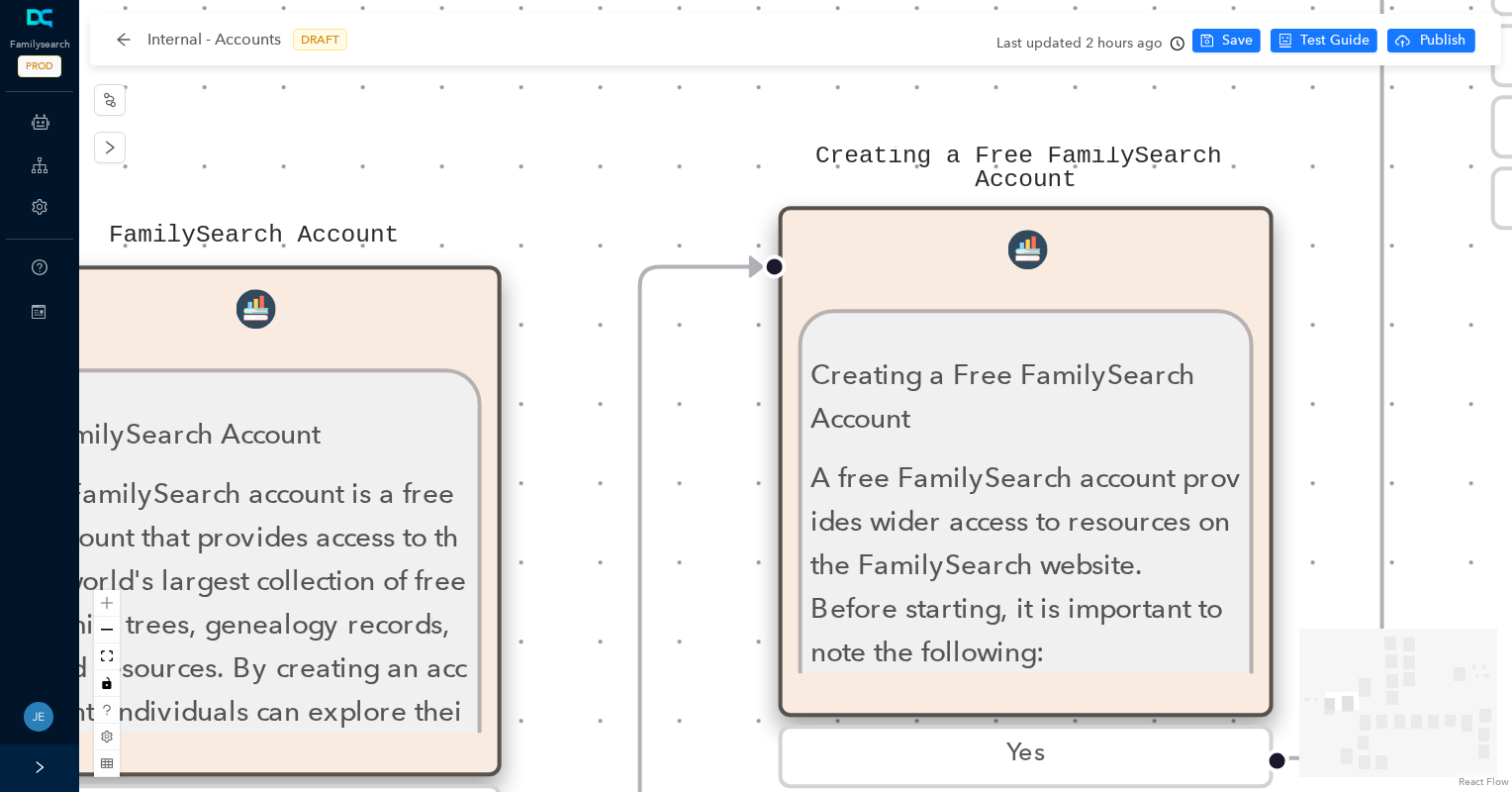 drag, startPoint x: 905, startPoint y: 30, endPoint x: 1046, endPoint y: 16, distance: 141.69333 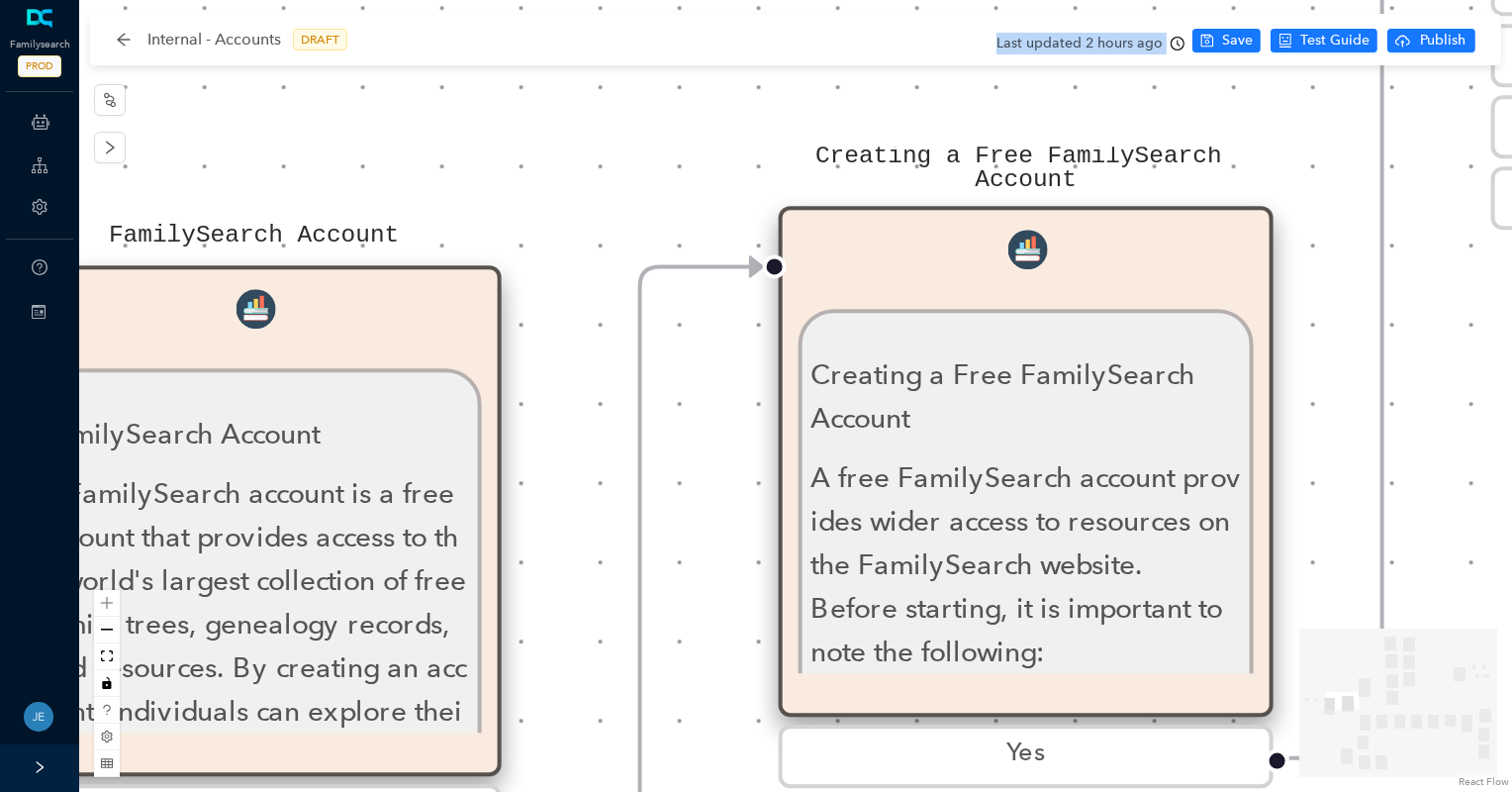 drag, startPoint x: 1046, startPoint y: 16, endPoint x: 1445, endPoint y: 175, distance: 429.51368 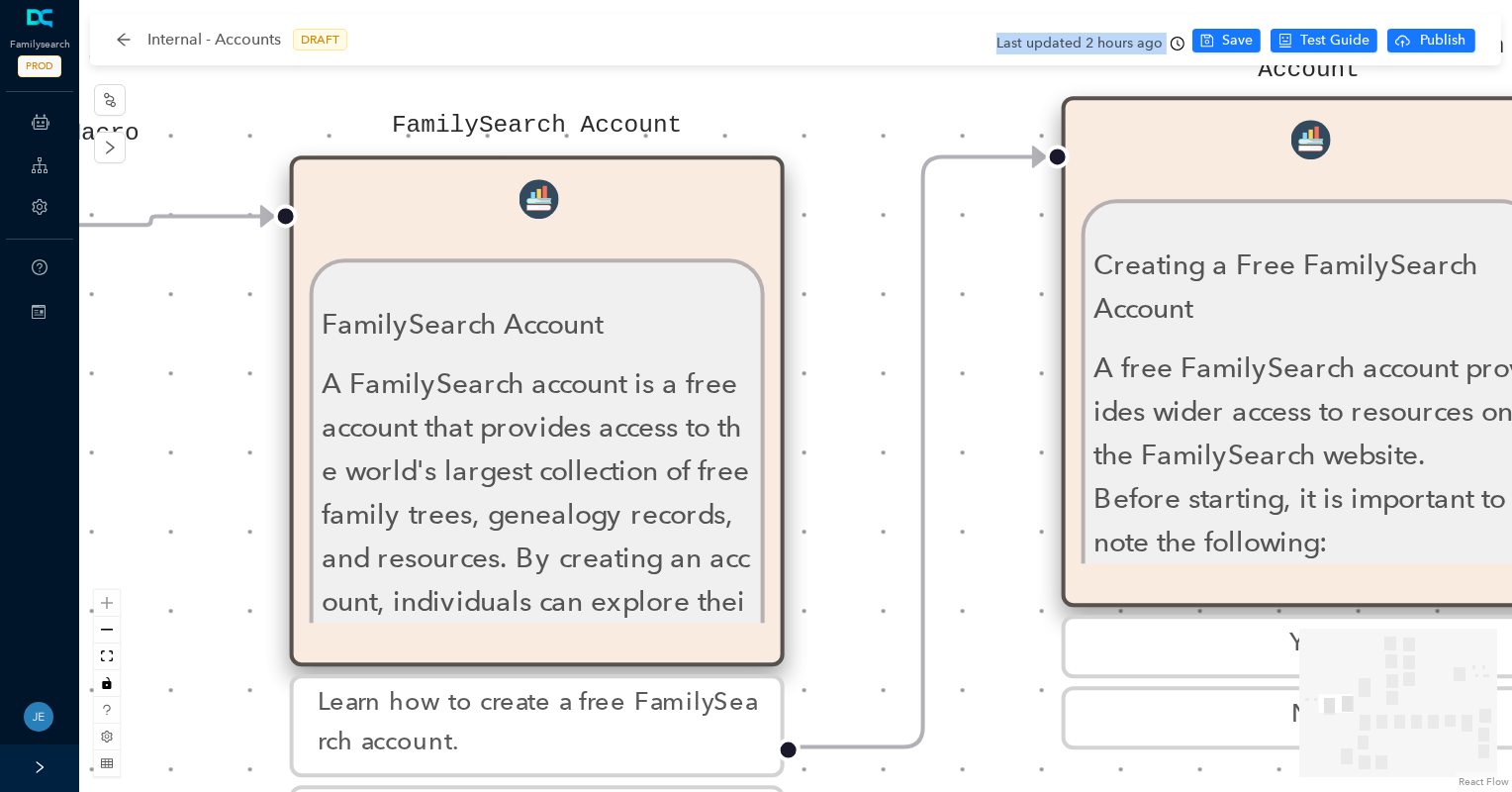 drag, startPoint x: 380, startPoint y: 152, endPoint x: 663, endPoint y: 43, distance: 303.26556 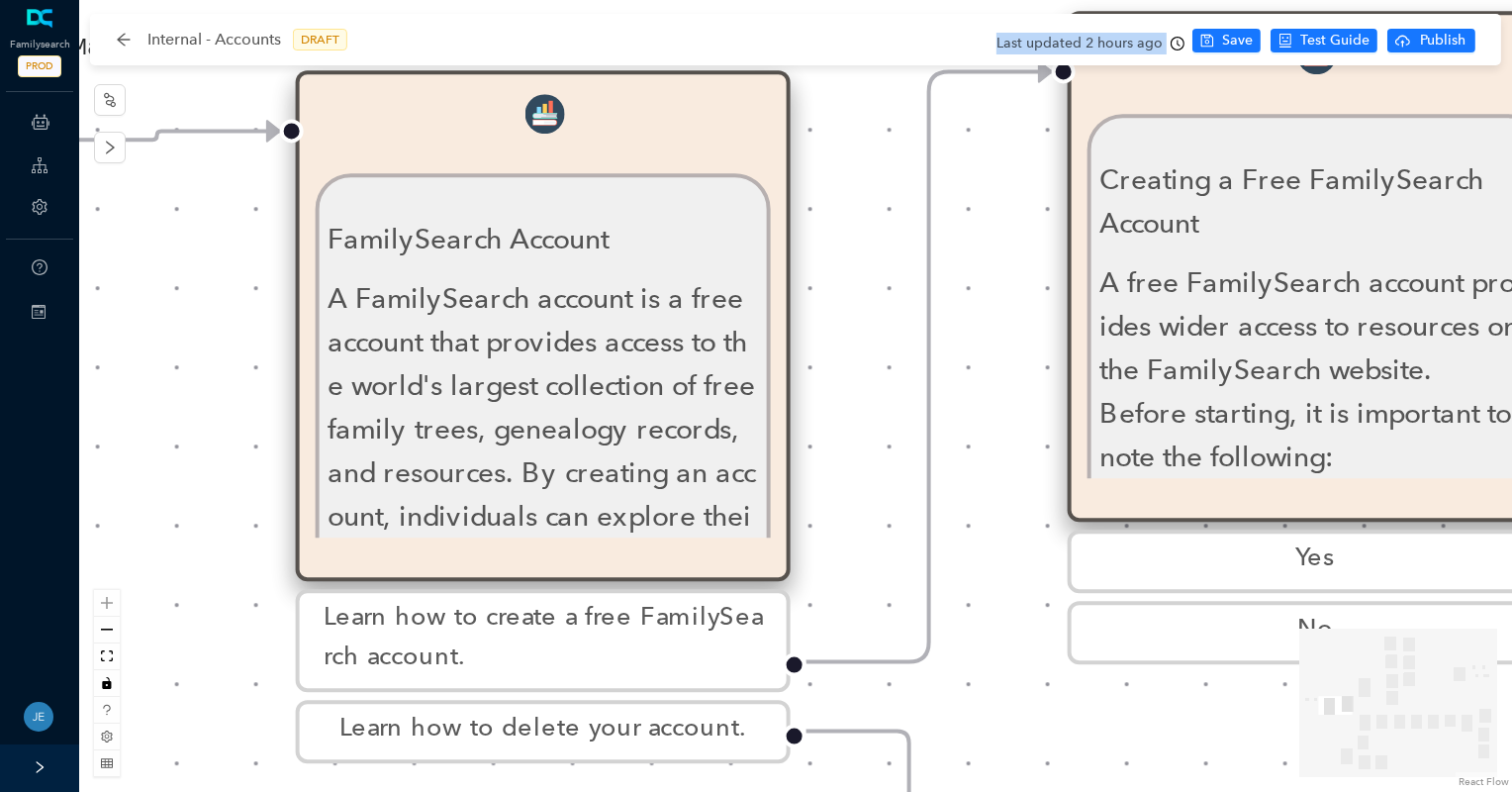 drag, startPoint x: 200, startPoint y: 602, endPoint x: 271, endPoint y: 389, distance: 224.52171 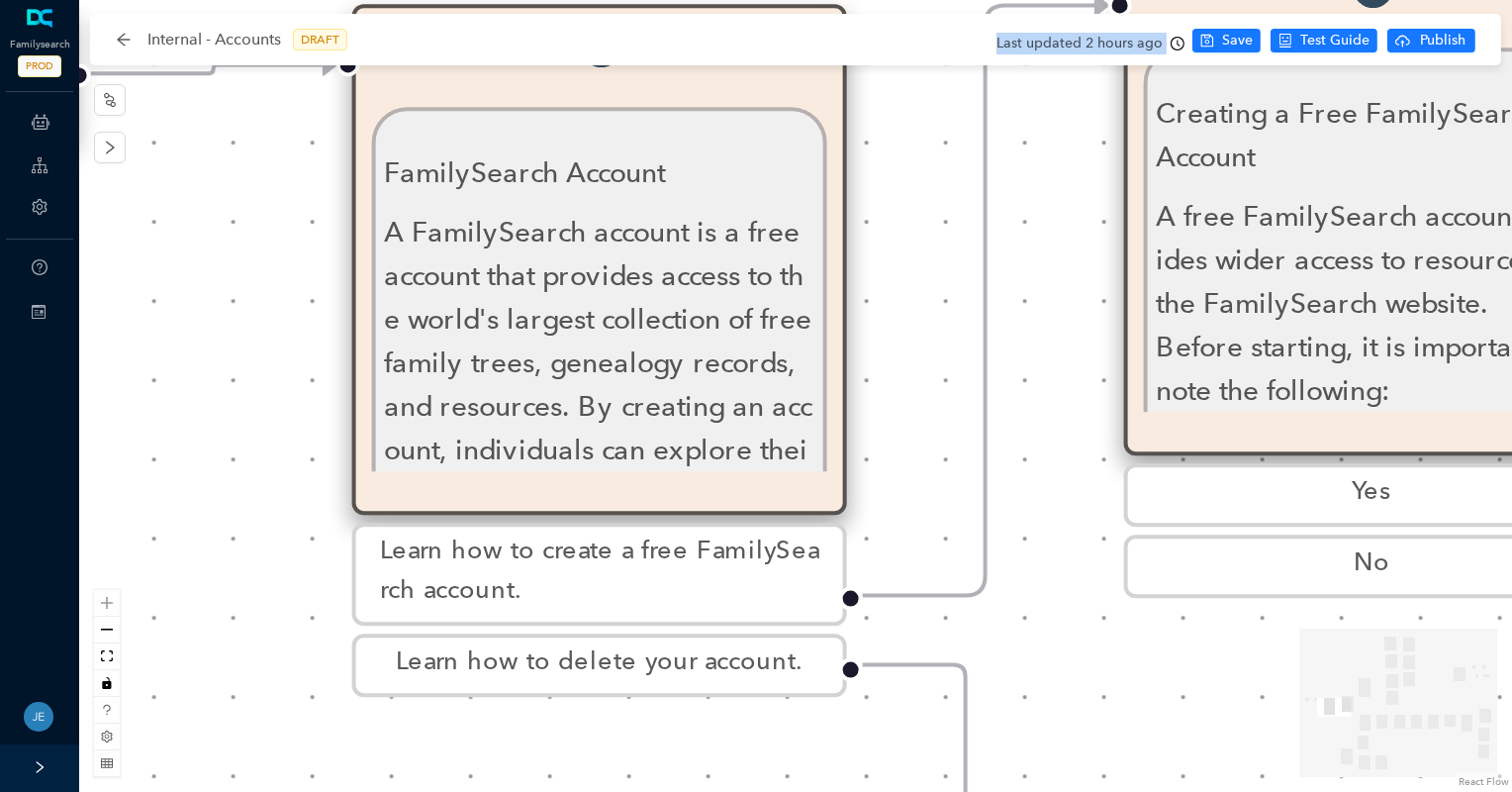 drag, startPoint x: 271, startPoint y: 389, endPoint x: 278, endPoint y: 379, distance: 12.206556 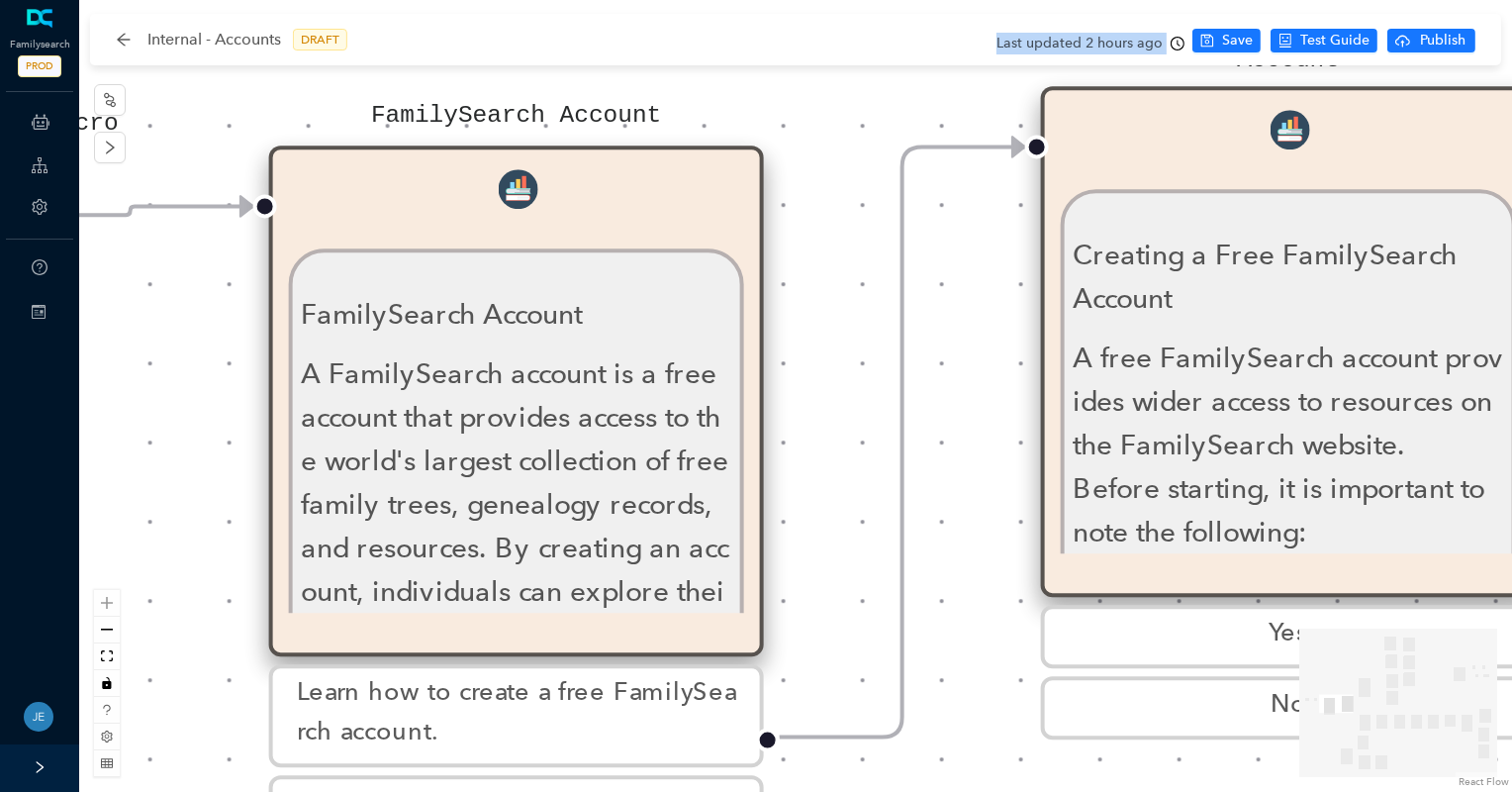drag, startPoint x: 278, startPoint y: 379, endPoint x: 188, endPoint y: 531, distance: 176.64654 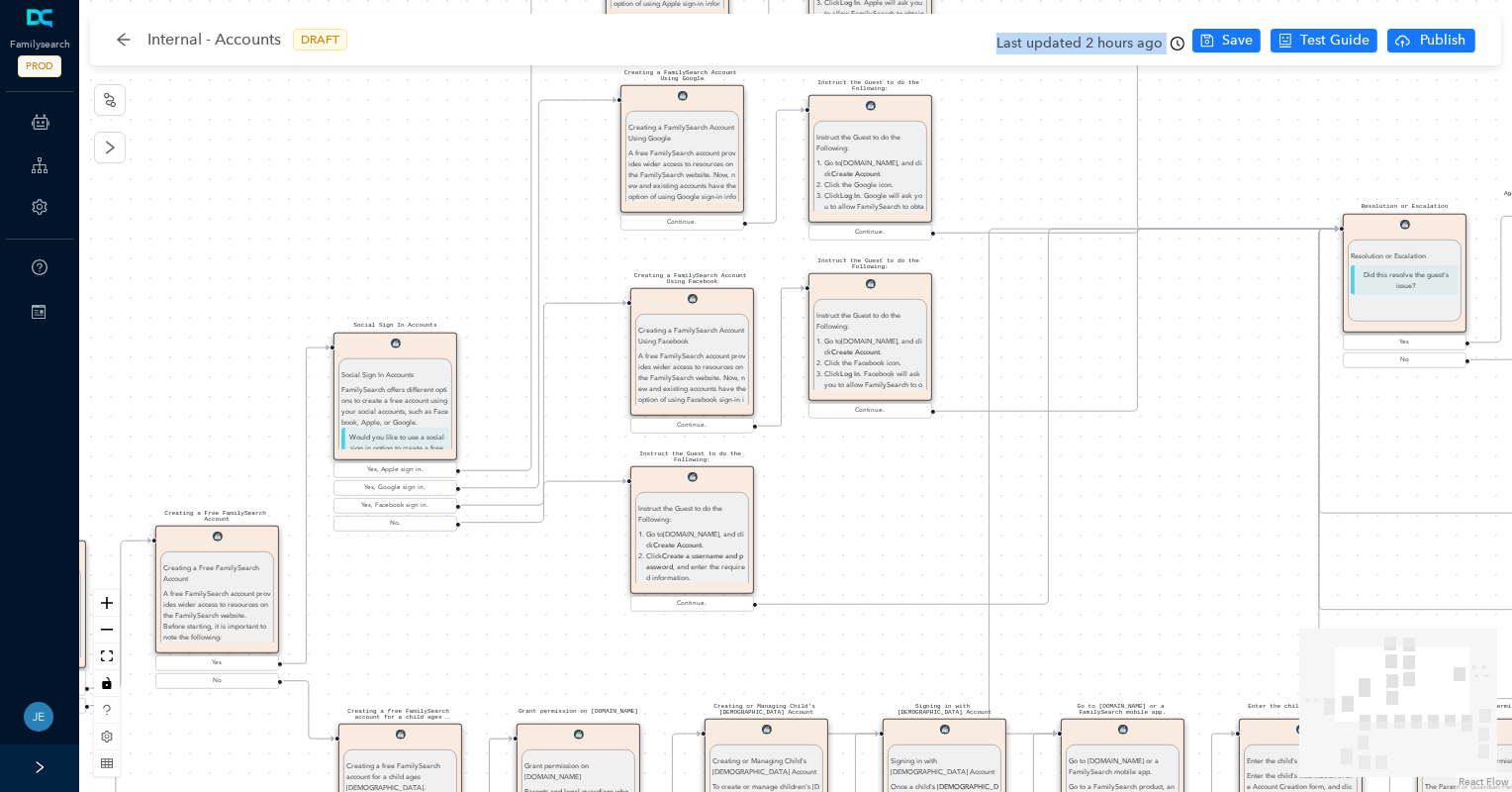 drag, startPoint x: 1217, startPoint y: 429, endPoint x: 516, endPoint y: 636, distance: 730.924 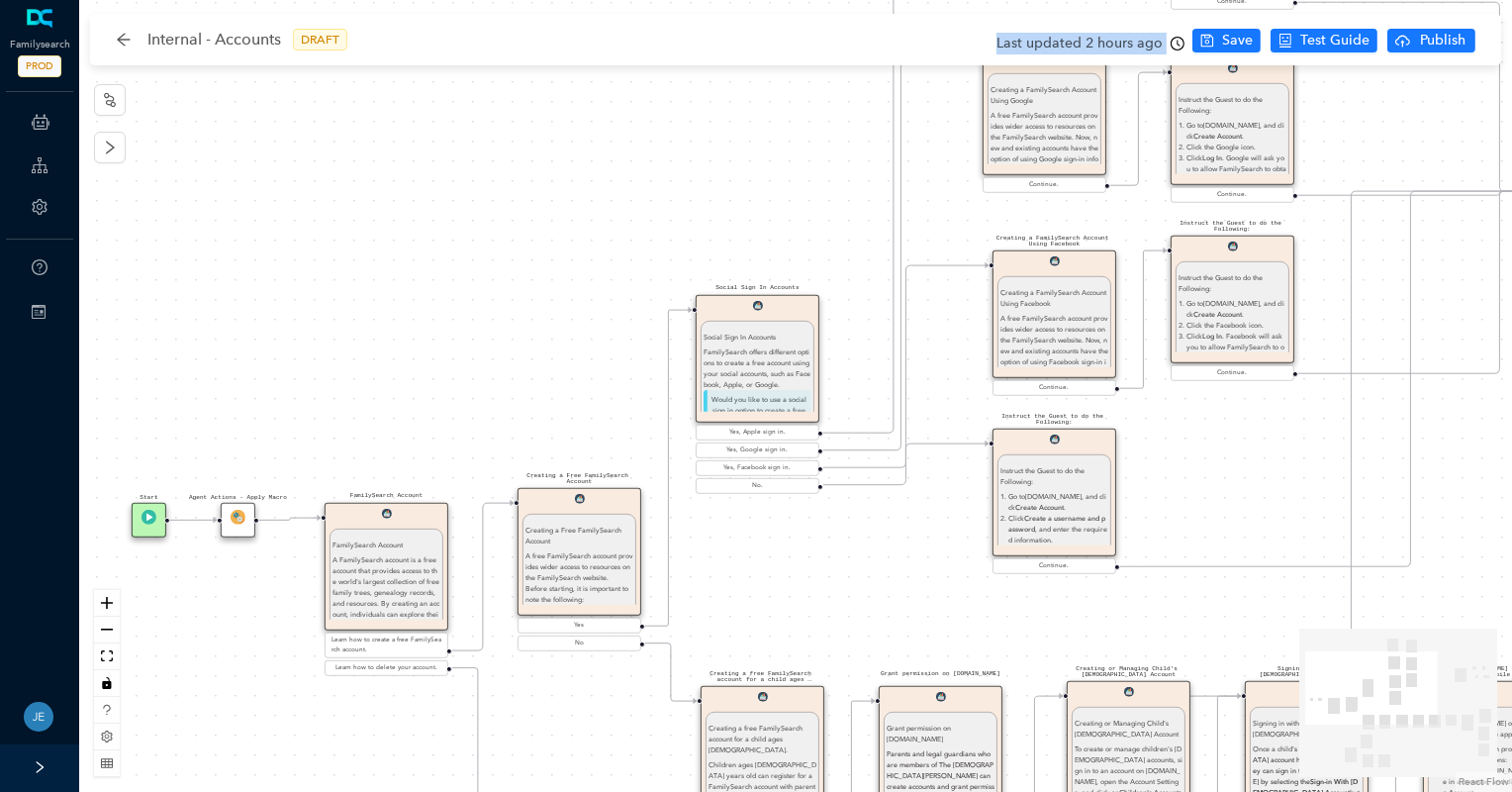 drag, startPoint x: 374, startPoint y: 606, endPoint x: 736, endPoint y: 567, distance: 364.095 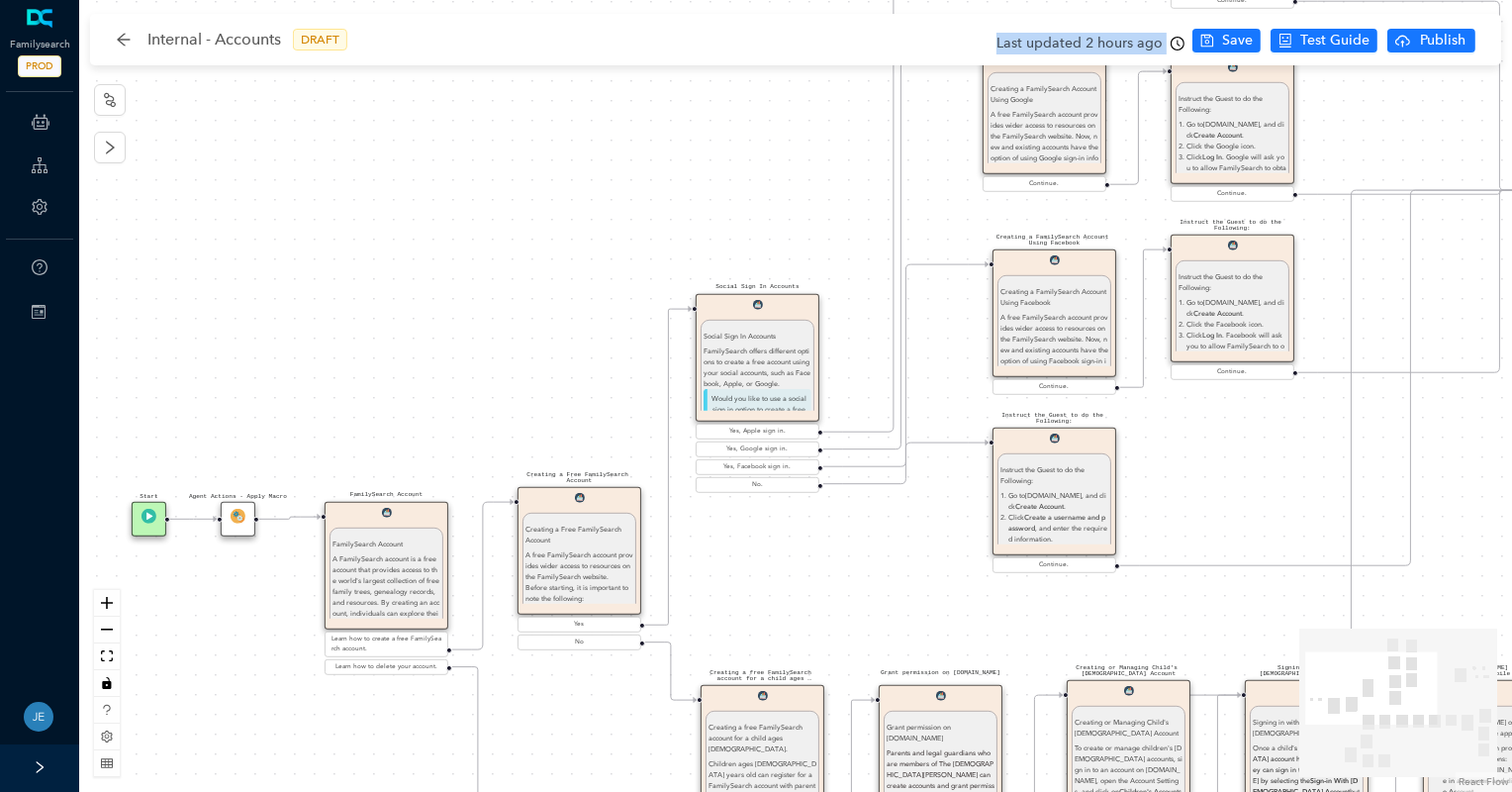 click on "Social Sign In Accounts" at bounding box center [757, 336] 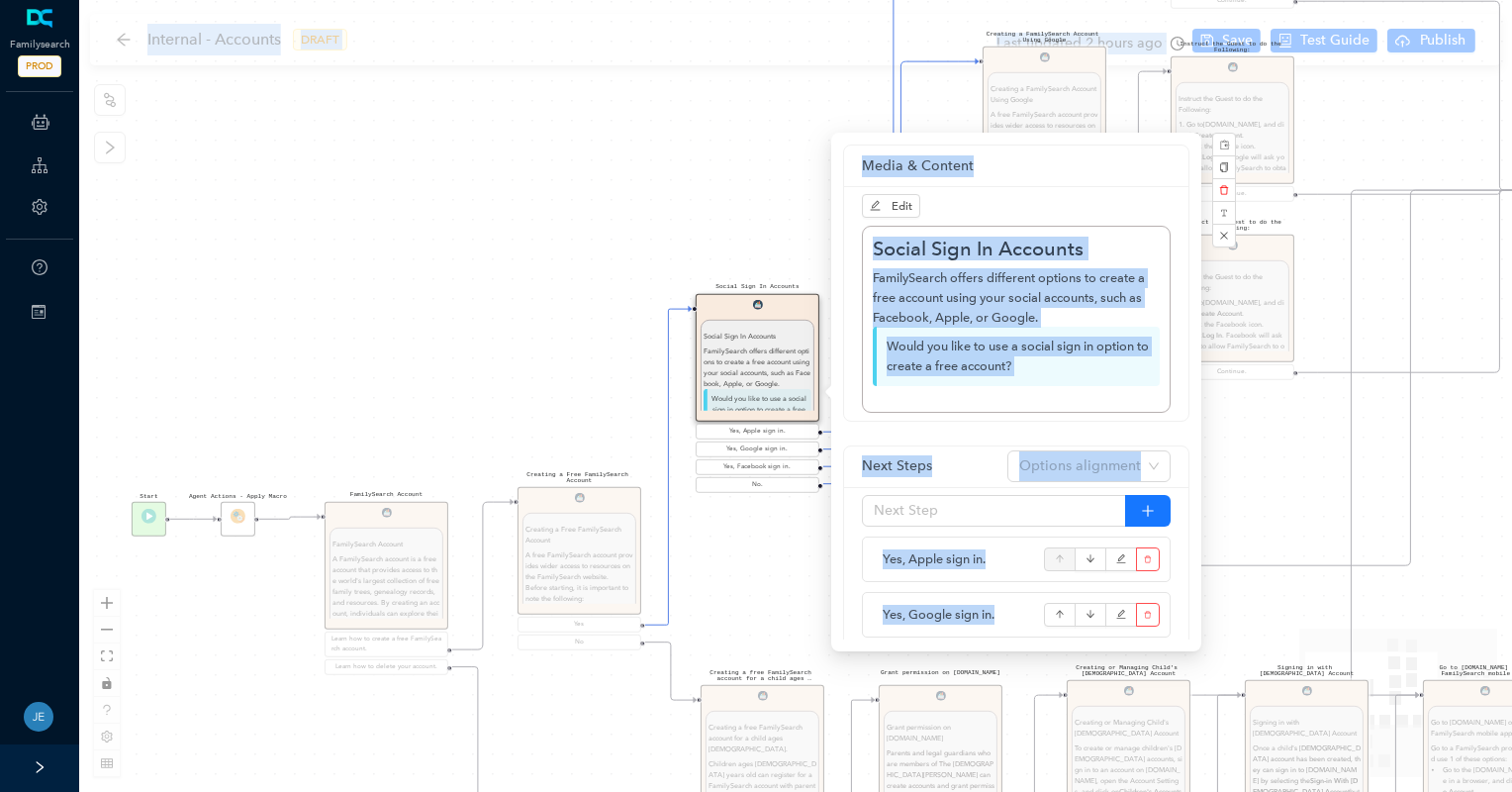click on "FamilySearch offers different options to create a free account using your social accounts, such as Facebook, Apple, or Google." at bounding box center [757, 367] 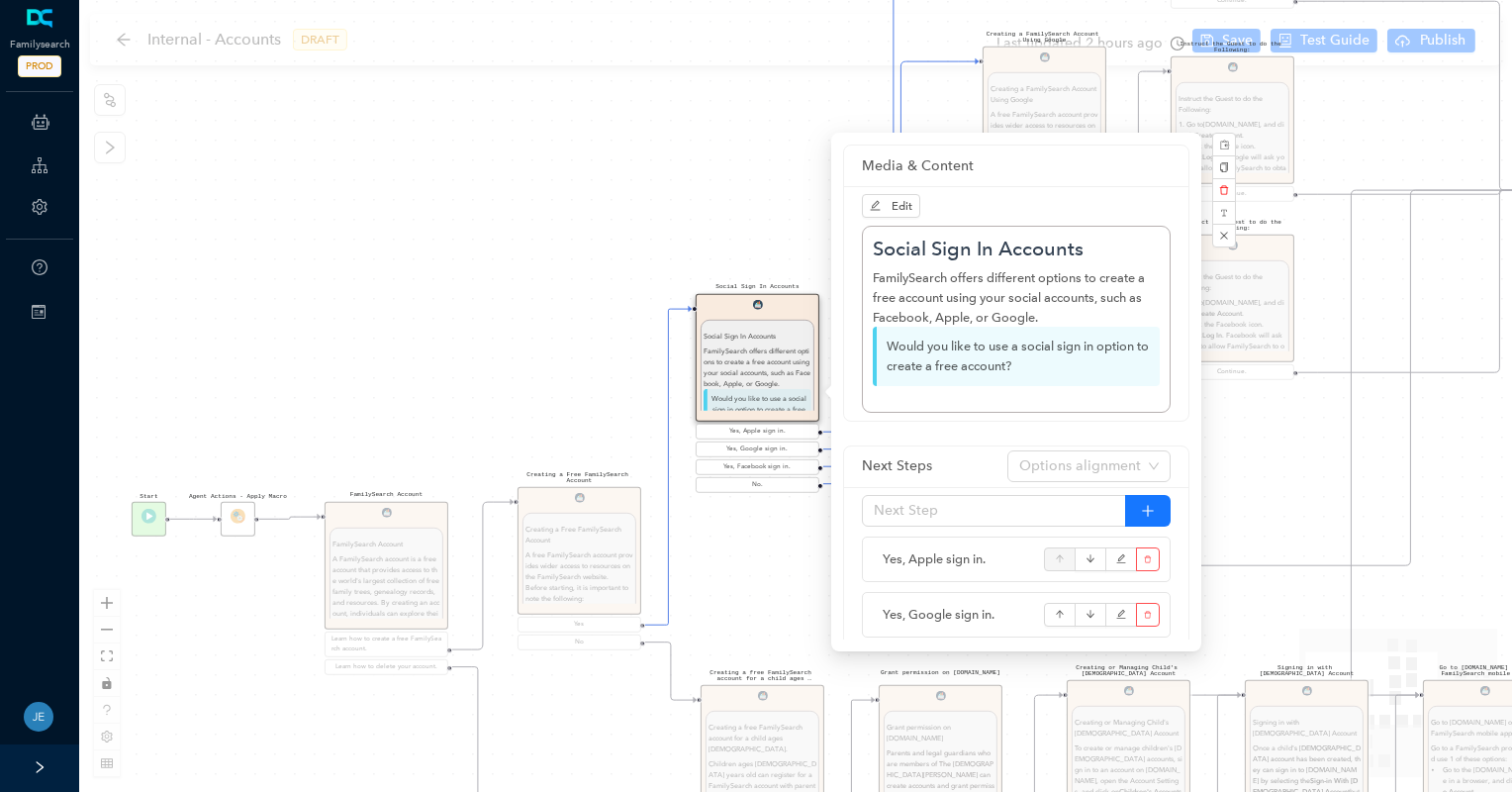drag, startPoint x: 705, startPoint y: 212, endPoint x: 642, endPoint y: 160, distance: 81.68843 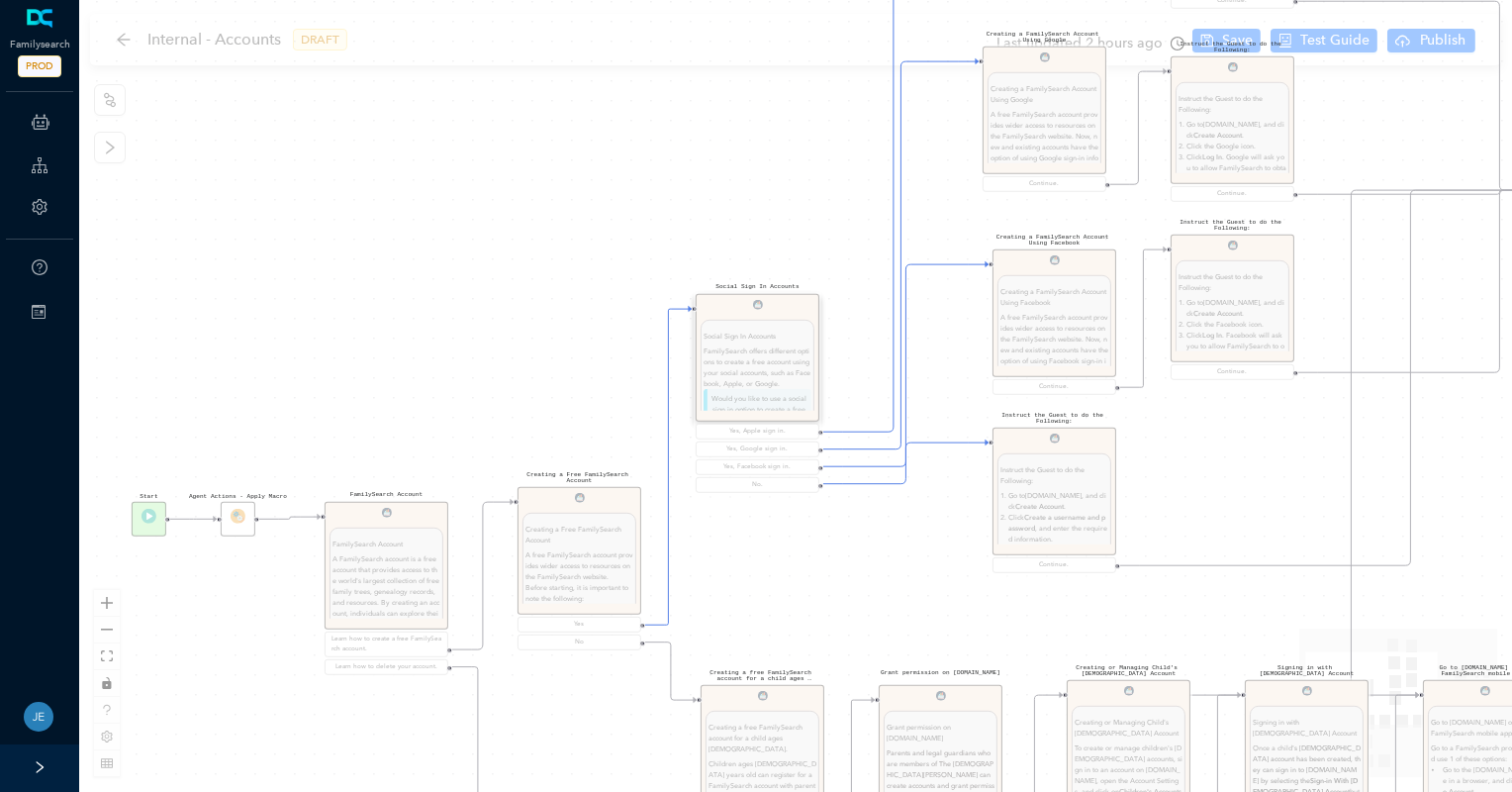 drag, startPoint x: 642, startPoint y: 160, endPoint x: 596, endPoint y: 152, distance: 46.69047 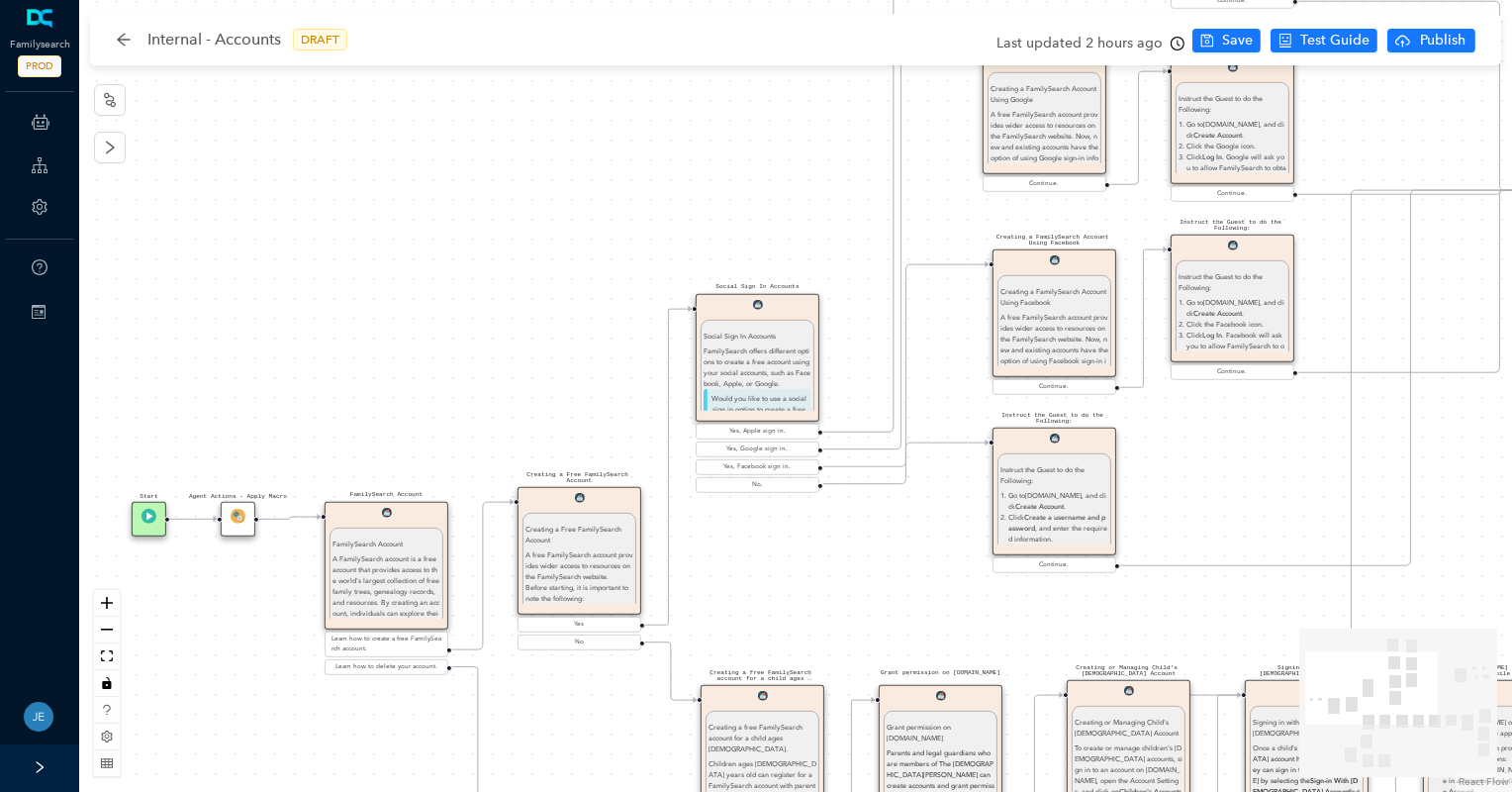 click on "Start" at bounding box center [148, 519] 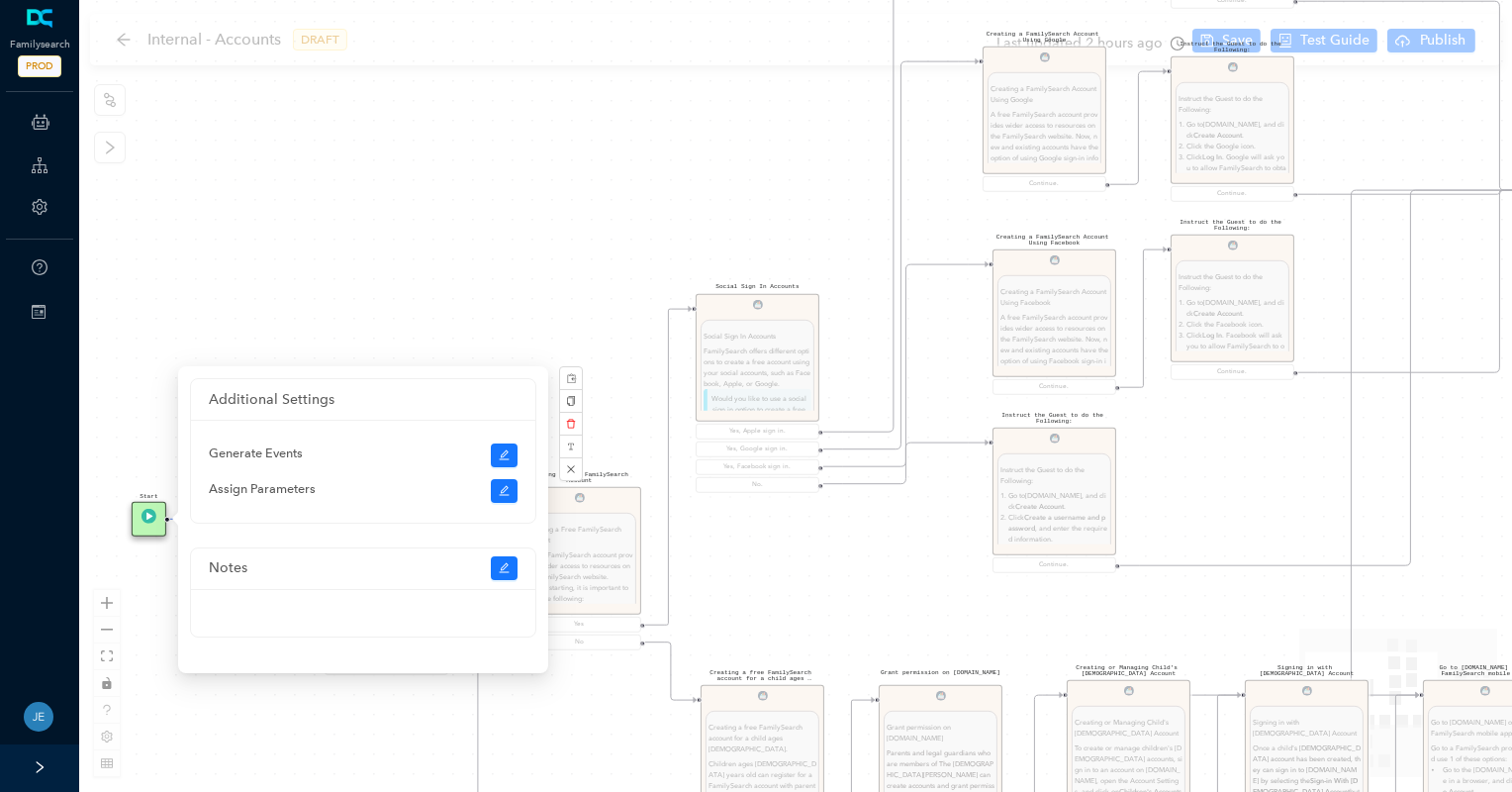 drag, startPoint x: 293, startPoint y: 741, endPoint x: 455, endPoint y: 731, distance: 162.3083 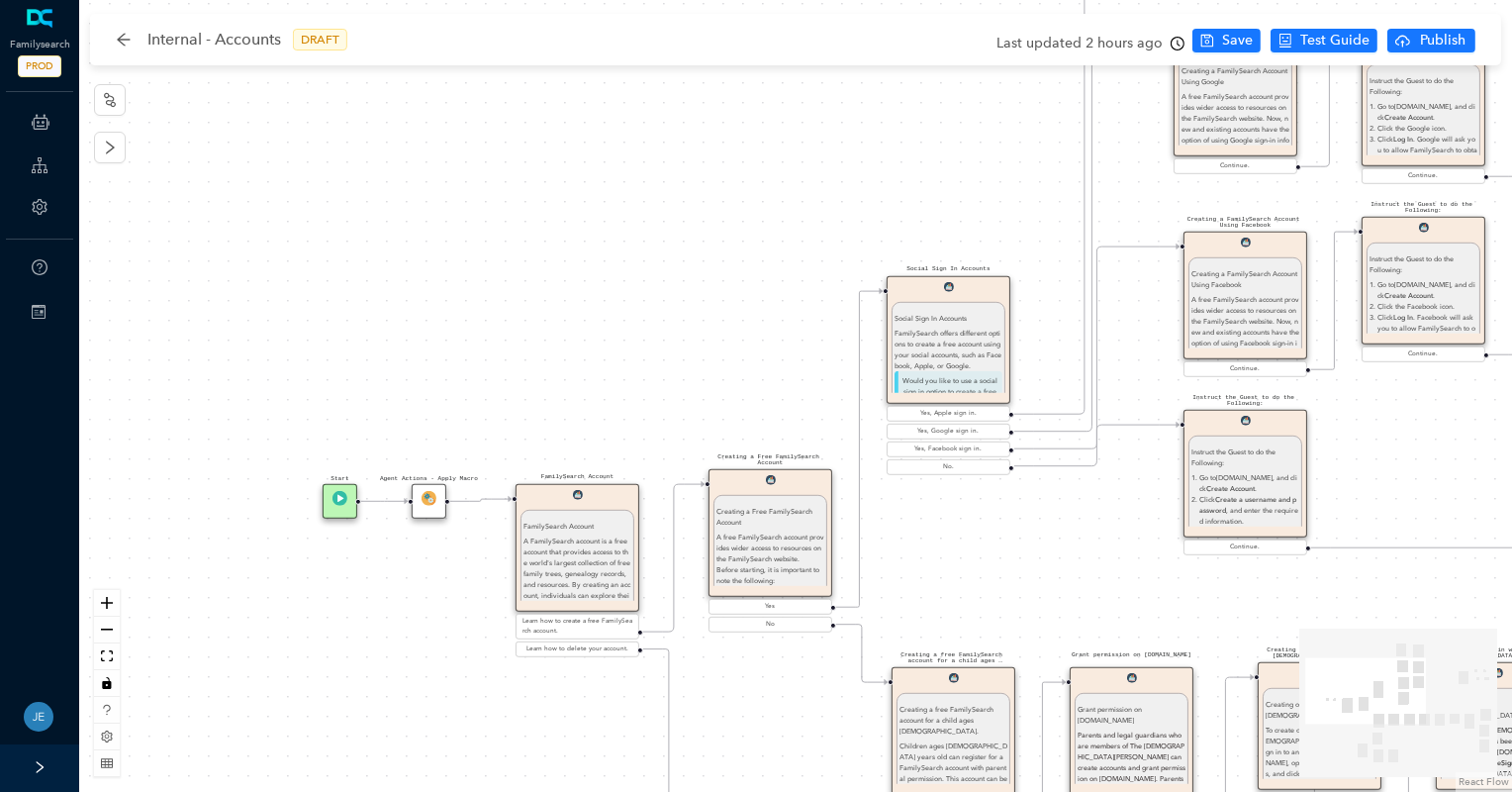 drag, startPoint x: 289, startPoint y: 713, endPoint x: 480, endPoint y: 695, distance: 191.84629 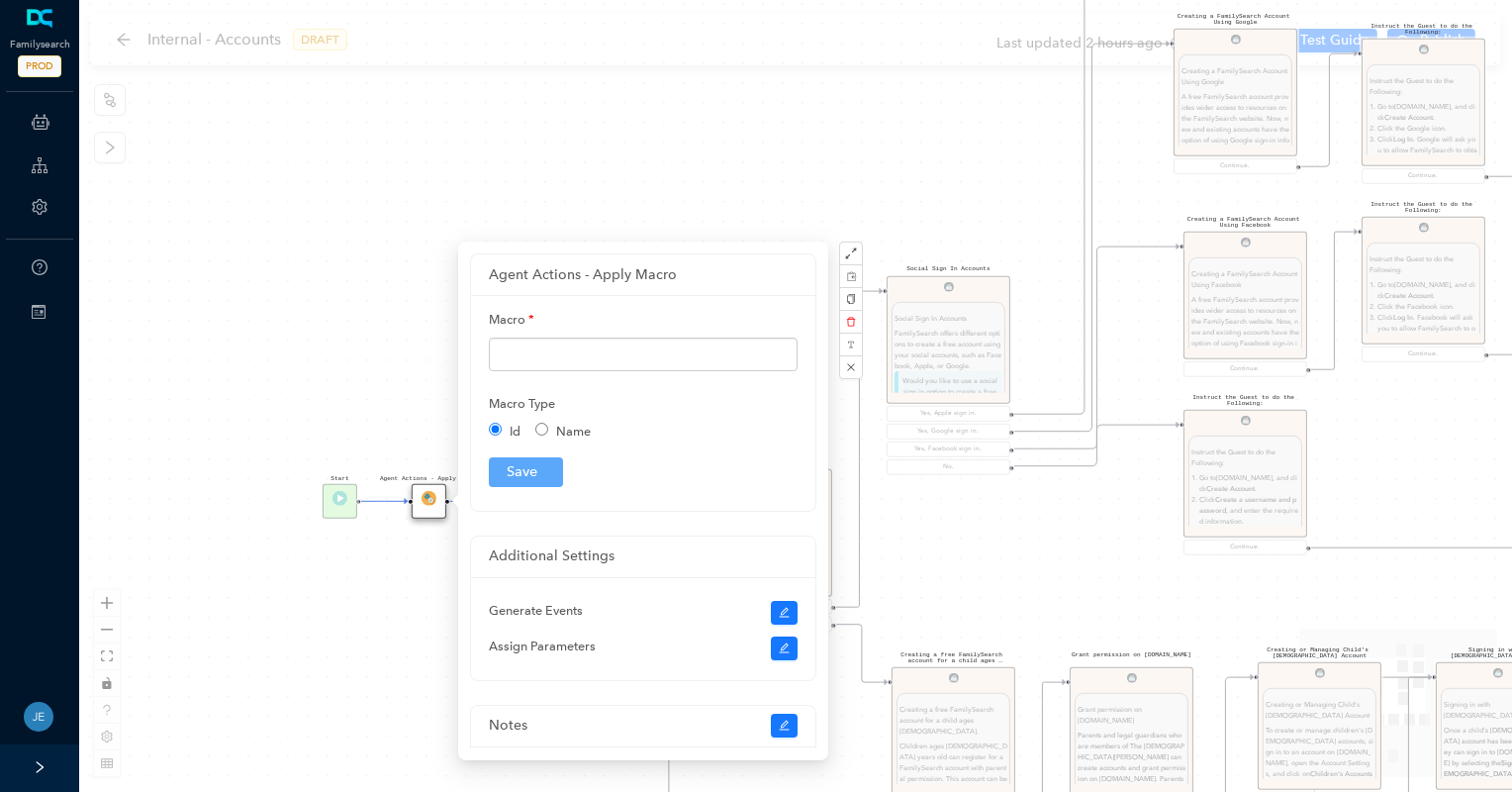 click on "Instruct the Guest to do the Following: Instruct the Guest to do the Following: Go to  [DOMAIN_NAME] , and click  Create Account . Click the Apple icon. Click  Log In . Apple will ask you to allow FamilySearch to obtain your name, profile picture, and email address. This information will be added to your FamilySearch account. Then click  Continue. The guest can select whether they would like to receive messages from FamilySearch about updates, events, and ancestors. For members of the [DEMOGRAPHIC_DATA][PERSON_NAME], if they would like to add their [DEMOGRAPHIC_DATA][PERSON_NAME] membership information, select the second option. Selecting this option will trigger text fields to drop down to add their birth date and Church record number. Click  Continue with Apple .  The guest can include a mobile number and a birth date. This information along with their email will help determine if a duplicate account has already been created. Click  Continue with Apple.  Continue.  Ask parent ." at bounding box center [796, 396] 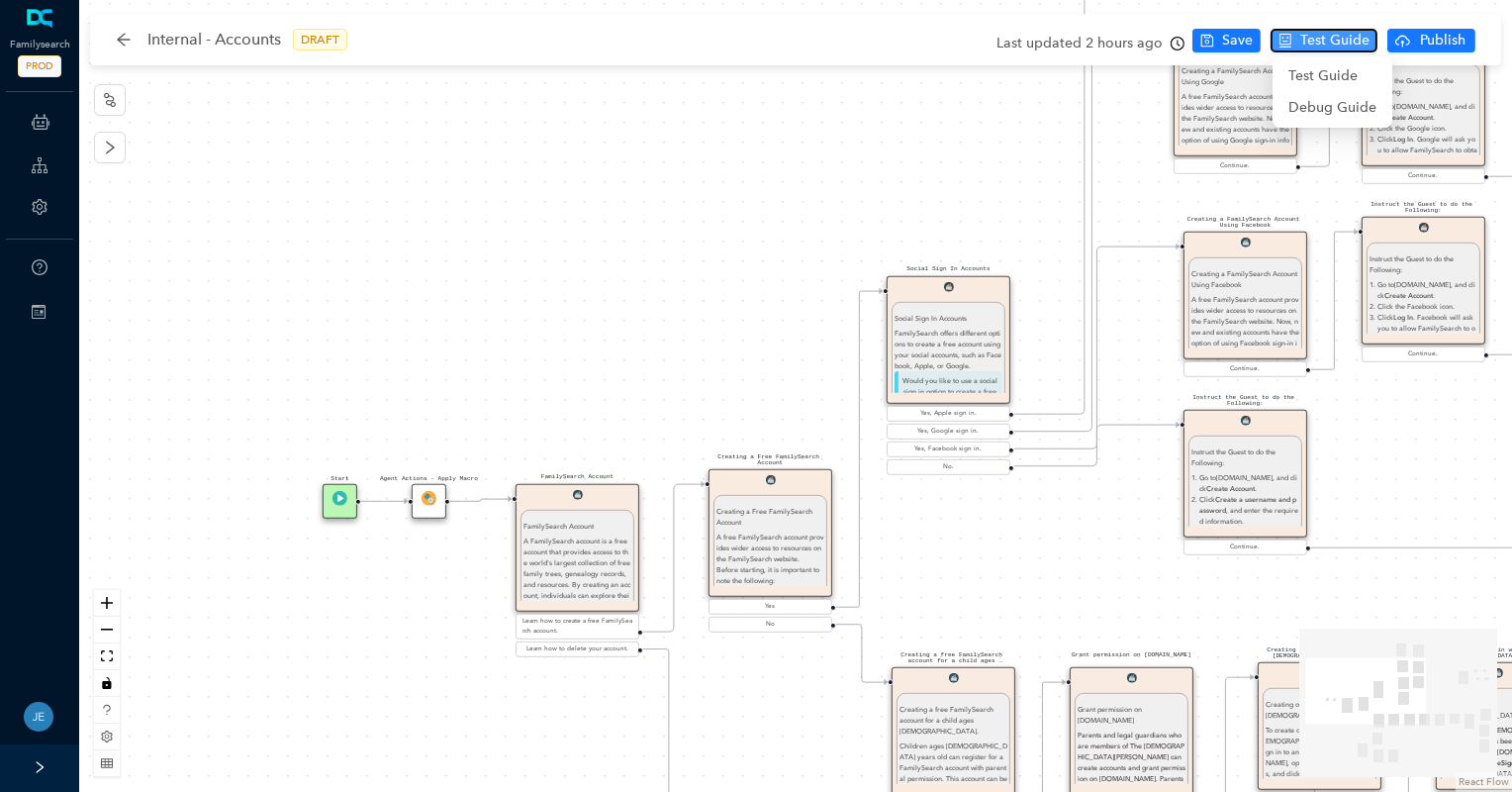click on "Test Guide" at bounding box center (1335, 41) 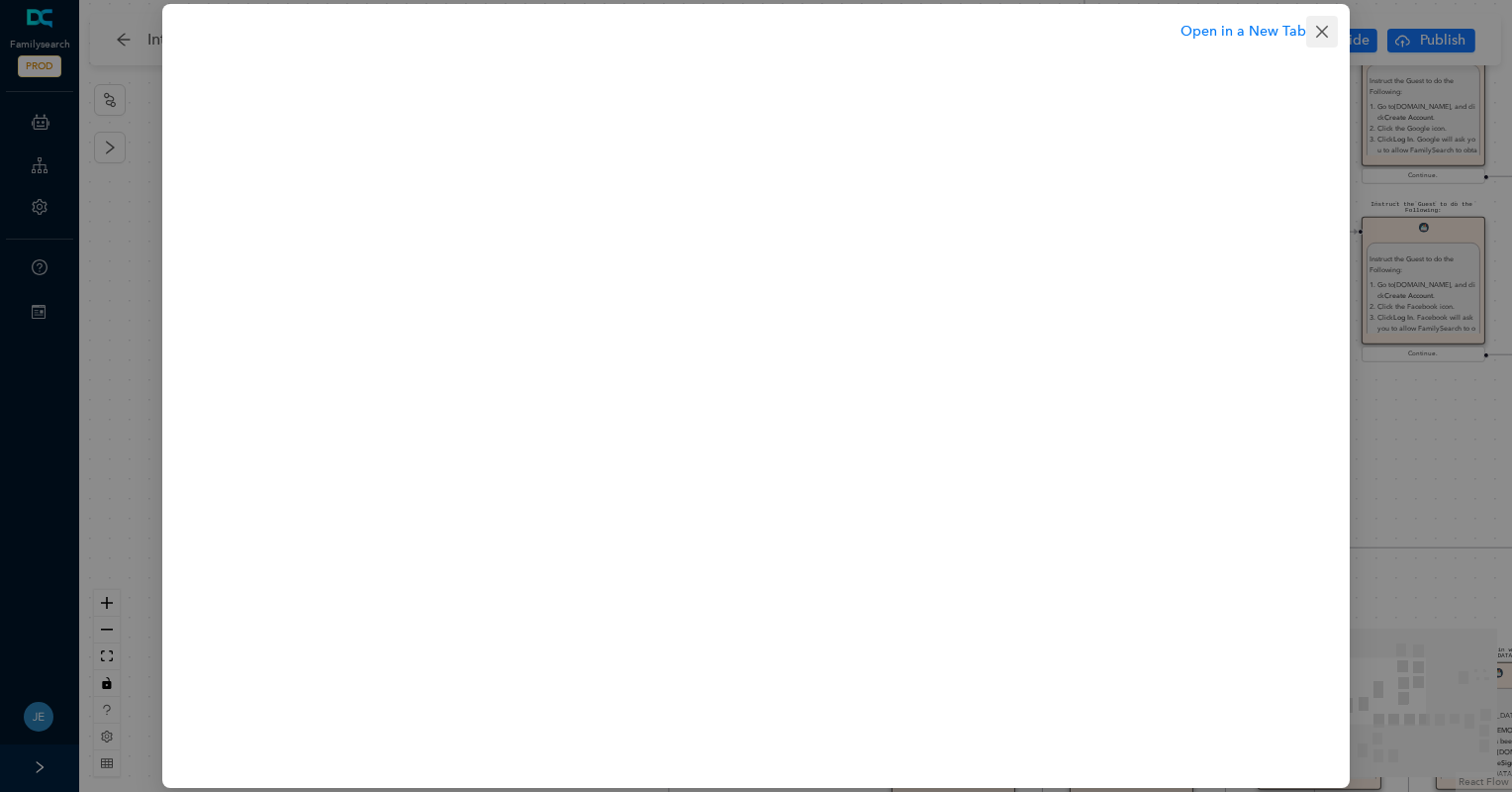 click 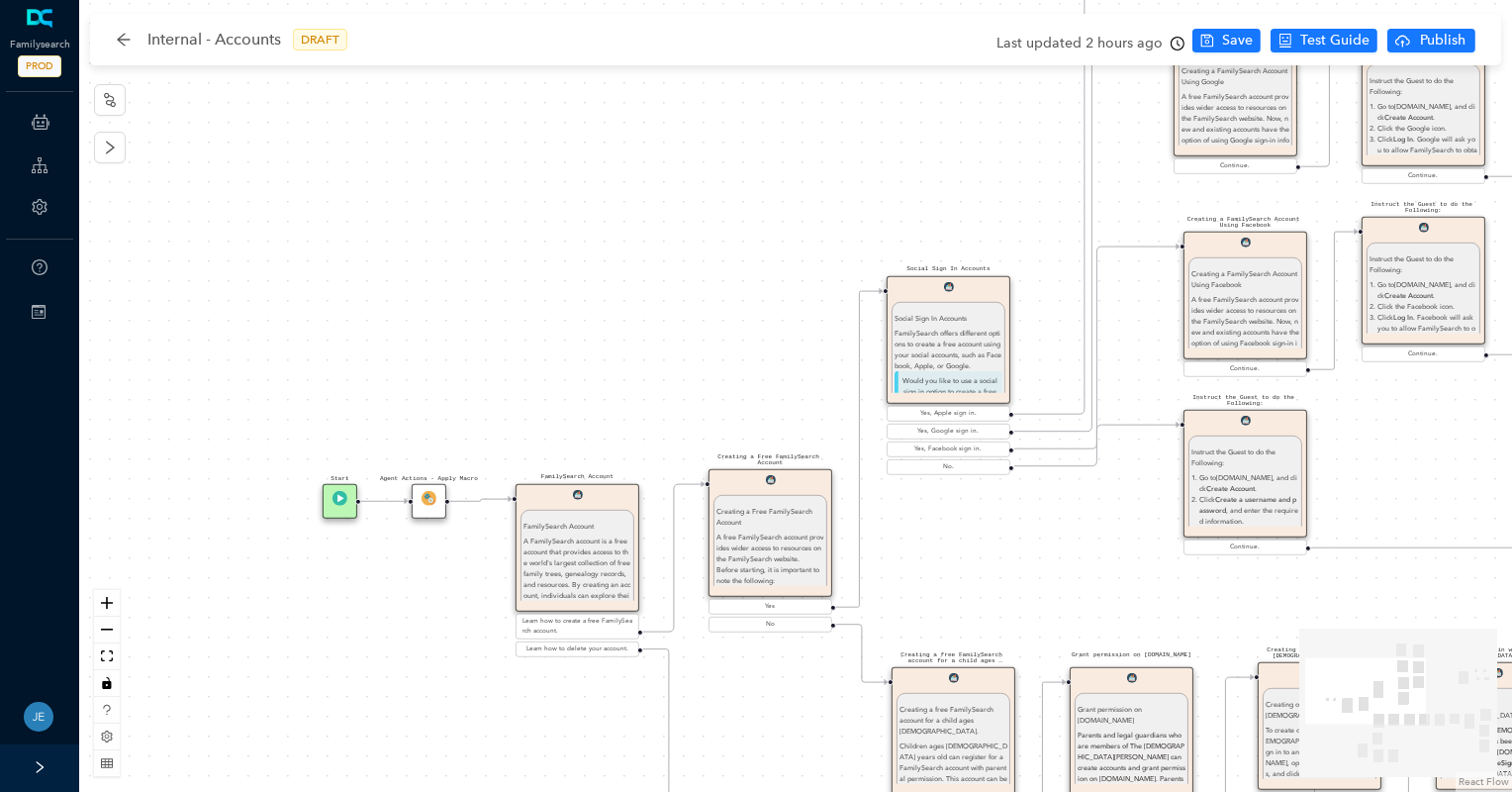 click on "Agent Actions - Apply Macro" at bounding box center [428, 501] 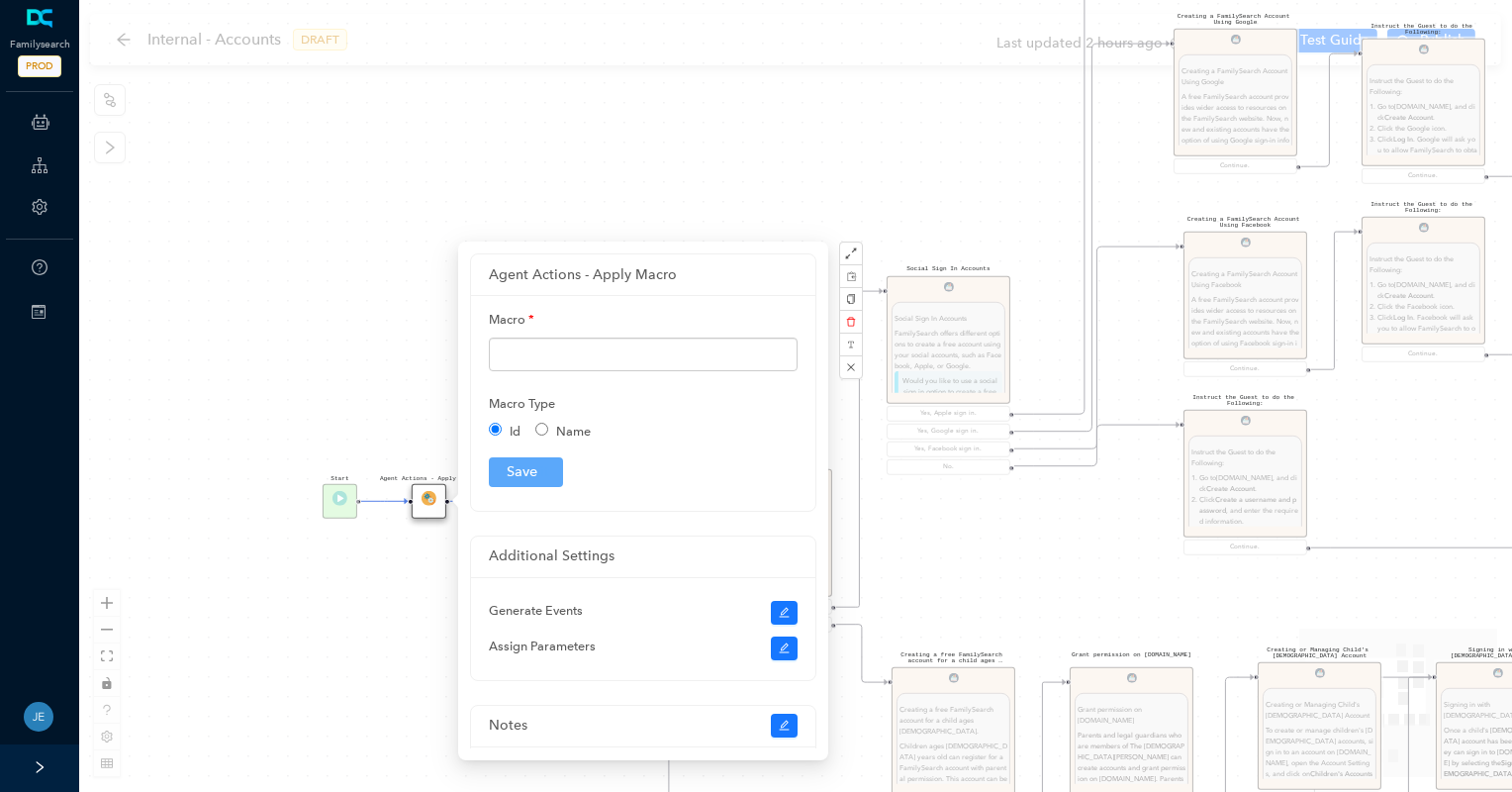 click on "Instruct the Guest to do the Following: Instruct the Guest to do the Following: Go to  [DOMAIN_NAME] , and click  Create Account . Click the Apple icon. Click  Log In . Apple will ask you to allow FamilySearch to obtain your name, profile picture, and email address. This information will be added to your FamilySearch account. Then click  Continue. The guest can select whether they would like to receive messages from FamilySearch about updates, events, and ancestors. For members of the [DEMOGRAPHIC_DATA][PERSON_NAME], if they would like to add their [DEMOGRAPHIC_DATA][PERSON_NAME] membership information, select the second option. Selecting this option will trigger text fields to drop down to add their birth date and Church record number. Click  Continue with Apple .  The guest can include a mobile number and a birth date. This information along with their email will help determine if a duplicate account has already been created. Click  Continue with Apple.  Continue.  Ask parent ." at bounding box center [796, 396] 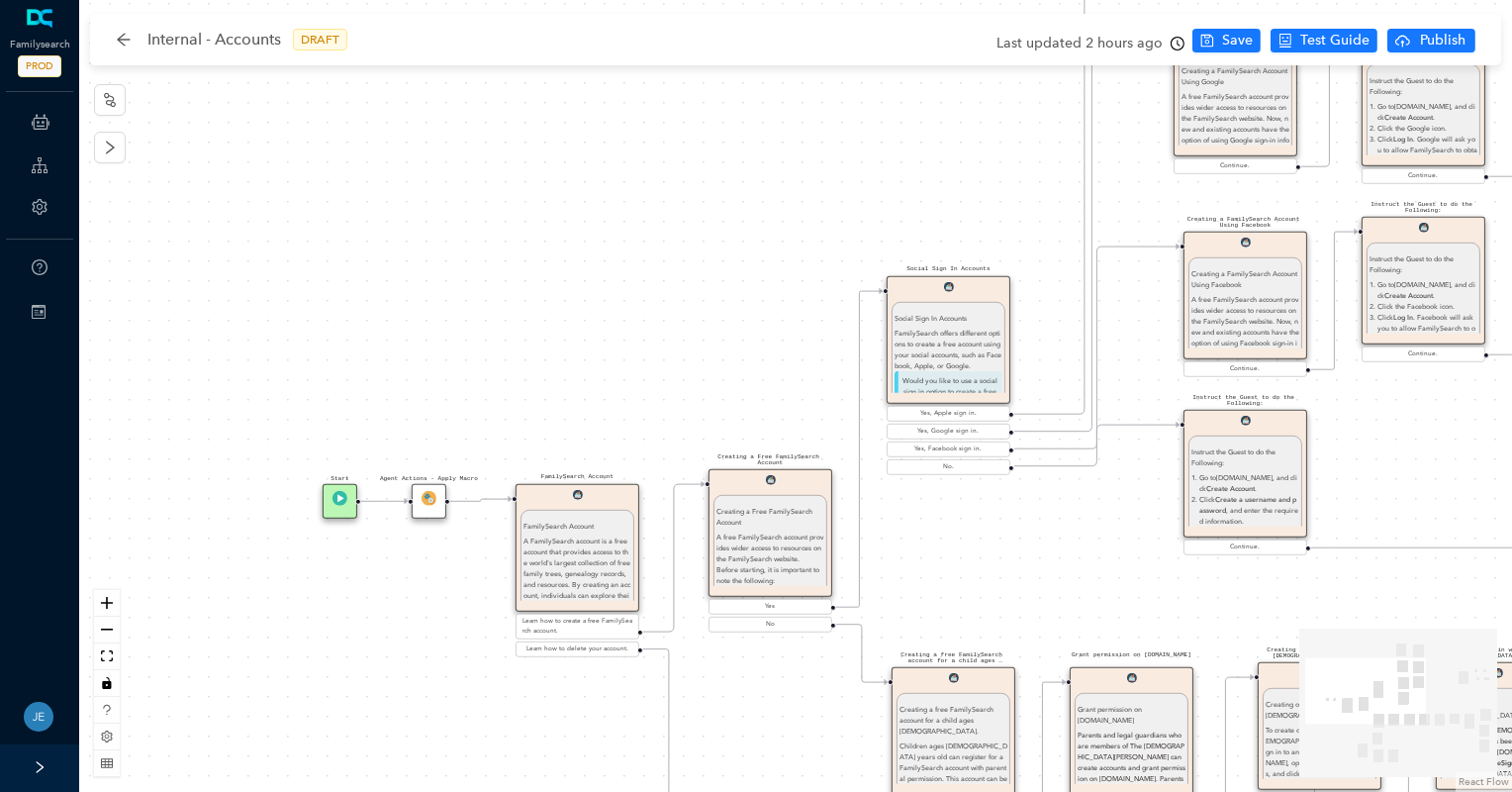 click on "Instruct the Guest to do the Following: Instruct the Guest to do the Following: Go to  [DOMAIN_NAME] , and click  Create Account . Click the Apple icon. Click  Log In . Apple will ask you to allow FamilySearch to obtain your name, profile picture, and email address. This information will be added to your FamilySearch account. Then click  Continue. The guest can select whether they would like to receive messages from FamilySearch about updates, events, and ancestors. For members of the [DEMOGRAPHIC_DATA][PERSON_NAME], if they would like to add their [DEMOGRAPHIC_DATA][PERSON_NAME] membership information, select the second option. Selecting this option will trigger text fields to drop down to add their birth date and Church record number. Click  Continue with Apple .  The guest can include a mobile number and a birth date. This information along with their email will help determine if a duplicate account has already been created. Click  Continue with Apple.  Continue.  Ask parent ." at bounding box center (796, 396) 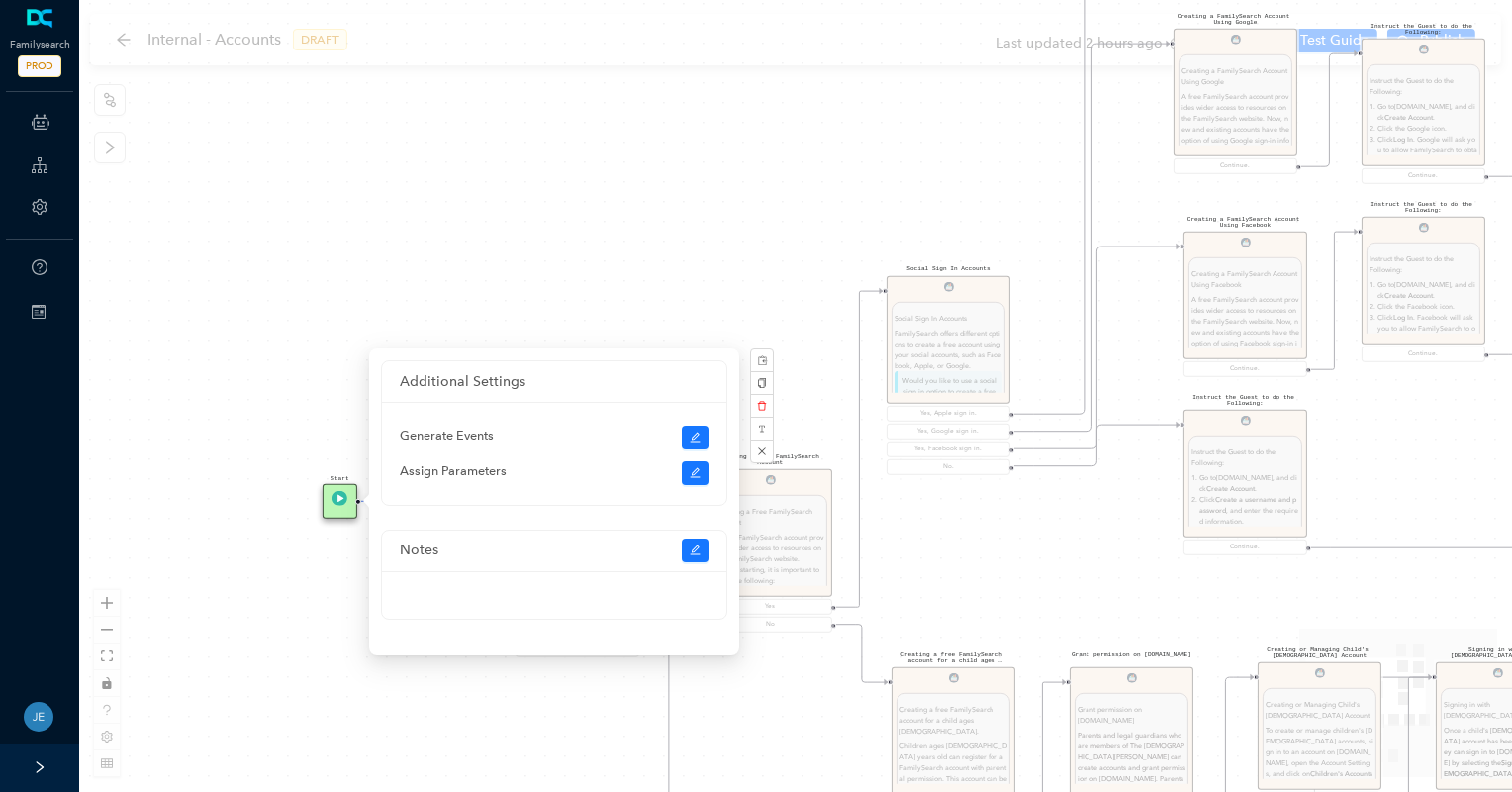 click on "Instruct the Guest to do the Following: Instruct the Guest to do the Following: Go to  [DOMAIN_NAME] , and click  Create Account . Click the Apple icon. Click  Log In . Apple will ask you to allow FamilySearch to obtain your name, profile picture, and email address. This information will be added to your FamilySearch account. Then click  Continue. The guest can select whether they would like to receive messages from FamilySearch about updates, events, and ancestors. For members of the [DEMOGRAPHIC_DATA][PERSON_NAME], if they would like to add their [DEMOGRAPHIC_DATA][PERSON_NAME] membership information, select the second option. Selecting this option will trigger text fields to drop down to add their birth date and Church record number. Click  Continue with Apple .  The guest can include a mobile number and a birth date. This information along with their email will help determine if a duplicate account has already been created. Click  Continue with Apple.  Continue.  Ask parent ." at bounding box center [796, 396] 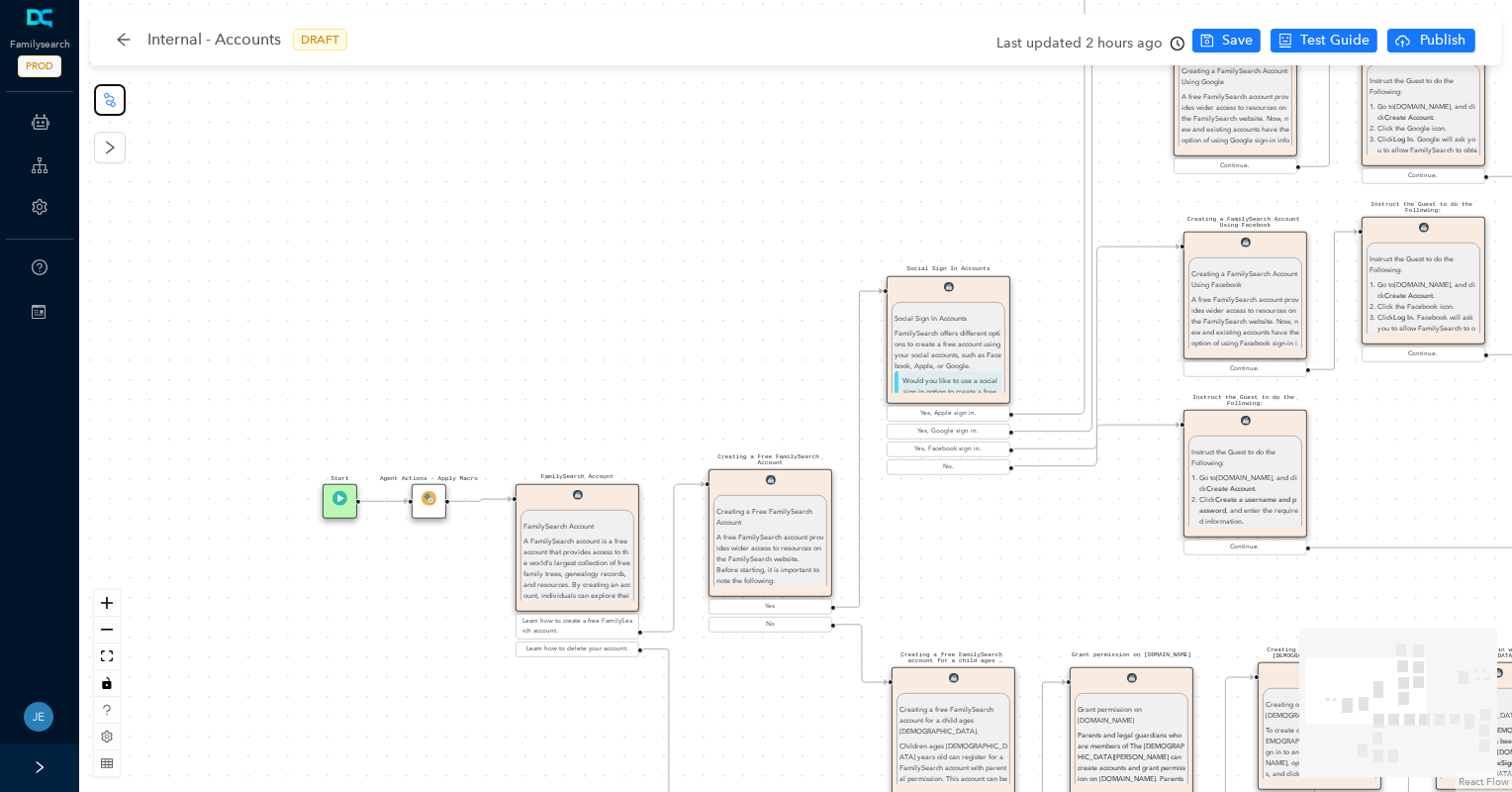 click 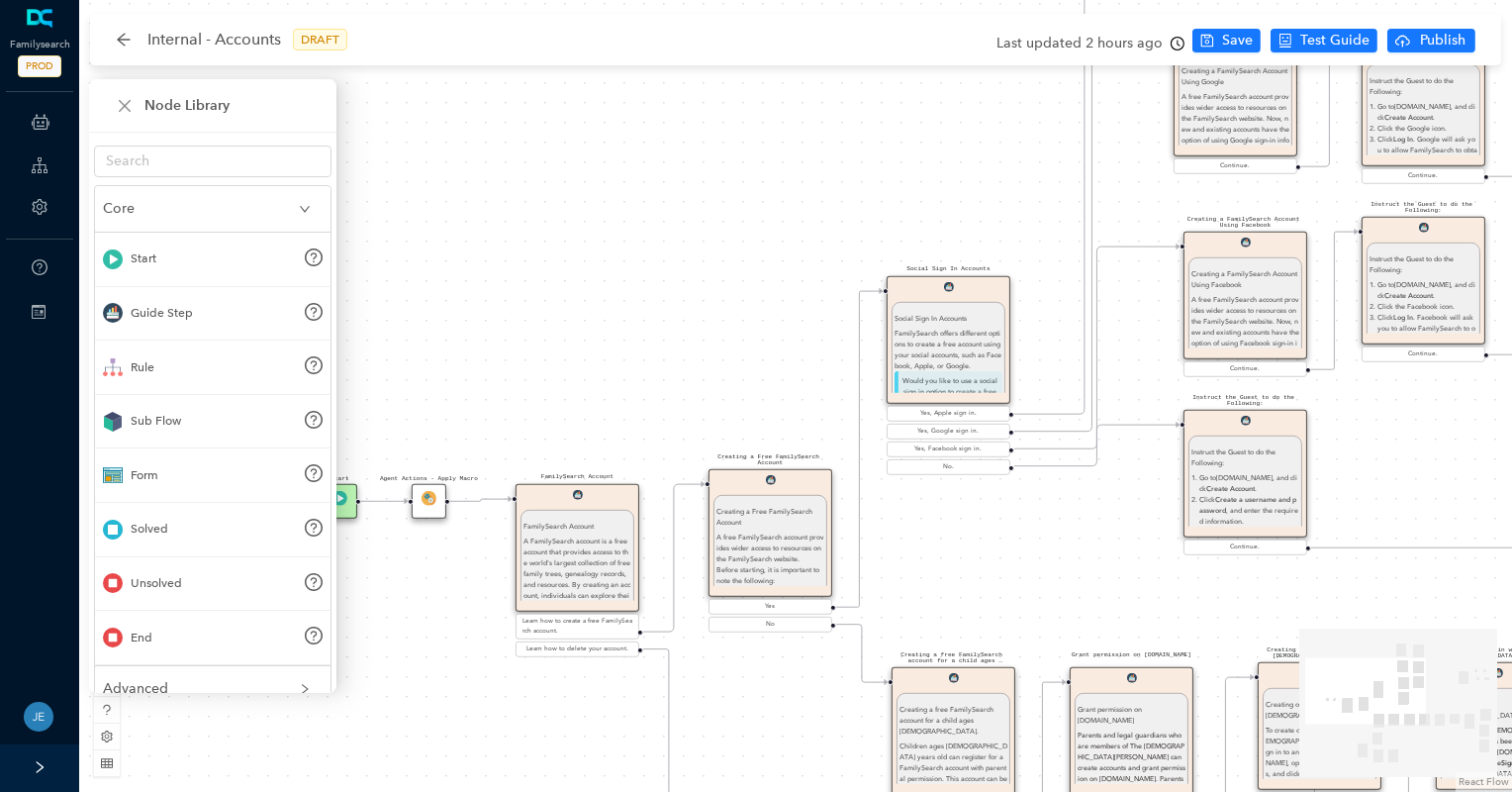 click on "A FamilySearch account is a free account that provides access to the world's largest collection of free family trees, genealogy records, and resources. By creating an account, individuals can explore their family history, discover, preserve, and share their family stories. The account allows them to manage personal and family information, ensuring that details about living family members remain private while sharing genealogy information about deceased ancestors with other researchers in the community. Additionally, FamilySearch accounts offer features such as the ability to create and view family trees, access historical records, and participate in indexing projects. This account is essential for anyone interested in genealogy and family history research." at bounding box center [577, 660] 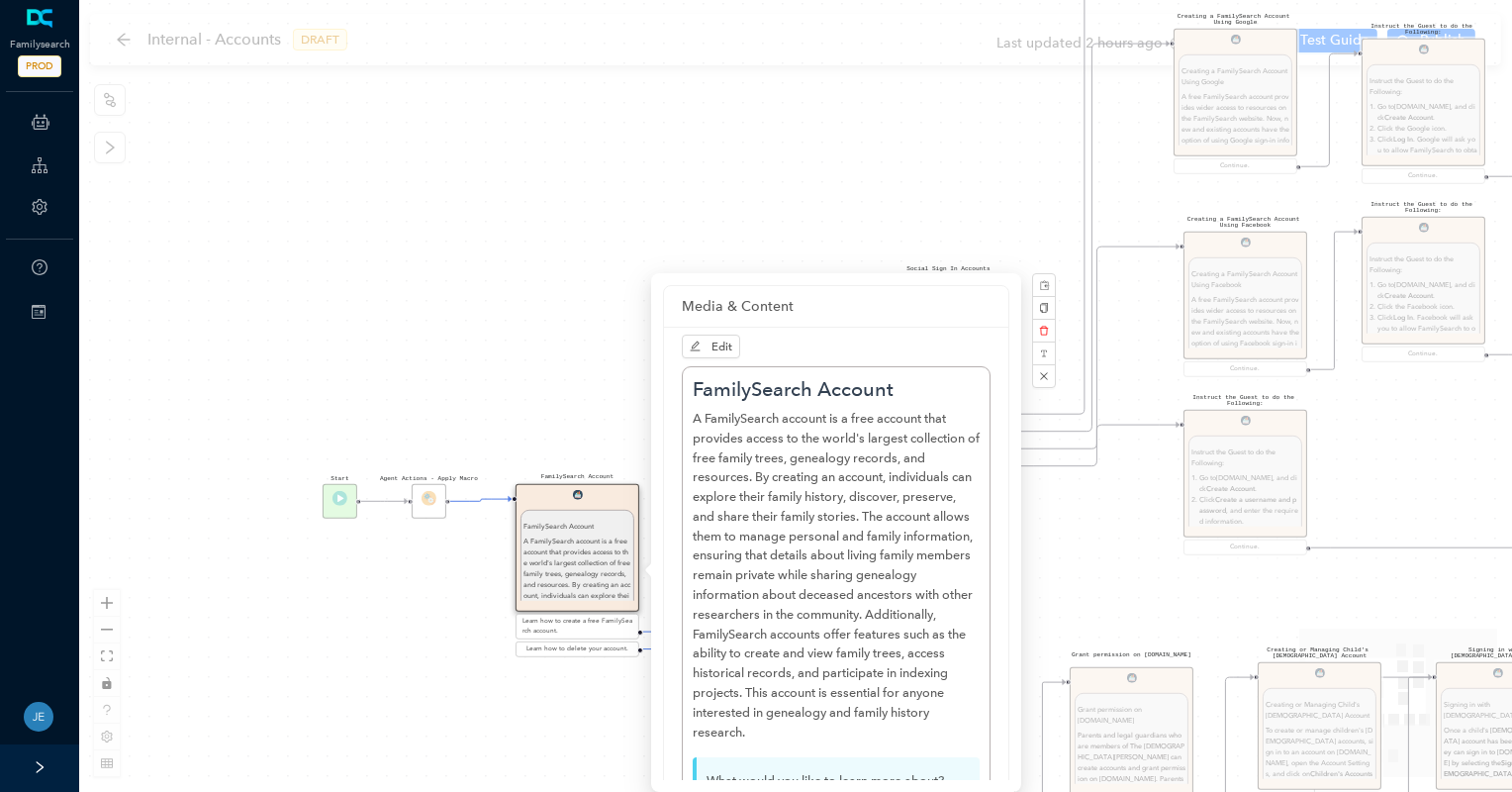 click on "Instruct the Guest to do the Following: Instruct the Guest to do the Following: Go to  [DOMAIN_NAME] , and click  Create Account . Click the Apple icon. Click  Log In . Apple will ask you to allow FamilySearch to obtain your name, profile picture, and email address. This information will be added to your FamilySearch account. Then click  Continue. The guest can select whether they would like to receive messages from FamilySearch about updates, events, and ancestors. For members of the [DEMOGRAPHIC_DATA][PERSON_NAME], if they would like to add their [DEMOGRAPHIC_DATA][PERSON_NAME] membership information, select the second option. Selecting this option will trigger text fields to drop down to add their birth date and Church record number. Click  Continue with Apple .  The guest can include a mobile number and a birth date. This information along with their email will help determine if a duplicate account has already been created. Click  Continue with Apple.  Continue.  Ask parent ." at bounding box center [796, 396] 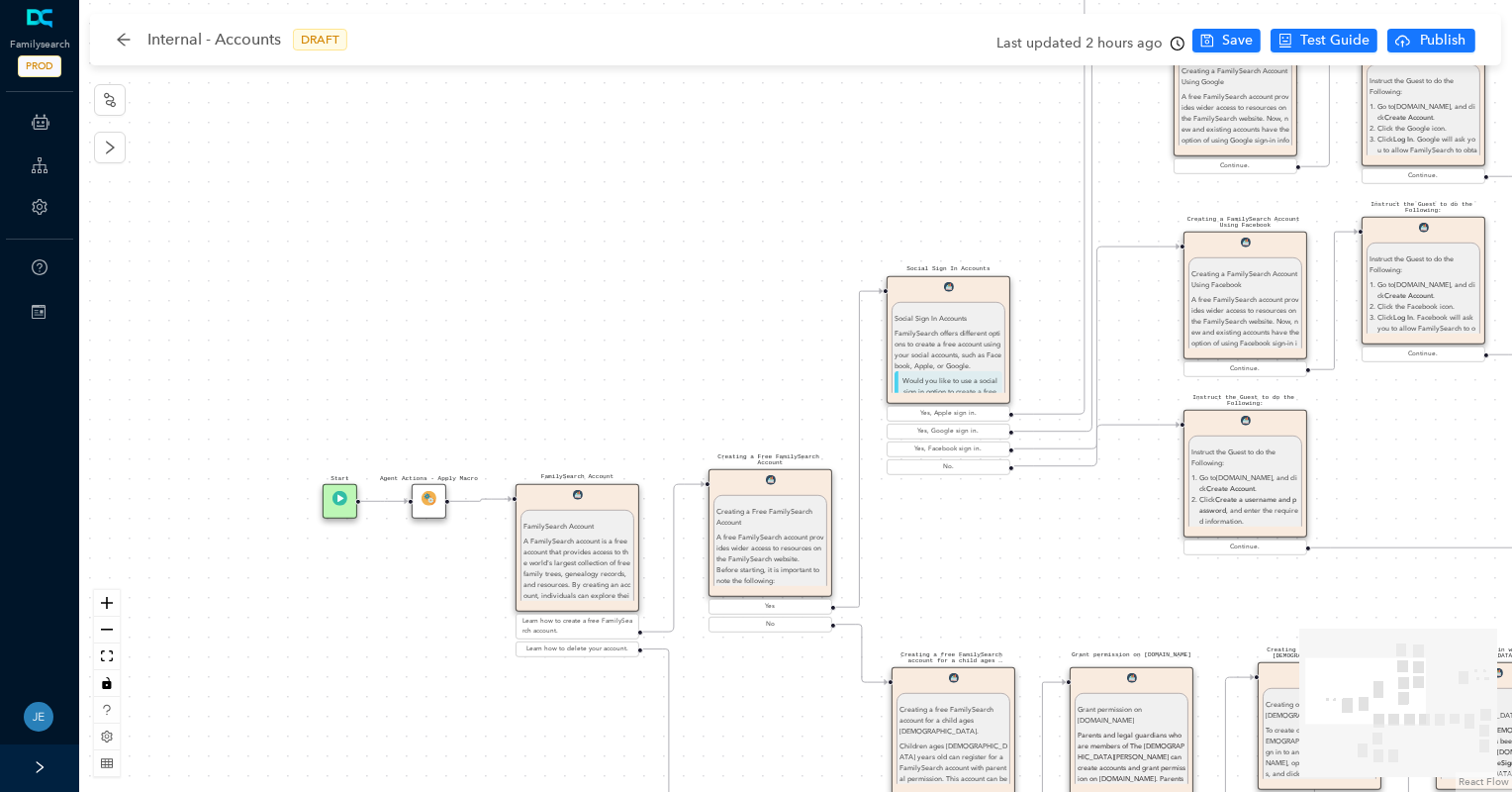 click on "Start" at bounding box center (339, 501) 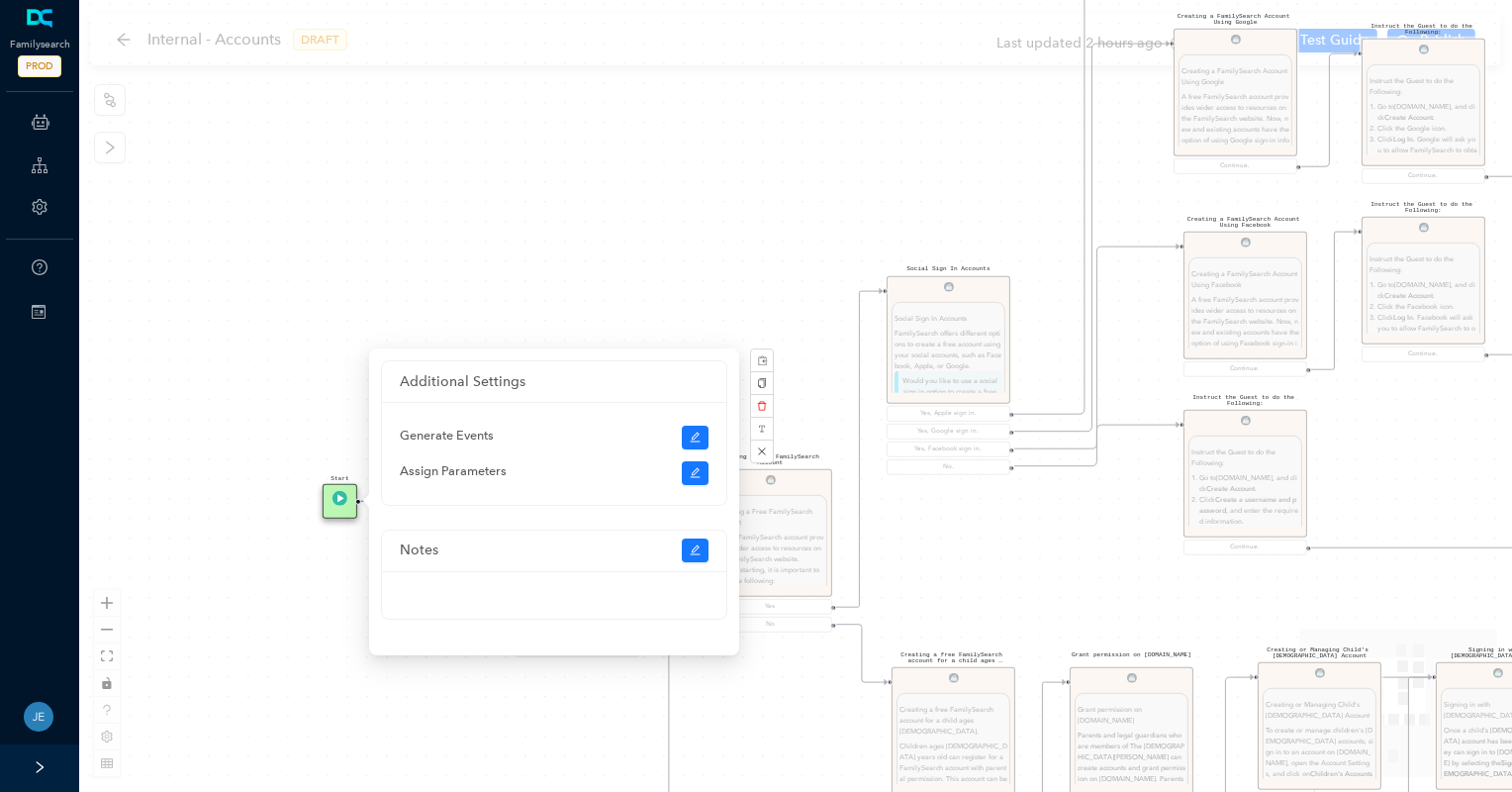 click on "Instruct the Guest to do the Following: Instruct the Guest to do the Following: Go to  [DOMAIN_NAME] , and click  Create Account . Click the Apple icon. Click  Log In . Apple will ask you to allow FamilySearch to obtain your name, profile picture, and email address. This information will be added to your FamilySearch account. Then click  Continue. The guest can select whether they would like to receive messages from FamilySearch about updates, events, and ancestors. For members of the [DEMOGRAPHIC_DATA][PERSON_NAME], if they would like to add their [DEMOGRAPHIC_DATA][PERSON_NAME] membership information, select the second option. Selecting this option will trigger text fields to drop down to add their birth date and Church record number. Click  Continue with Apple .  The guest can include a mobile number and a birth date. This information along with their email will help determine if a duplicate account has already been created. Click  Continue with Apple.  Continue.  Ask parent ." at bounding box center (796, 396) 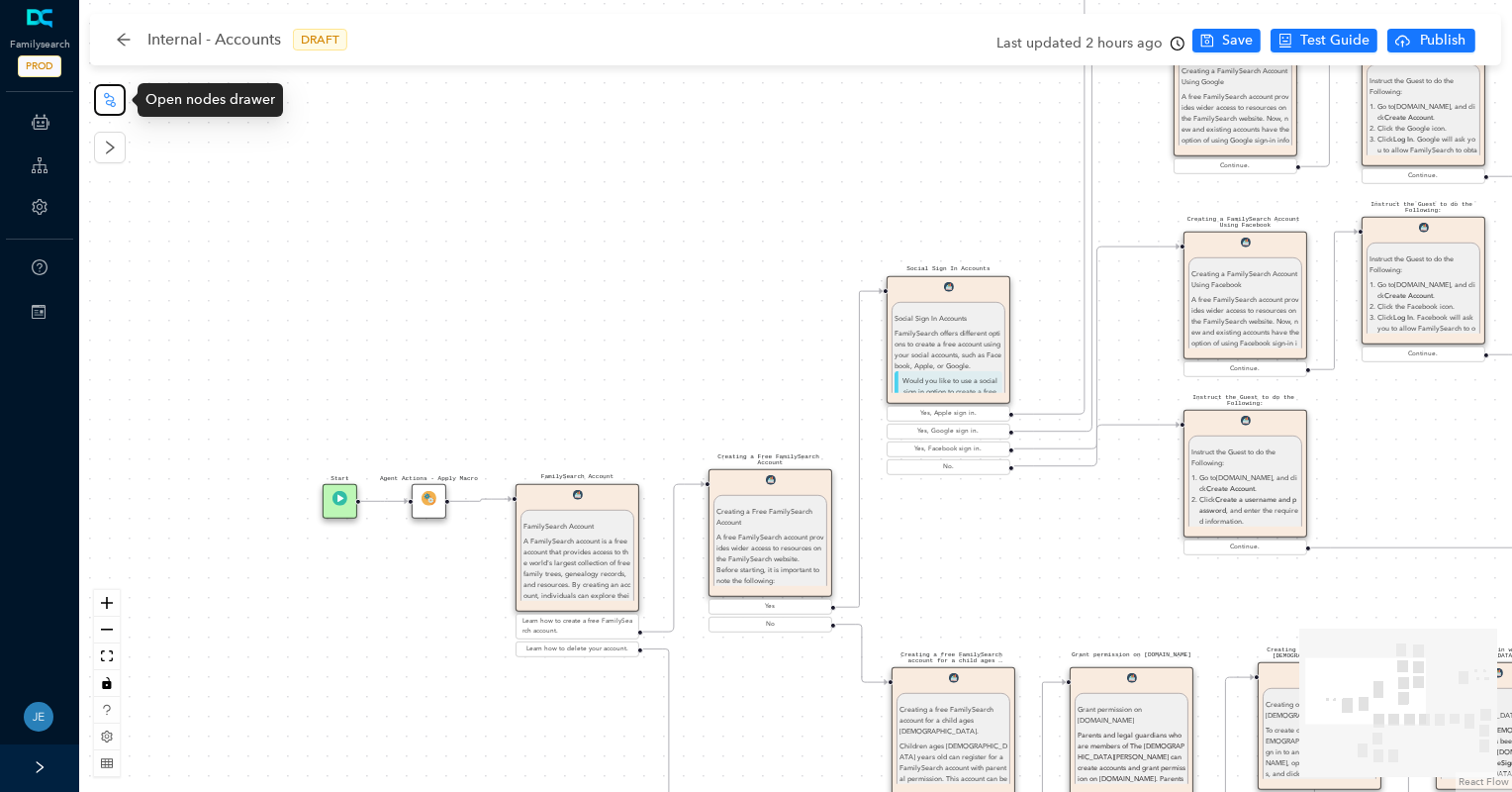 click at bounding box center [110, 100] 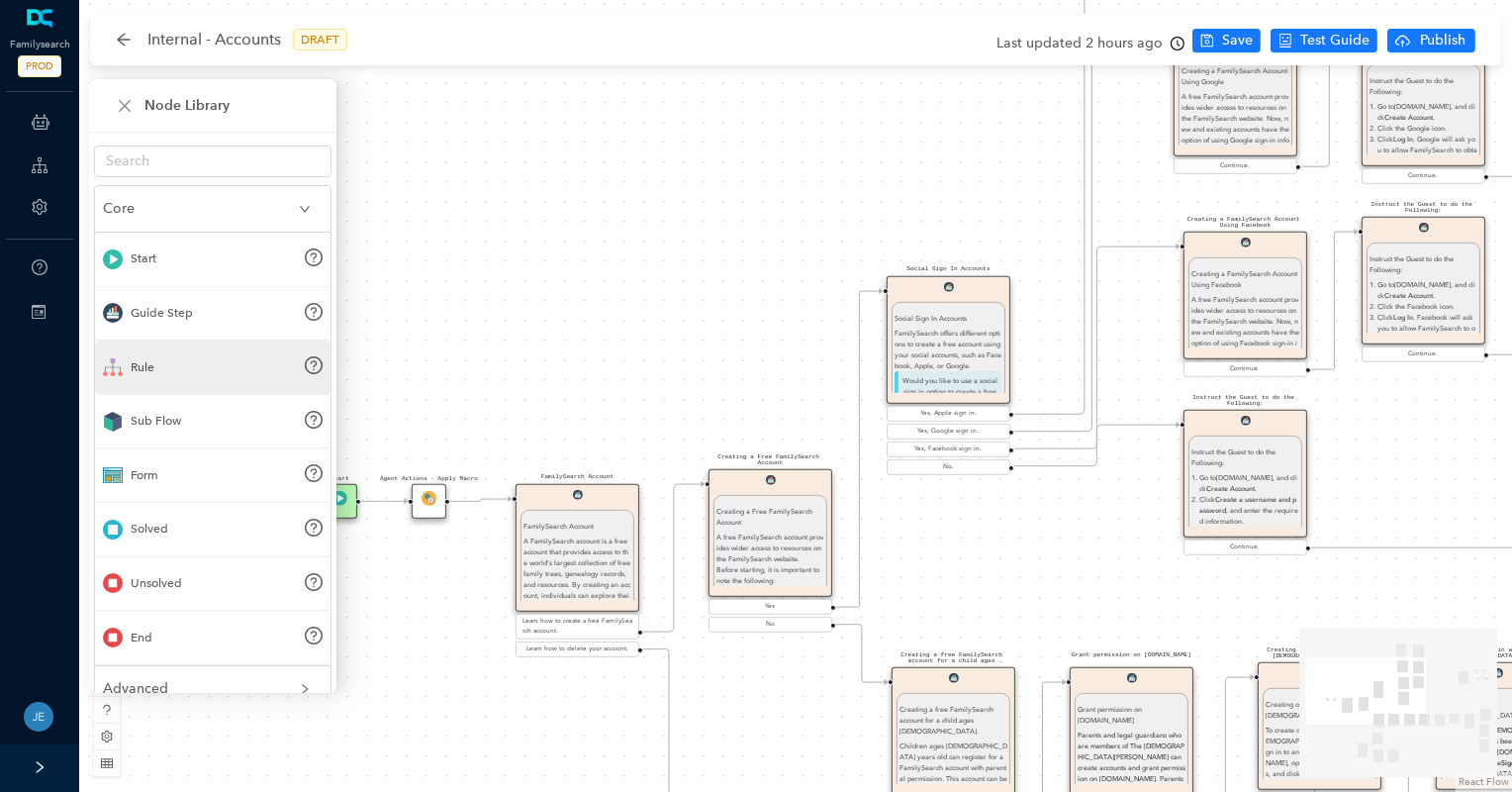 click on "Rule" at bounding box center [213, 367] 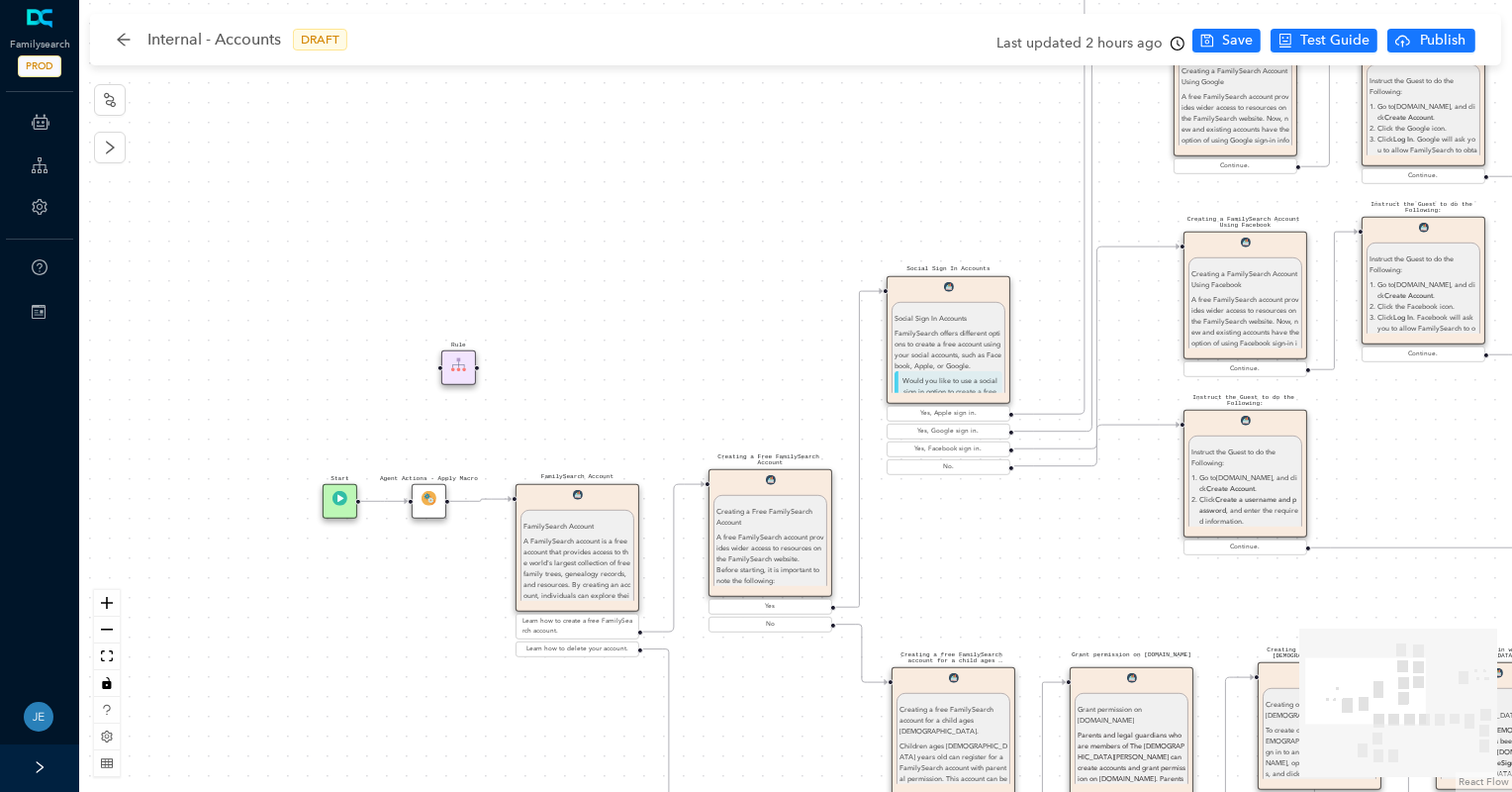 click at bounding box center (458, 364) 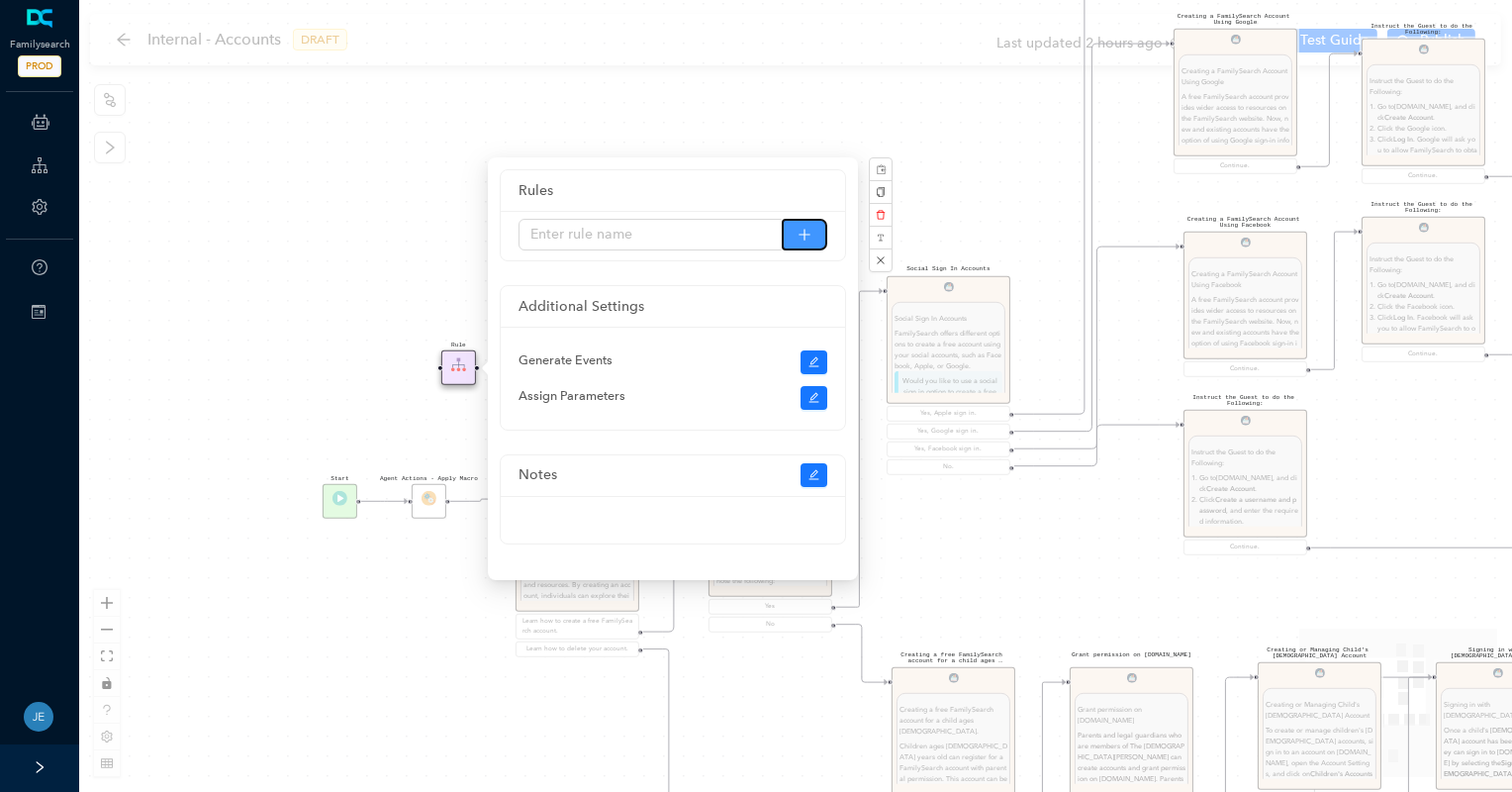 click 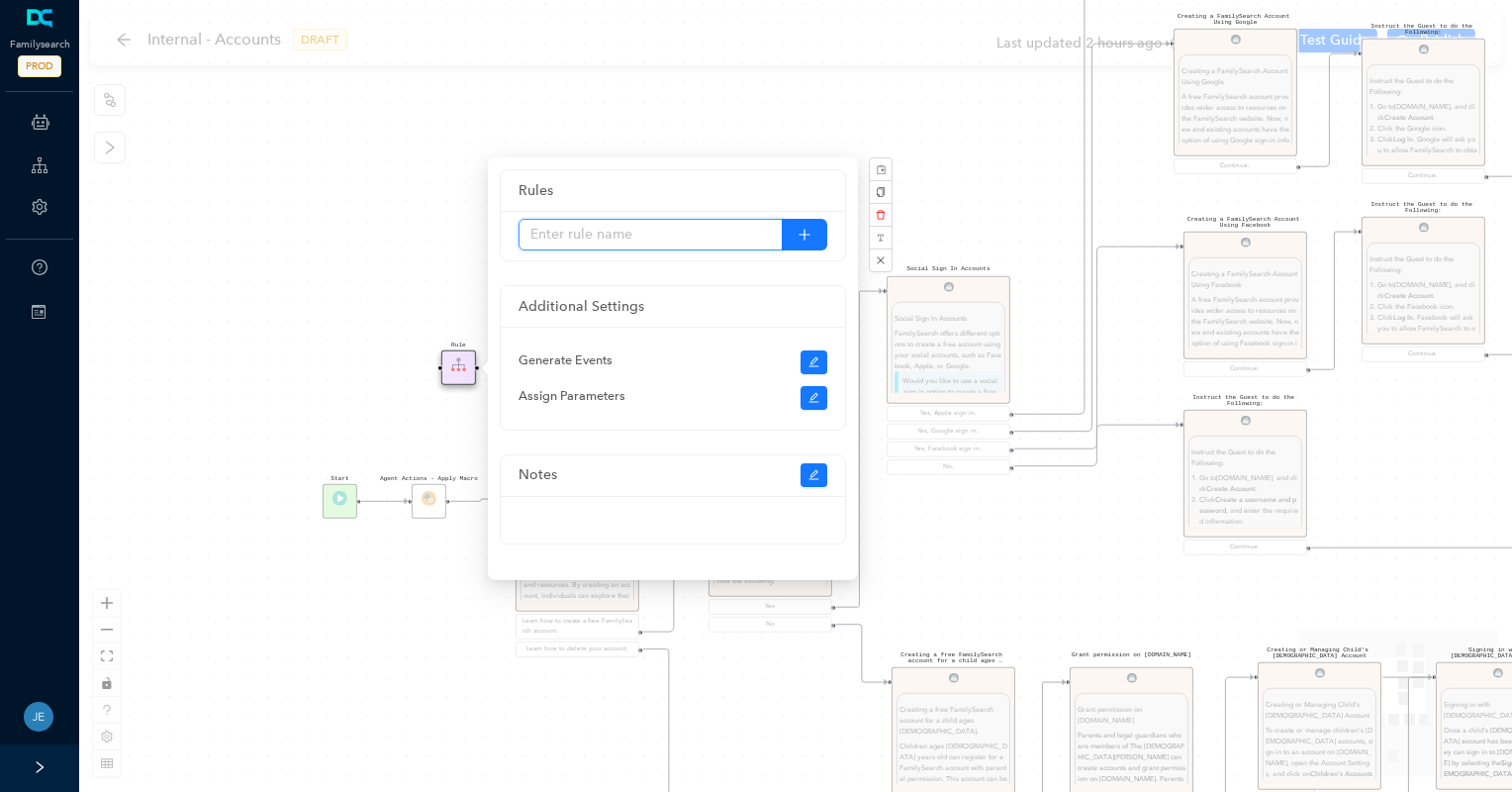 click at bounding box center (650, 235) 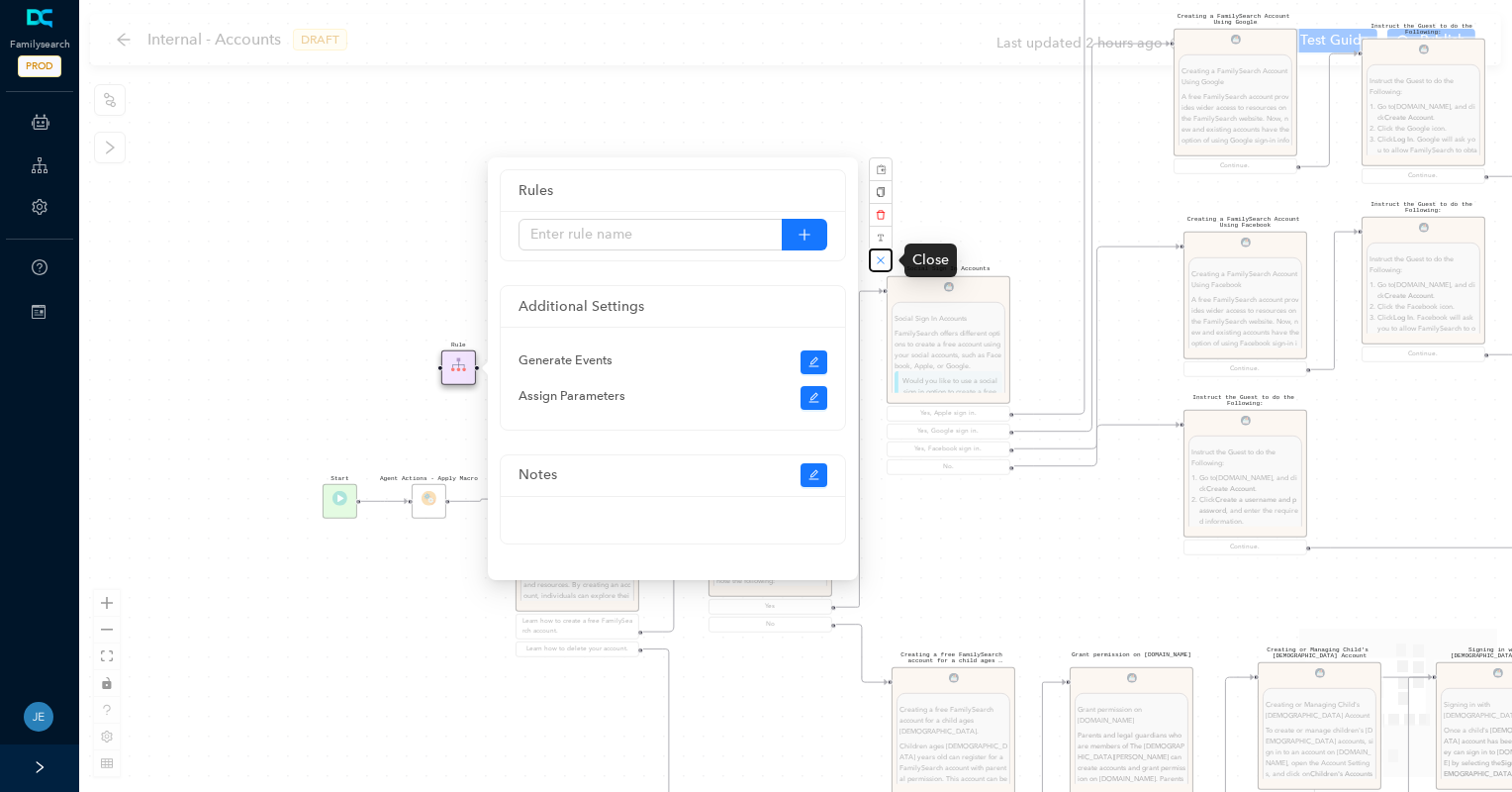click at bounding box center [881, 260] 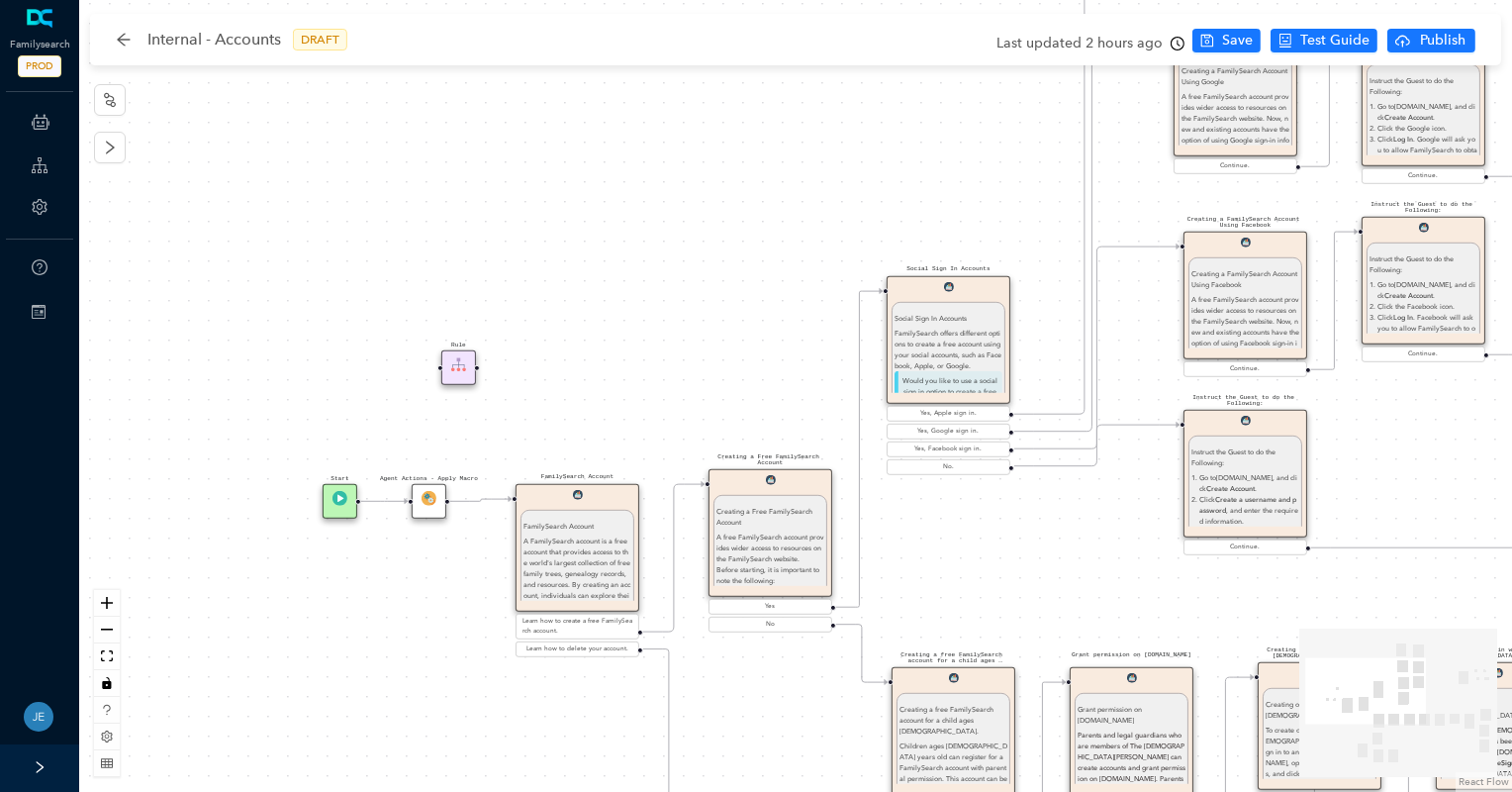 click at bounding box center (458, 364) 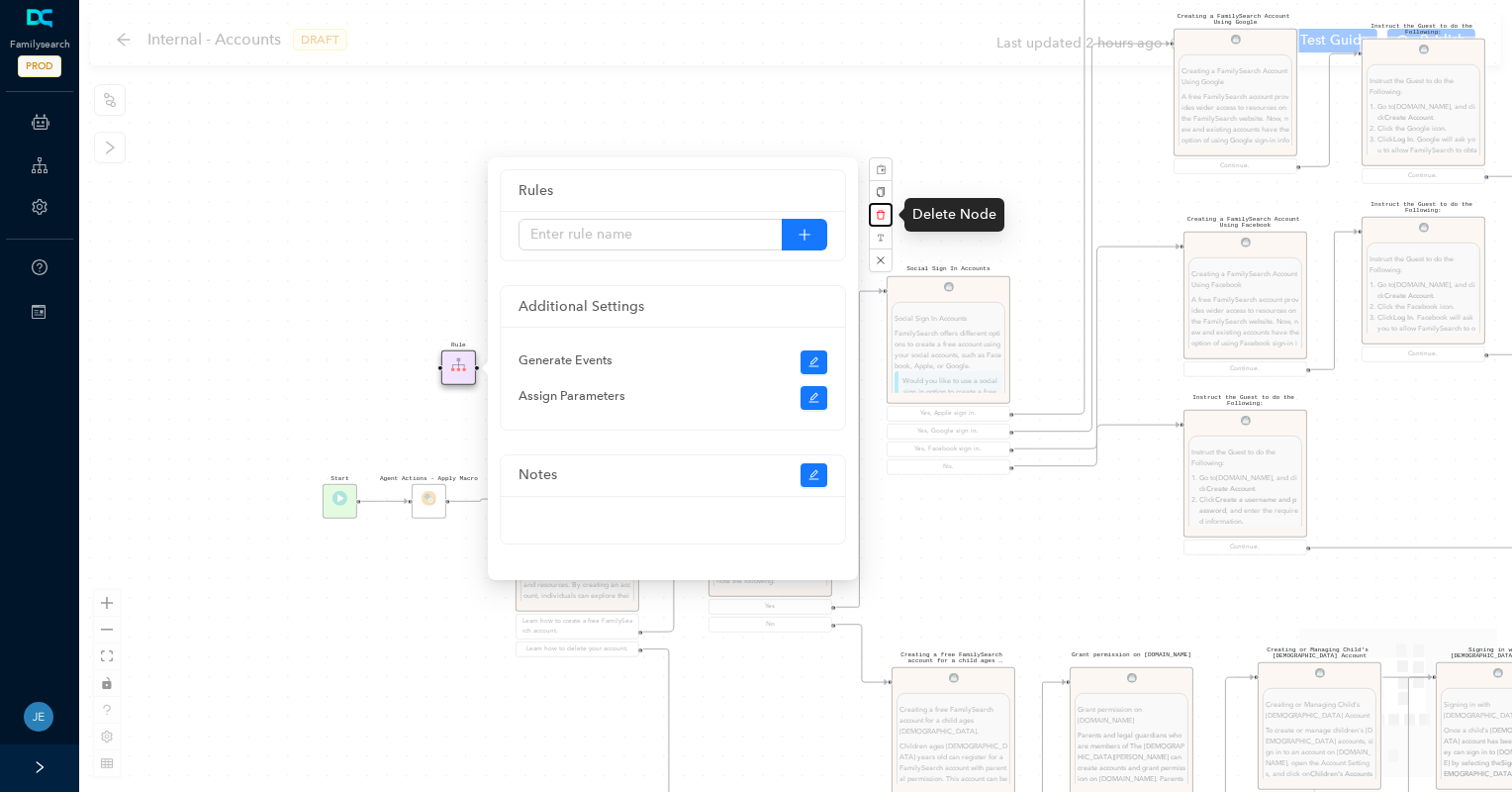 click 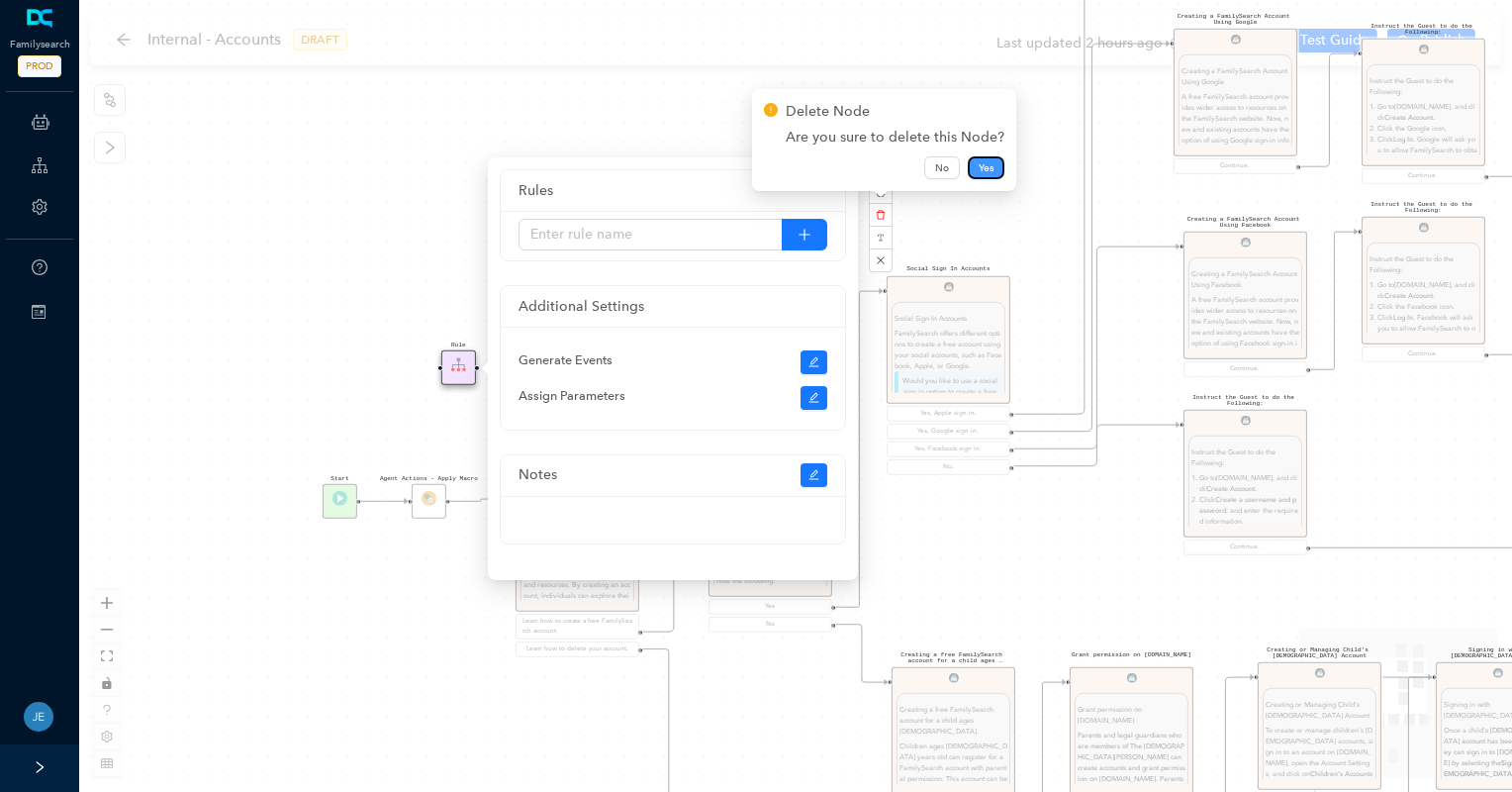 click on "Yes" at bounding box center [986, 168] 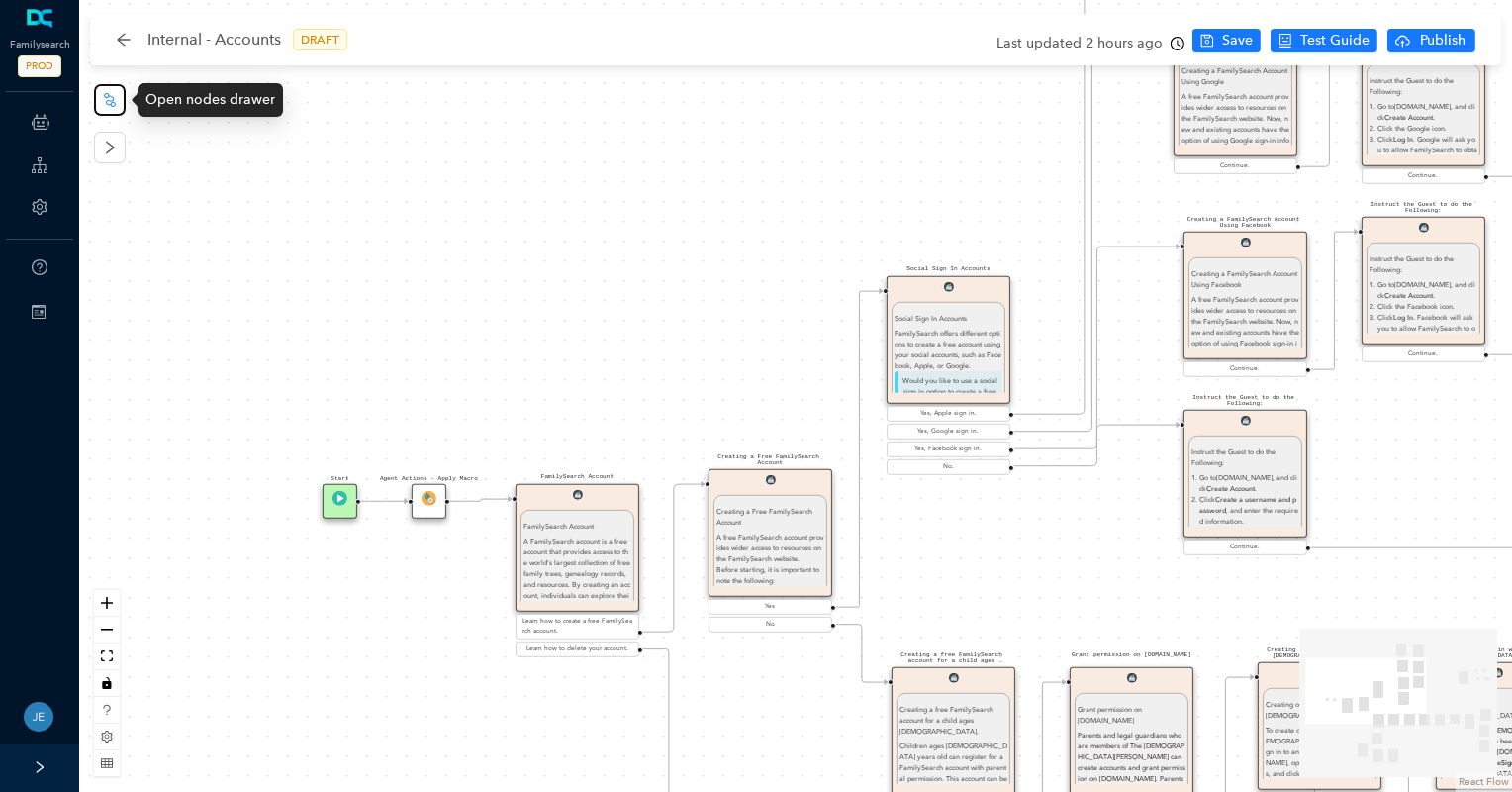 click at bounding box center (110, 100) 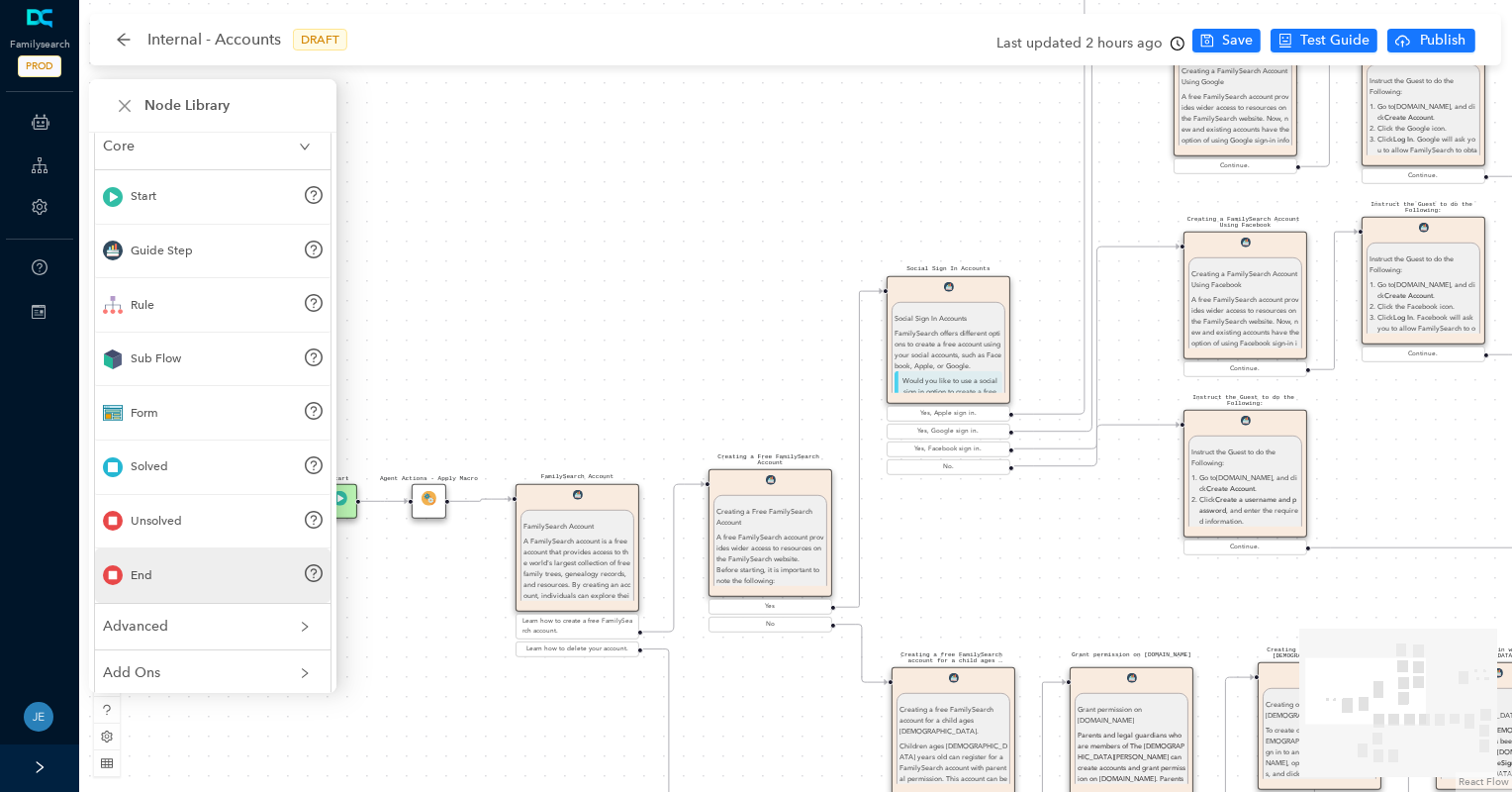 scroll, scrollTop: 0, scrollLeft: 0, axis: both 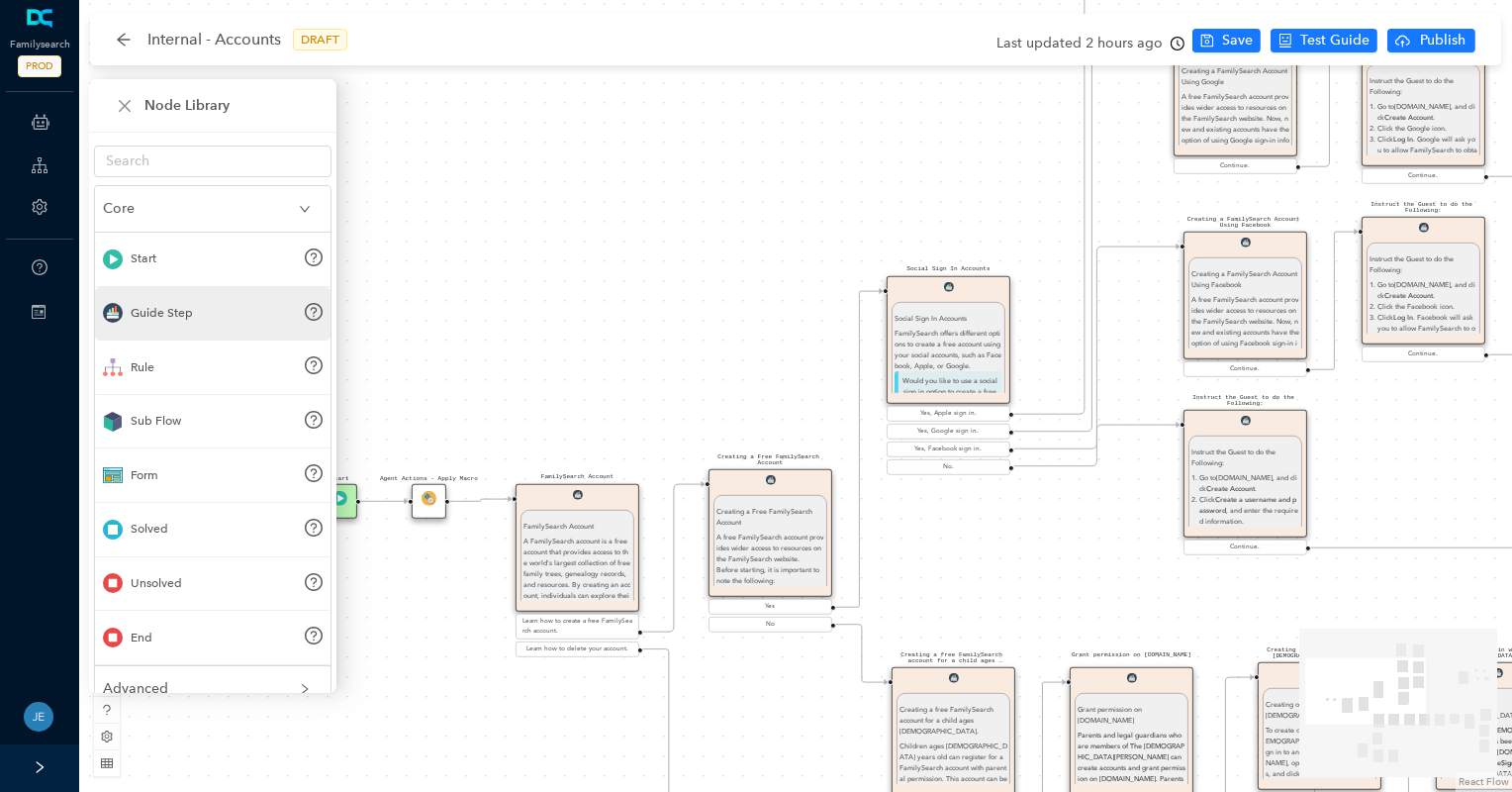 click on "Guide Step" at bounding box center (161, 313) 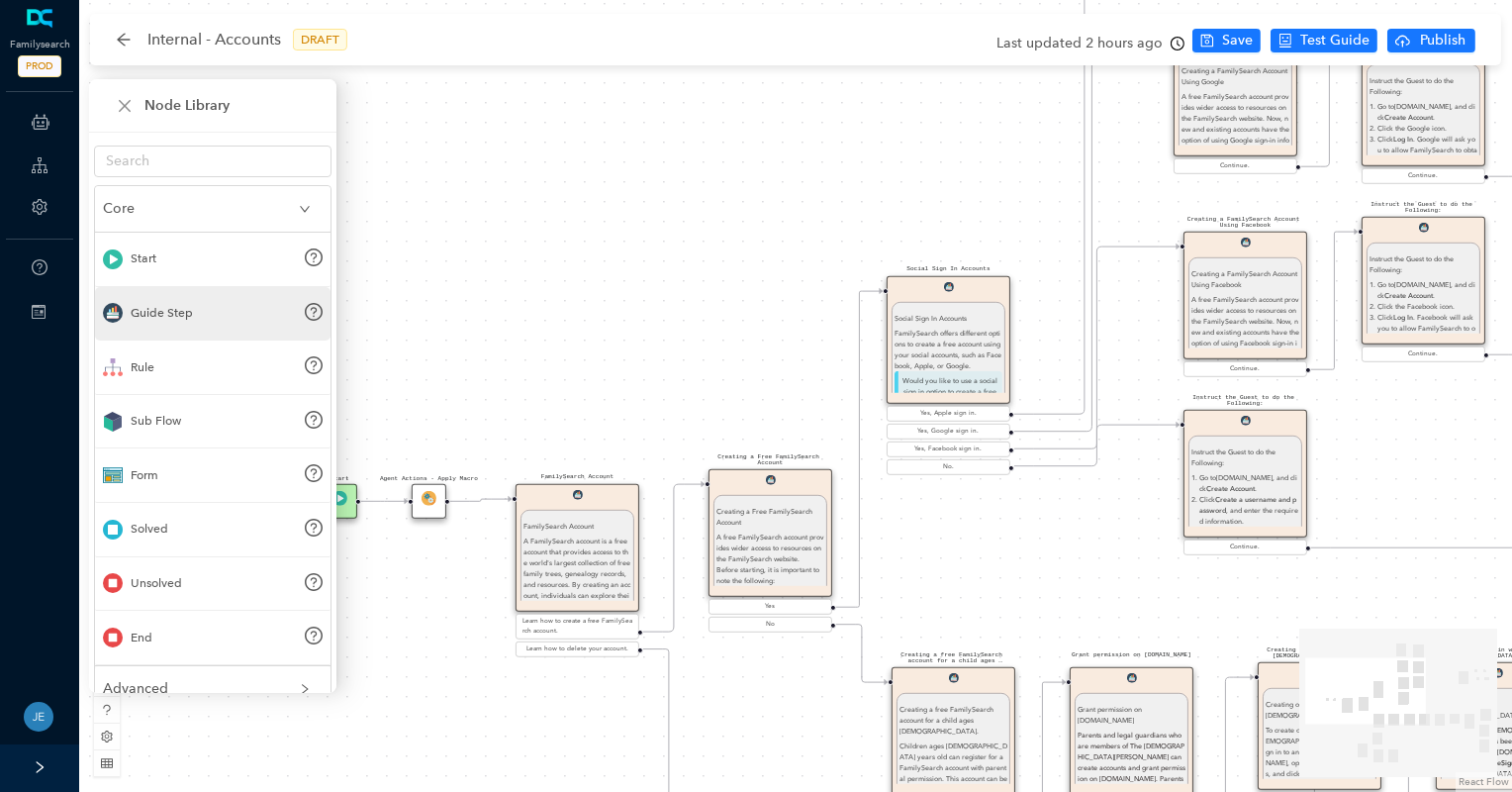 click on "Guide Step" at bounding box center [161, 313] 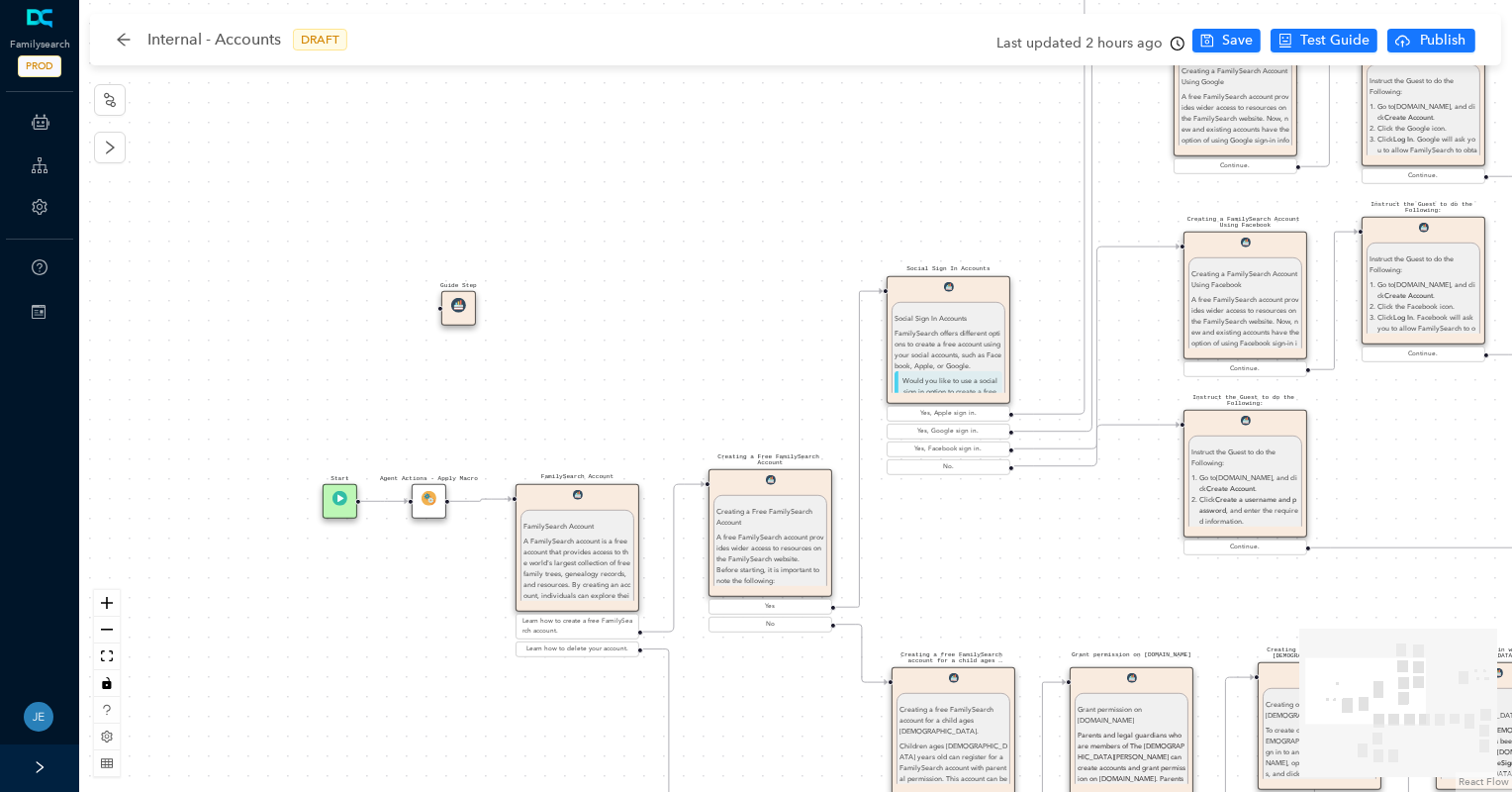 click at bounding box center [428, 498] 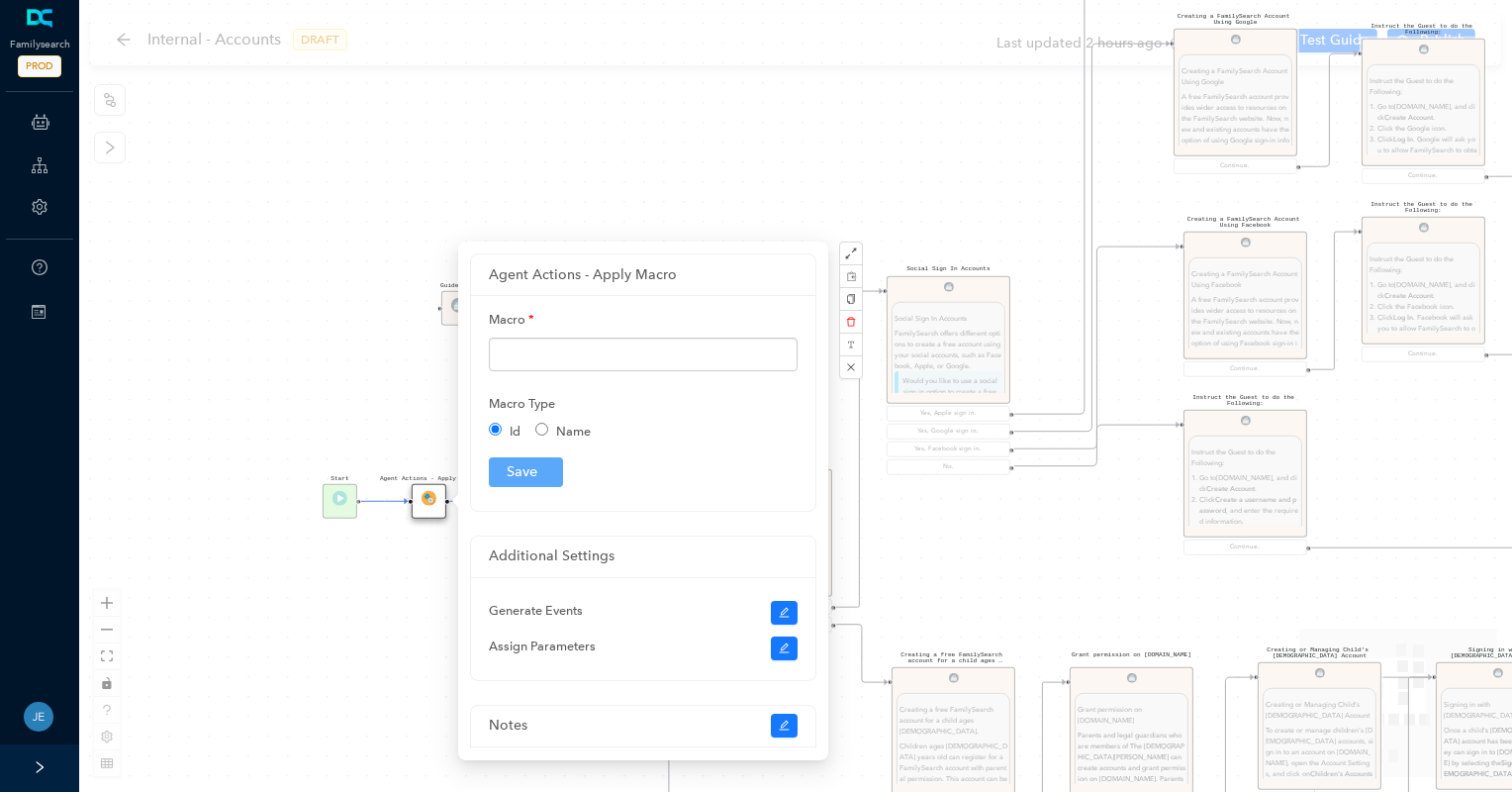 click on "Instruct the Guest to do the Following: Instruct the Guest to do the Following: Go to  [DOMAIN_NAME] , and click  Create Account . Click the Apple icon. Click  Log In . Apple will ask you to allow FamilySearch to obtain your name, profile picture, and email address. This information will be added to your FamilySearch account. Then click  Continue. The guest can select whether they would like to receive messages from FamilySearch about updates, events, and ancestors. For members of the [DEMOGRAPHIC_DATA][PERSON_NAME], if they would like to add their [DEMOGRAPHIC_DATA][PERSON_NAME] membership information, select the second option. Selecting this option will trigger text fields to drop down to add their birth date and Church record number. Click  Continue with Apple .  The guest can include a mobile number and a birth date. This information along with their email will help determine if a duplicate account has already been created. Click  Continue with Apple.  Continue.  Ask parent ." at bounding box center [796, 396] 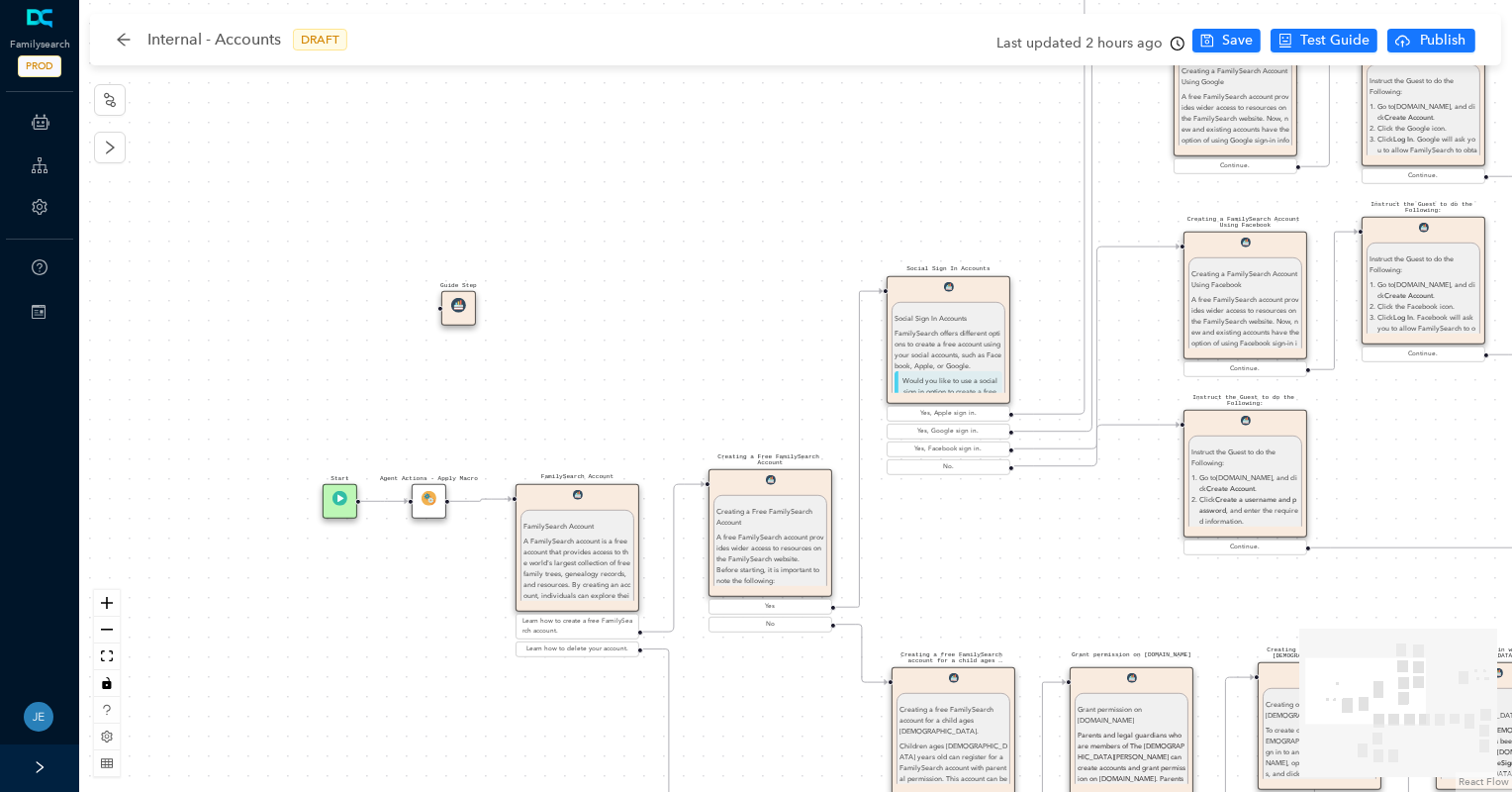click at bounding box center [458, 305] 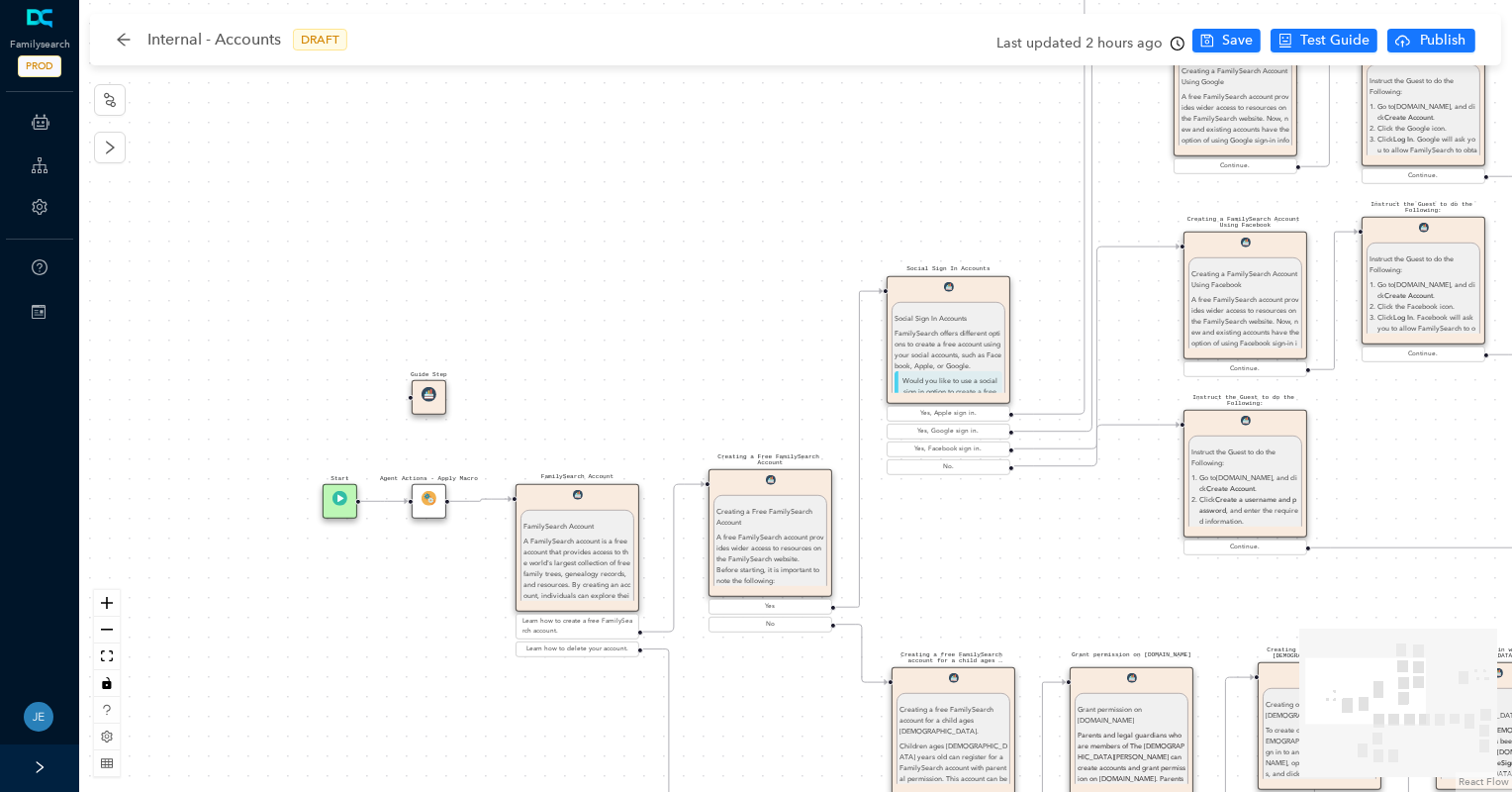 drag, startPoint x: 437, startPoint y: 380, endPoint x: 427, endPoint y: 429, distance: 50.01 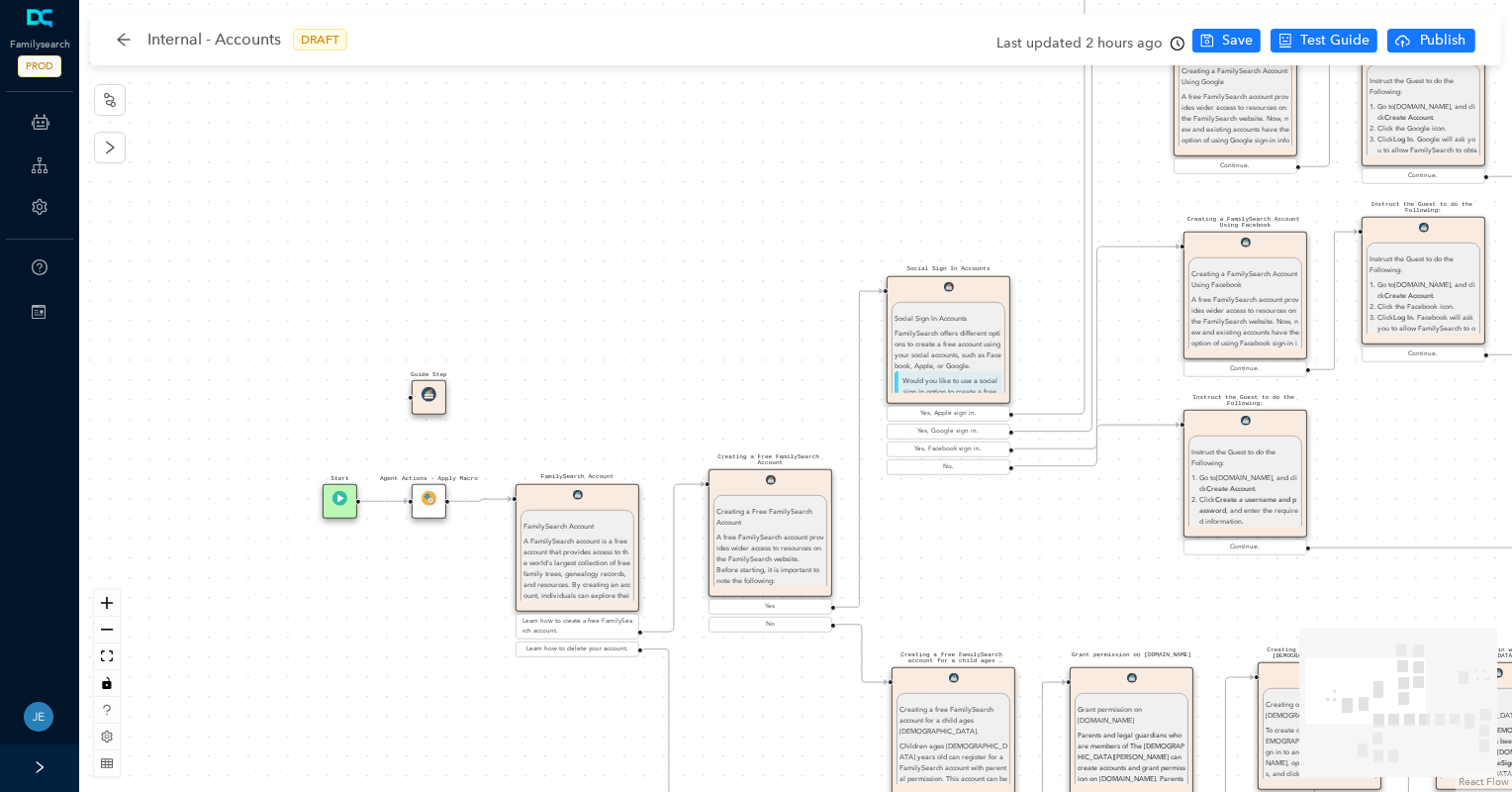 drag, startPoint x: 386, startPoint y: 495, endPoint x: 377, endPoint y: 411, distance: 84.48077 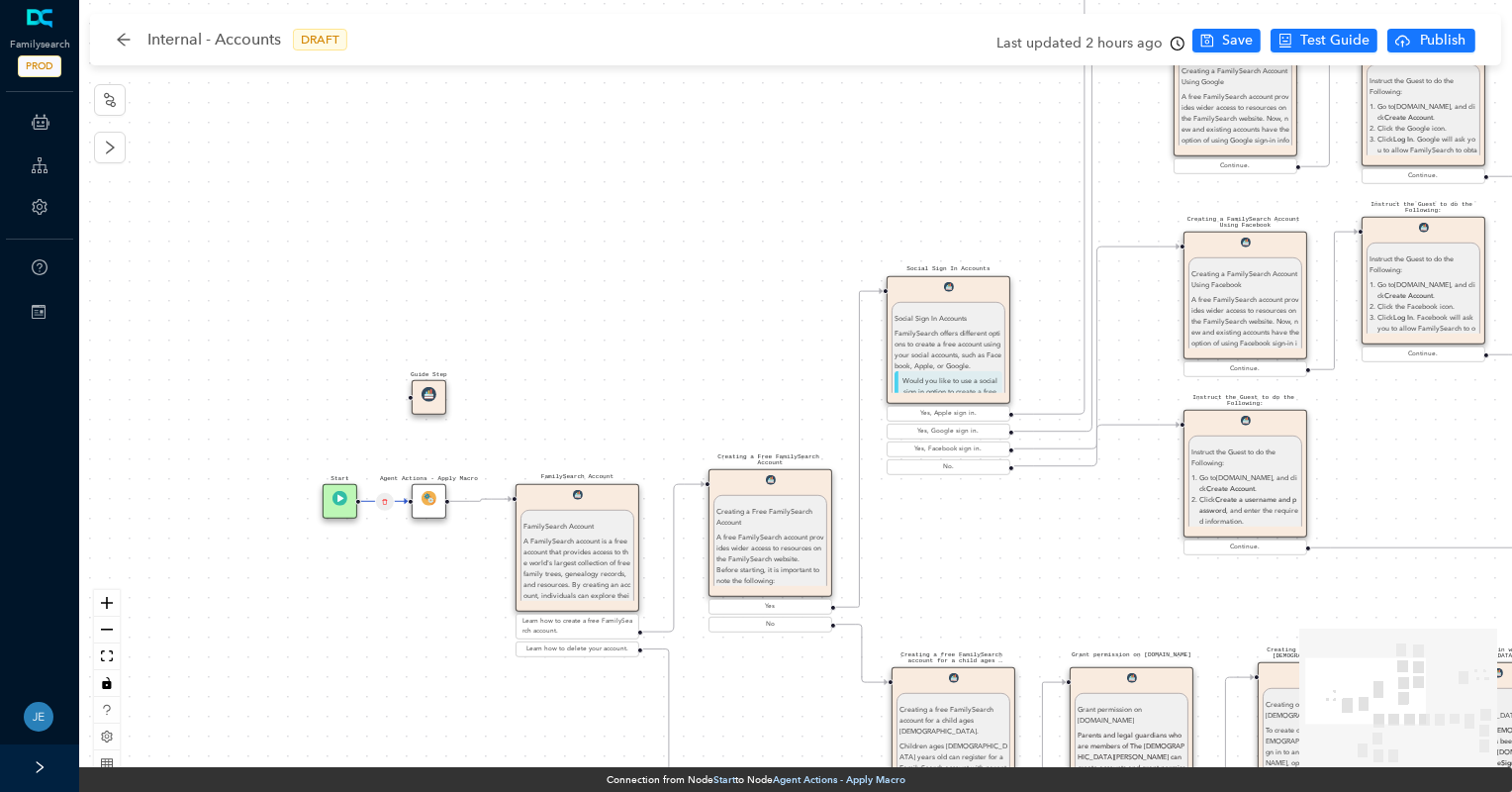 click on "Instruct the Guest to do the Following: Instruct the Guest to do the Following: Go to  [DOMAIN_NAME] , and click  Create Account . Click the Apple icon. Click  Log In . Apple will ask you to allow FamilySearch to obtain your name, profile picture, and email address. This information will be added to your FamilySearch account. Then click  Continue. The guest can select whether they would like to receive messages from FamilySearch about updates, events, and ancestors. For members of the [DEMOGRAPHIC_DATA][PERSON_NAME], if they would like to add their [DEMOGRAPHIC_DATA][PERSON_NAME] membership information, select the second option. Selecting this option will trigger text fields to drop down to add their birth date and Church record number. Click  Continue with Apple .  The guest can include a mobile number and a birth date. This information along with their email will help determine if a duplicate account has already been created. Click  Continue with Apple.  Continue.  Ask parent ." at bounding box center (796, 396) 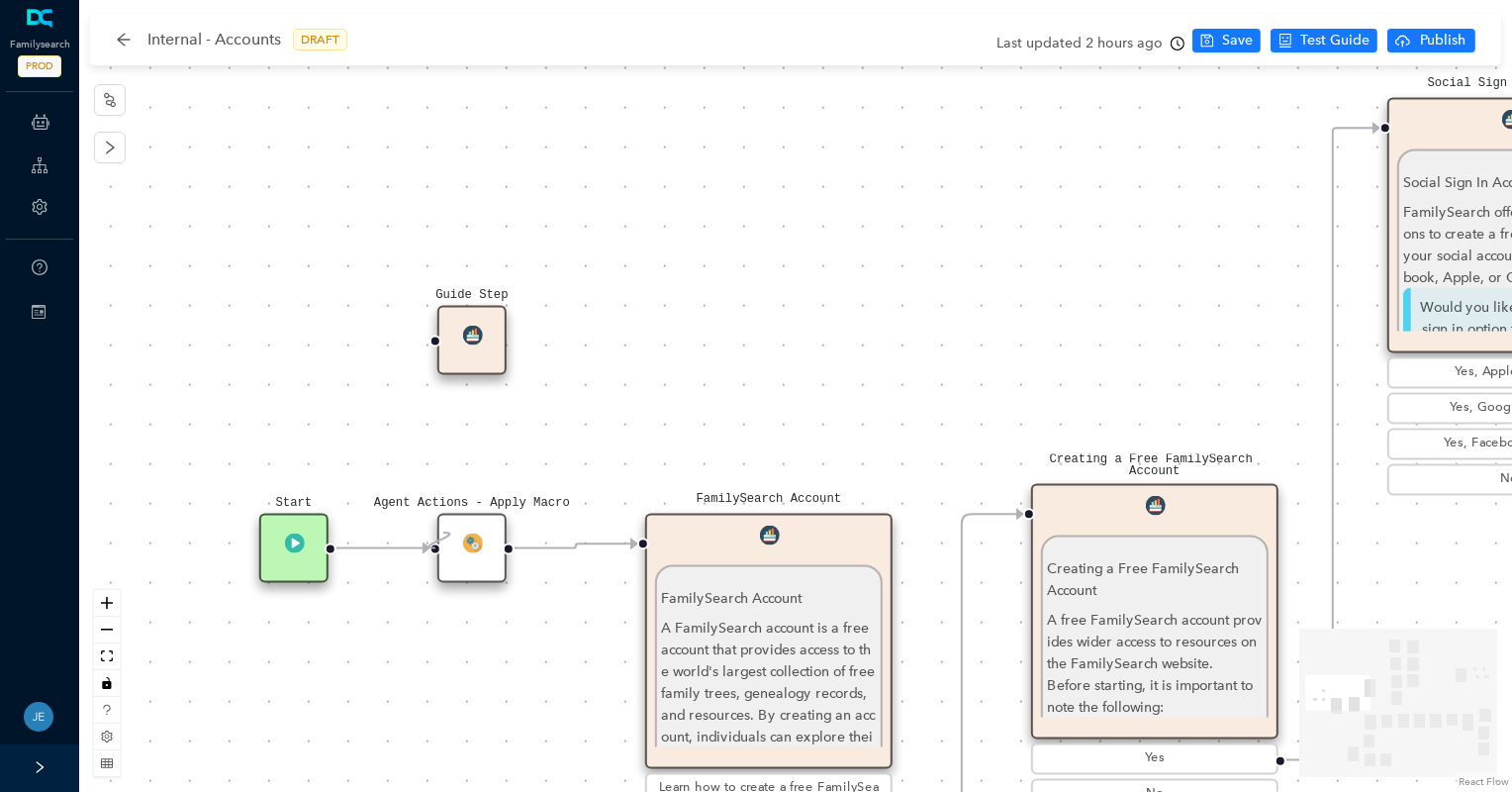 drag, startPoint x: 431, startPoint y: 547, endPoint x: 441, endPoint y: 534, distance: 16.40122 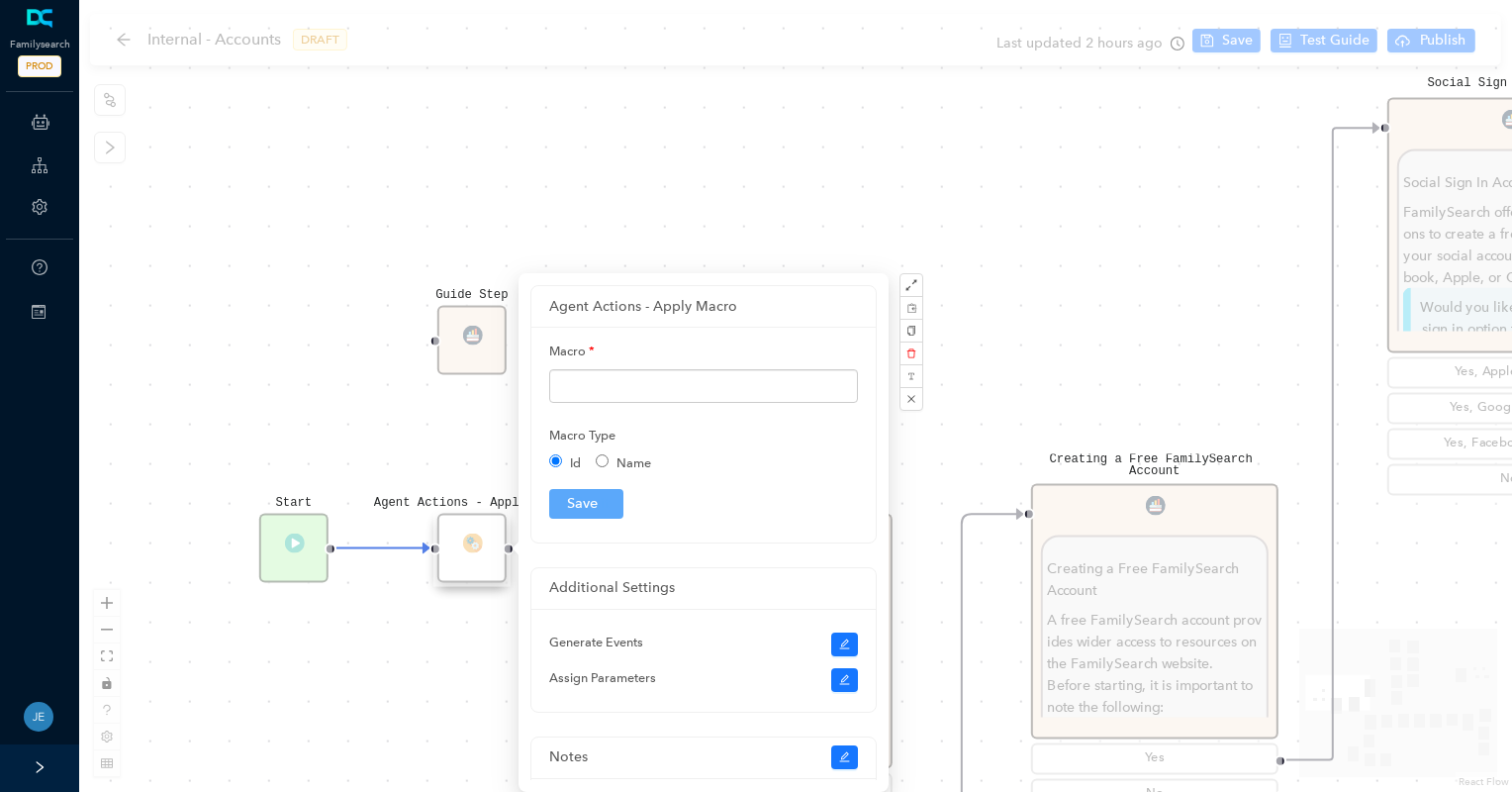 click 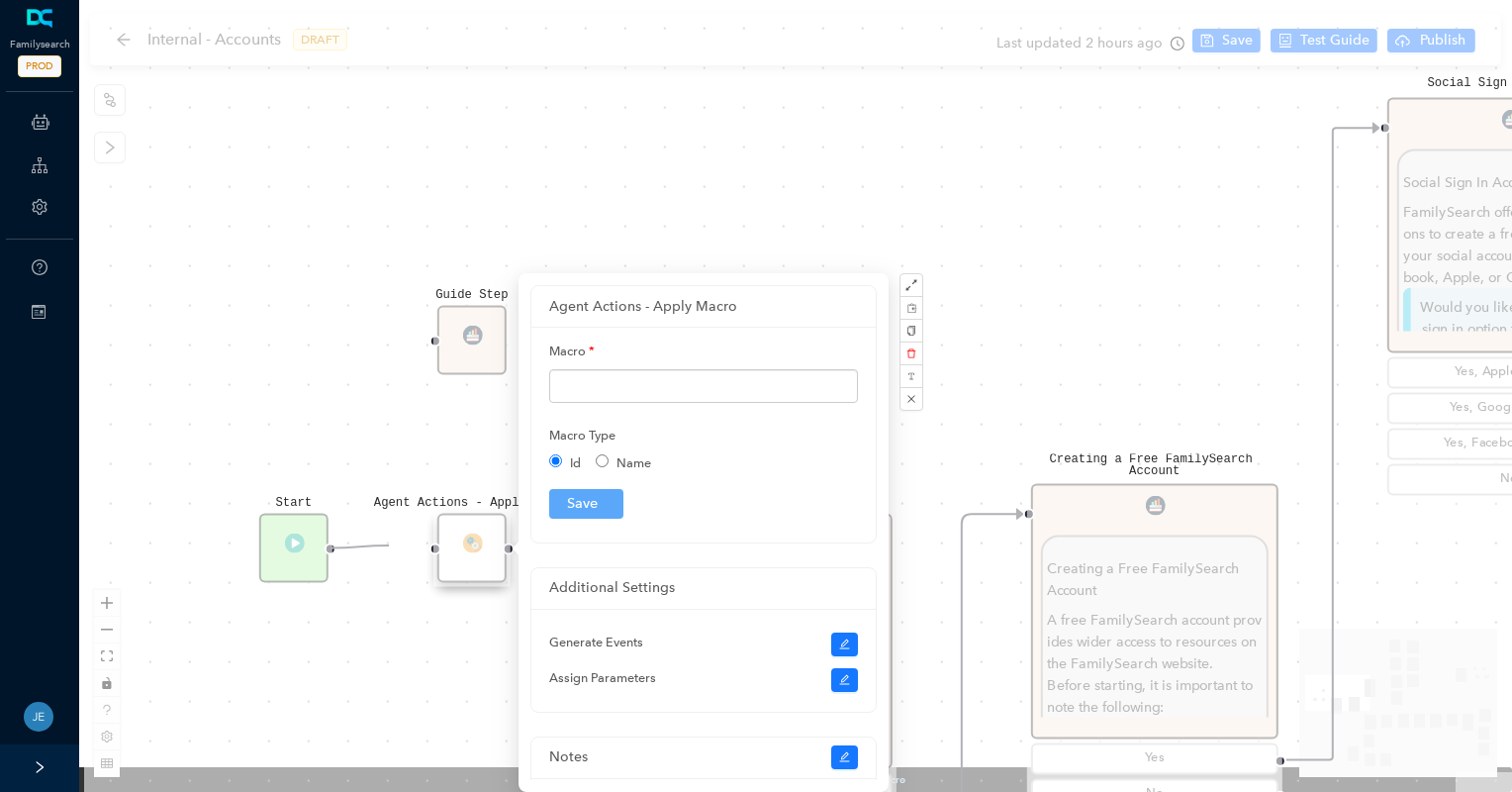 click 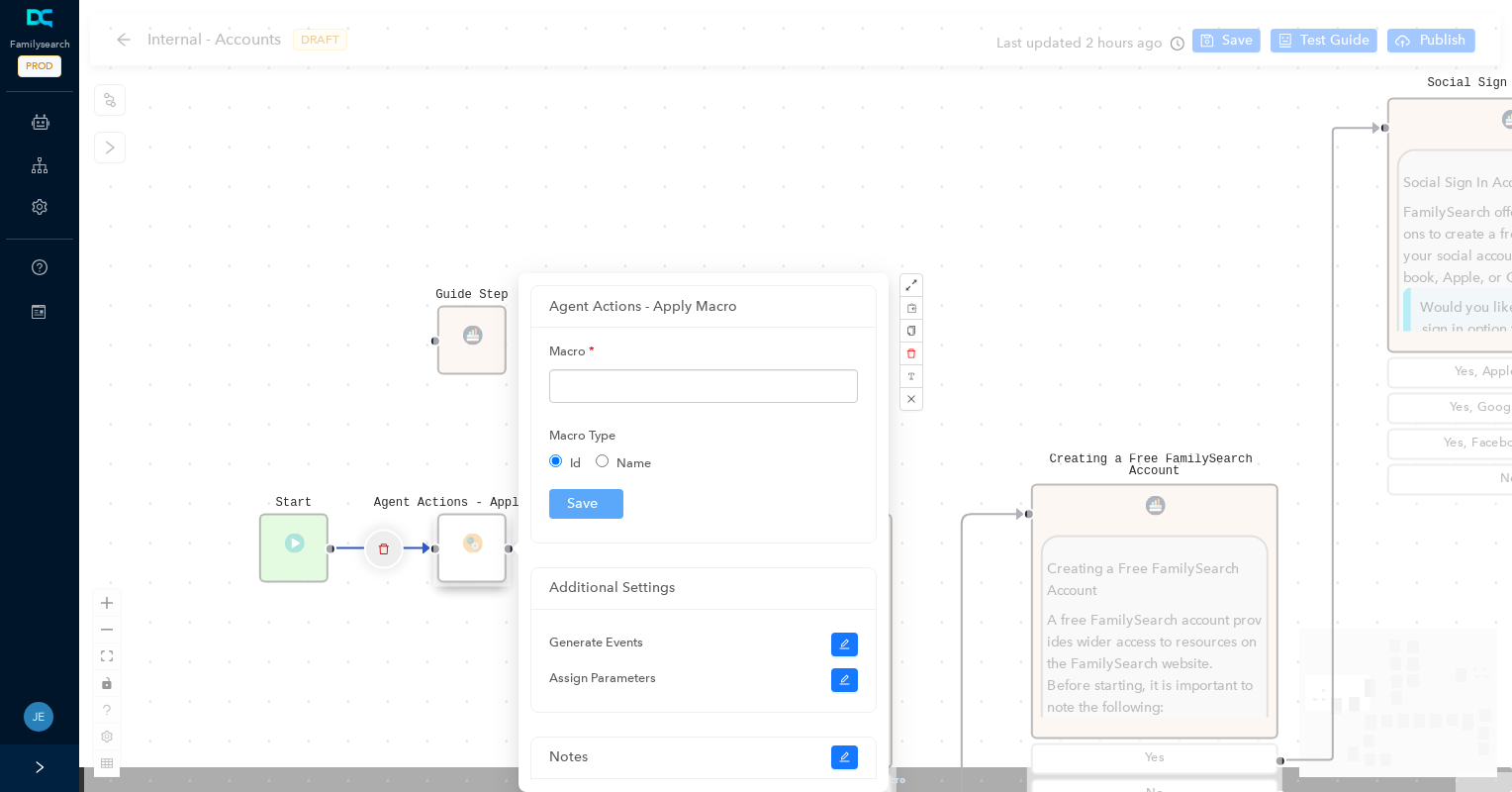 drag, startPoint x: 386, startPoint y: 552, endPoint x: 380, endPoint y: 544, distance: 10 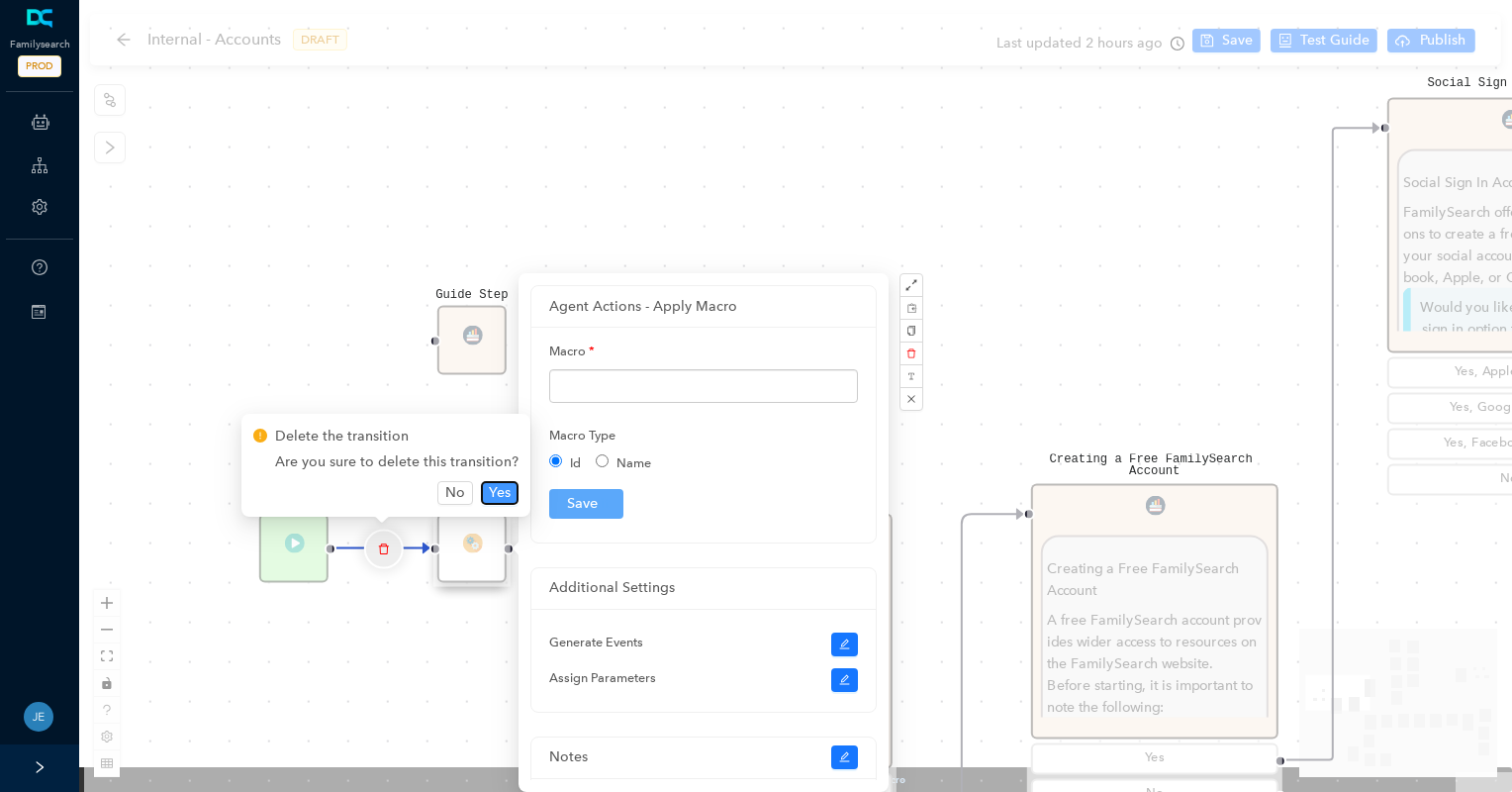 click on "Yes" at bounding box center [500, 493] 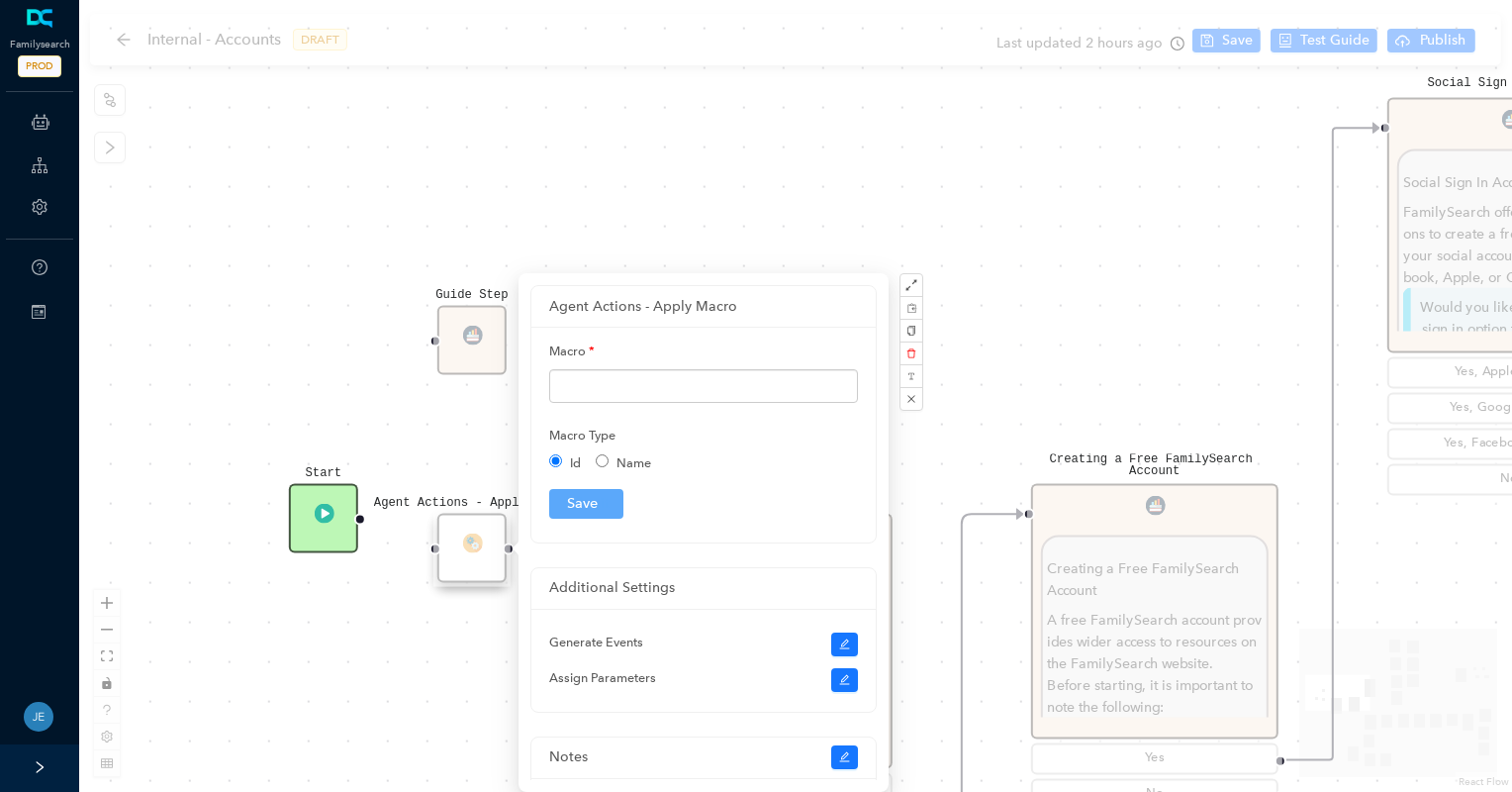 drag, startPoint x: 331, startPoint y: 548, endPoint x: 375, endPoint y: 511, distance: 57.489129 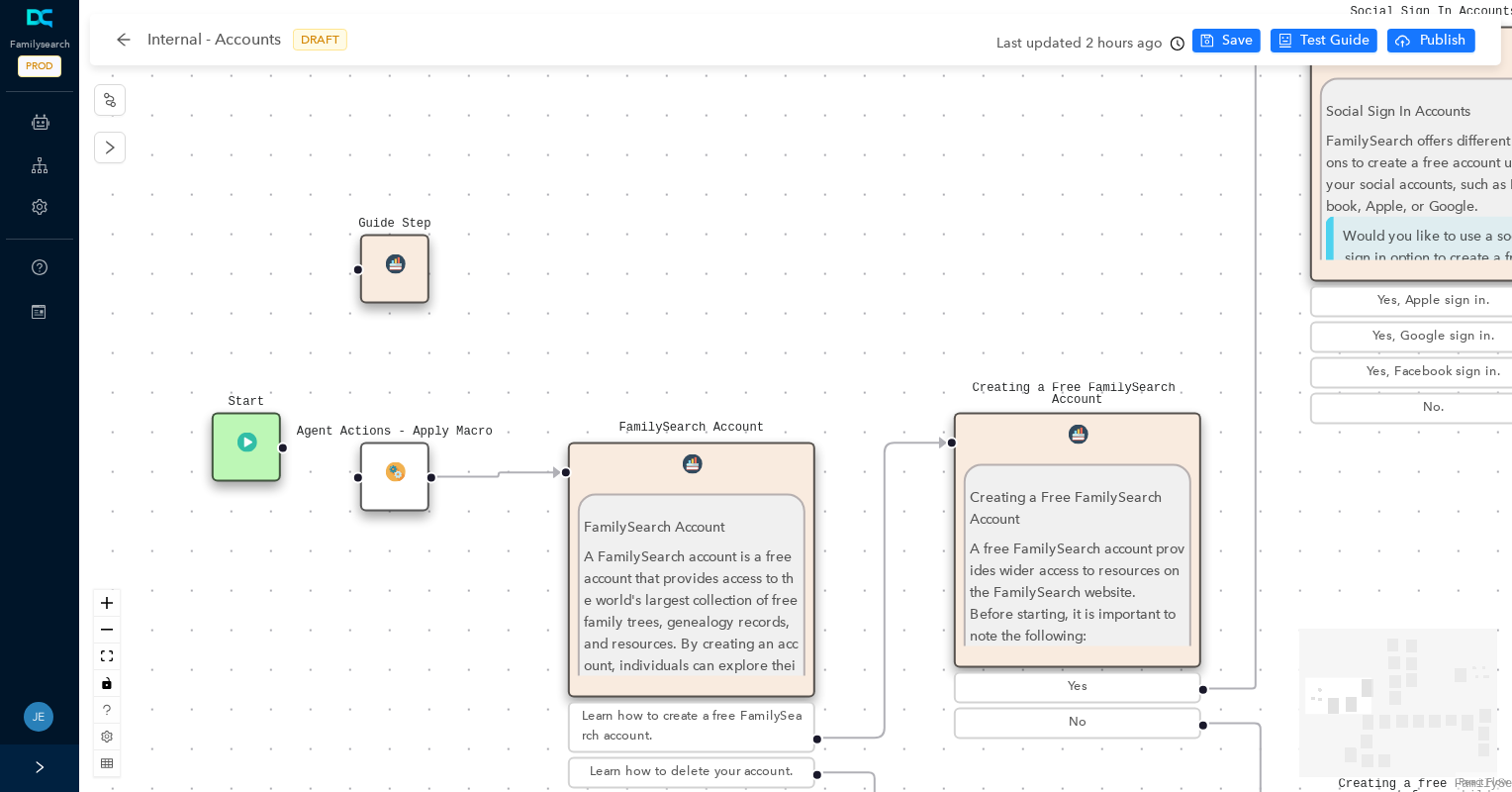 drag, startPoint x: 369, startPoint y: 416, endPoint x: 250, endPoint y: 440, distance: 121.396046 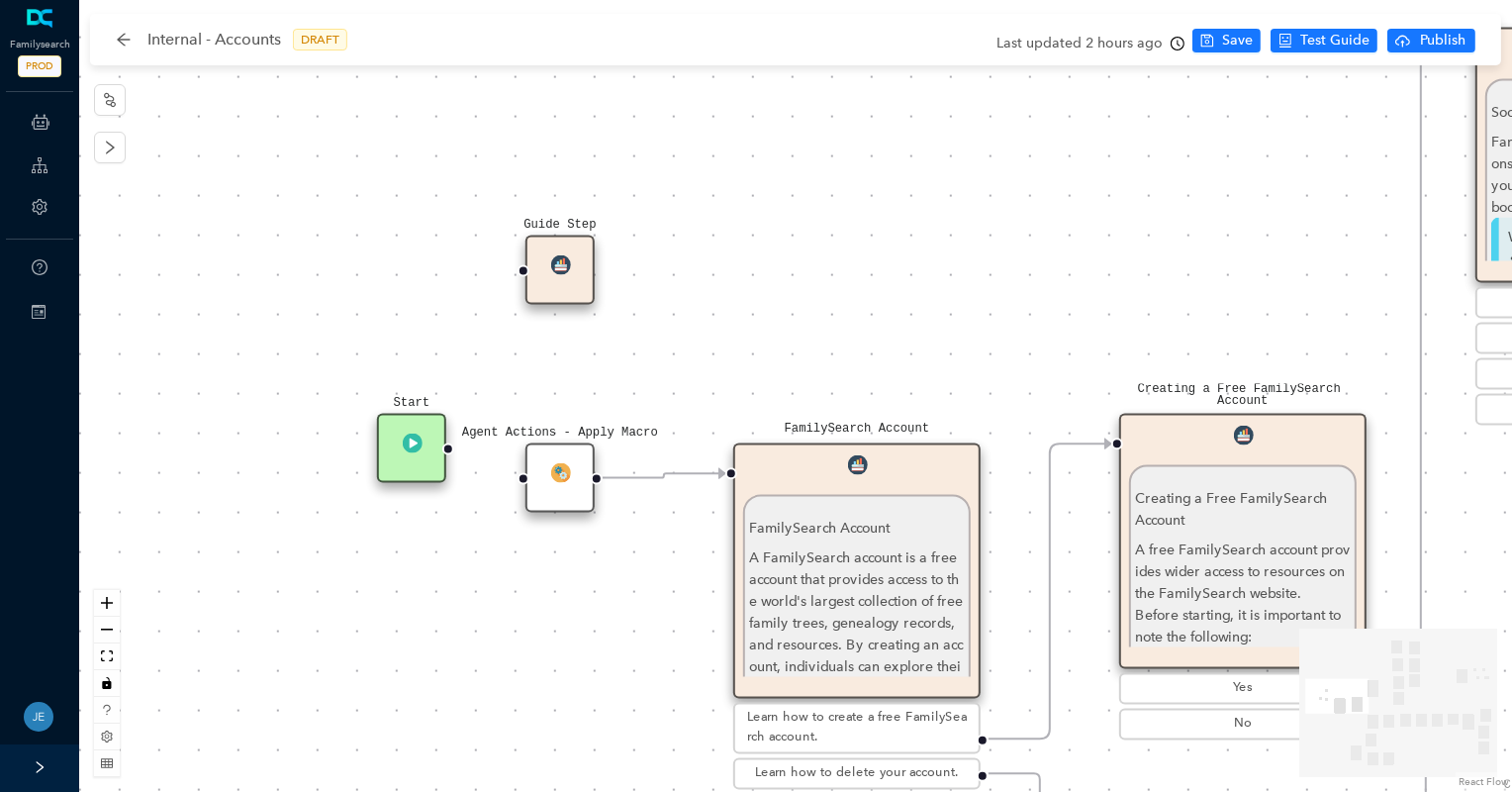 drag, startPoint x: 345, startPoint y: 608, endPoint x: 586, endPoint y: 566, distance: 244.63238 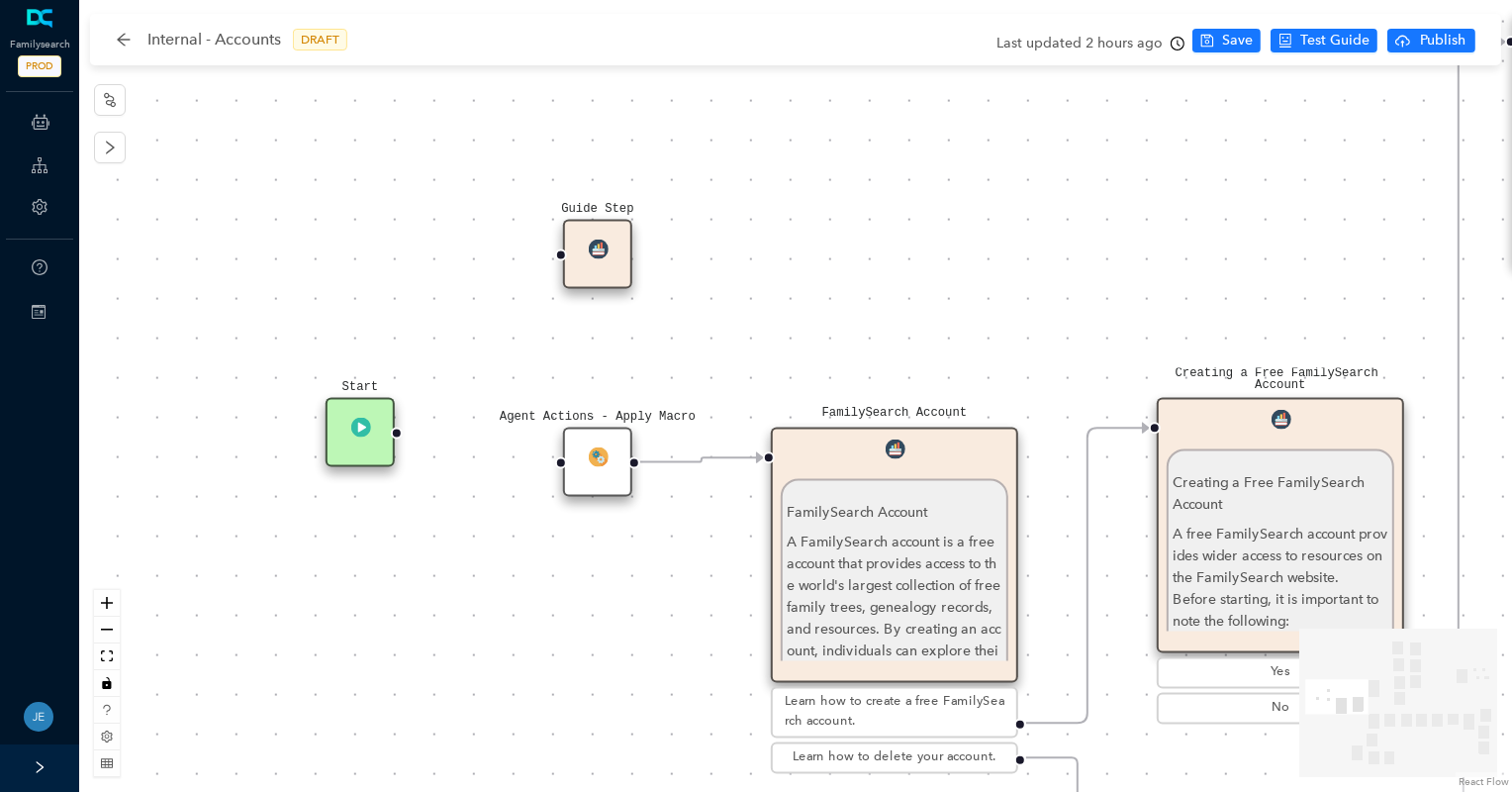 drag, startPoint x: 371, startPoint y: 460, endPoint x: 350, endPoint y: 490, distance: 36.619667 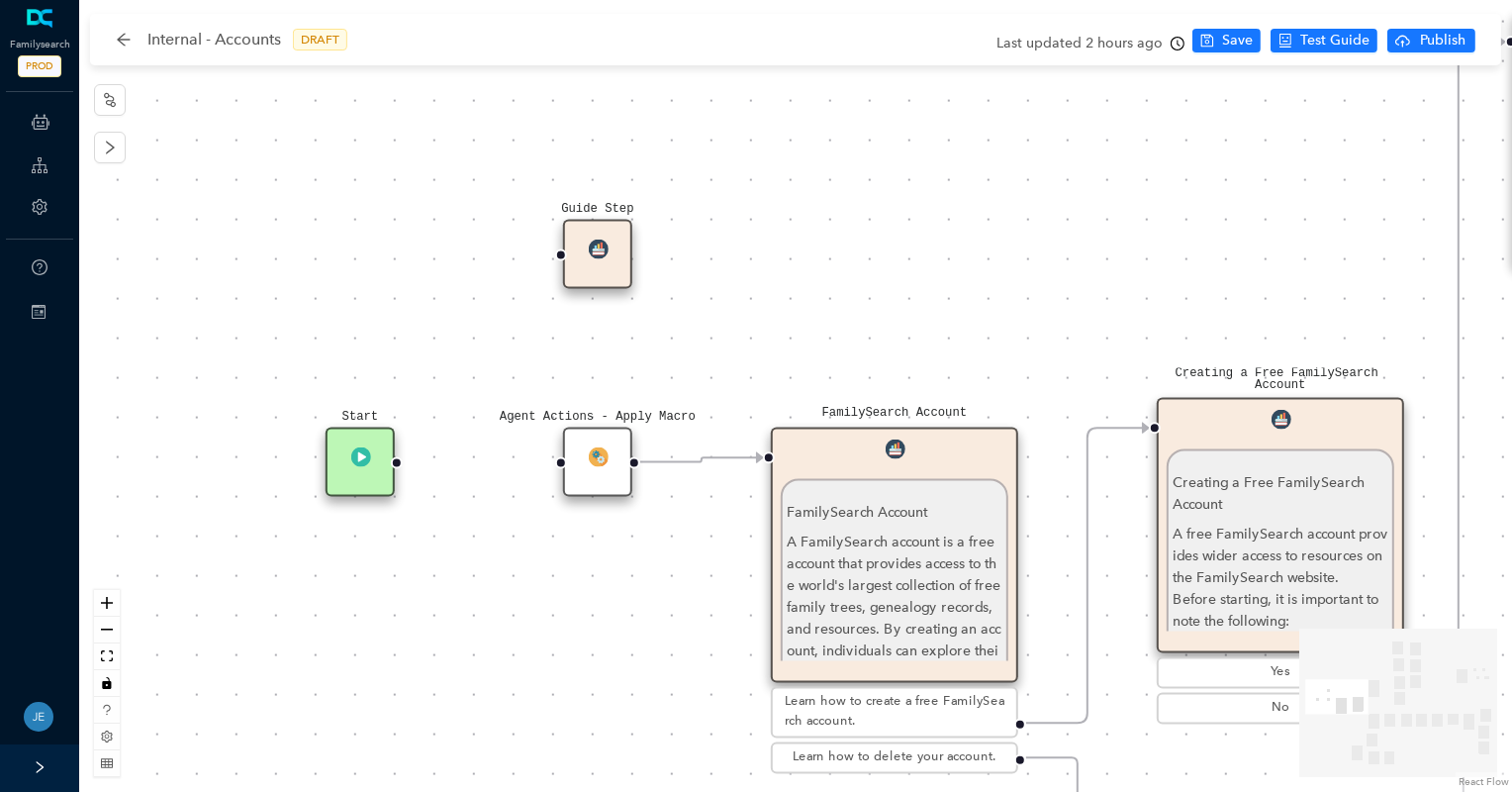drag, startPoint x: 352, startPoint y: 509, endPoint x: 355, endPoint y: 465, distance: 44.102154 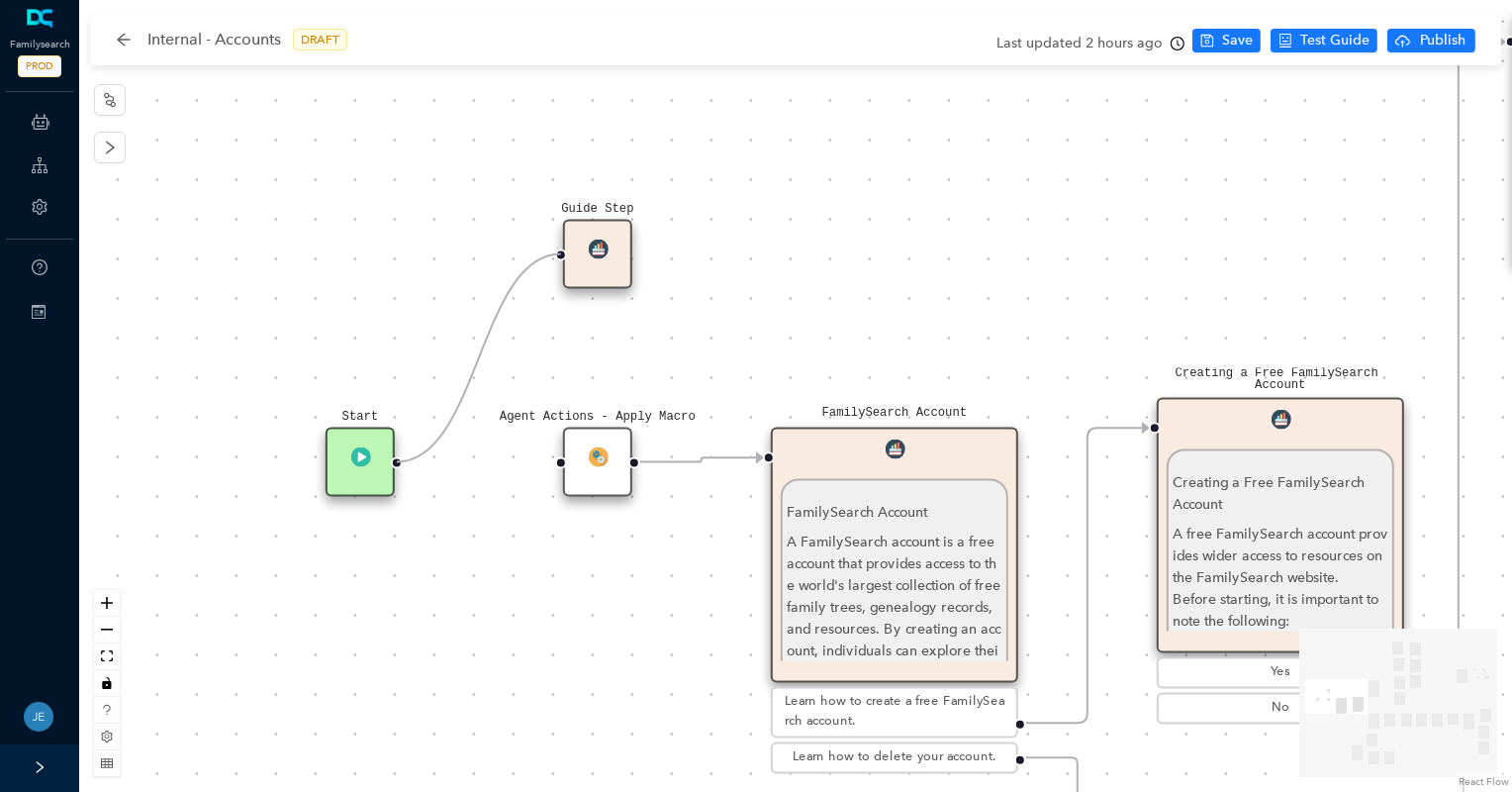 drag, startPoint x: 400, startPoint y: 459, endPoint x: 564, endPoint y: 249, distance: 266.45075 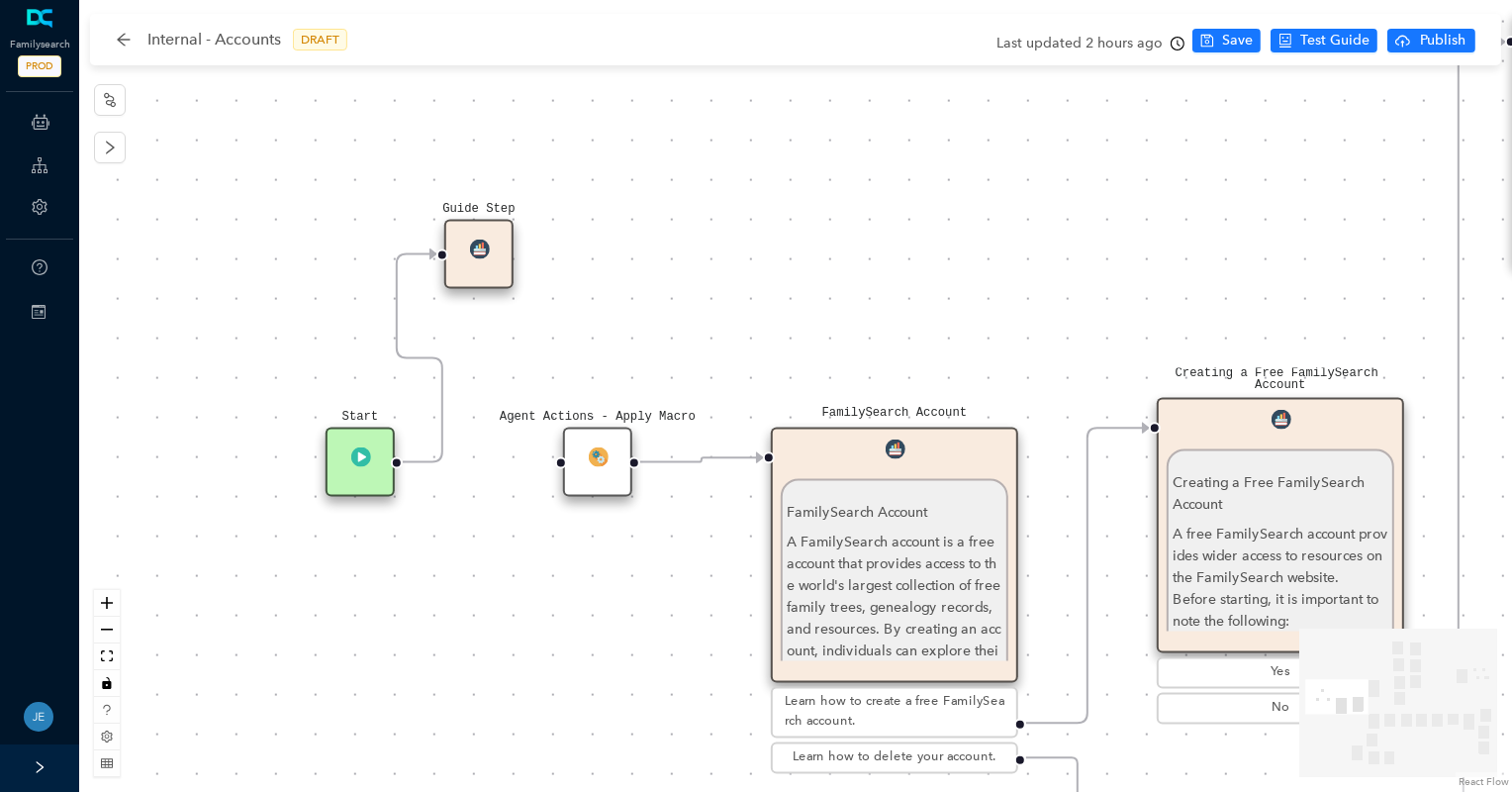 drag, startPoint x: 591, startPoint y: 265, endPoint x: 485, endPoint y: 264, distance: 106.00472 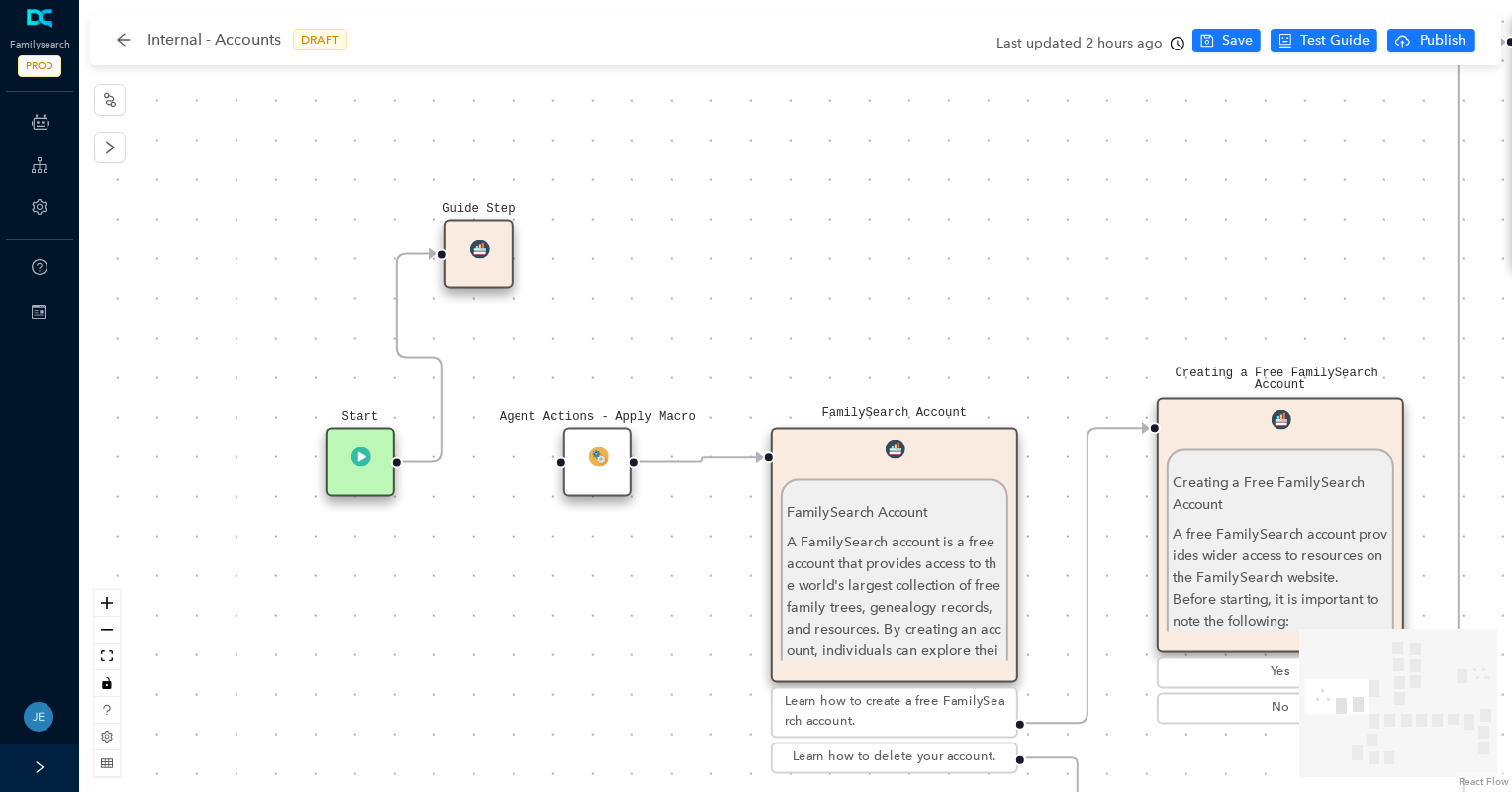 click on "Guide Step" at bounding box center [479, 254] 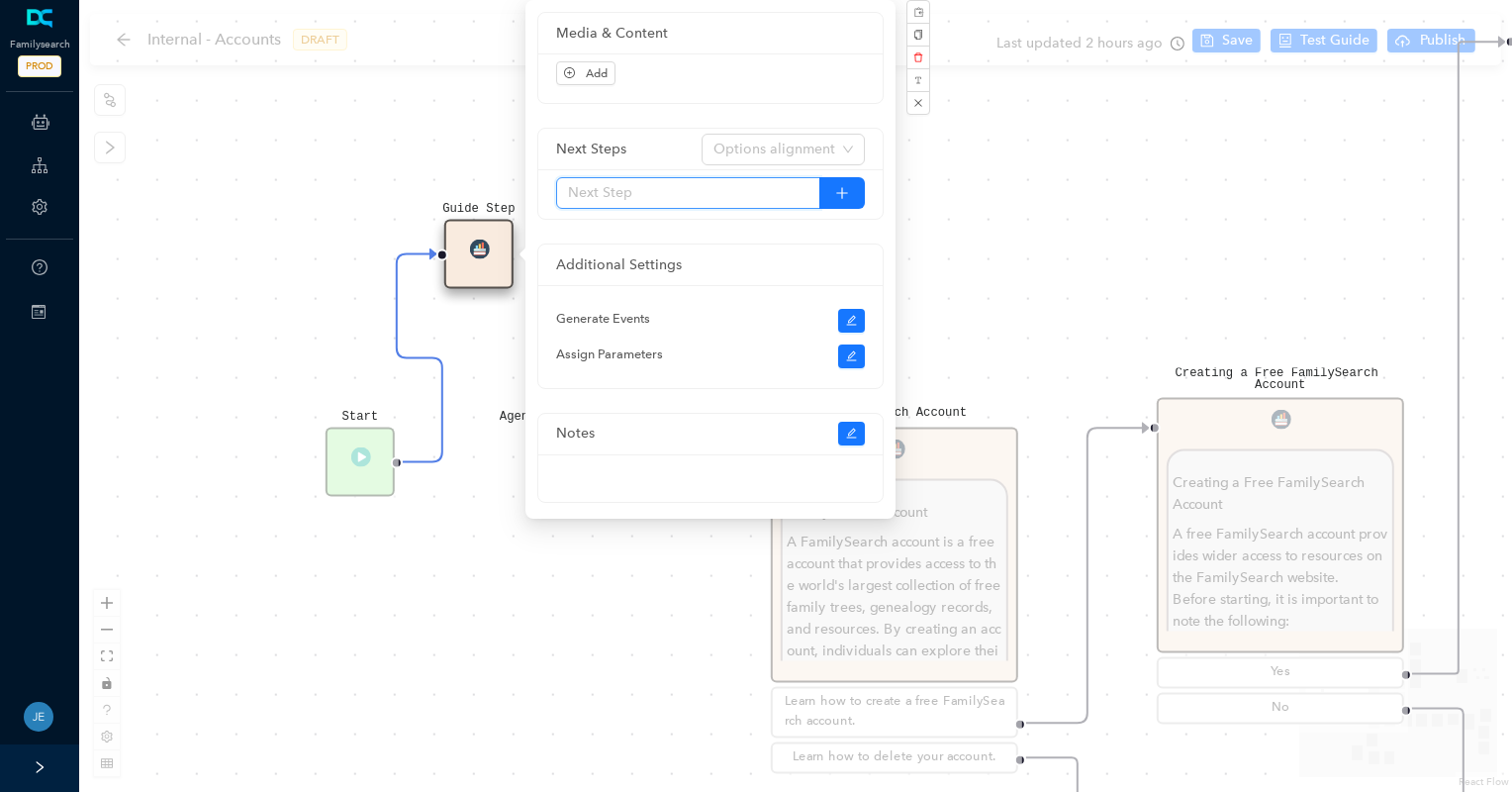 click at bounding box center [688, 193] 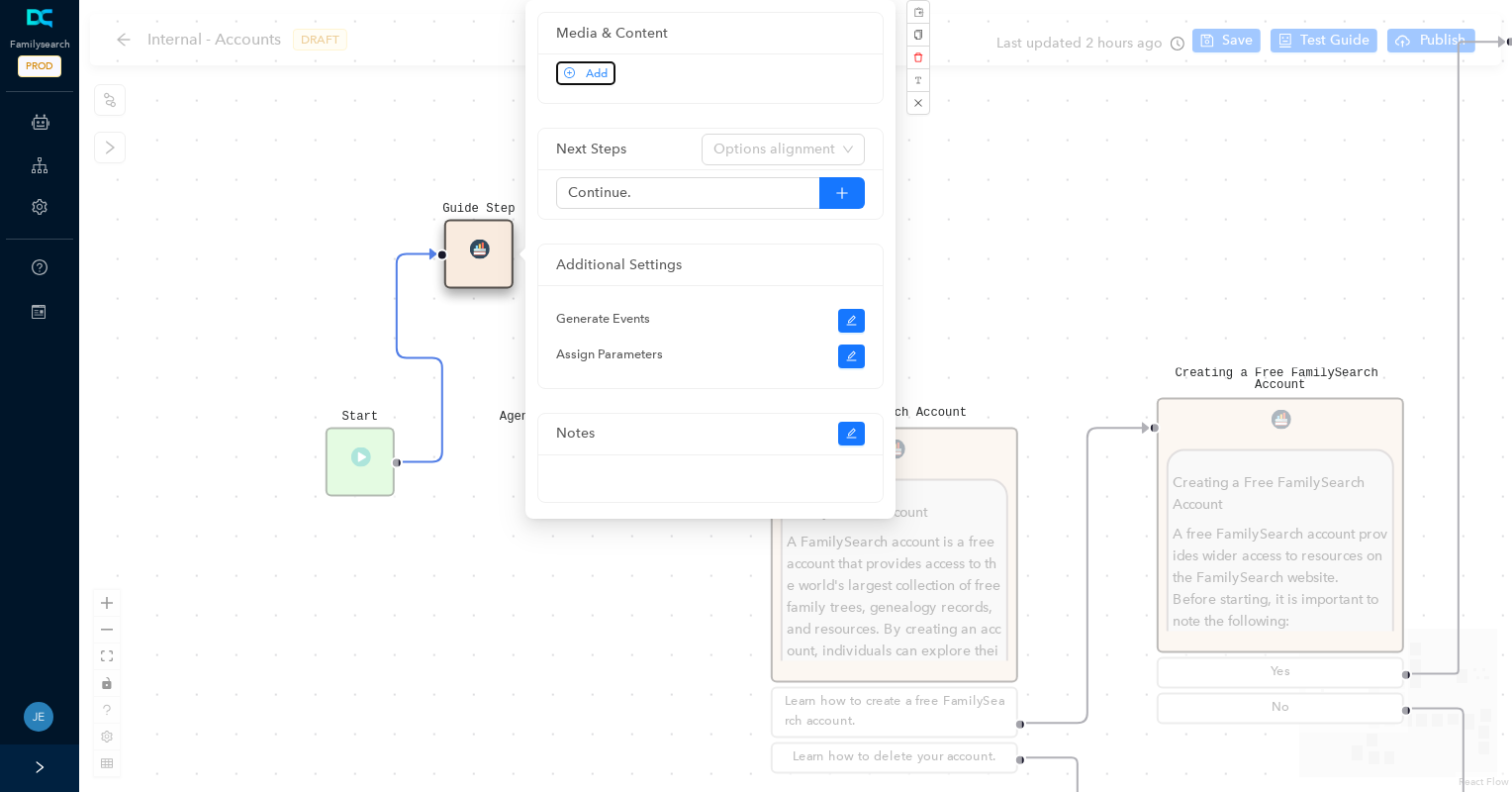 click on "Add" at bounding box center [586, 73] 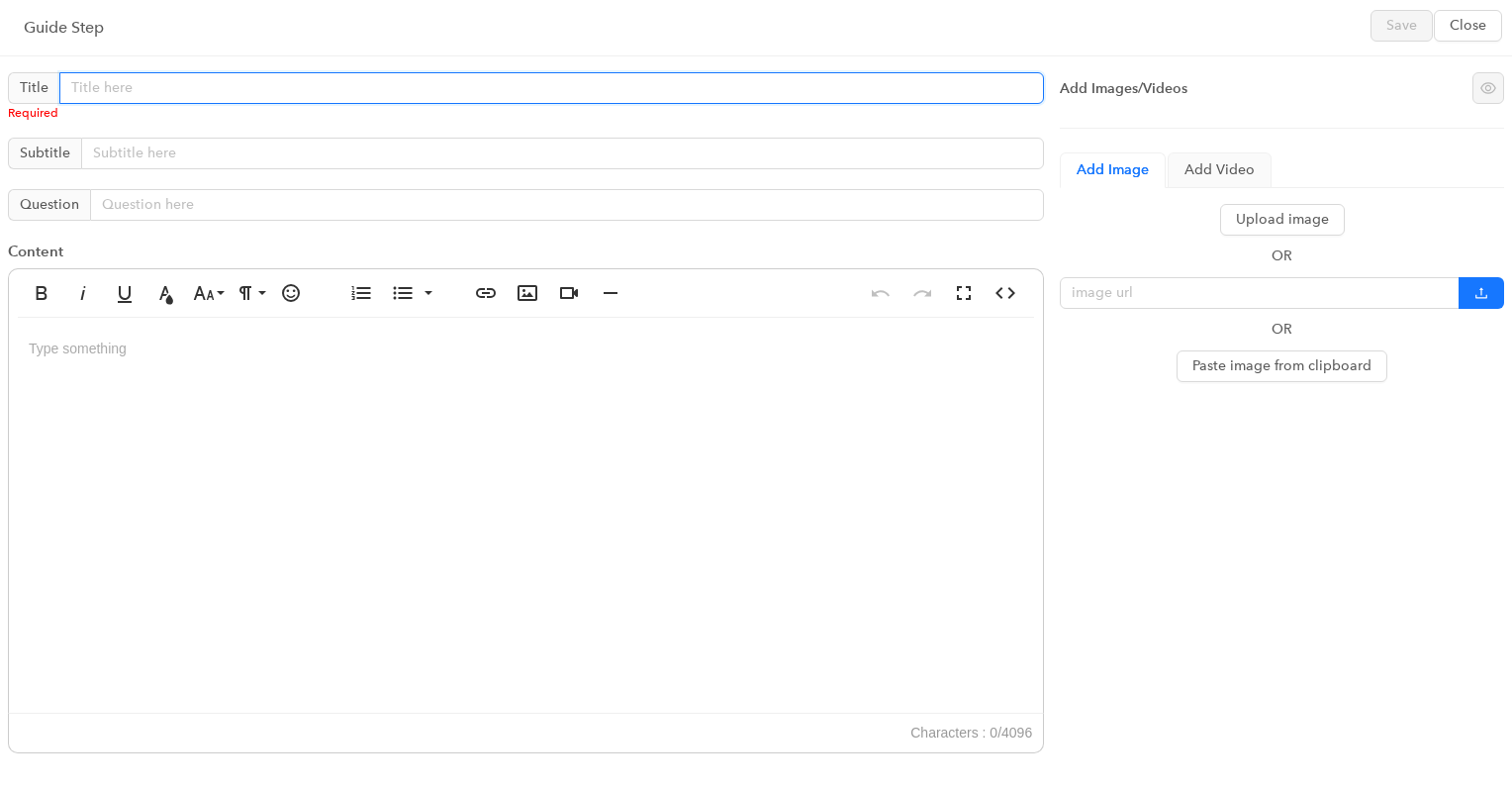 click at bounding box center (551, 88) 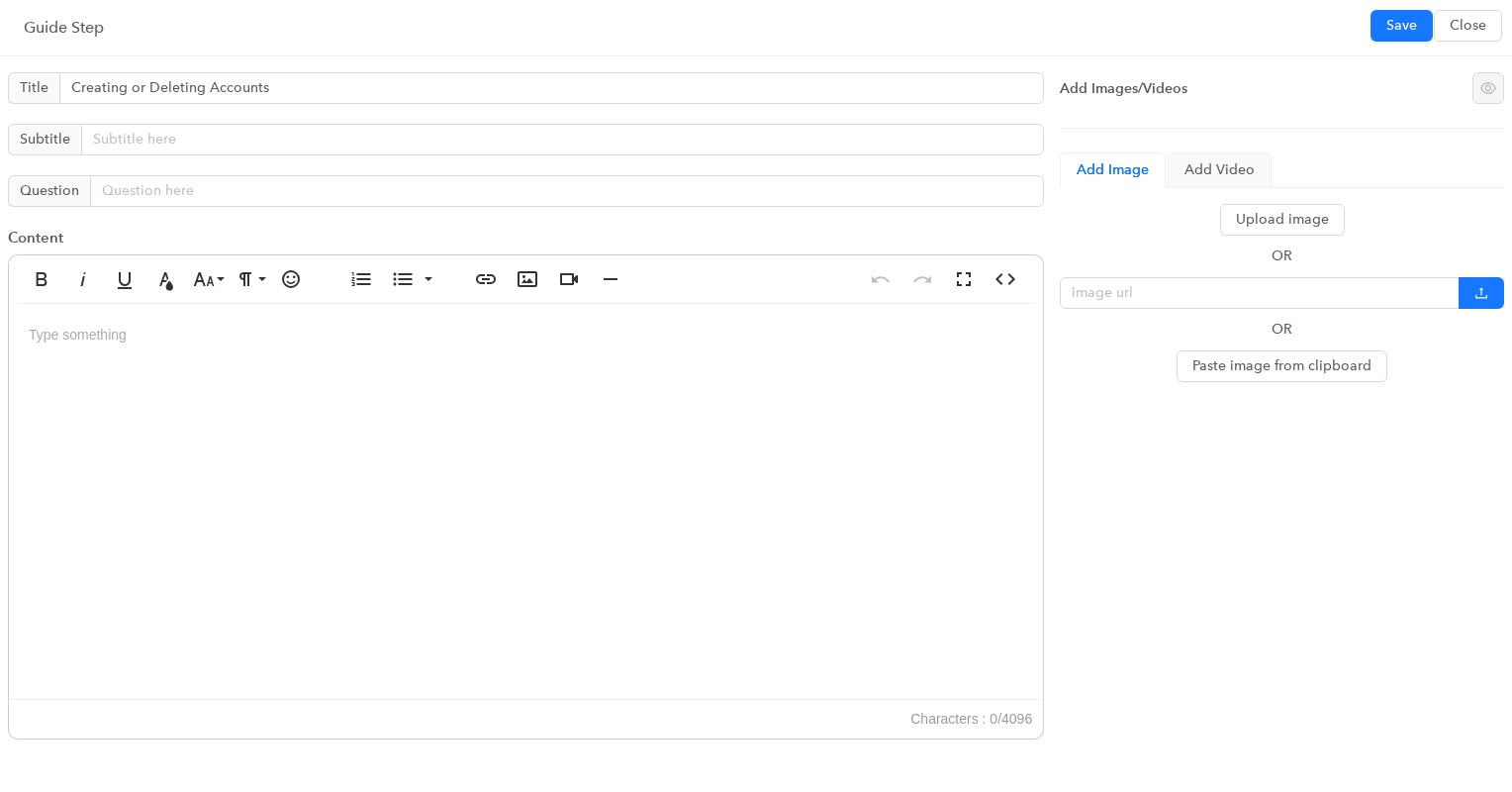 click at bounding box center (525, 502) 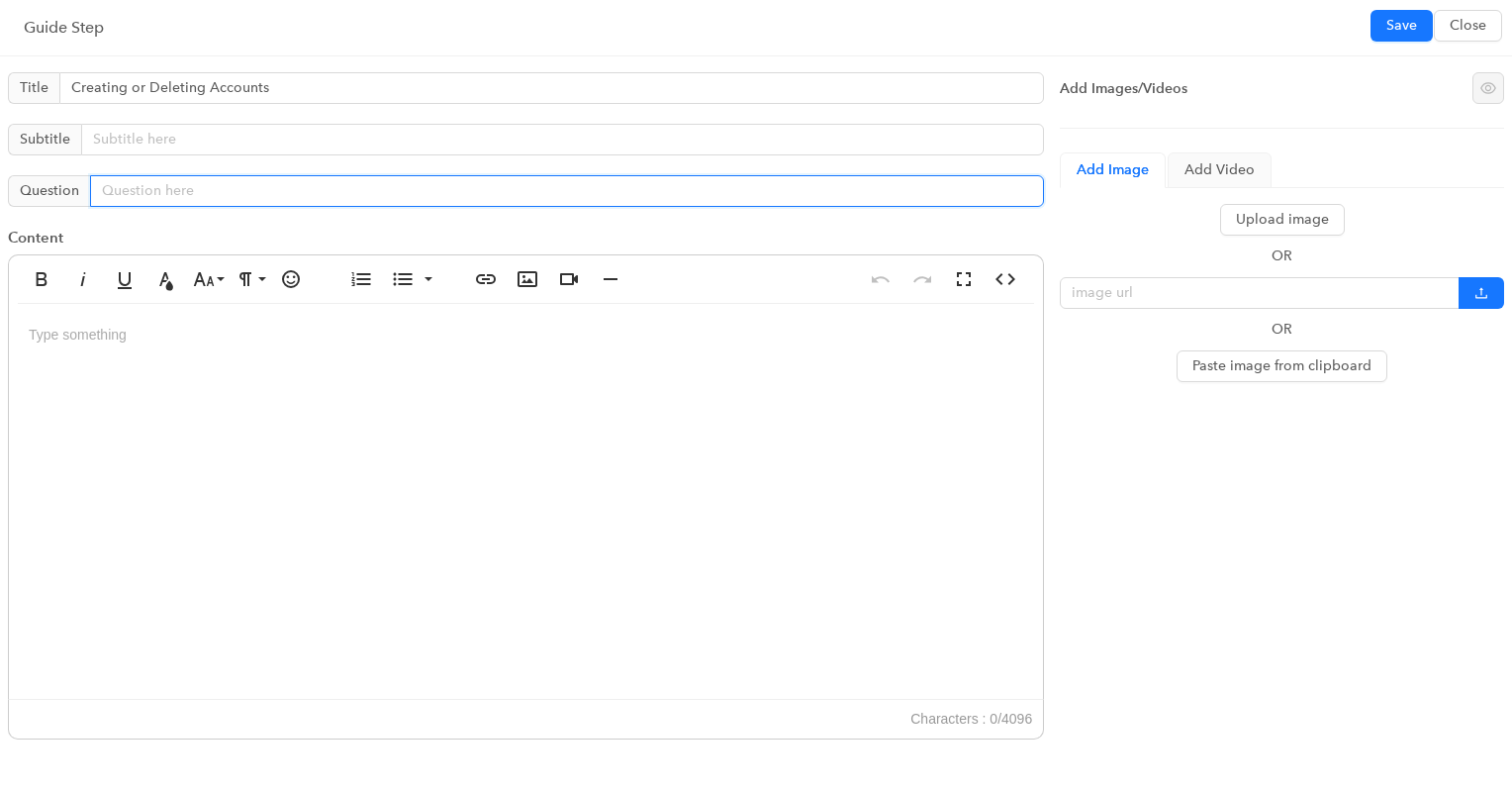click at bounding box center [567, 191] 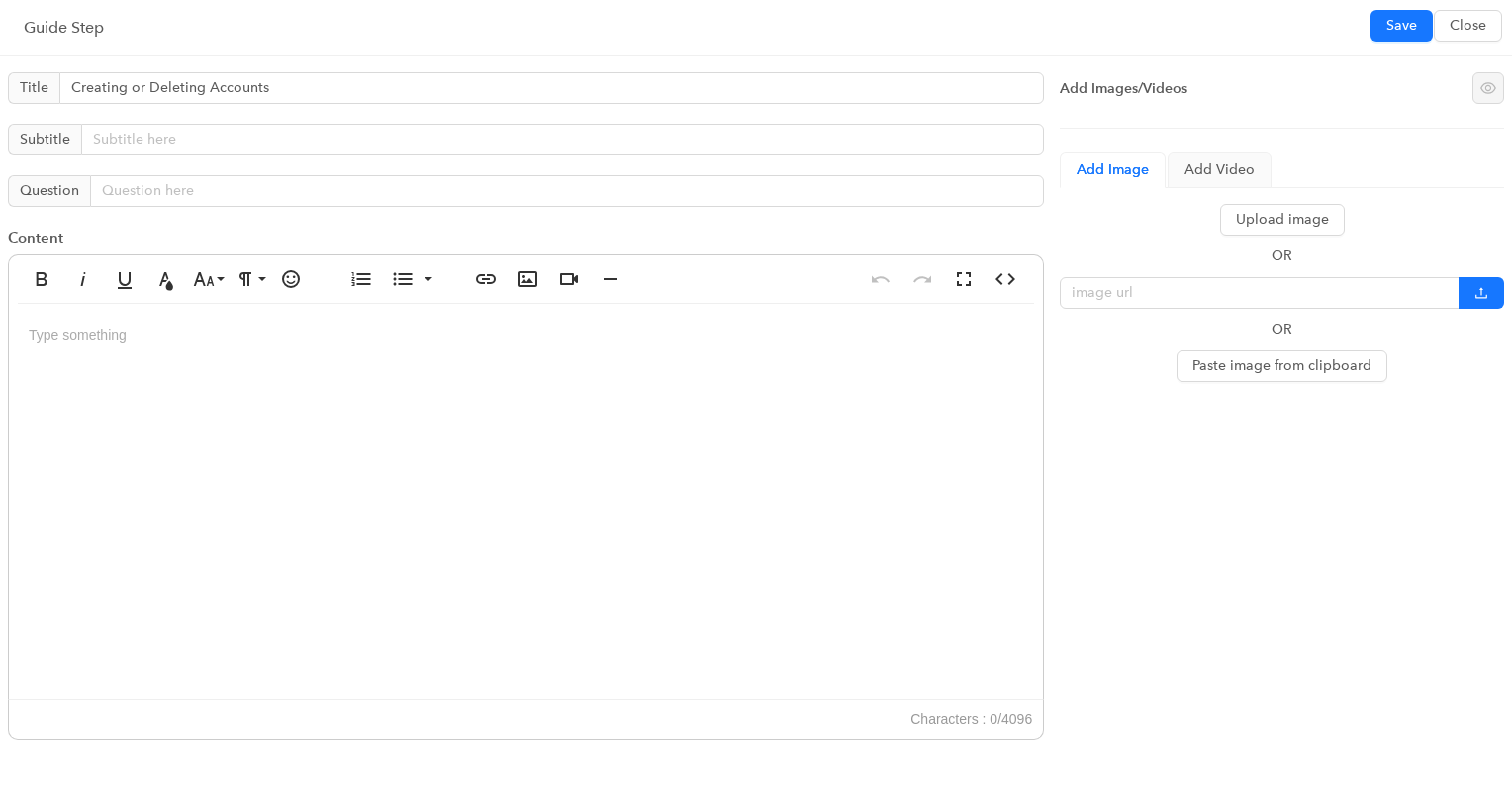 click at bounding box center [525, 502] 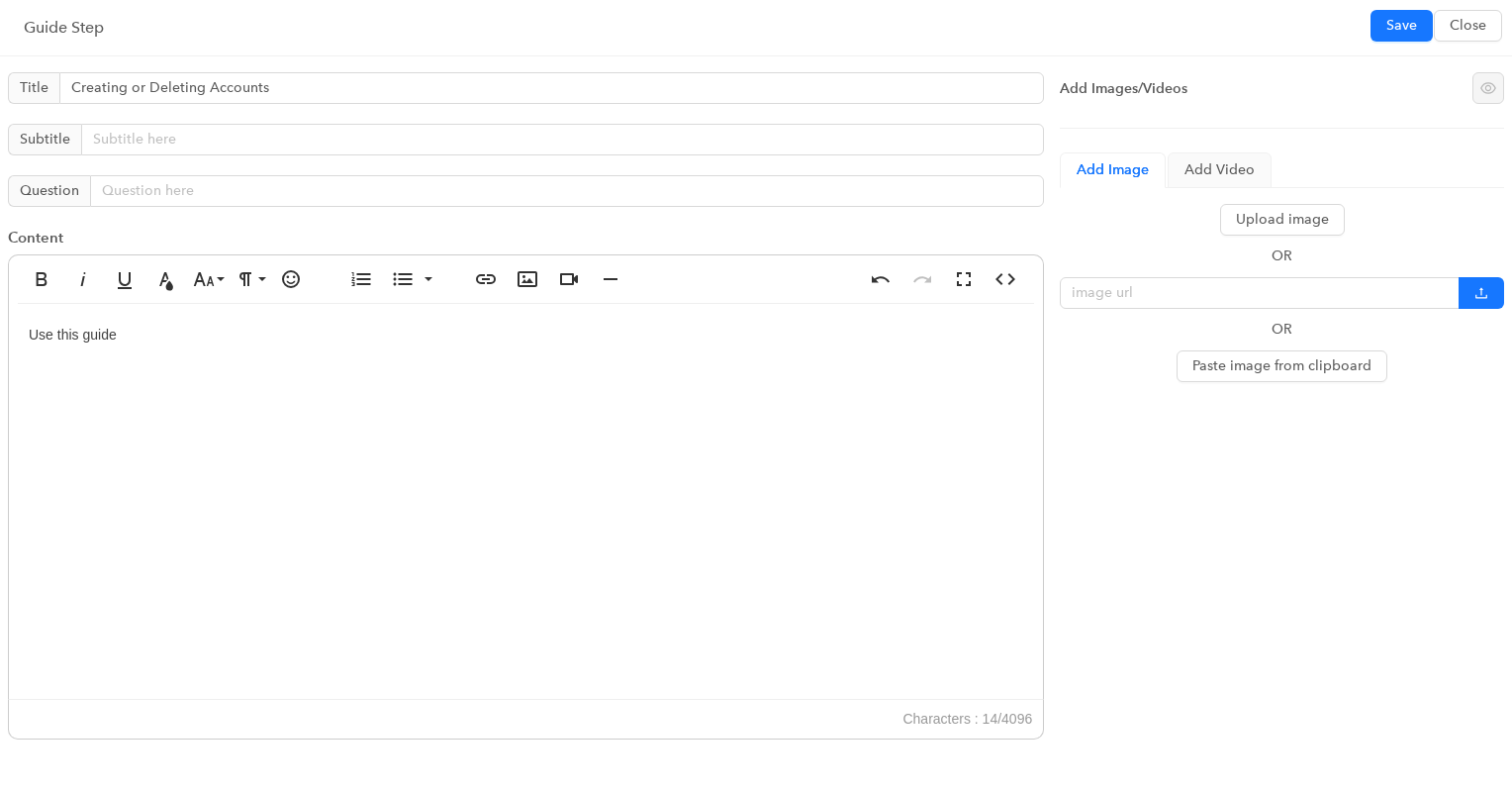 click on "Use this guide" at bounding box center (525, 502) 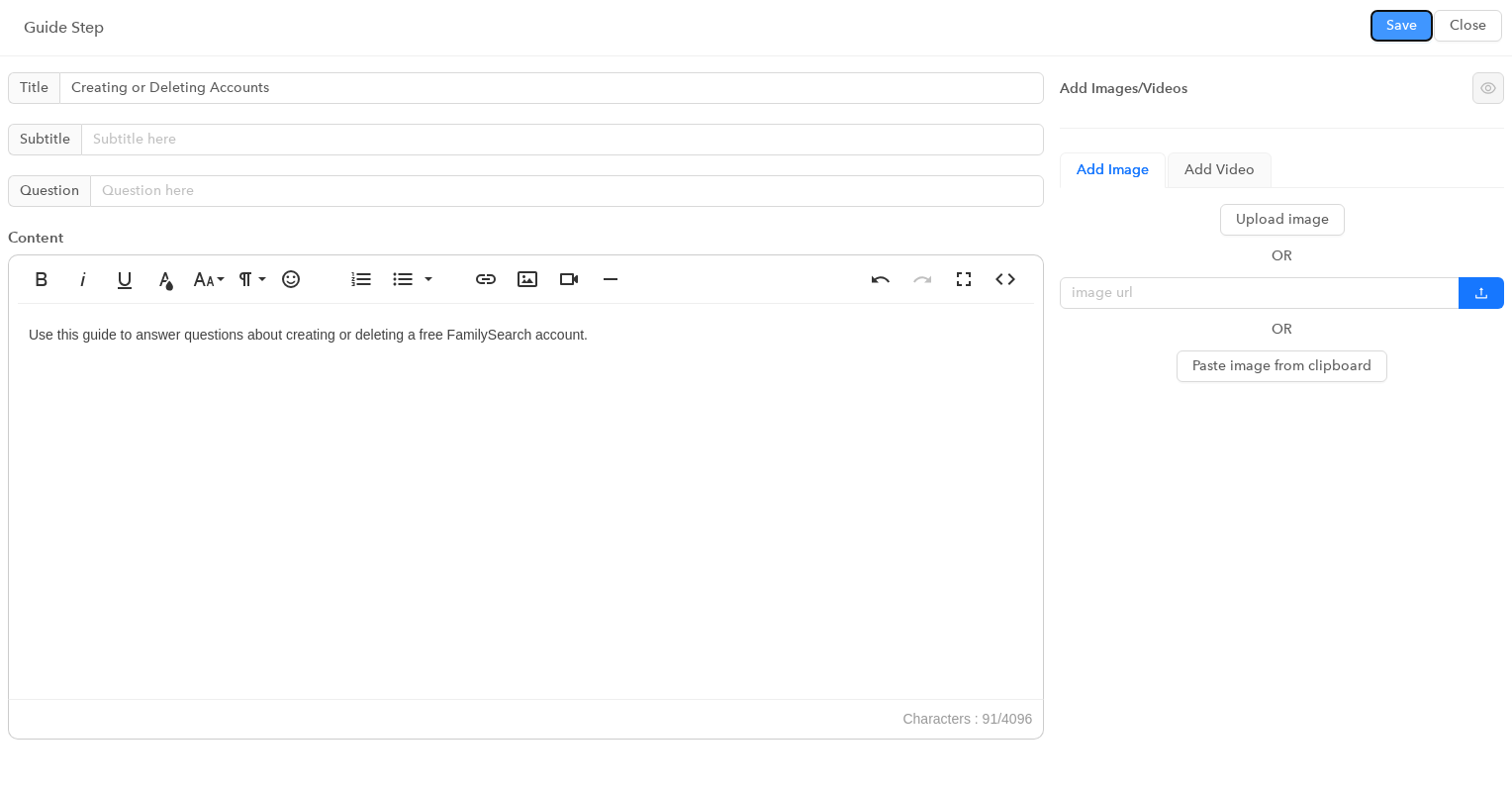 click on "Save" at bounding box center [1401, 26] 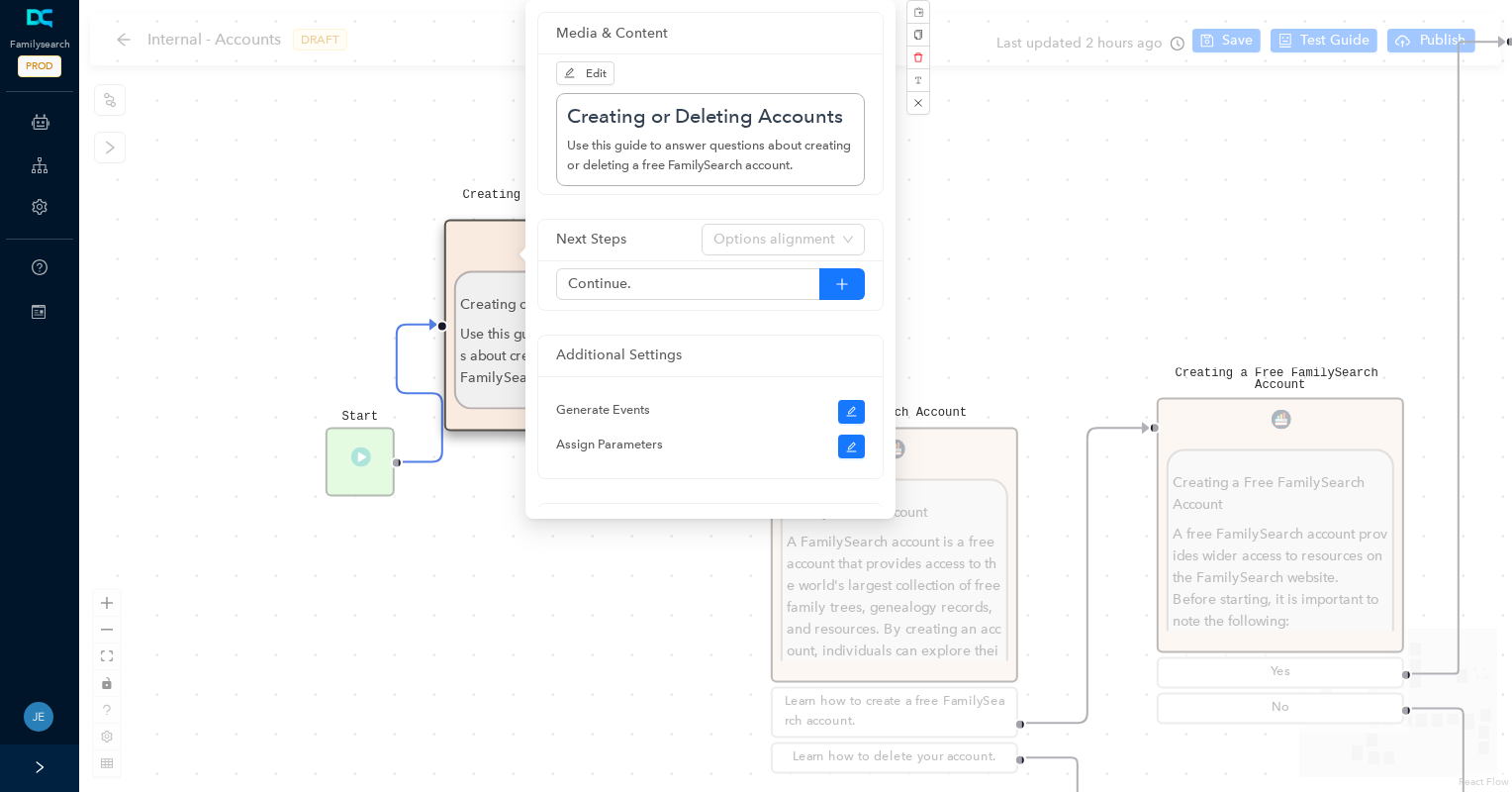 click on "Instruct the Guest to do the Following: Instruct the Guest to do the Following: Go to  [DOMAIN_NAME] , and click  Create Account . Click the Apple icon. Click  Log In . Apple will ask you to allow FamilySearch to obtain your name, profile picture, and email address. This information will be added to your FamilySearch account. Then click  Continue. The guest can select whether they would like to receive messages from FamilySearch about updates, events, and ancestors. For members of the [DEMOGRAPHIC_DATA][PERSON_NAME], if they would like to add their [DEMOGRAPHIC_DATA][PERSON_NAME] membership information, select the second option. Selecting this option will trigger text fields to drop down to add their birth date and Church record number. Click  Continue with Apple .  The guest can include a mobile number and a birth date. This information along with their email will help determine if a duplicate account has already been created. Click  Continue with Apple.  Continue.  Ask parent ." at bounding box center (796, 396) 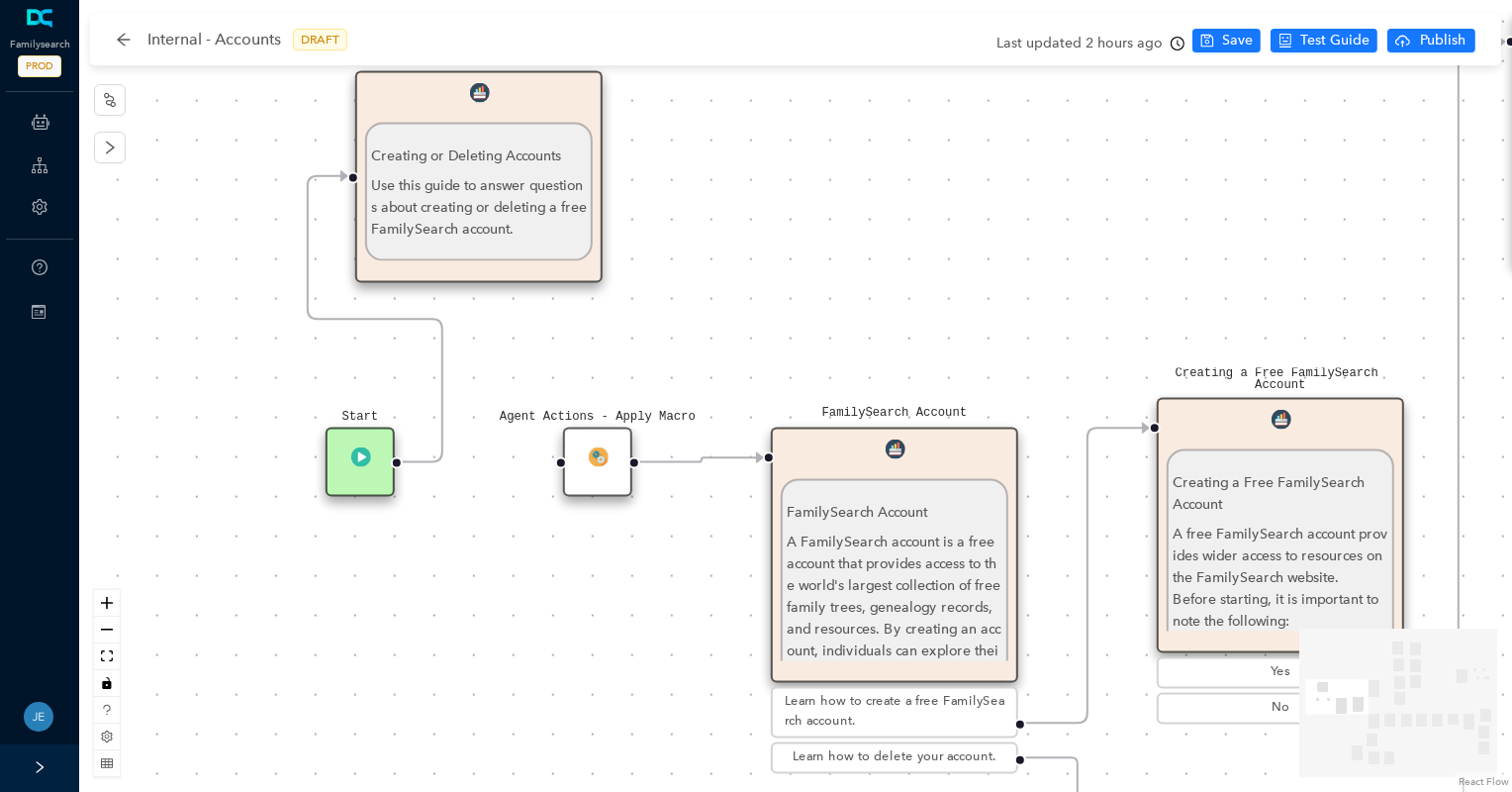 drag, startPoint x: 535, startPoint y: 360, endPoint x: 447, endPoint y: 225, distance: 161.149 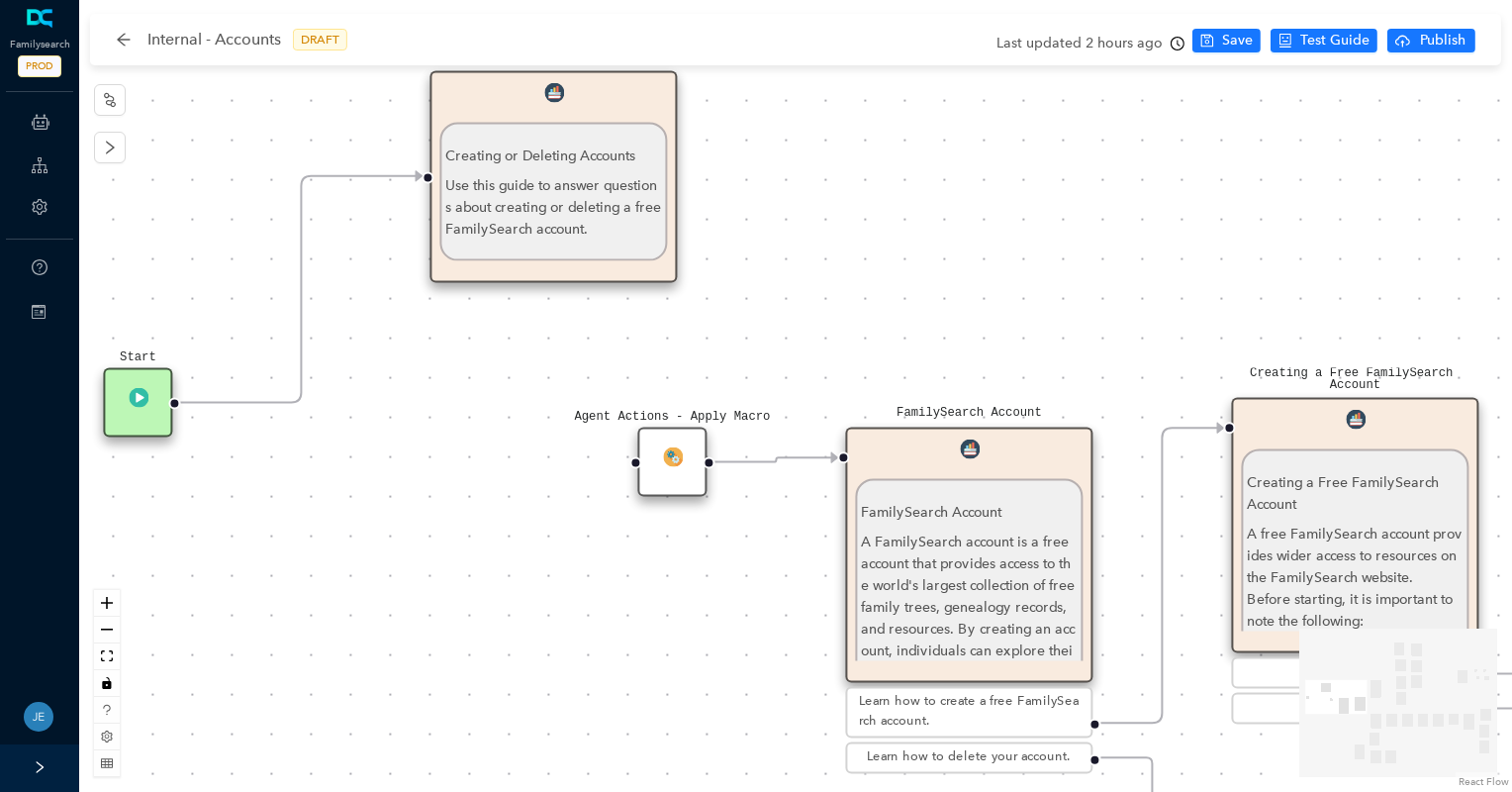 drag, startPoint x: 357, startPoint y: 458, endPoint x: 32, endPoint y: 399, distance: 330.31197 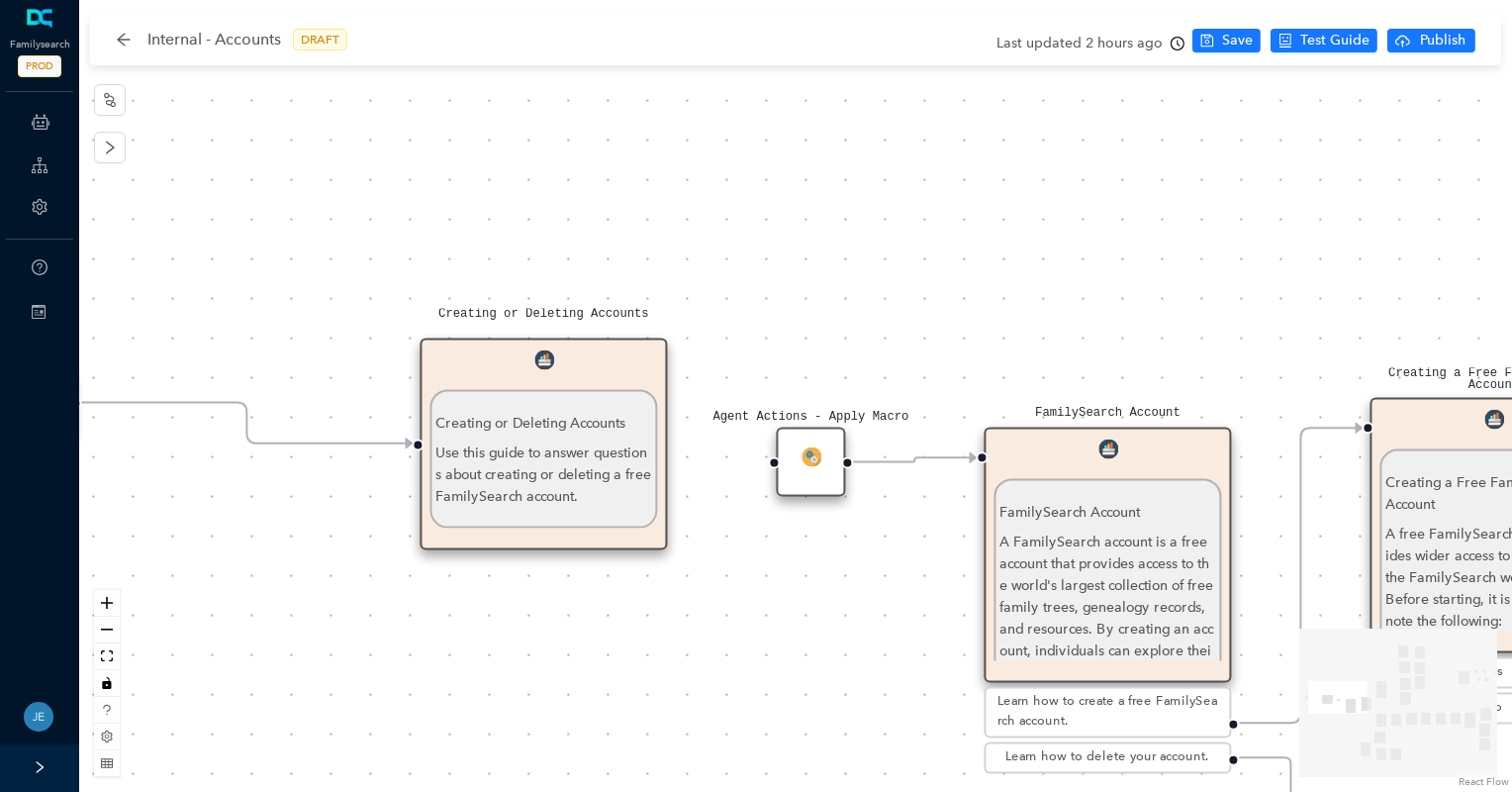 drag, startPoint x: 685, startPoint y: 204, endPoint x: 520, endPoint y: 485, distance: 325.86193 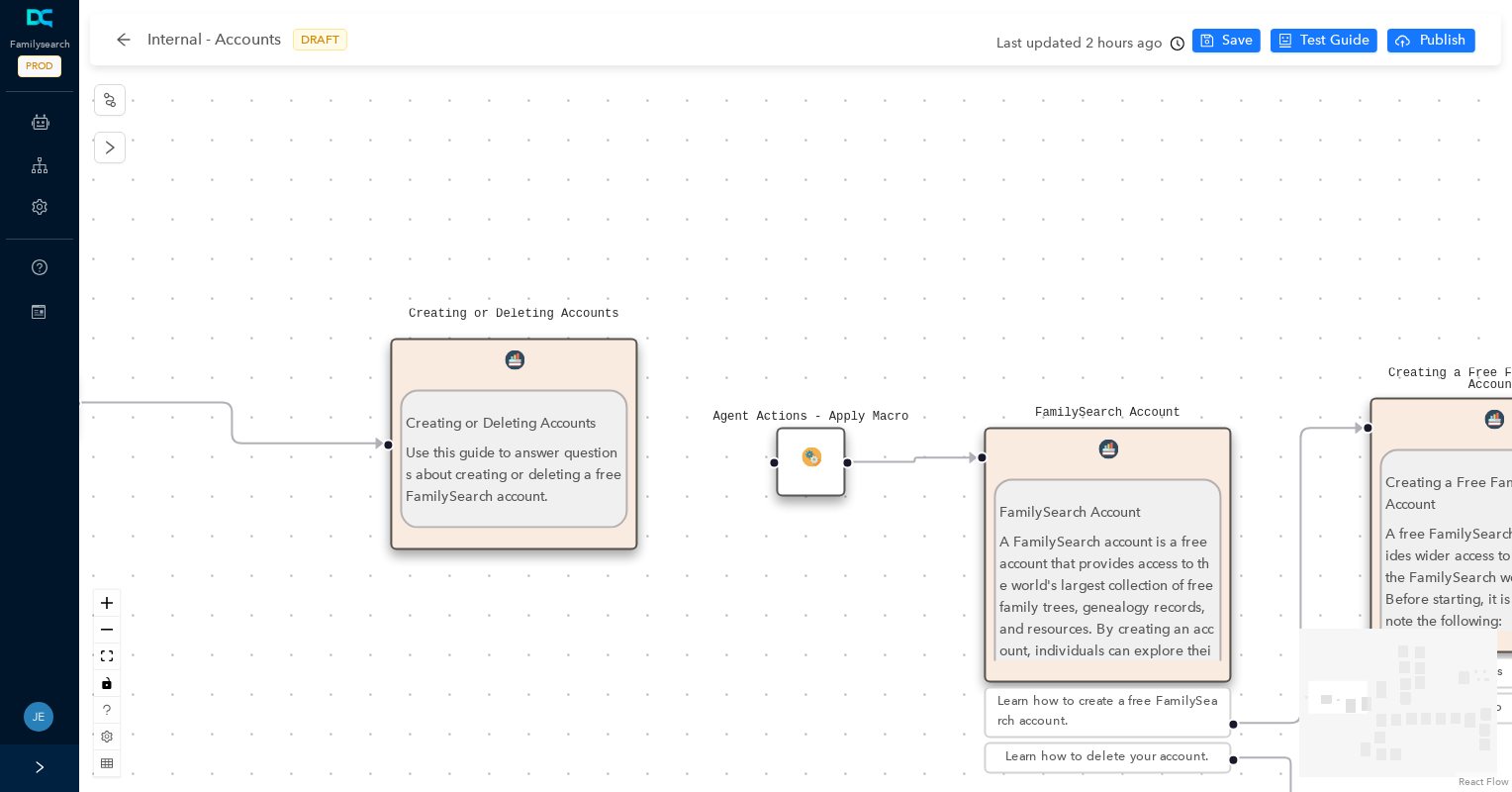 click on "Use this guide to answer questions about creating or deleting a free FamilySearch account." at bounding box center [514, 474] 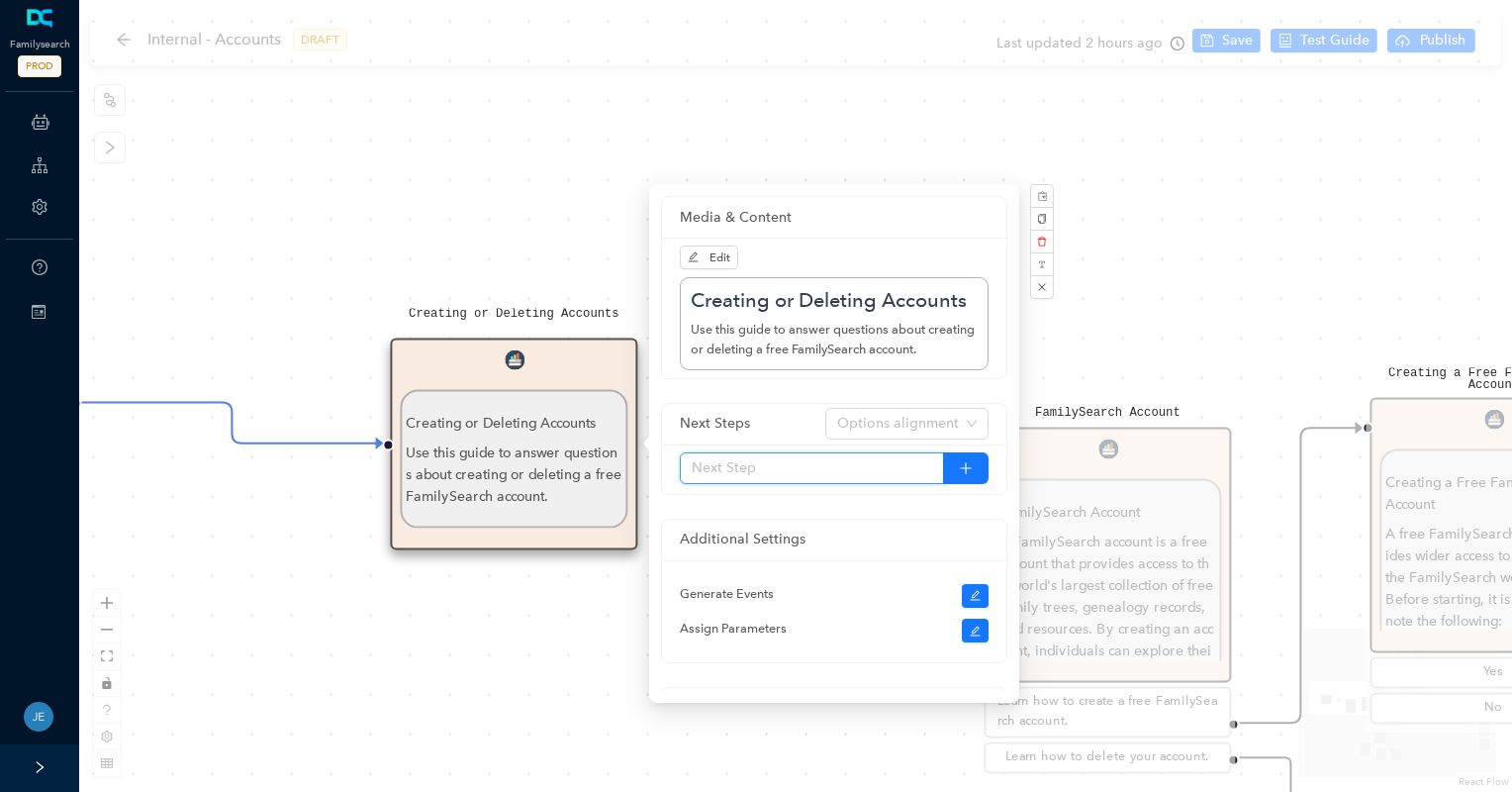 click at bounding box center (811, 468) 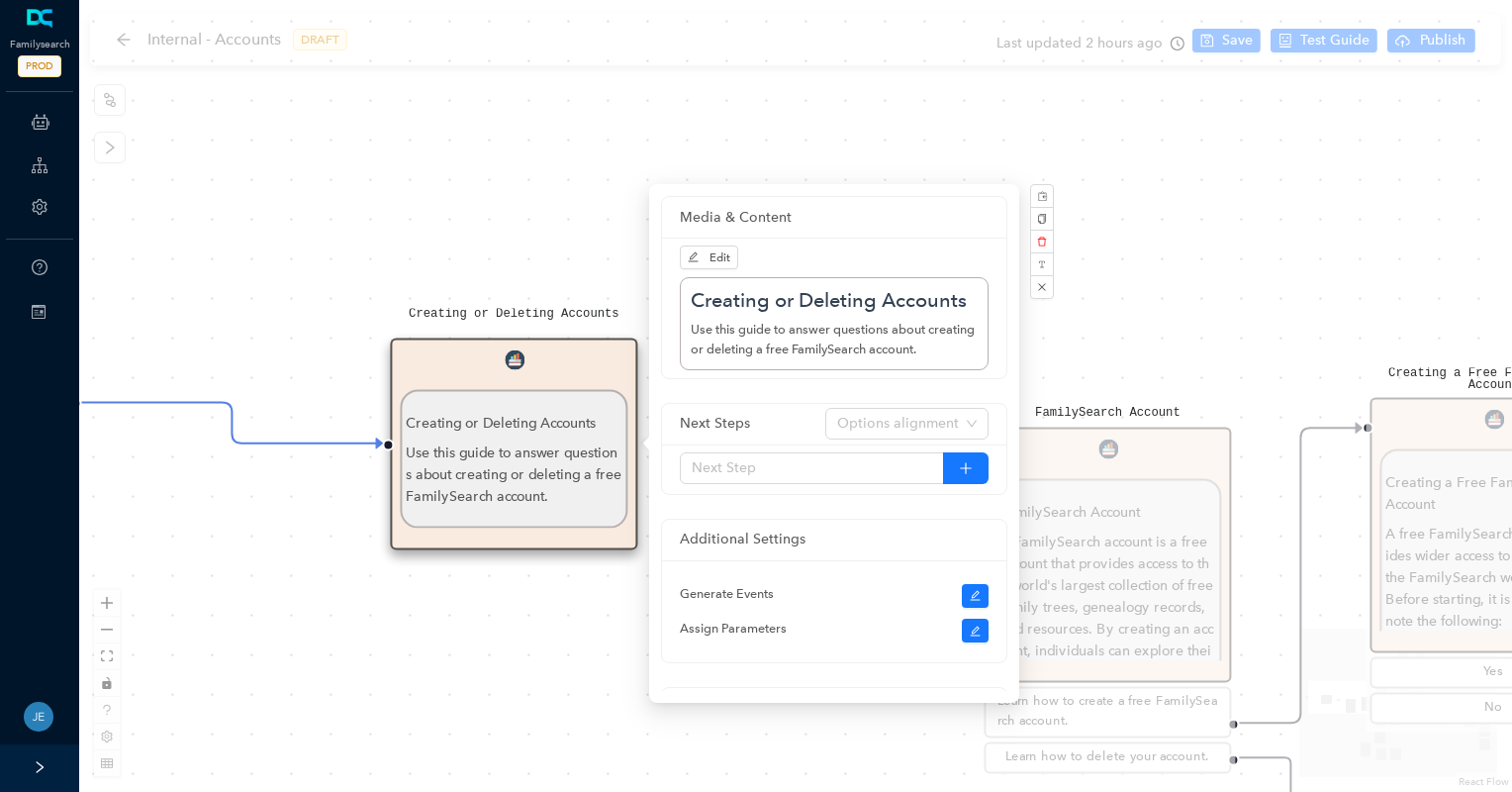 click on "Instruct the Guest to do the Following: Instruct the Guest to do the Following: Go to  [DOMAIN_NAME] , and click  Create Account . Click the Apple icon. Click  Log In . Apple will ask you to allow FamilySearch to obtain your name, profile picture, and email address. This information will be added to your FamilySearch account. Then click  Continue. The guest can select whether they would like to receive messages from FamilySearch about updates, events, and ancestors. For members of the [DEMOGRAPHIC_DATA][PERSON_NAME], if they would like to add their [DEMOGRAPHIC_DATA][PERSON_NAME] membership information, select the second option. Selecting this option will trigger text fields to drop down to add their birth date and Church record number. Click  Continue with Apple .  The guest can include a mobile number and a birth date. This information along with their email will help determine if a duplicate account has already been created. Click  Continue with Apple.  Continue.  Ask parent ." at bounding box center [796, 396] 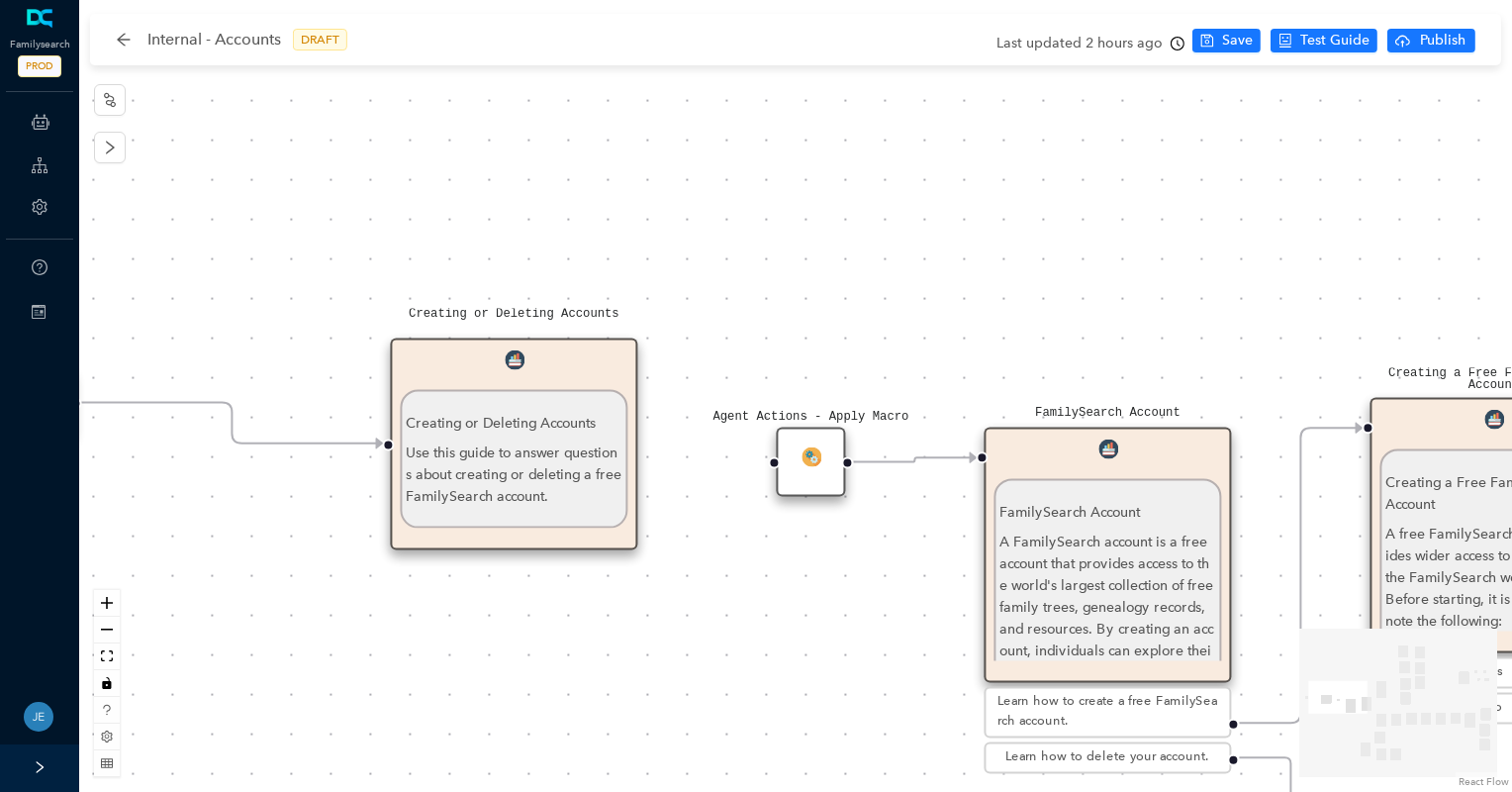click on "Use this guide to answer questions about creating or deleting a free FamilySearch account." at bounding box center (514, 474) 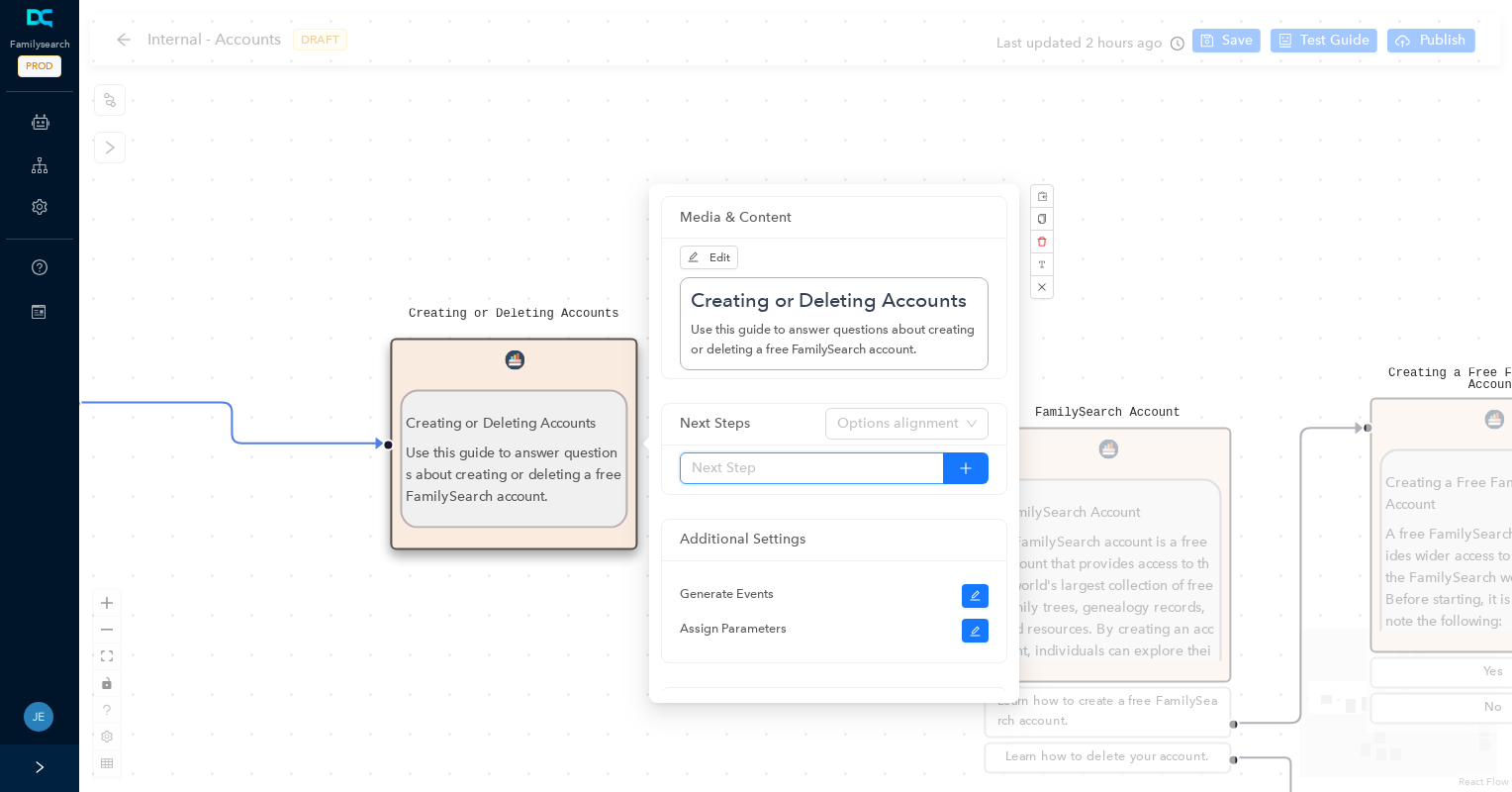click at bounding box center (811, 468) 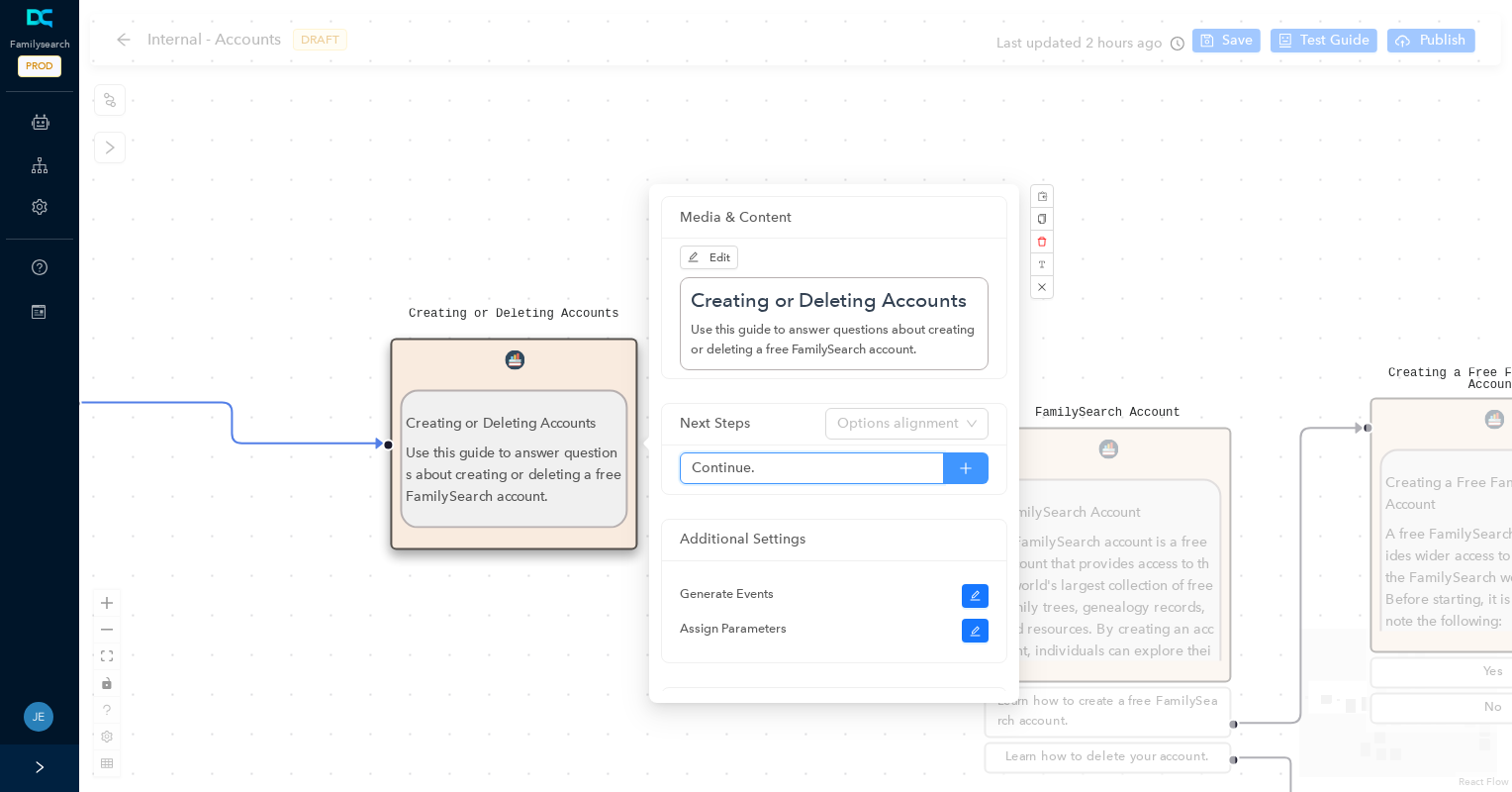 click at bounding box center [966, 468] 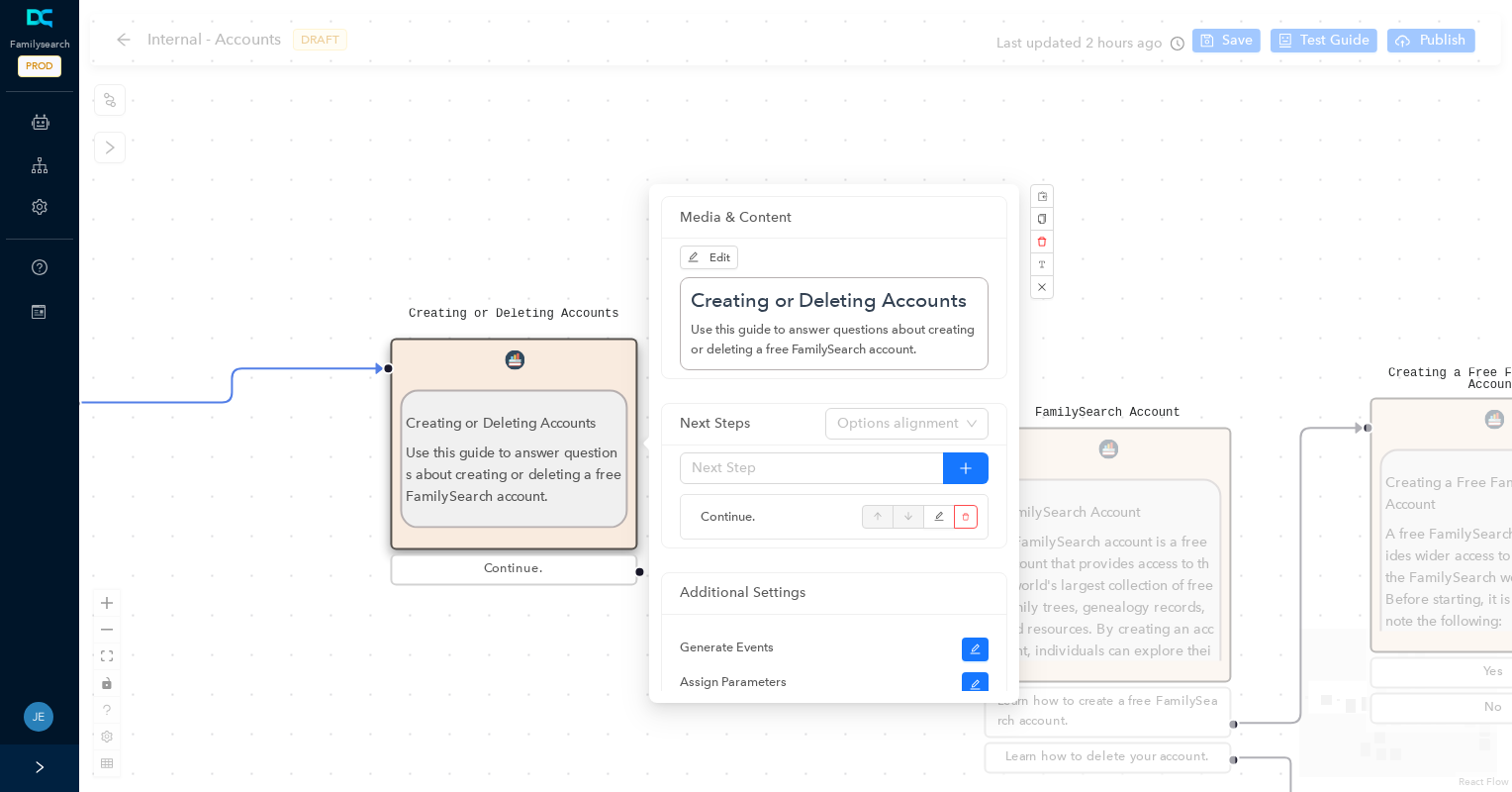 click on "Instruct the Guest to do the Following: Instruct the Guest to do the Following: Go to  [DOMAIN_NAME] , and click  Create Account . Click the Apple icon. Click  Log In . Apple will ask you to allow FamilySearch to obtain your name, profile picture, and email address. This information will be added to your FamilySearch account. Then click  Continue. The guest can select whether they would like to receive messages from FamilySearch about updates, events, and ancestors. For members of the [DEMOGRAPHIC_DATA][PERSON_NAME], if they would like to add their [DEMOGRAPHIC_DATA][PERSON_NAME] membership information, select the second option. Selecting this option will trigger text fields to drop down to add their birth date and Church record number. Click  Continue with Apple .  The guest can include a mobile number and a birth date. This information along with their email will help determine if a duplicate account has already been created. Click  Continue with Apple.  Continue.  Ask parent ." at bounding box center [796, 396] 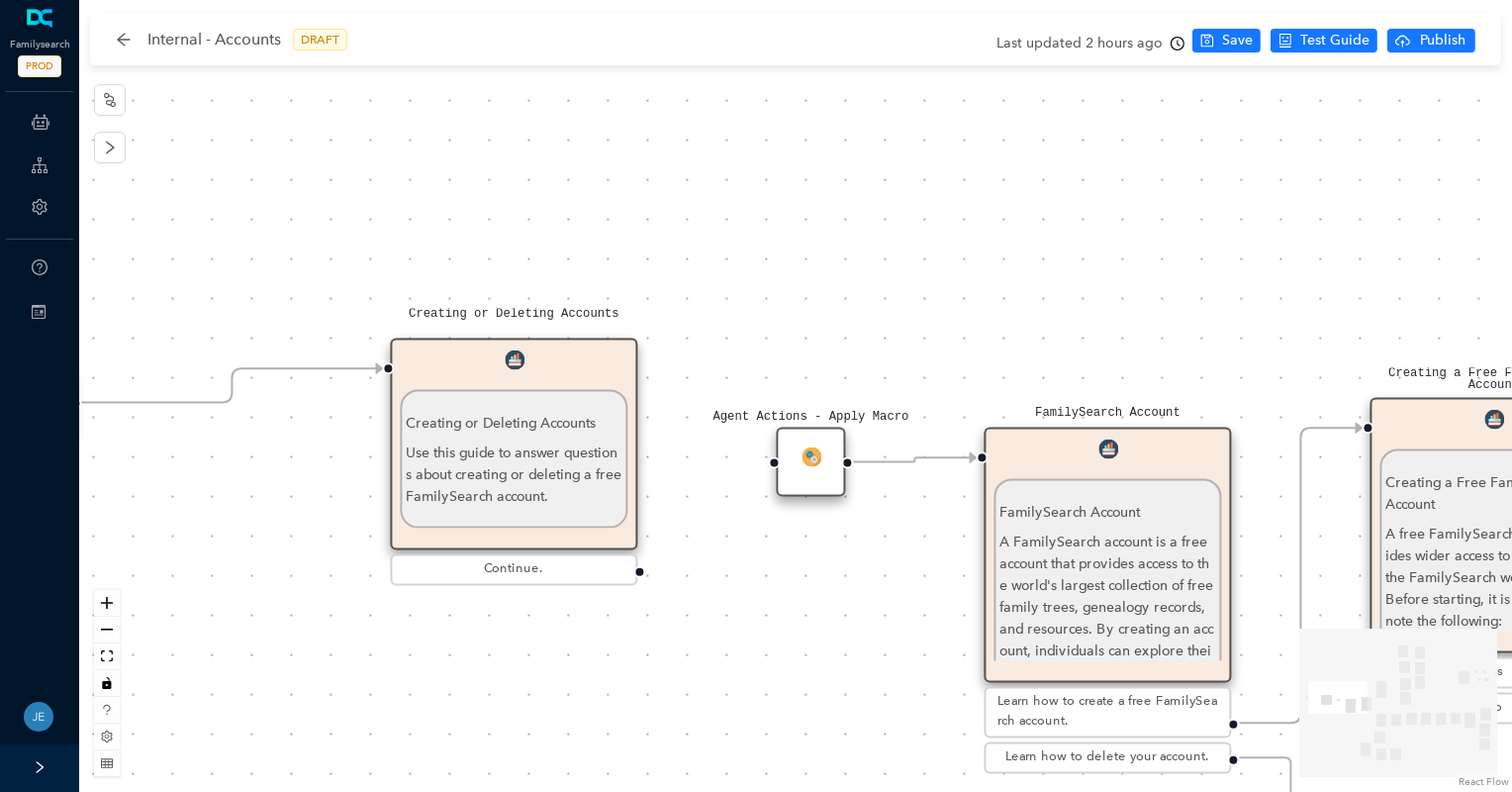 click on "Instruct the Guest to do the Following: Instruct the Guest to do the Following: Go to  [DOMAIN_NAME] , and click  Create Account . Click the Apple icon. Click  Log In . Apple will ask you to allow FamilySearch to obtain your name, profile picture, and email address. This information will be added to your FamilySearch account. Then click  Continue. The guest can select whether they would like to receive messages from FamilySearch about updates, events, and ancestors. For members of the [DEMOGRAPHIC_DATA][PERSON_NAME], if they would like to add their [DEMOGRAPHIC_DATA][PERSON_NAME] membership information, select the second option. Selecting this option will trigger text fields to drop down to add their birth date and Church record number. Click  Continue with Apple .  The guest can include a mobile number and a birth date. This information along with their email will help determine if a duplicate account has already been created. Click  Continue with Apple.  Continue.  Ask parent ." at bounding box center (796, 396) 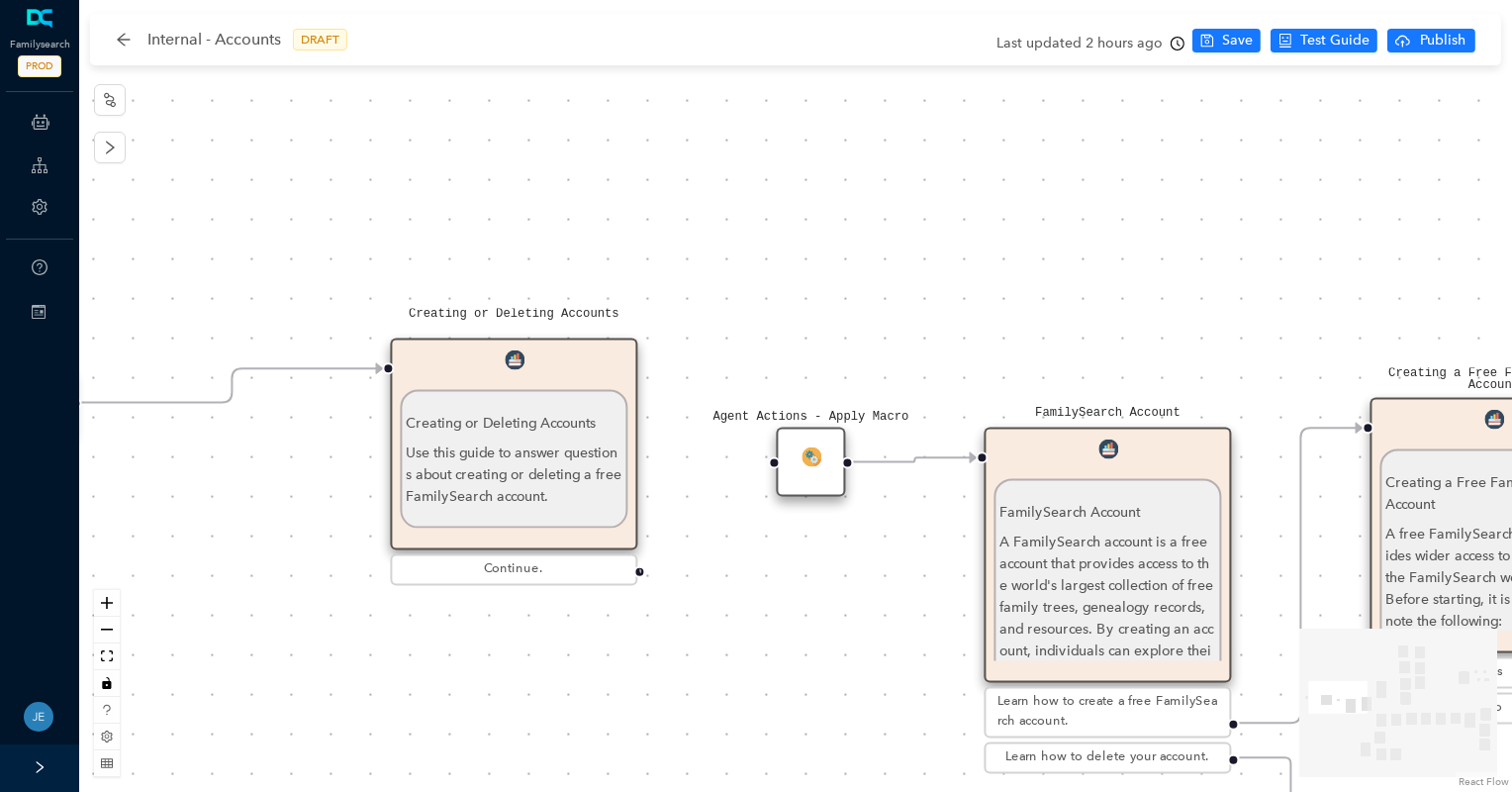 click at bounding box center (639, 572) 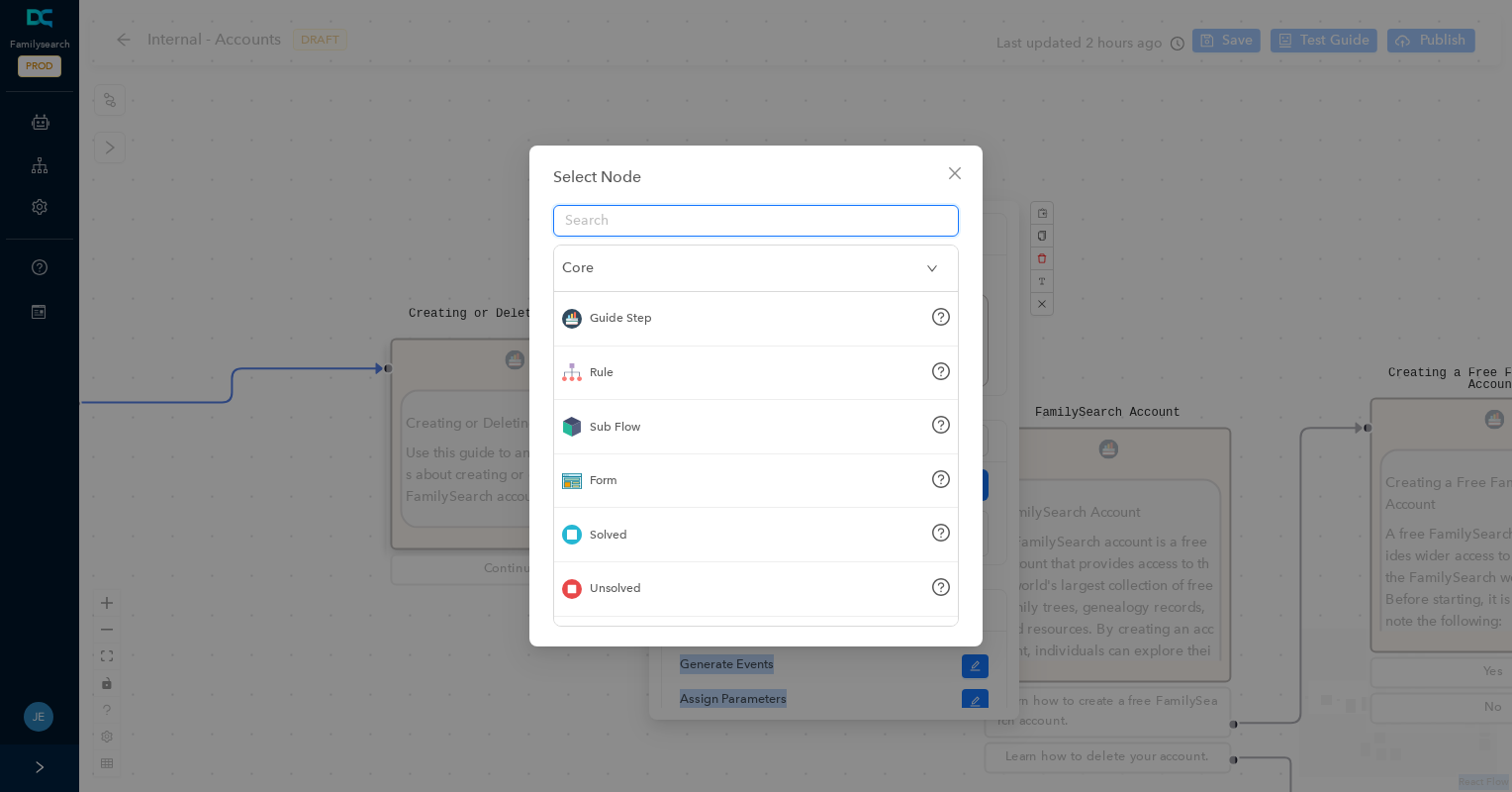 click on "Familysearch PROD ChatBots & Ticket Automations Guide Account Help Switch Sites Profile New Builder Experience Try it out. [EMAIL_ADDRESS][DOMAIN_NAME] Logout Internal - Accounts DRAFT Last updated 2 hours ago  Save  Test Guide  Publish  Builder Instruct the Guest to do the Following: Instruct the Guest to do the Following: Go to  [DOMAIN_NAME] , and click  Create Account . Click the Apple icon. Click  Log In . Apple will ask you to allow FamilySearch to obtain your name, profile picture, and email address. This information will be added to your FamilySearch account. Then click  Continue. The guest can select whether they would like to receive messages from FamilySearch about updates, events, and ancestors. Click  Continue with Apple .  The guest can include a mobile number and a birth date. This information along with their email will help determine if a duplicate account has already been created. Click  Continue with Apple.  Continue. To provide parental consent by email, follow these steps." at bounding box center [756, 396] 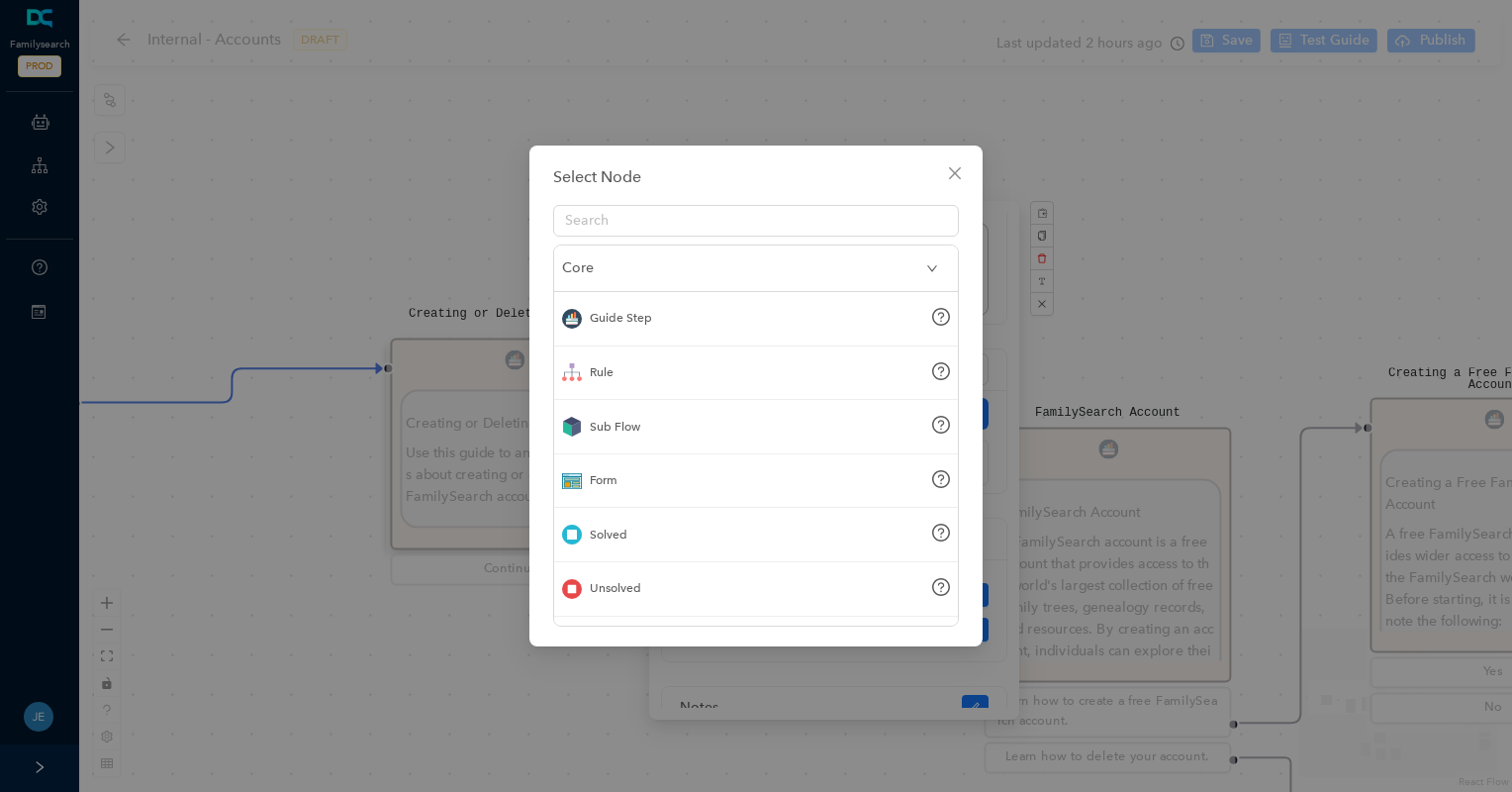 click on "Select Node Core Guide Step Rule Sub Flow Form Solved Unsolved End Advanced Add Ons" at bounding box center [756, 396] 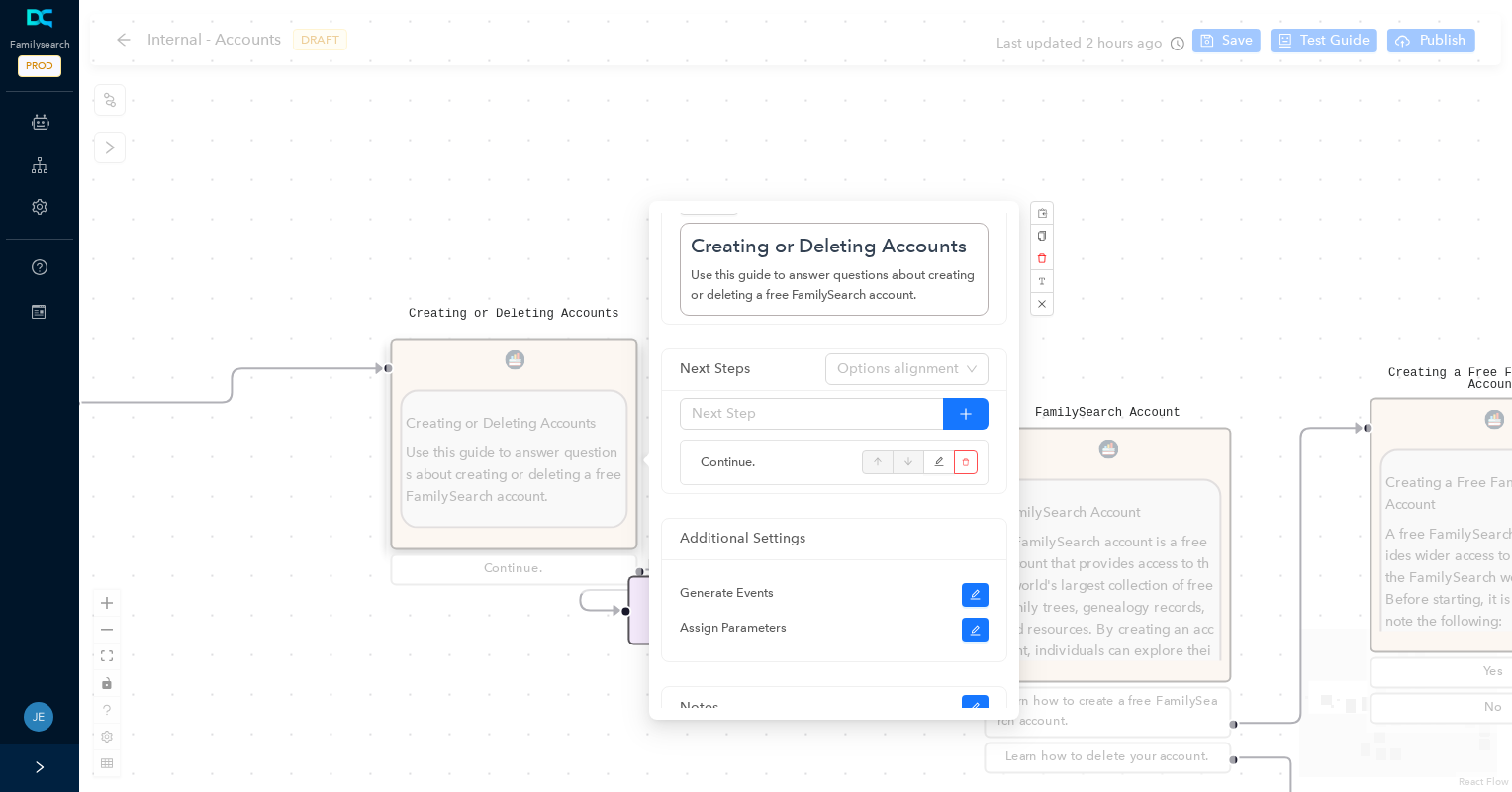 click on "Select Node Core Guide Step Rule Sub Flow Form Solved Unsolved End Advanced Add Ons" at bounding box center (756, 396) 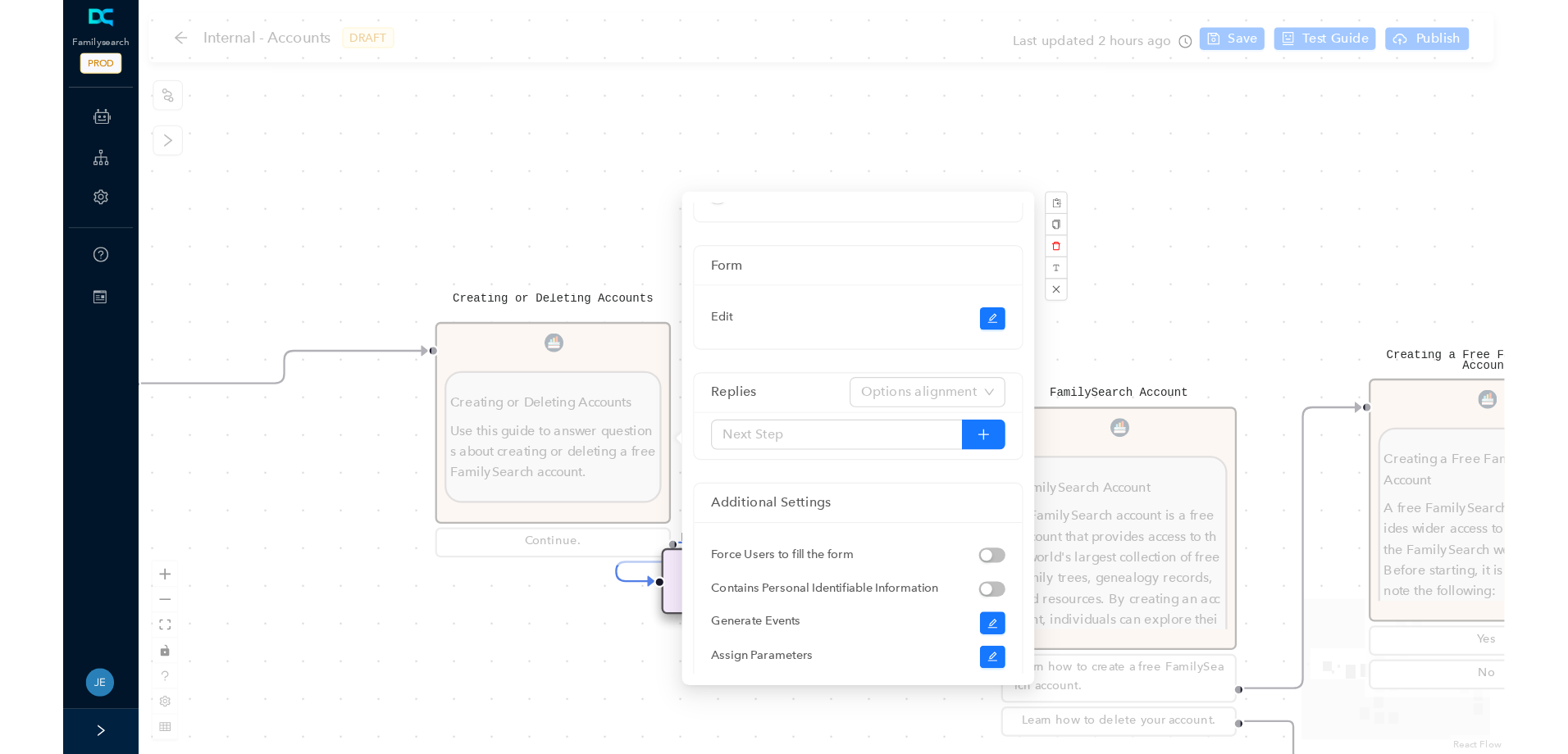 scroll, scrollTop: 110, scrollLeft: 0, axis: vertical 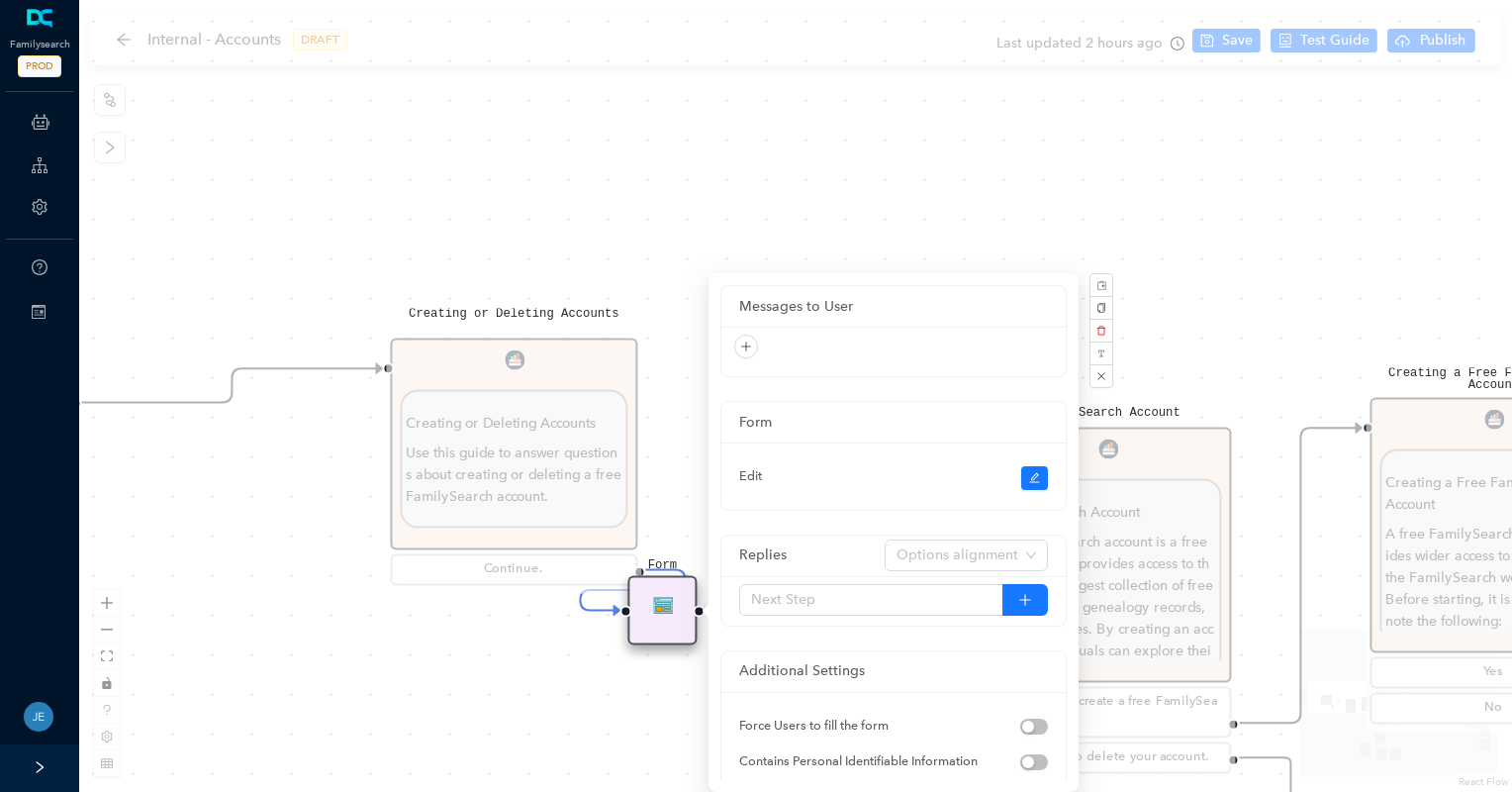 click on "Instruct the Guest to do the Following: Instruct the Guest to do the Following: Go to  [DOMAIN_NAME] , and click  Create Account . Click the Apple icon. Click  Log In . Apple will ask you to allow FamilySearch to obtain your name, profile picture, and email address. This information will be added to your FamilySearch account. Then click  Continue. The guest can select whether they would like to receive messages from FamilySearch about updates, events, and ancestors. For members of the [DEMOGRAPHIC_DATA][PERSON_NAME], if they would like to add their [DEMOGRAPHIC_DATA][PERSON_NAME] membership information, select the second option. Selecting this option will trigger text fields to drop down to add their birth date and Church record number. Click  Continue with Apple .  The guest can include a mobile number and a birth date. This information along with their email will help determine if a duplicate account has already been created. Click  Continue with Apple.  Continue.  Ask parent ." at bounding box center [796, 396] 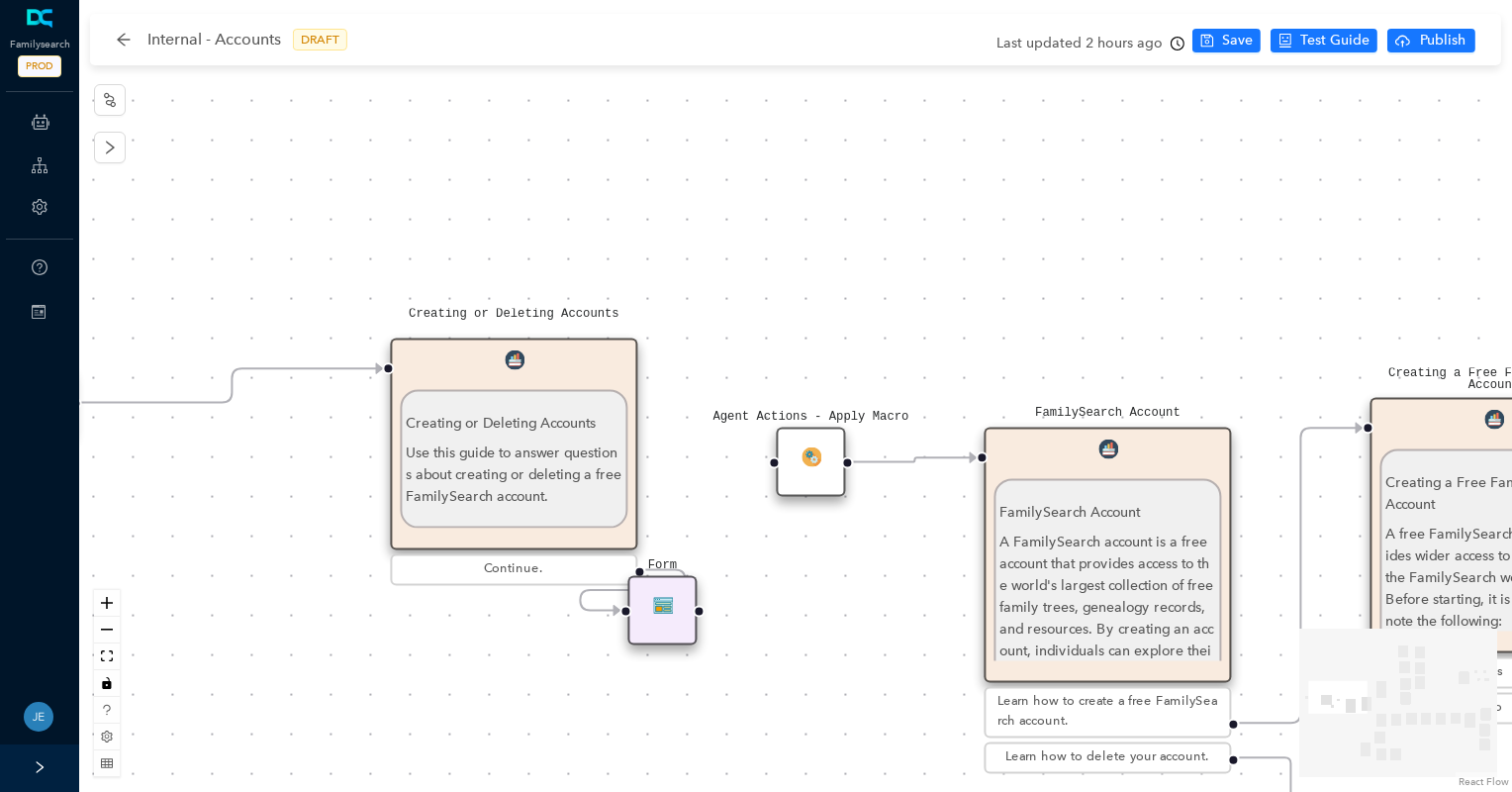click on "Form" at bounding box center [662, 611] 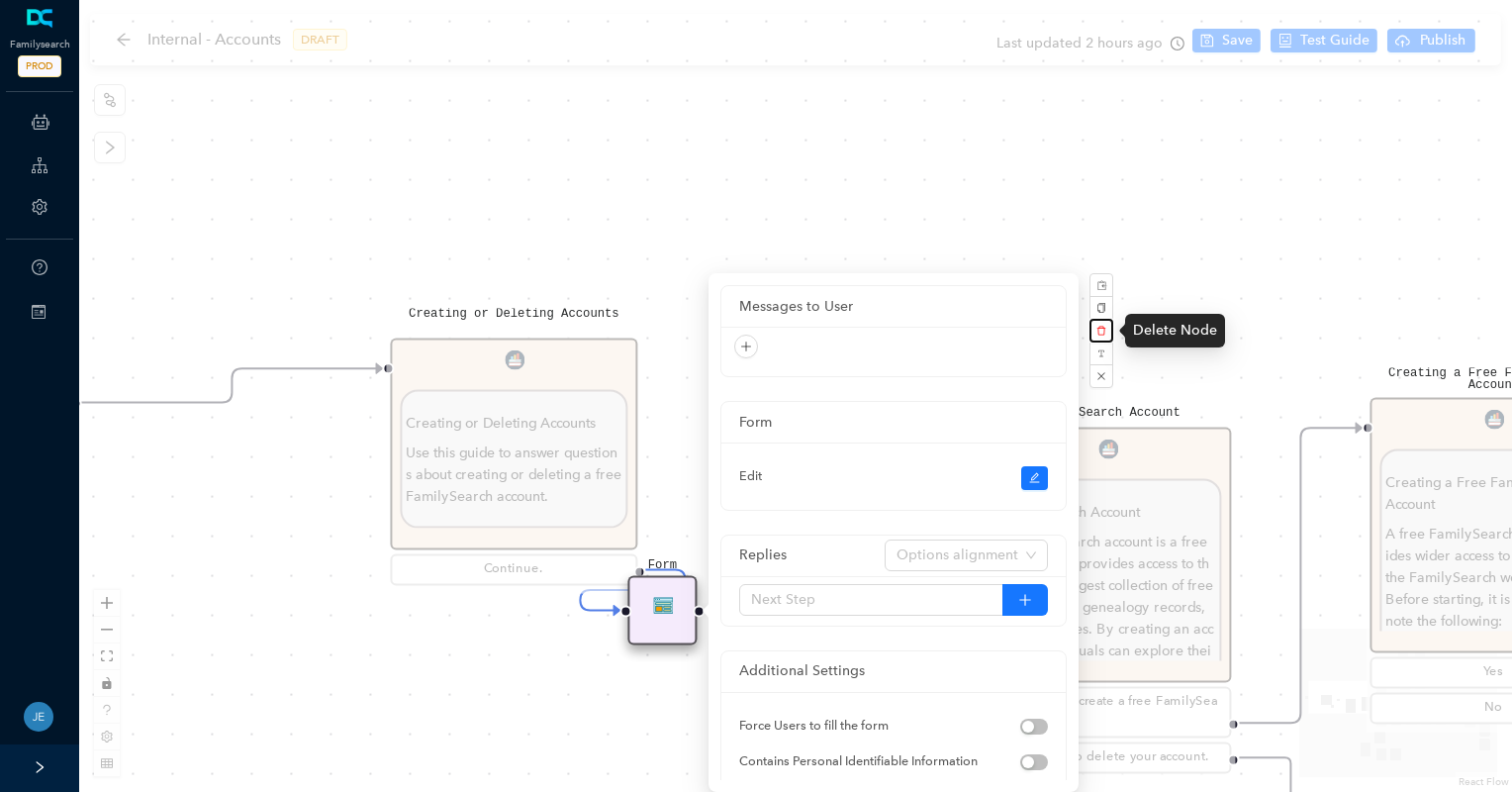 click 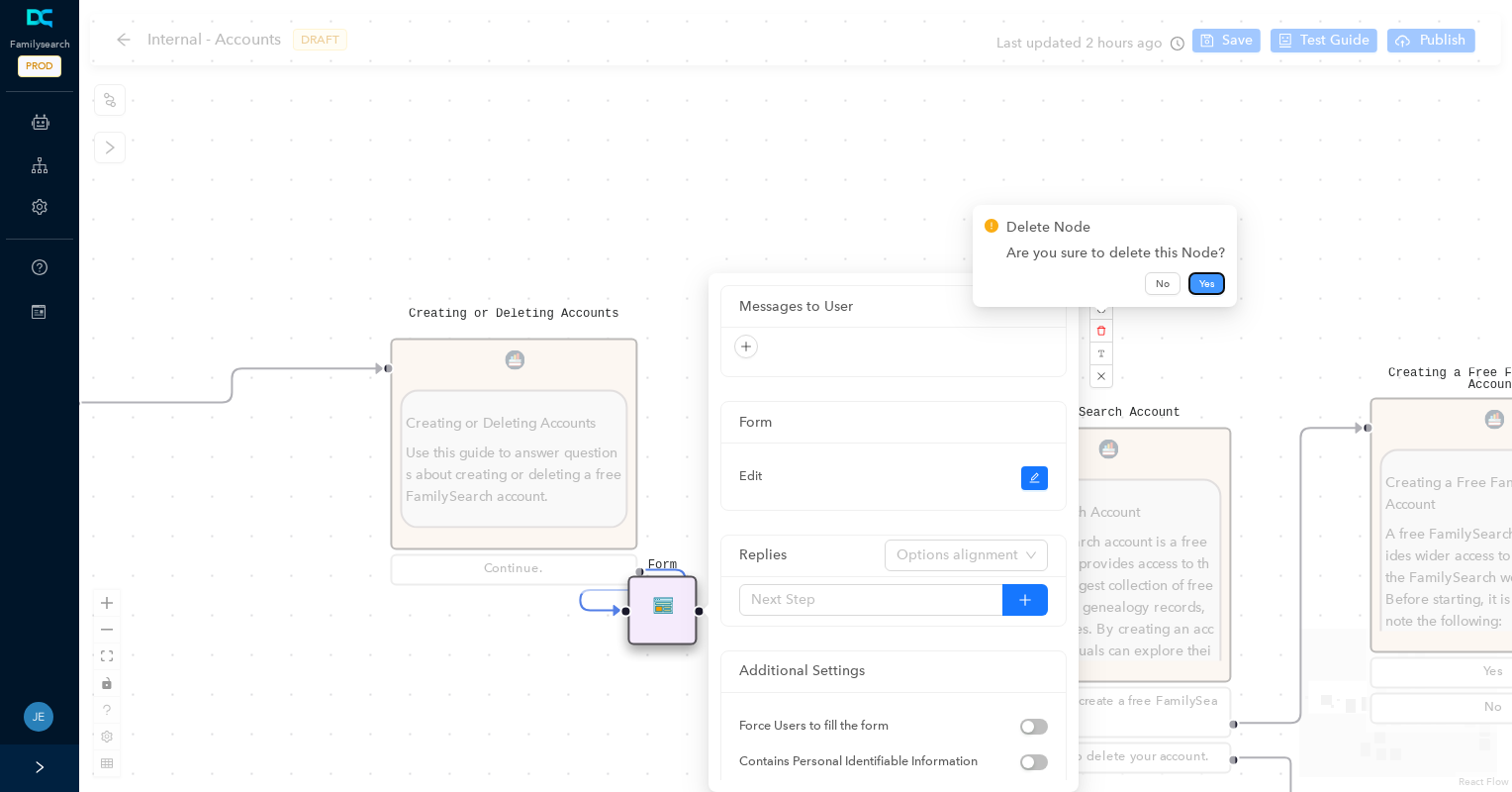 click on "Yes" at bounding box center [1206, 284] 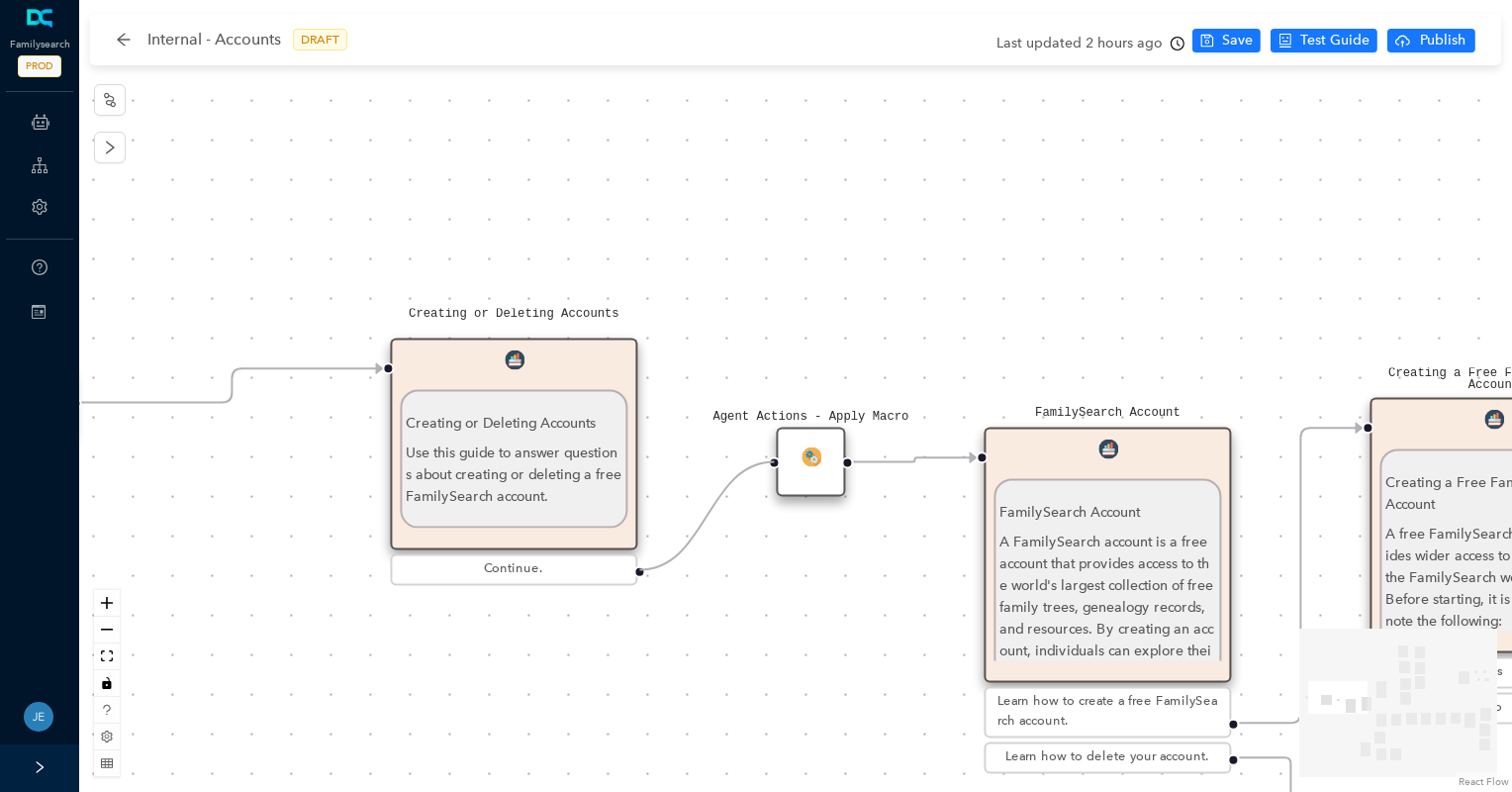 drag, startPoint x: 637, startPoint y: 570, endPoint x: 766, endPoint y: 478, distance: 158.44557 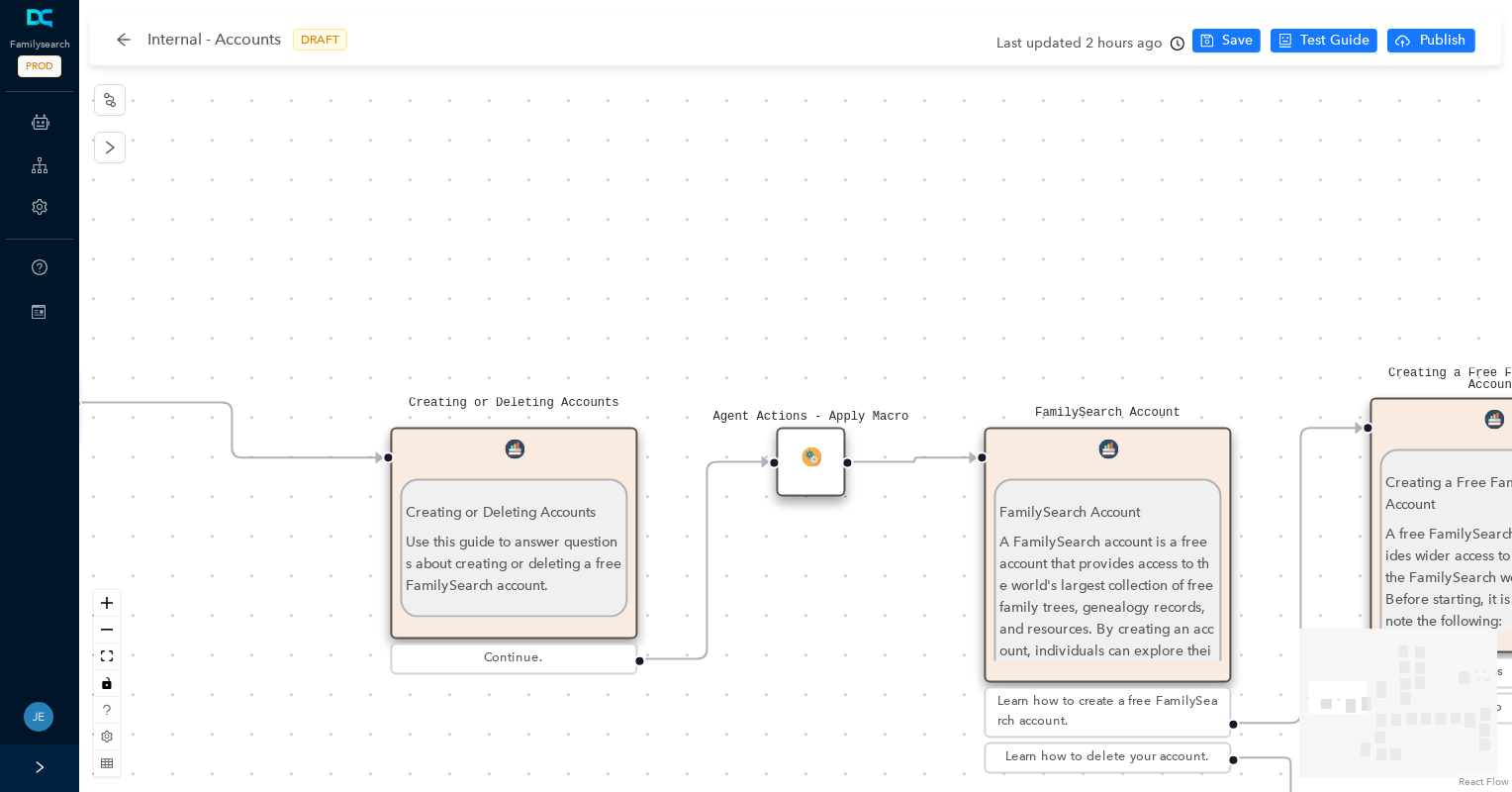 drag, startPoint x: 520, startPoint y: 421, endPoint x: 519, endPoint y: 510, distance: 89.00562 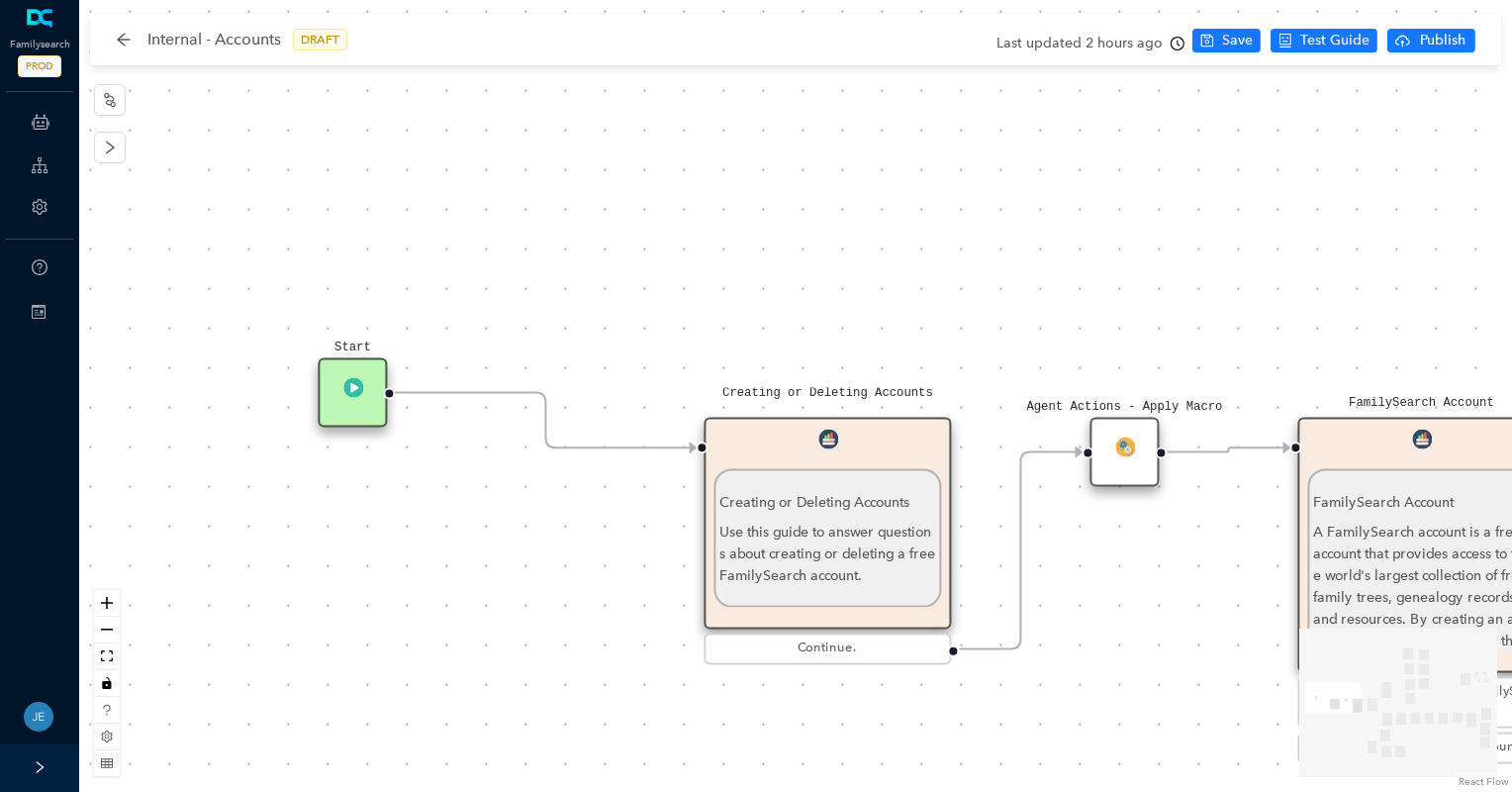 drag, startPoint x: 247, startPoint y: 567, endPoint x: 562, endPoint y: 556, distance: 315.192 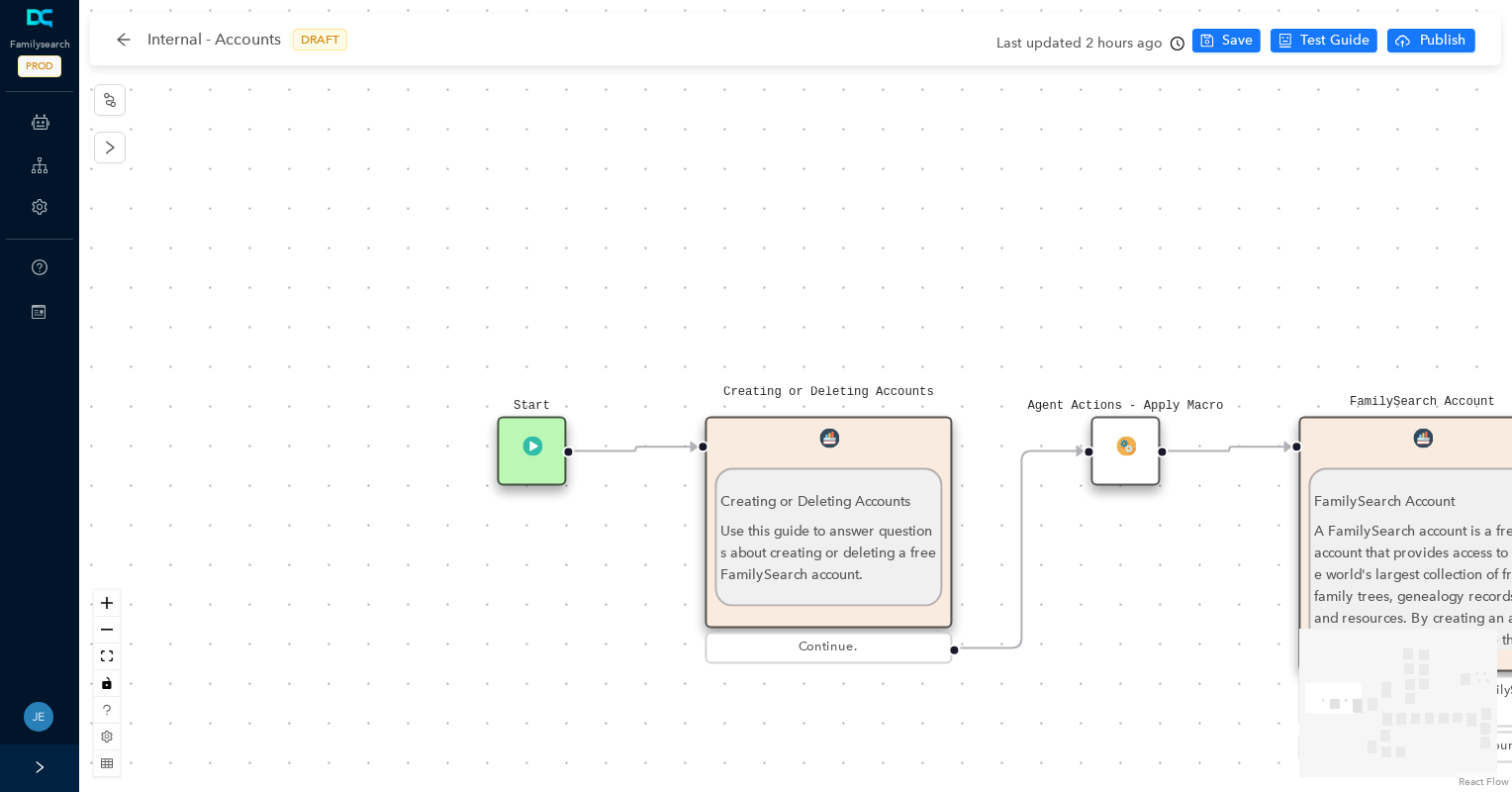 drag, startPoint x: 355, startPoint y: 419, endPoint x: 518, endPoint y: 485, distance: 175.85505 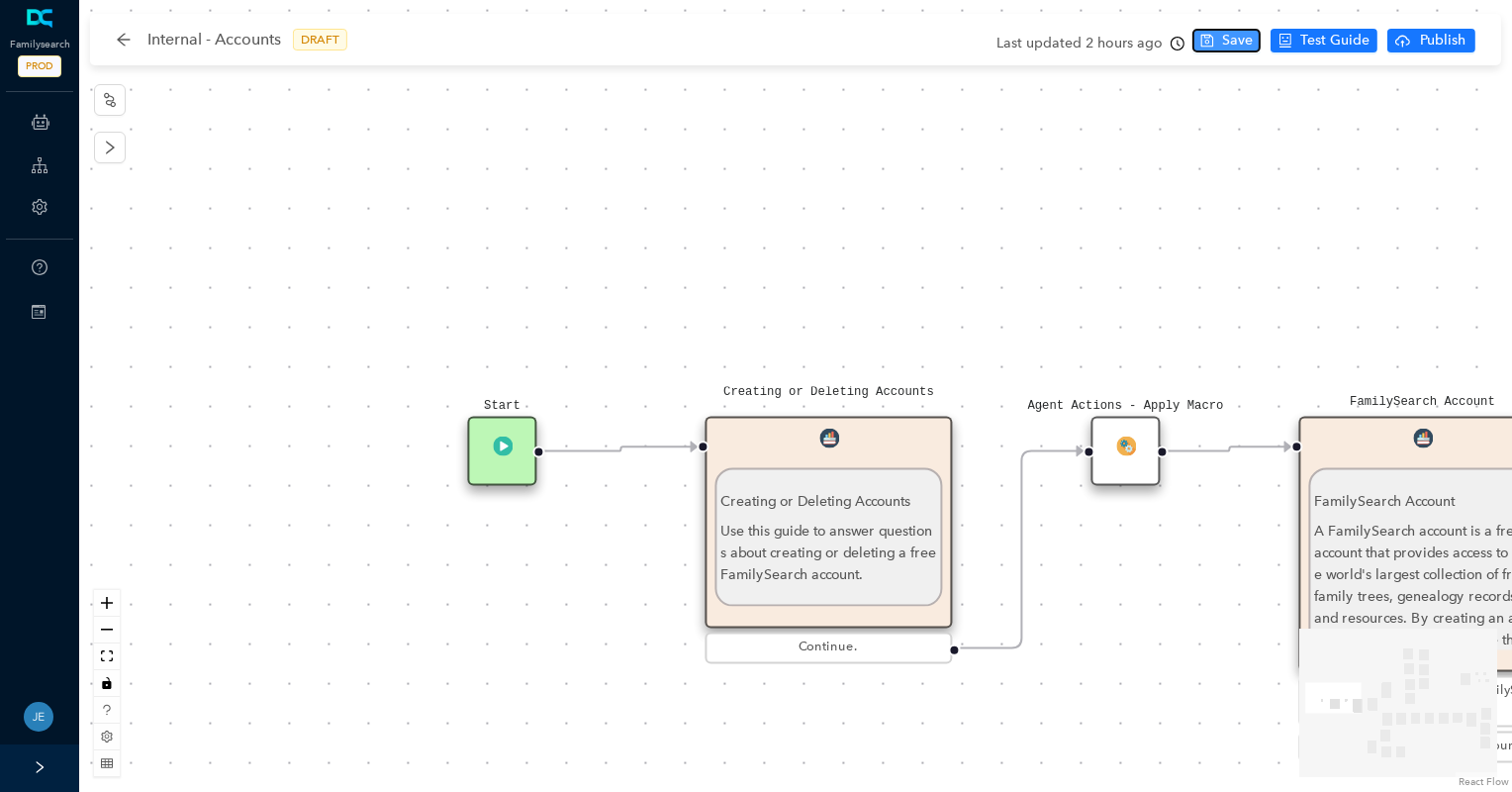 click 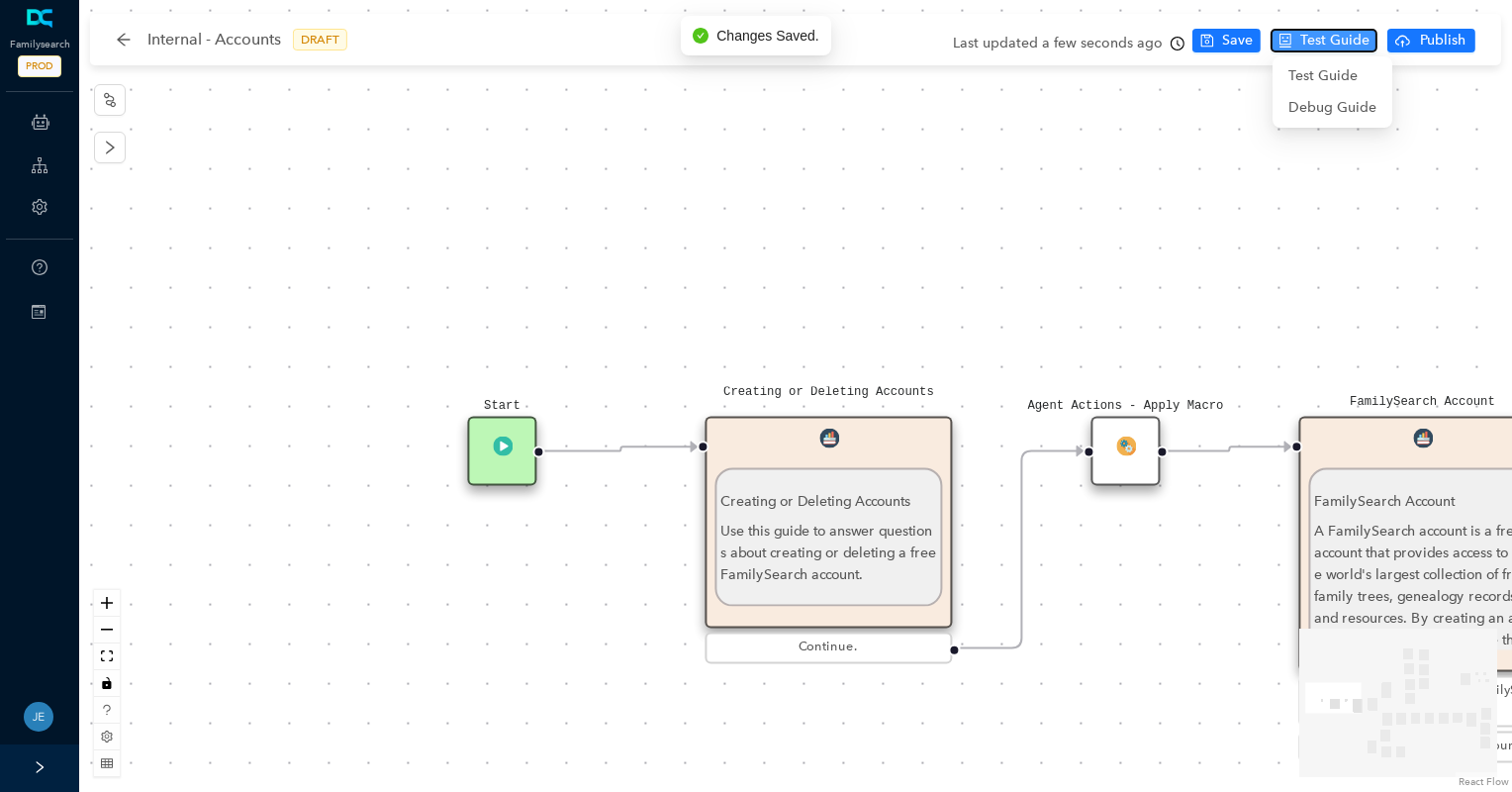click on "Test Guide" at bounding box center [1335, 41] 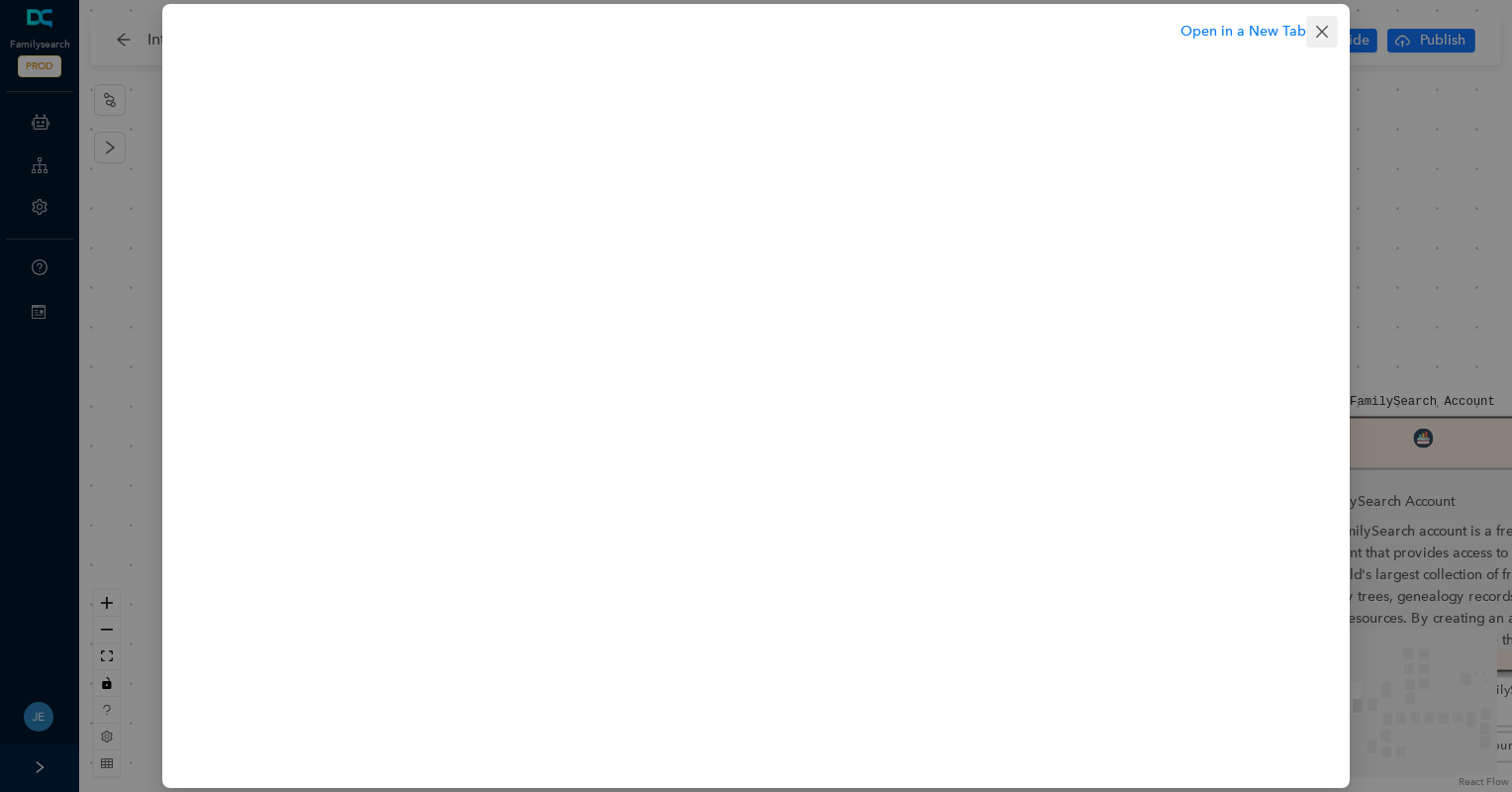 click 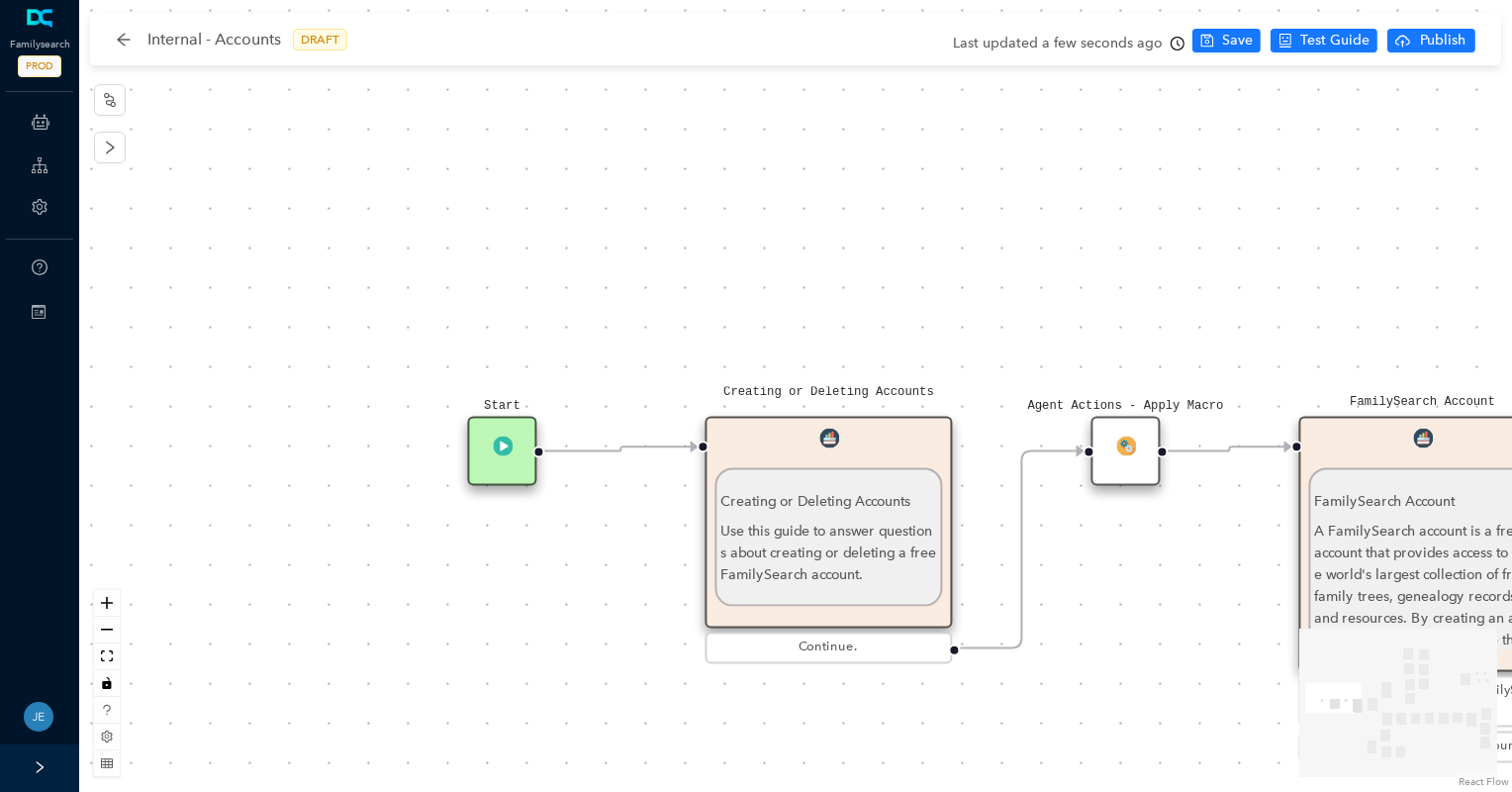 click on "Agent Actions - Apply Macro" at bounding box center [1125, 451] 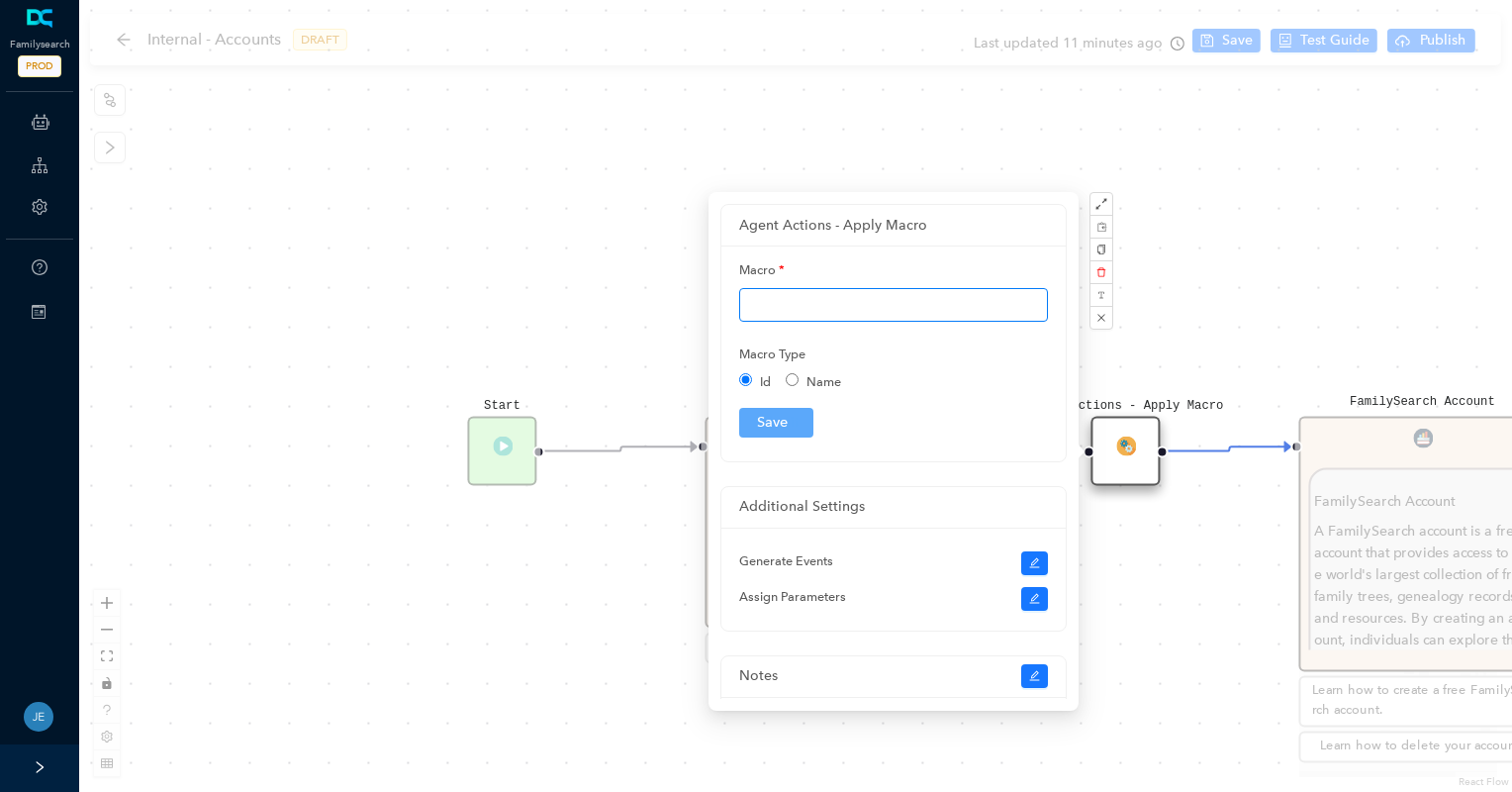 click at bounding box center [894, 305] 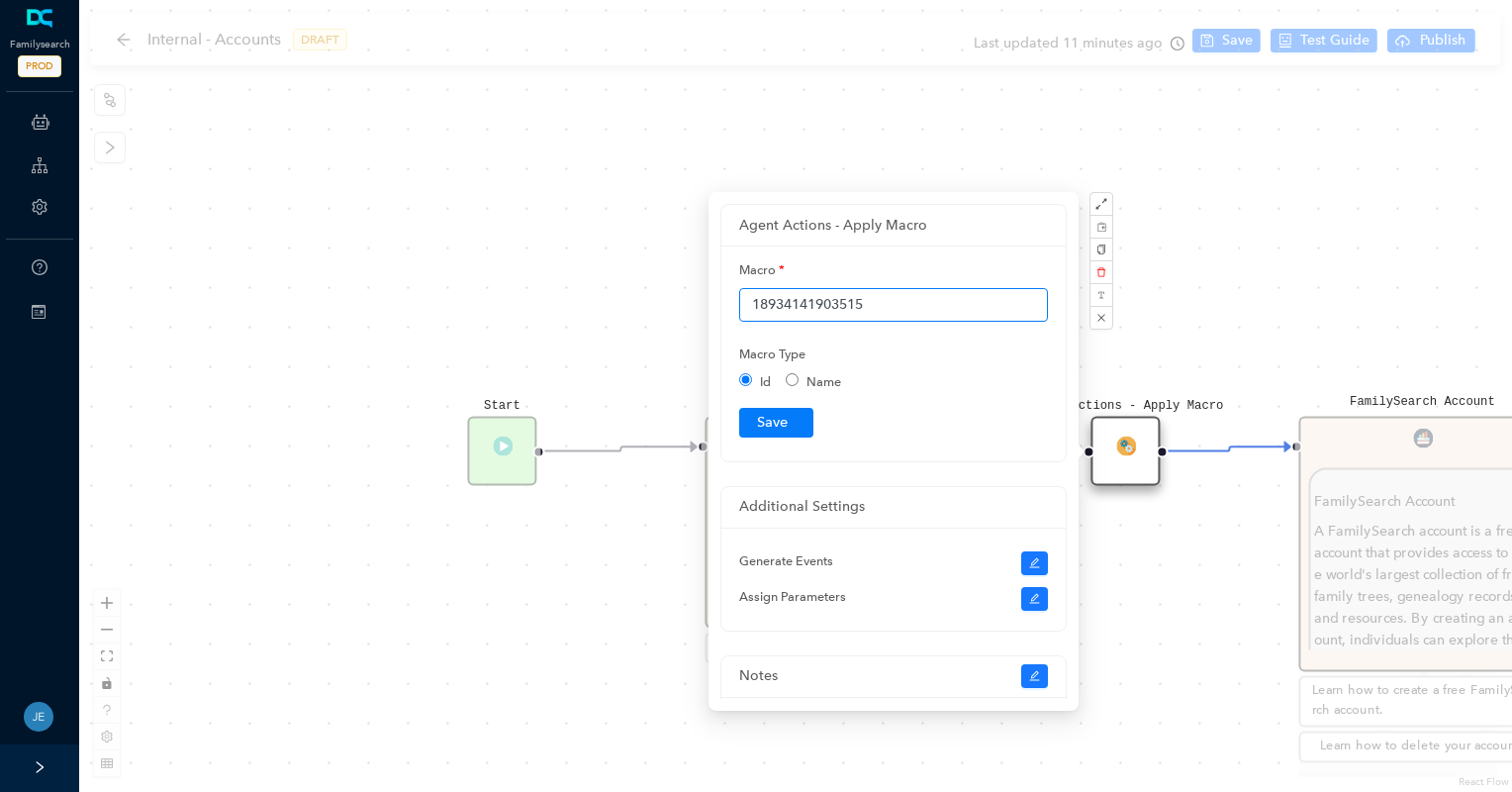 drag, startPoint x: 886, startPoint y: 306, endPoint x: 853, endPoint y: 305, distance: 33.01515 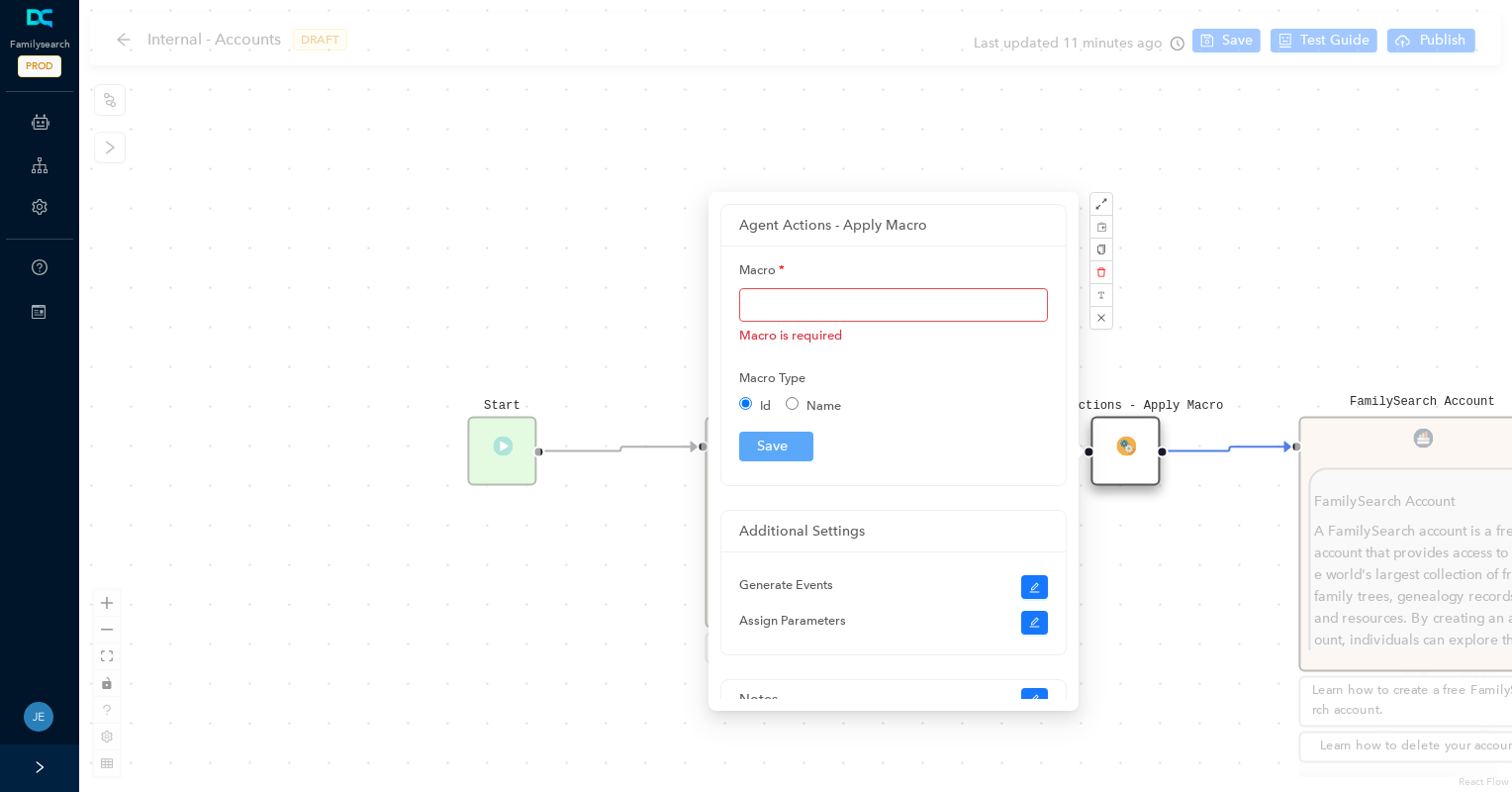 click on "Instruct the Guest to do the Following: Instruct the Guest to do the Following: Go to  [DOMAIN_NAME] , and click  Create Account . Click the Apple icon. Click  Log In . Apple will ask you to allow FamilySearch to obtain your name, profile picture, and email address. This information will be added to your FamilySearch account. Then click  Continue. The guest can select whether they would like to receive messages from FamilySearch about updates, events, and ancestors. For members of the [DEMOGRAPHIC_DATA][PERSON_NAME], if they would like to add their [DEMOGRAPHIC_DATA][PERSON_NAME] membership information, select the second option. Selecting this option will trigger text fields to drop down to add their birth date and Church record number. Click  Continue with Apple .  The guest can include a mobile number and a birth date. This information along with their email will help determine if a duplicate account has already been created. Click  Continue with Apple.  Continue.  Ask parent ." at bounding box center [796, 396] 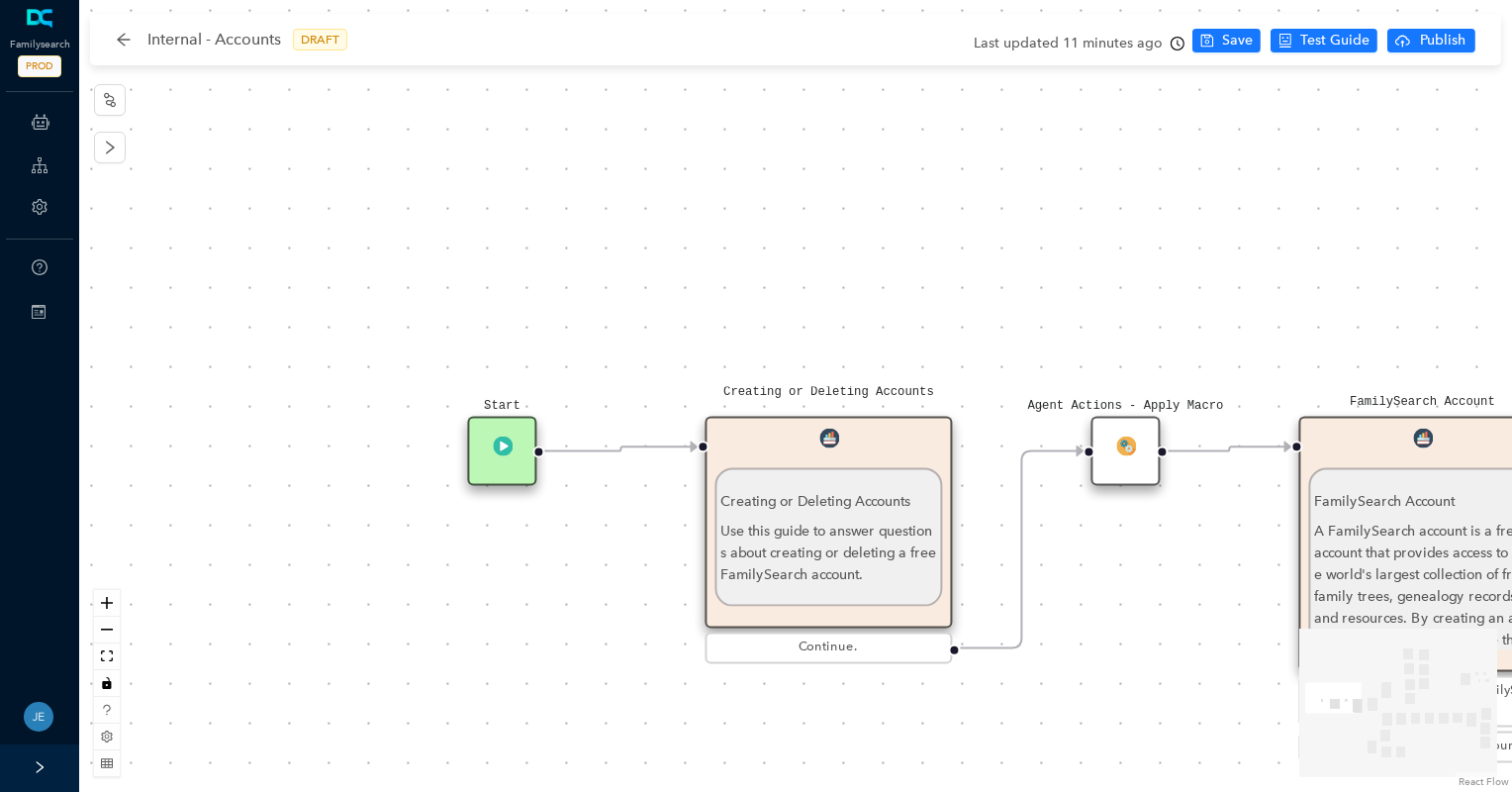 click on "Agent Actions - Apply Macro" at bounding box center [1125, 451] 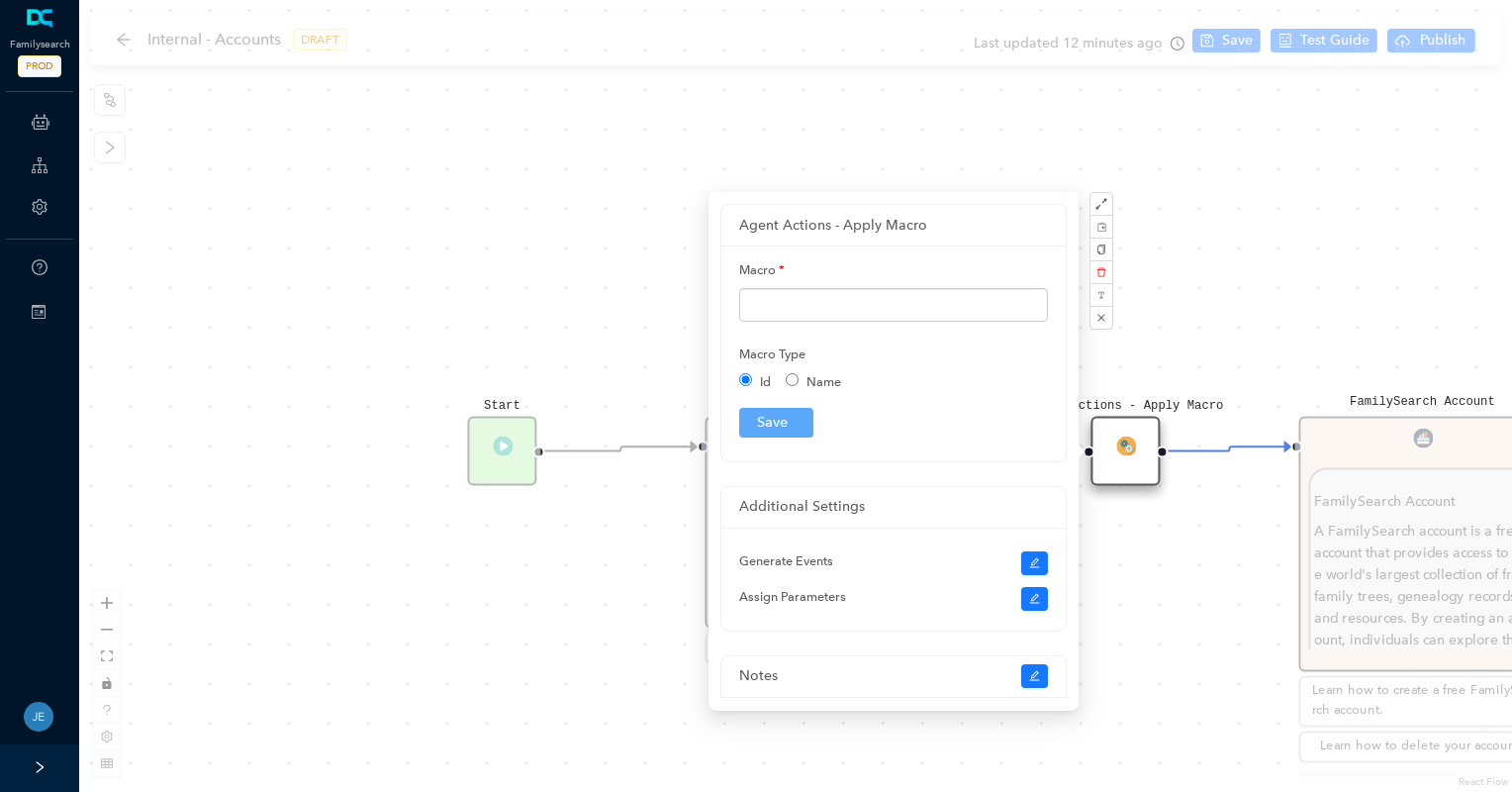 click on "Instruct the Guest to do the Following: Instruct the Guest to do the Following: Go to  [DOMAIN_NAME] , and click  Create Account . Click the Apple icon. Click  Log In . Apple will ask you to allow FamilySearch to obtain your name, profile picture, and email address. This information will be added to your FamilySearch account. Then click  Continue. The guest can select whether they would like to receive messages from FamilySearch about updates, events, and ancestors. For members of the [DEMOGRAPHIC_DATA][PERSON_NAME], if they would like to add their [DEMOGRAPHIC_DATA][PERSON_NAME] membership information, select the second option. Selecting this option will trigger text fields to drop down to add their birth date and Church record number. Click  Continue with Apple .  The guest can include a mobile number and a birth date. This information along with their email will help determine if a duplicate account has already been created. Click  Continue with Apple.  Continue.  Ask parent ." at bounding box center [796, 396] 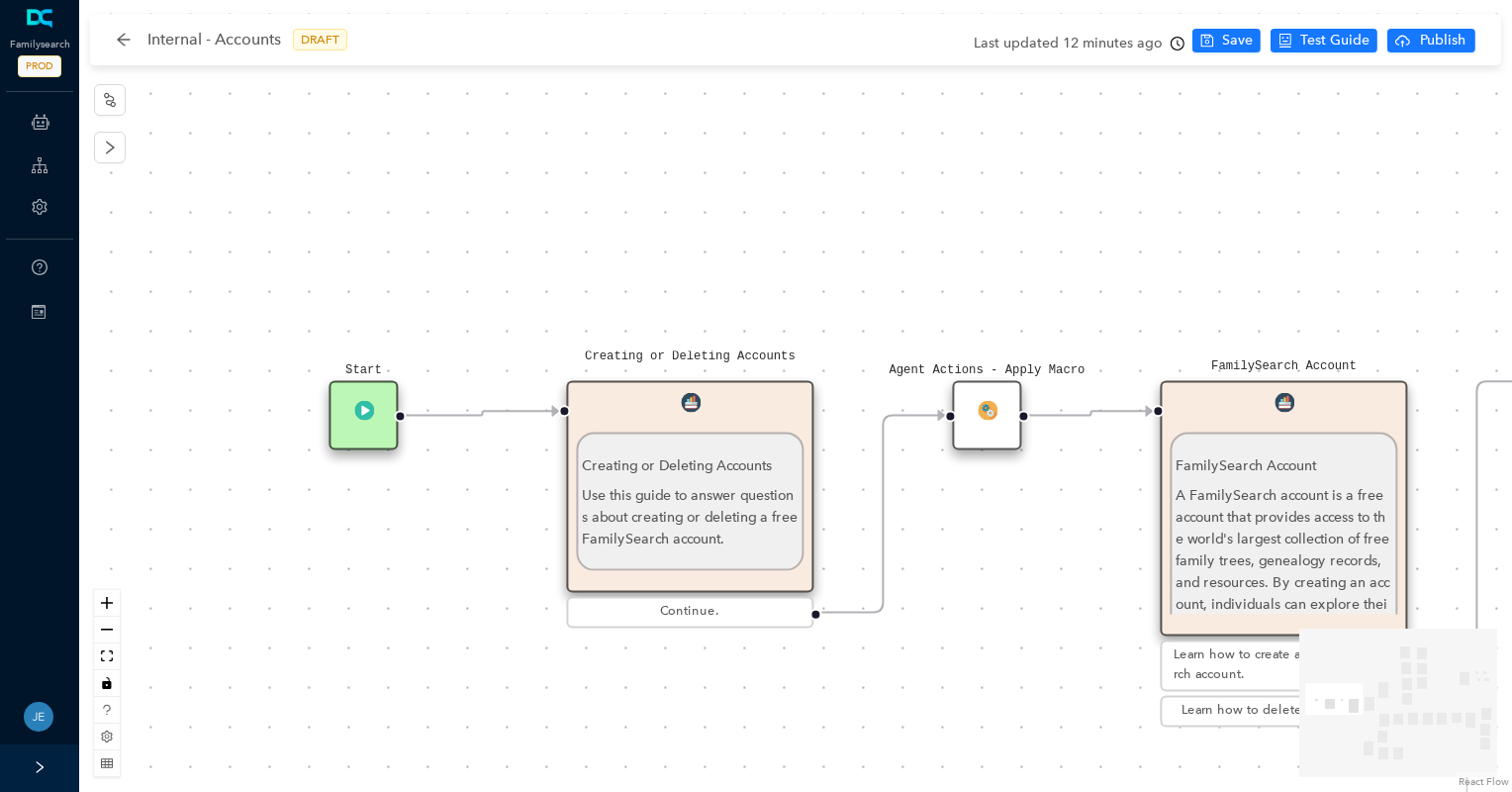 drag, startPoint x: 1221, startPoint y: 603, endPoint x: 900, endPoint y: 524, distance: 330.57828 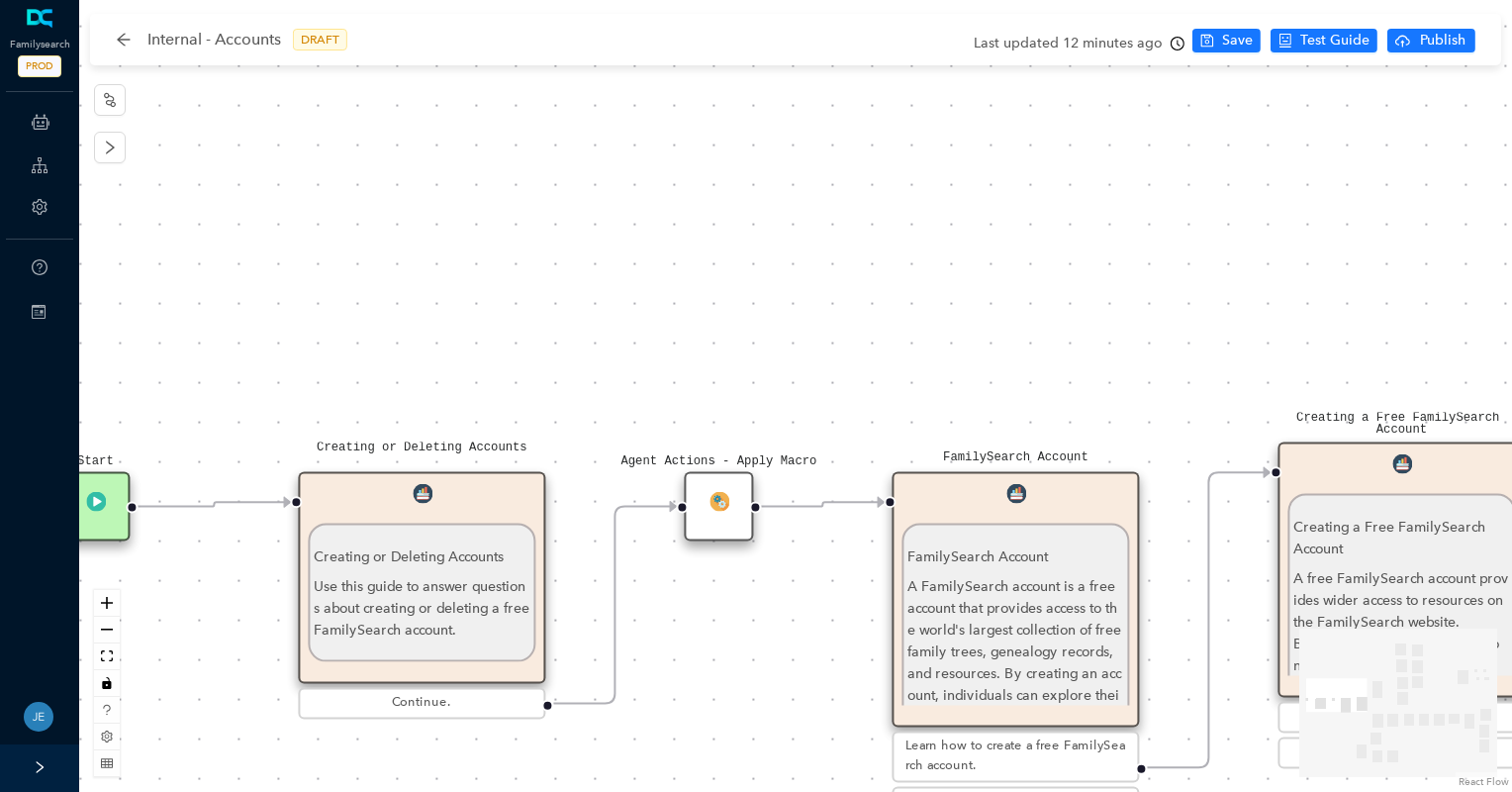 drag, startPoint x: 835, startPoint y: 549, endPoint x: 726, endPoint y: 688, distance: 176.64088 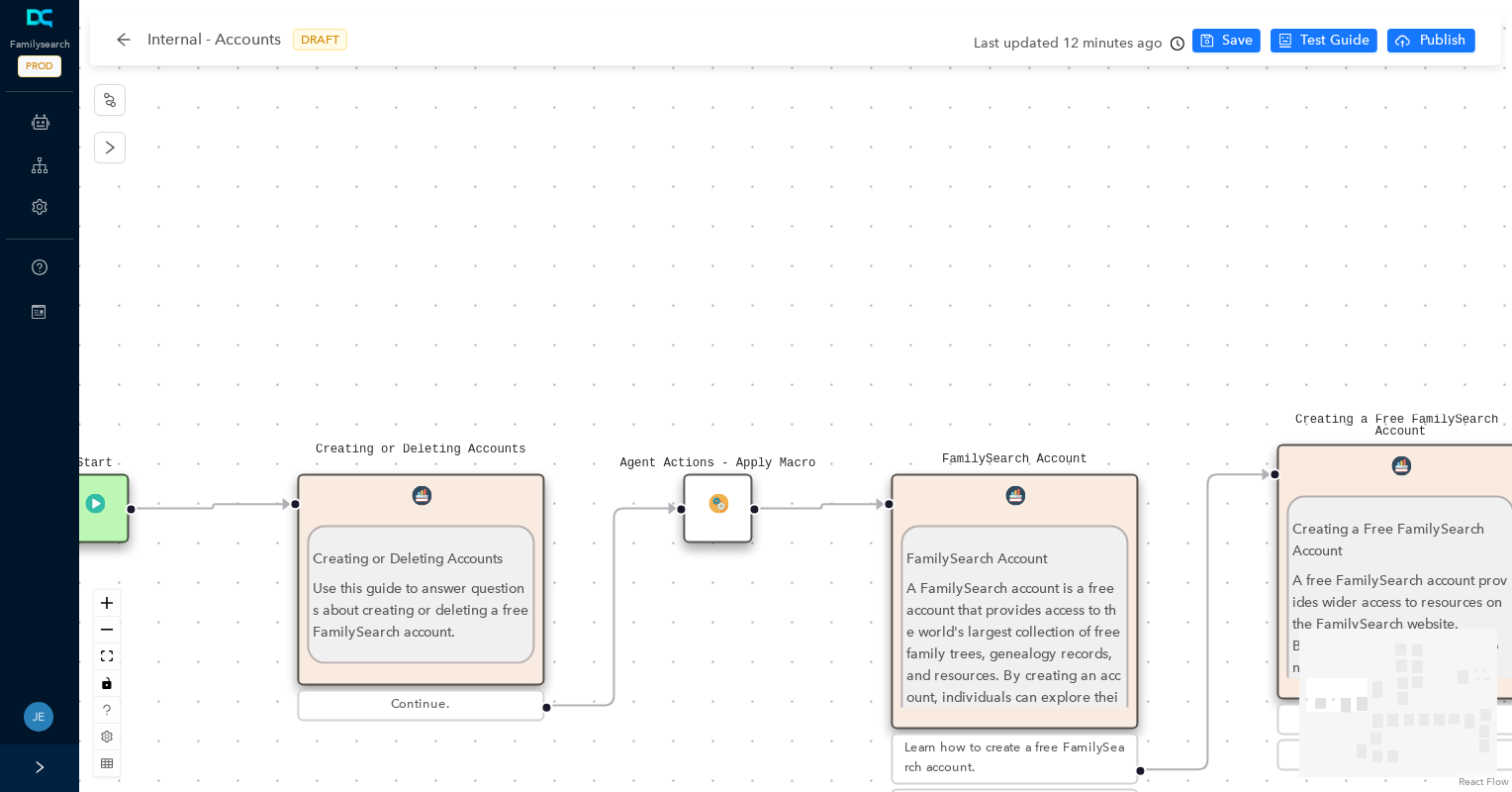 click on "Agent Actions - Apply Macro" at bounding box center [717, 509] 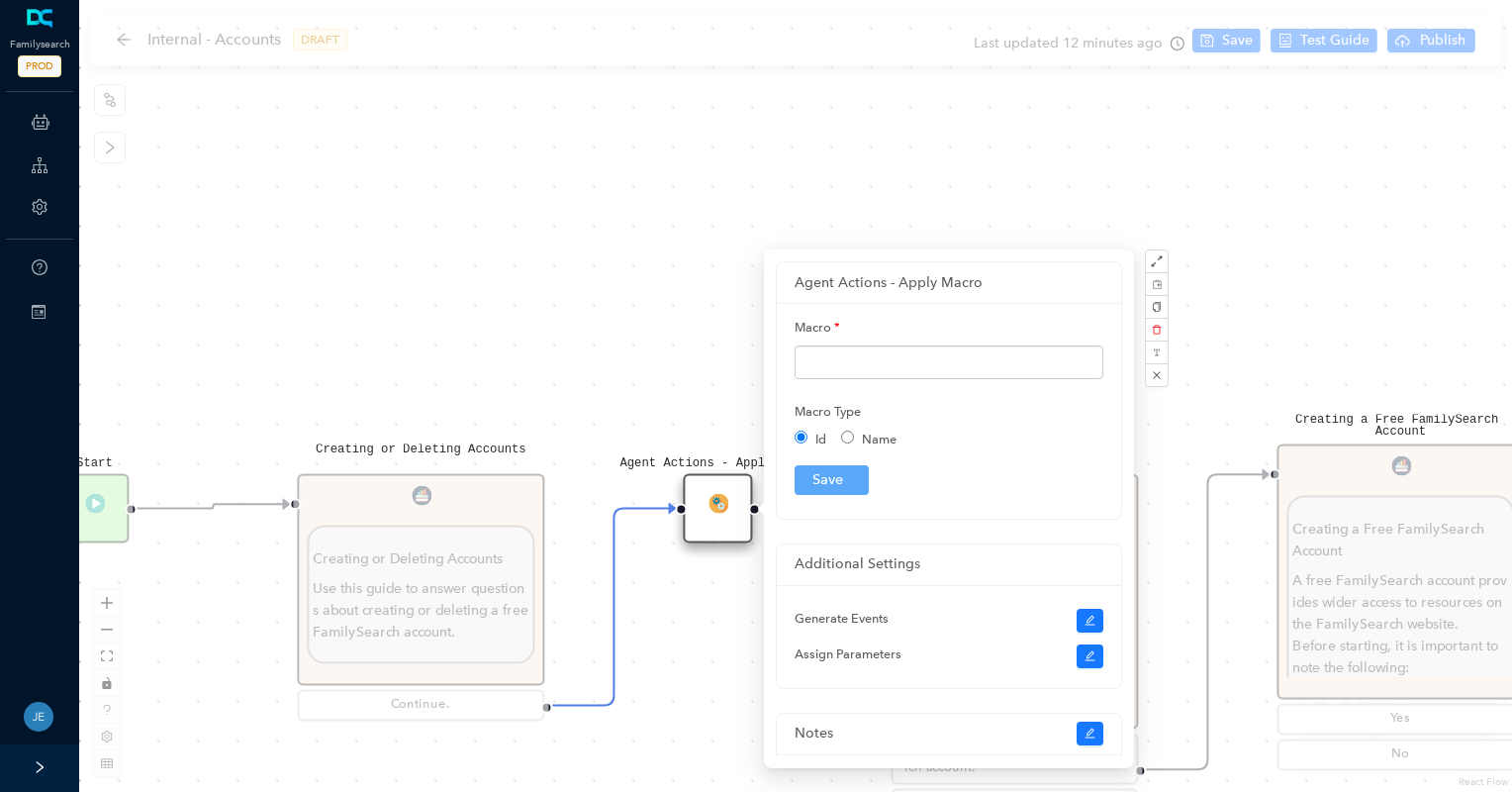 click on "Instruct the Guest to do the Following: Instruct the Guest to do the Following: Go to  [DOMAIN_NAME] , and click  Create Account . Click the Apple icon. Click  Log In . Apple will ask you to allow FamilySearch to obtain your name, profile picture, and email address. This information will be added to your FamilySearch account. Then click  Continue. The guest can select whether they would like to receive messages from FamilySearch about updates, events, and ancestors. For members of the [DEMOGRAPHIC_DATA][PERSON_NAME], if they would like to add their [DEMOGRAPHIC_DATA][PERSON_NAME] membership information, select the second option. Selecting this option will trigger text fields to drop down to add their birth date and Church record number. Click  Continue with Apple .  The guest can include a mobile number and a birth date. This information along with their email will help determine if a duplicate account has already been created. Click  Continue with Apple.  Continue.  Ask parent ." at bounding box center [796, 396] 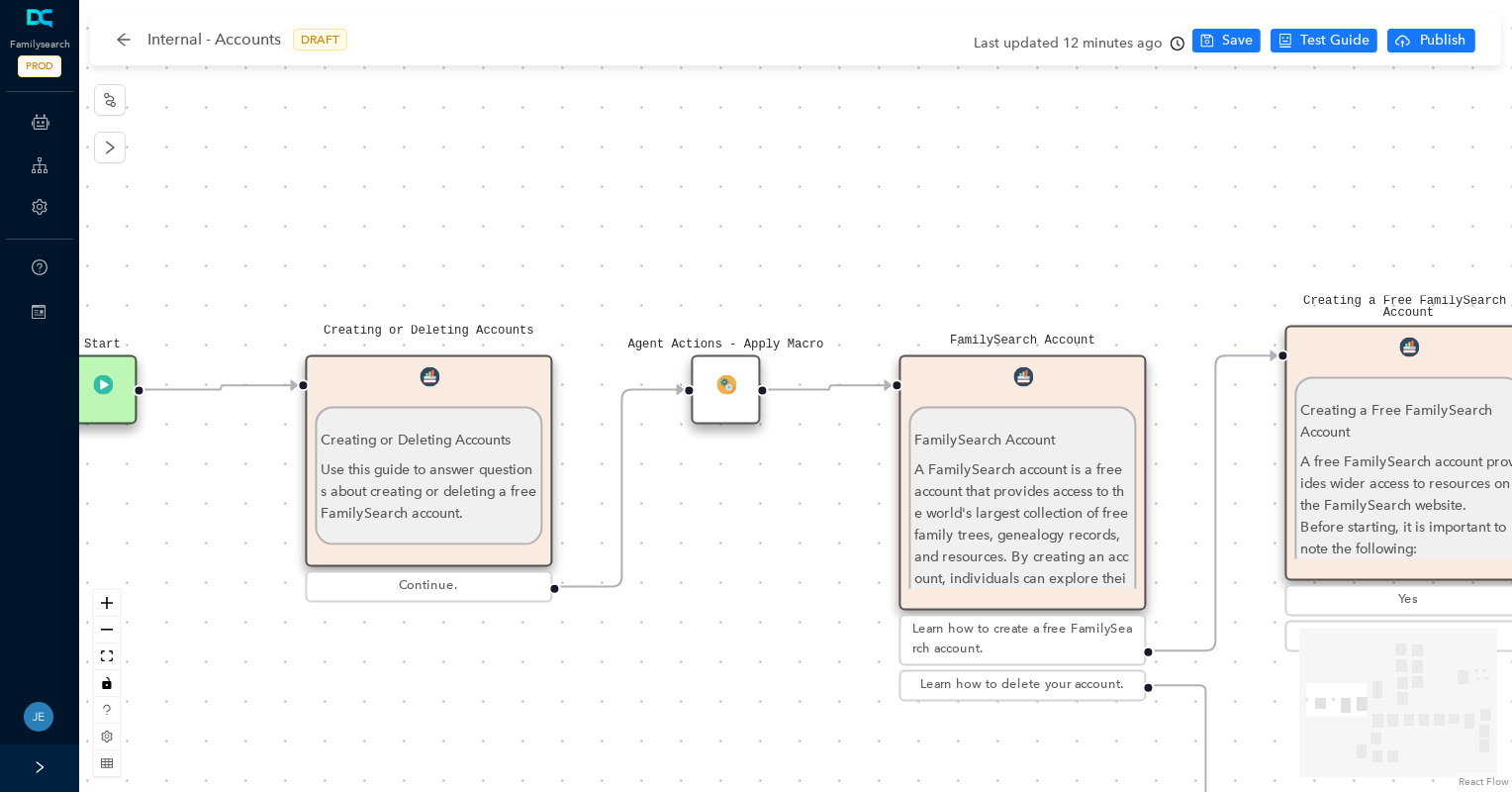 drag, startPoint x: 734, startPoint y: 667, endPoint x: 742, endPoint y: 548, distance: 119.2686 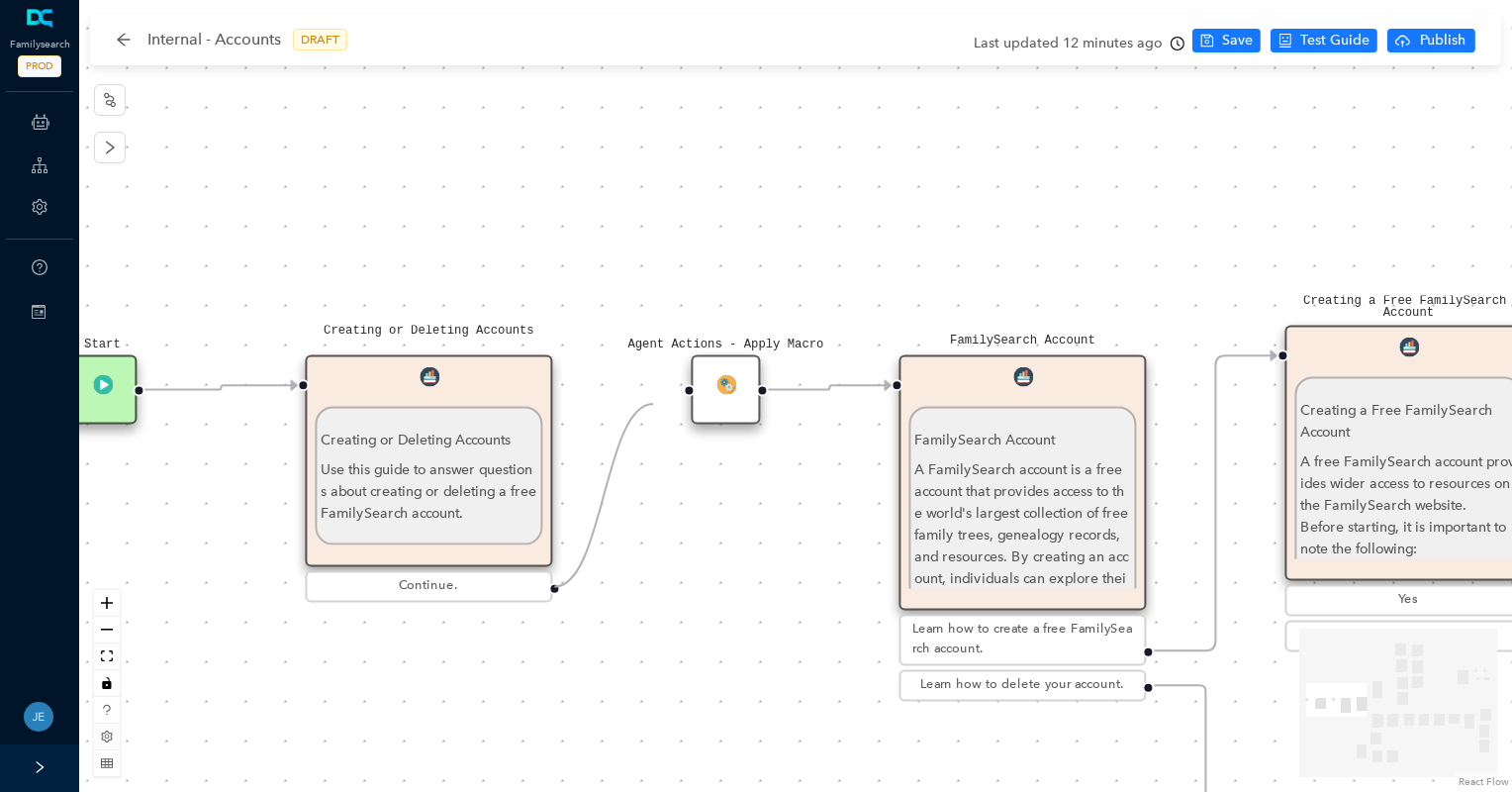 click 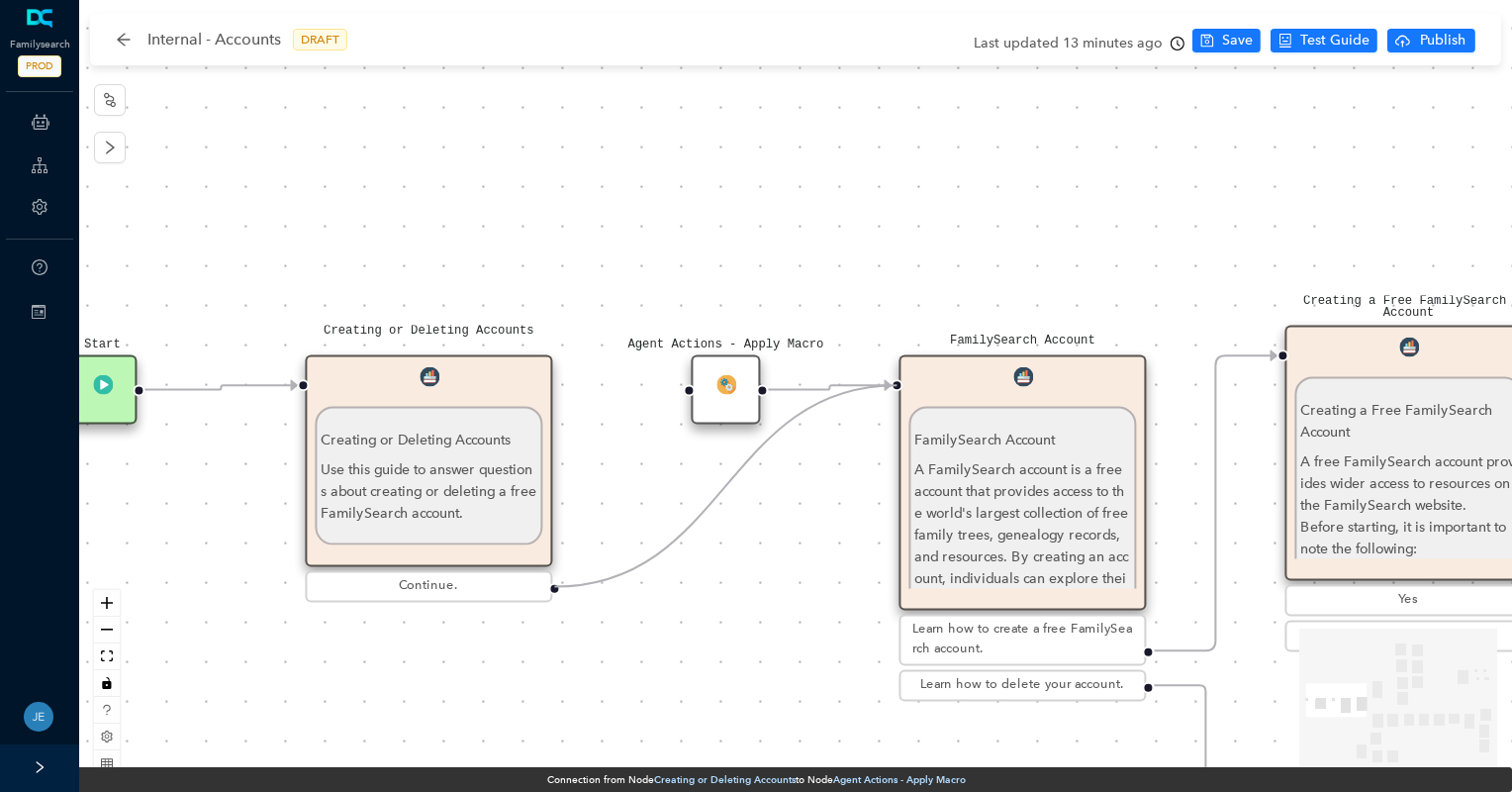 drag, startPoint x: 680, startPoint y: 390, endPoint x: 908, endPoint y: 379, distance: 228.2652 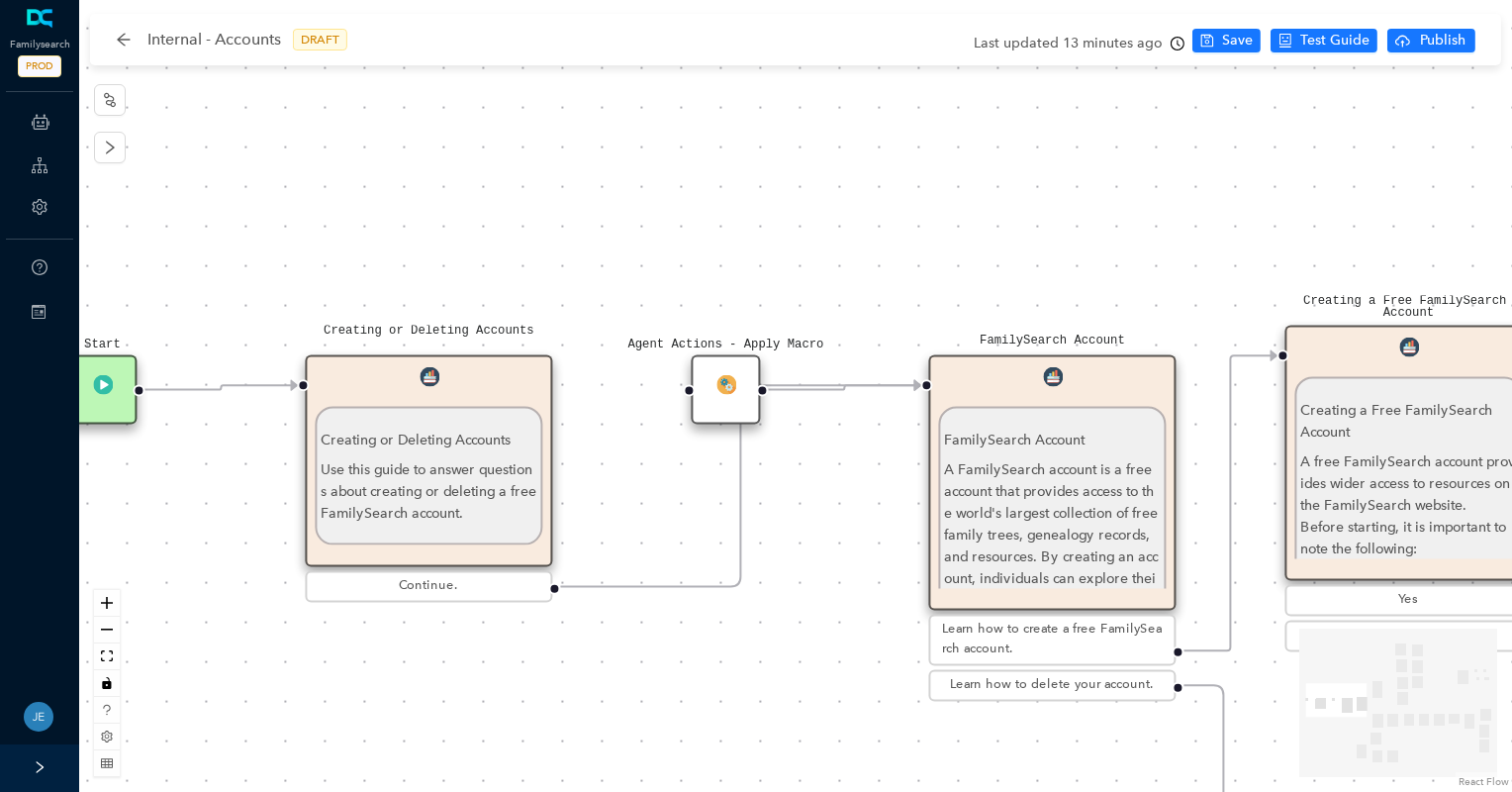 drag, startPoint x: 912, startPoint y: 387, endPoint x: 938, endPoint y: 396, distance: 27.513633 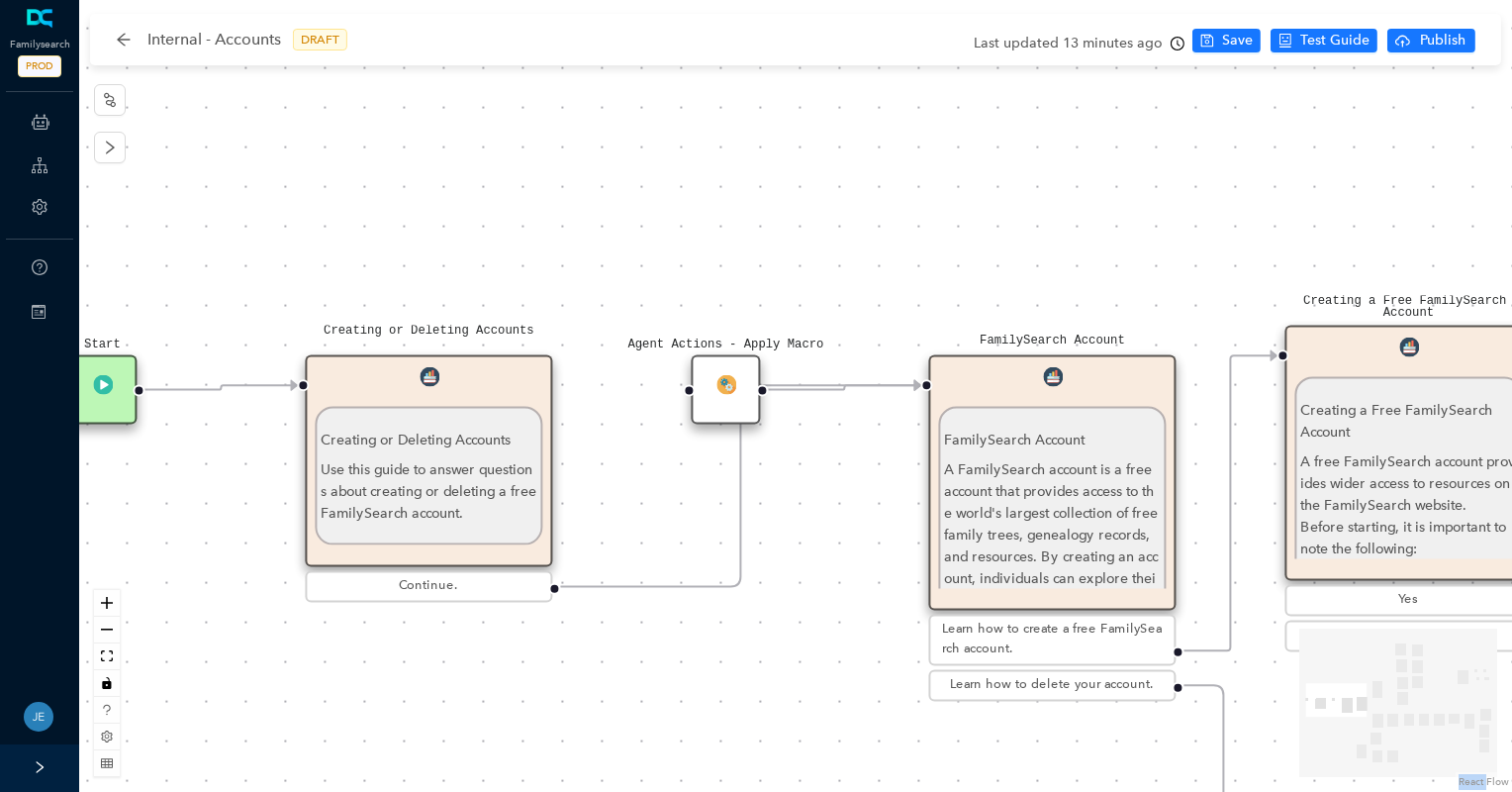 click 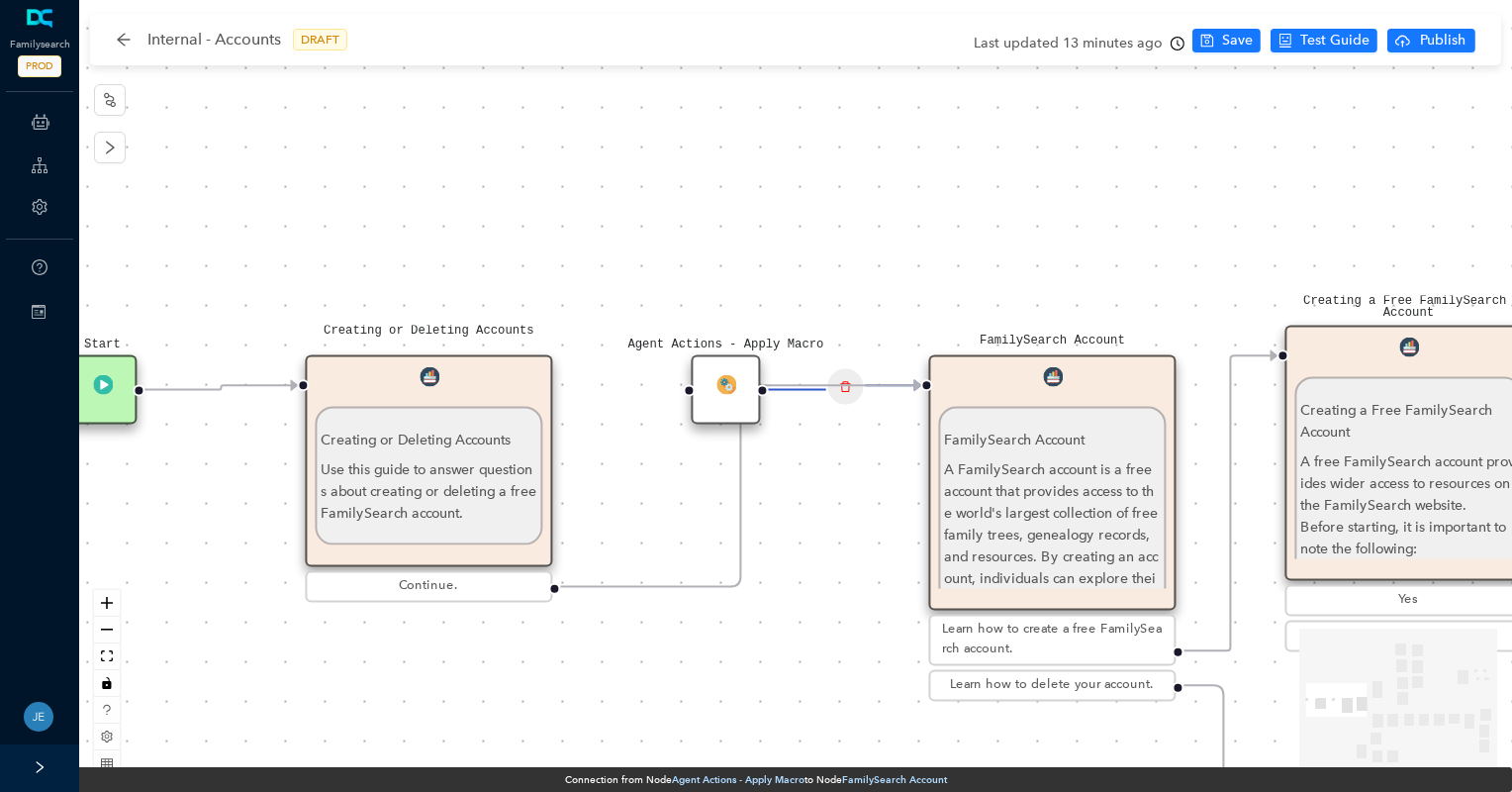 drag, startPoint x: 824, startPoint y: 390, endPoint x: 844, endPoint y: 392, distance: 20.09975 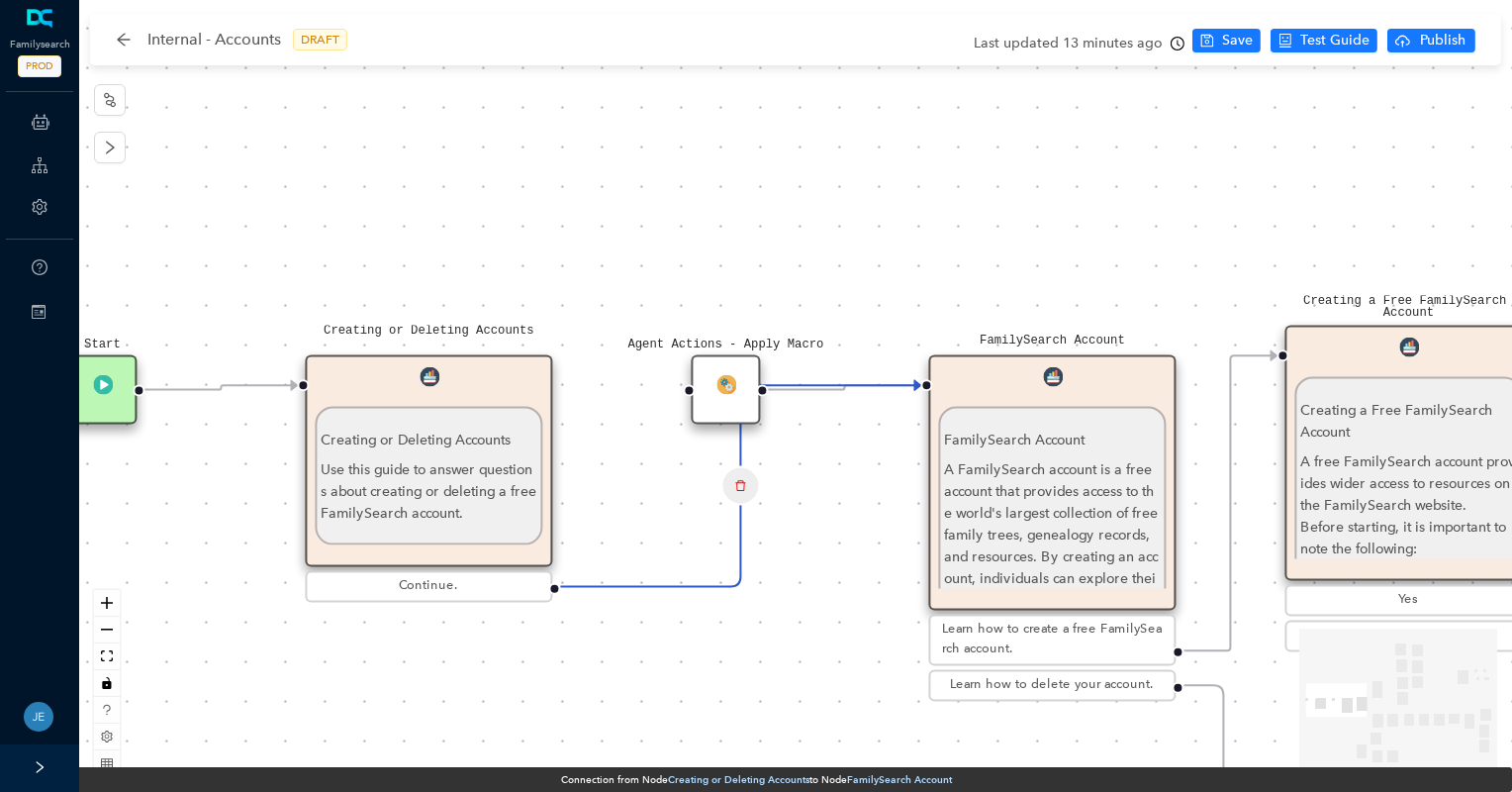 click on "Agent Actions - Apply Macro" at bounding box center (725, 390) 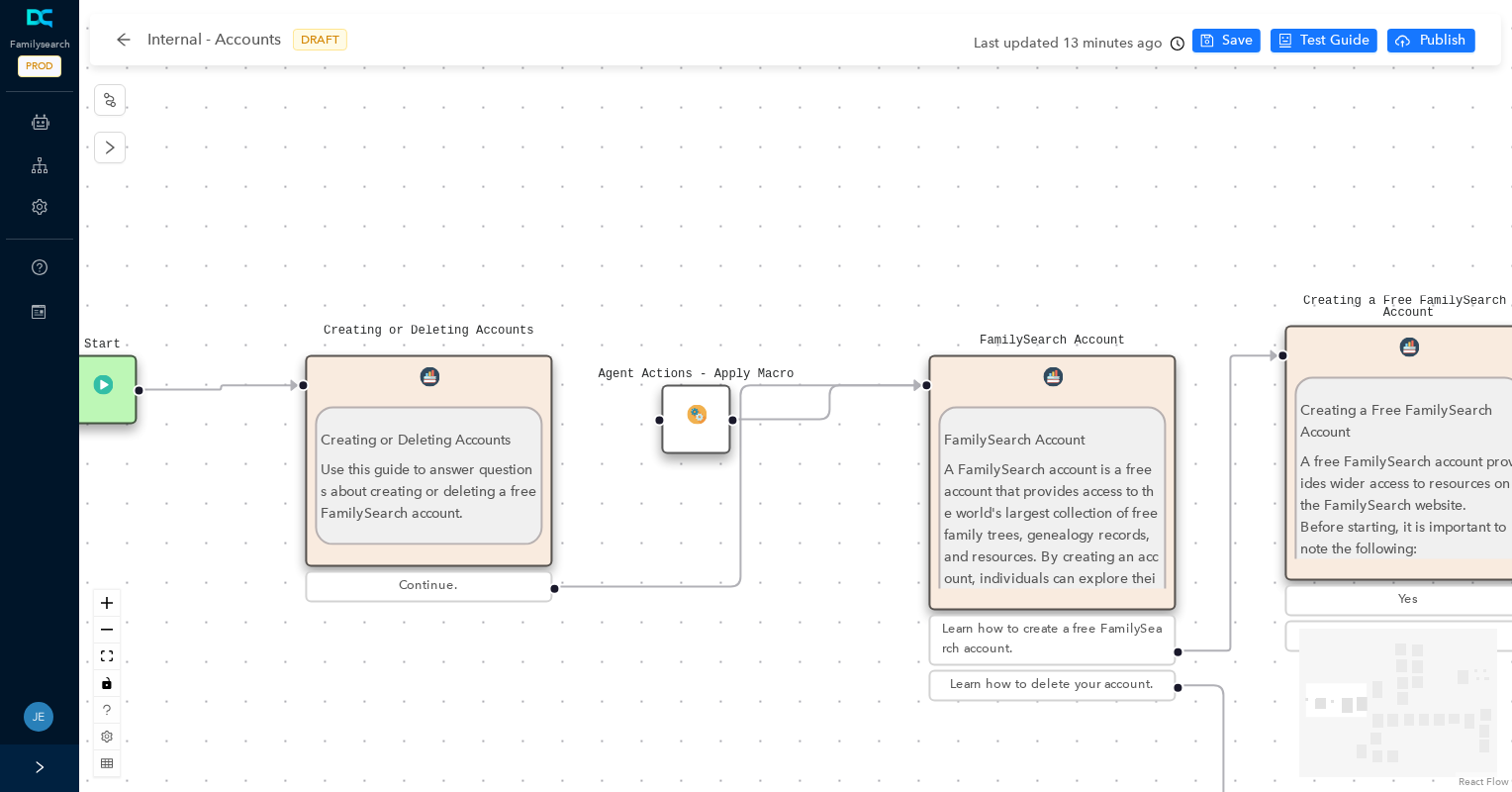drag, startPoint x: 707, startPoint y: 405, endPoint x: 684, endPoint y: 417, distance: 25.942244 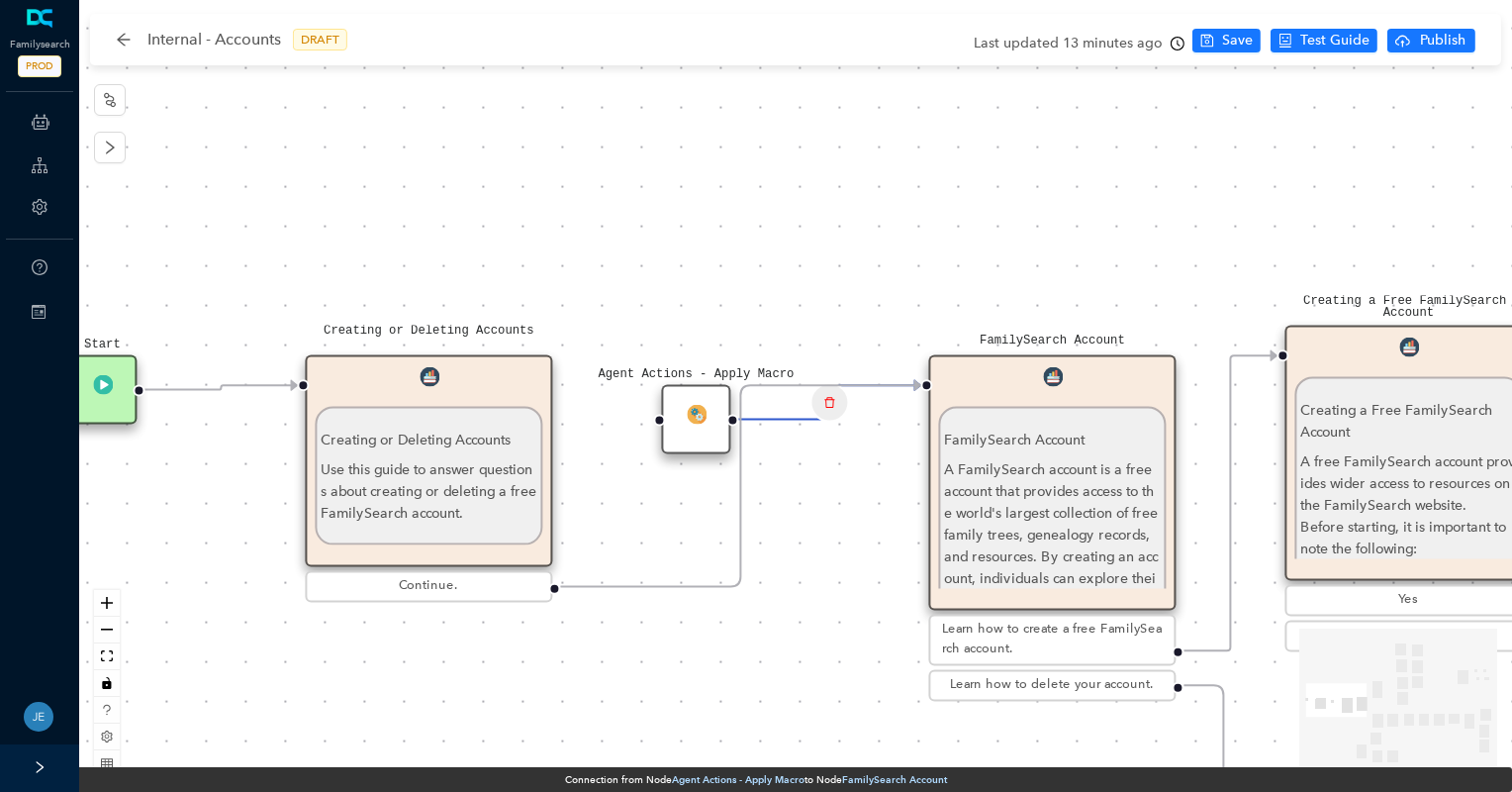 click 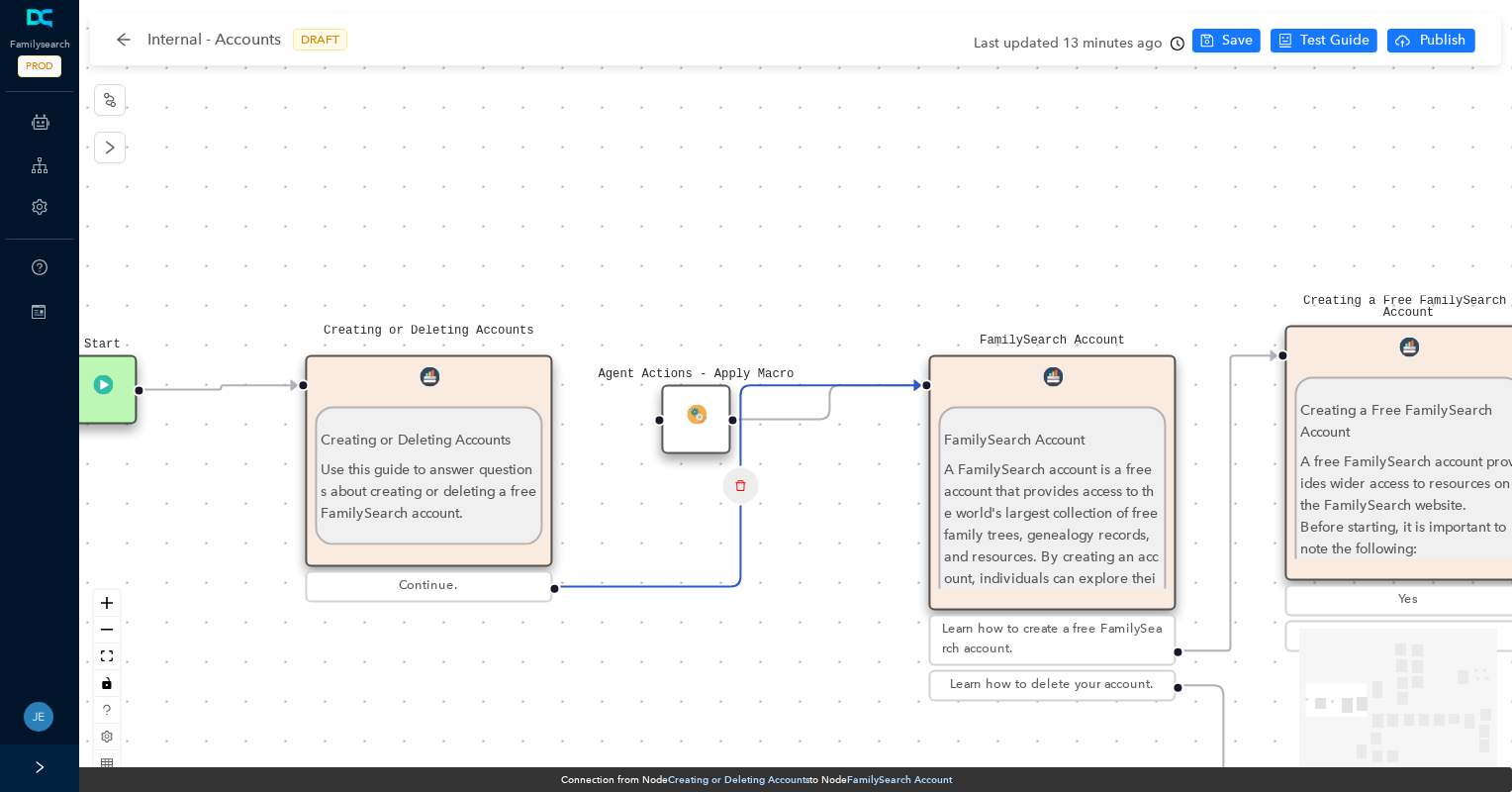 click 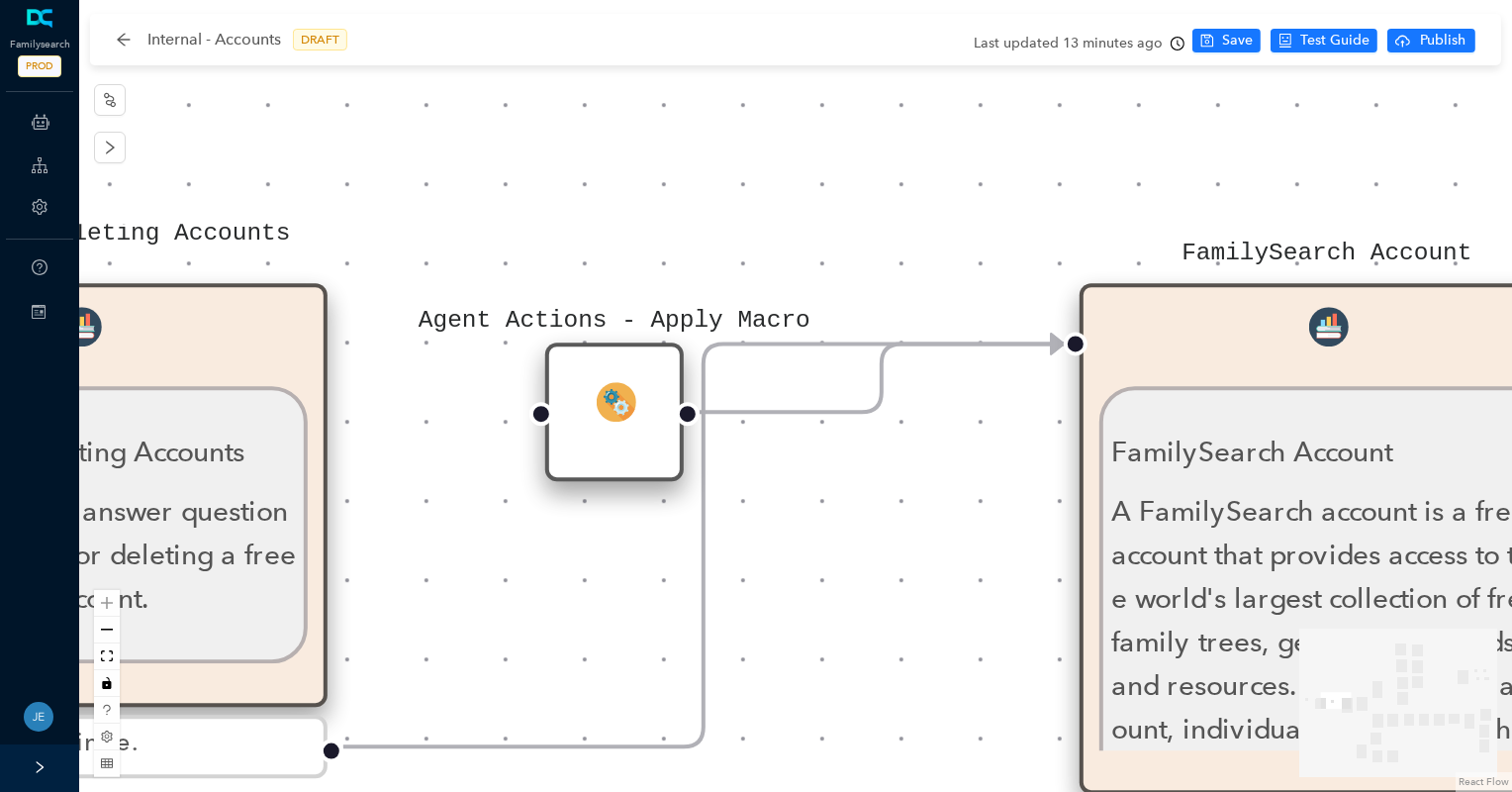 click 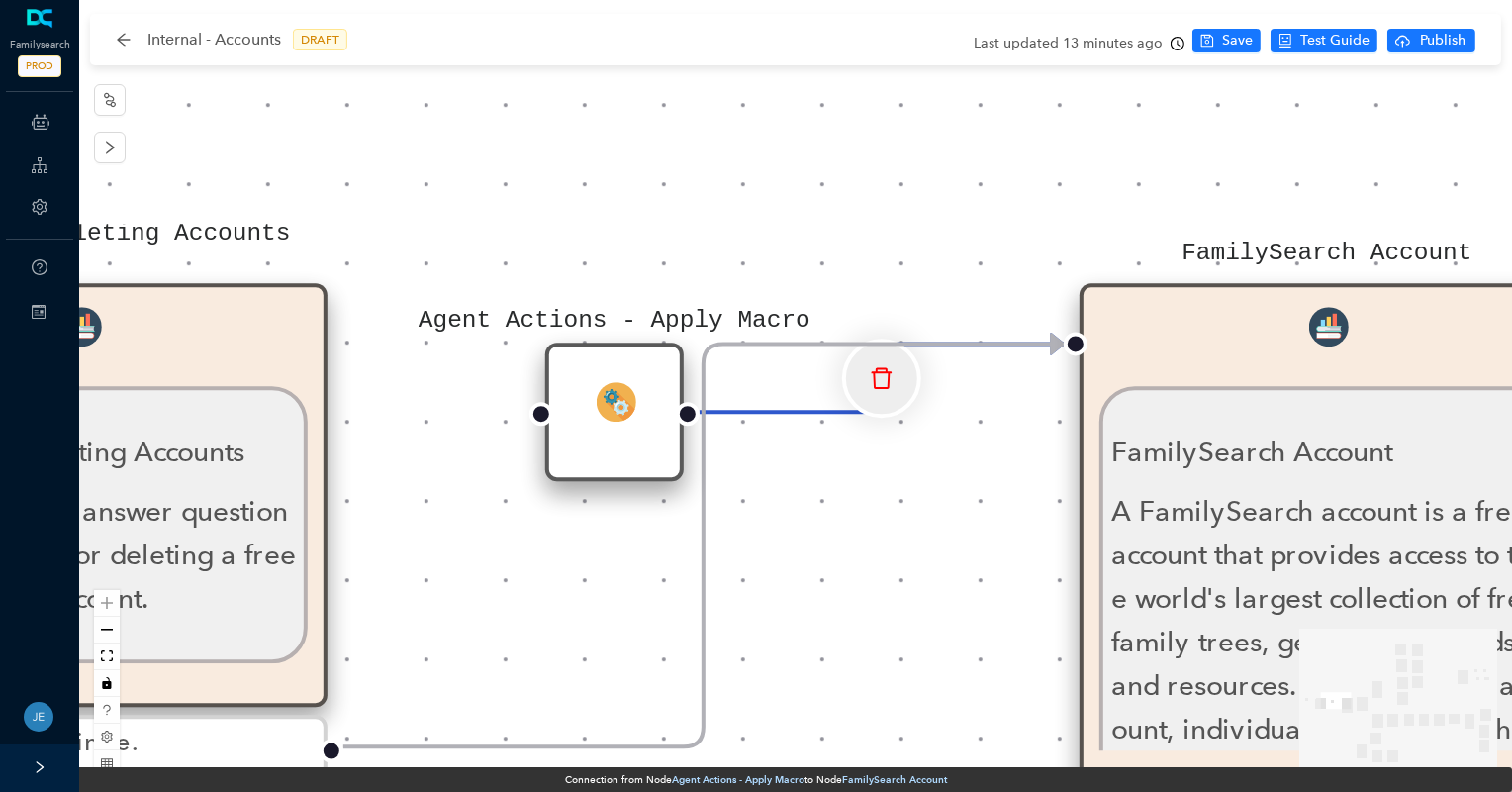 click 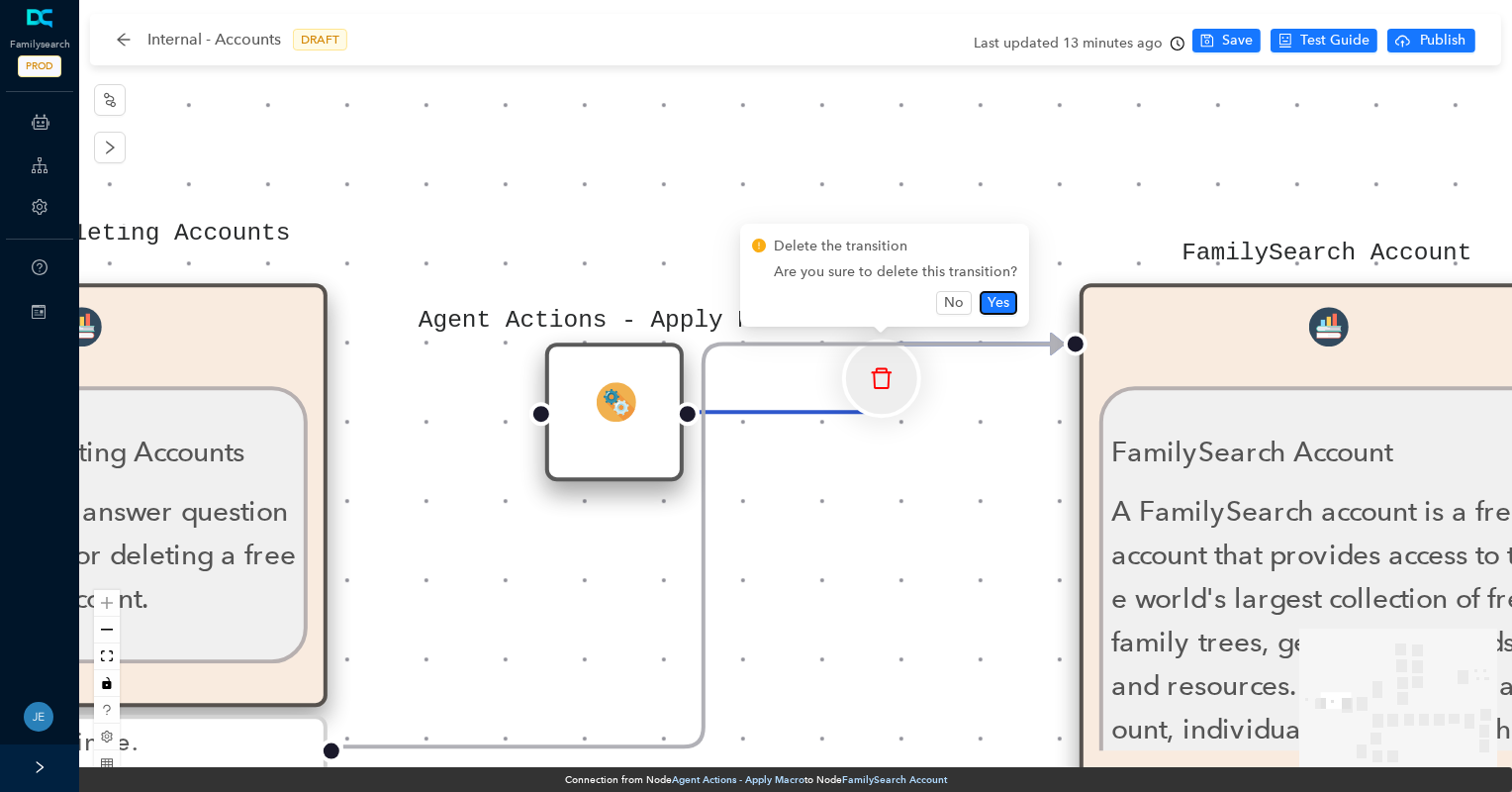 click on "Yes" at bounding box center (998, 303) 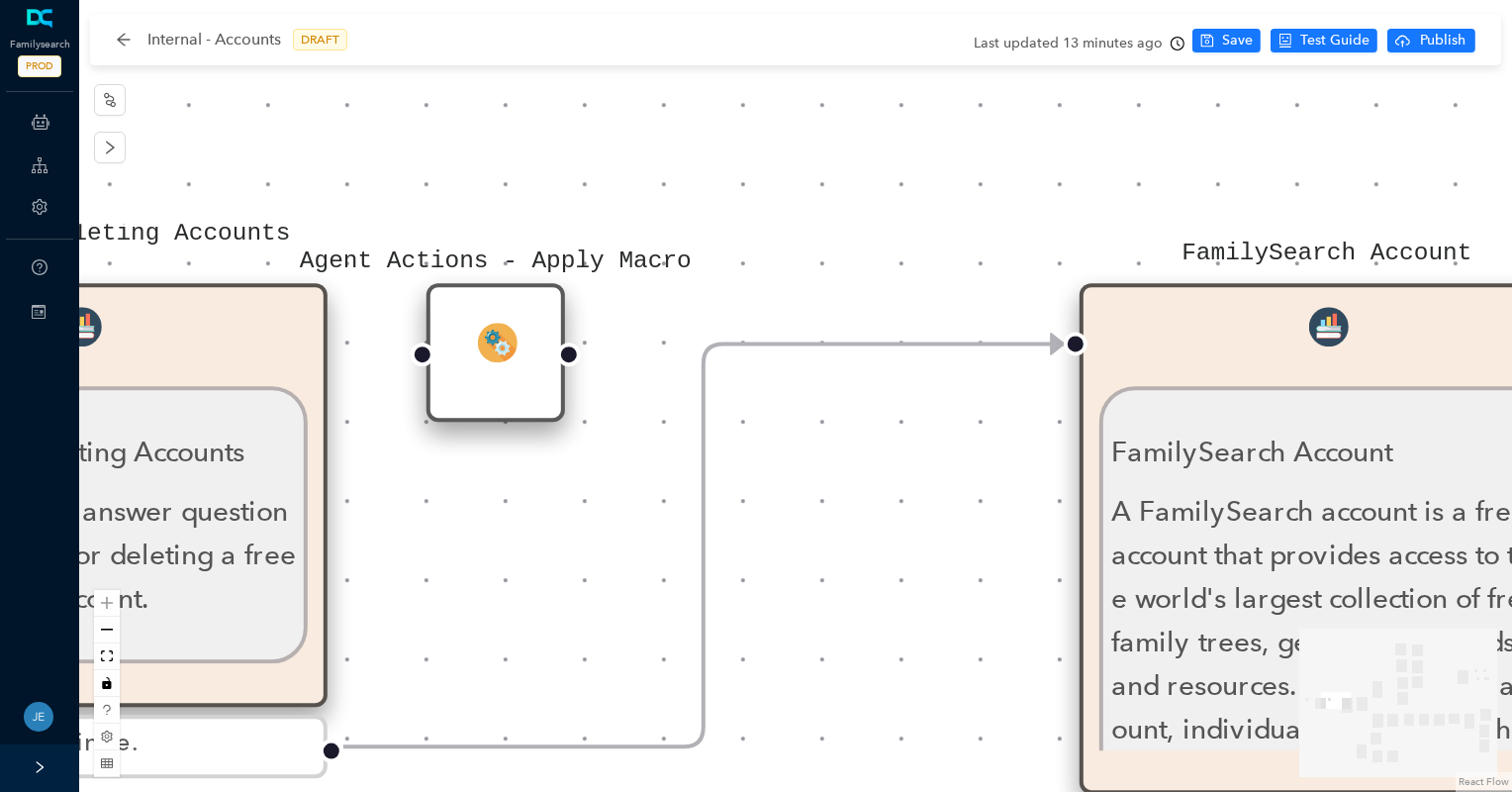drag, startPoint x: 599, startPoint y: 444, endPoint x: 487, endPoint y: 402, distance: 119.616052 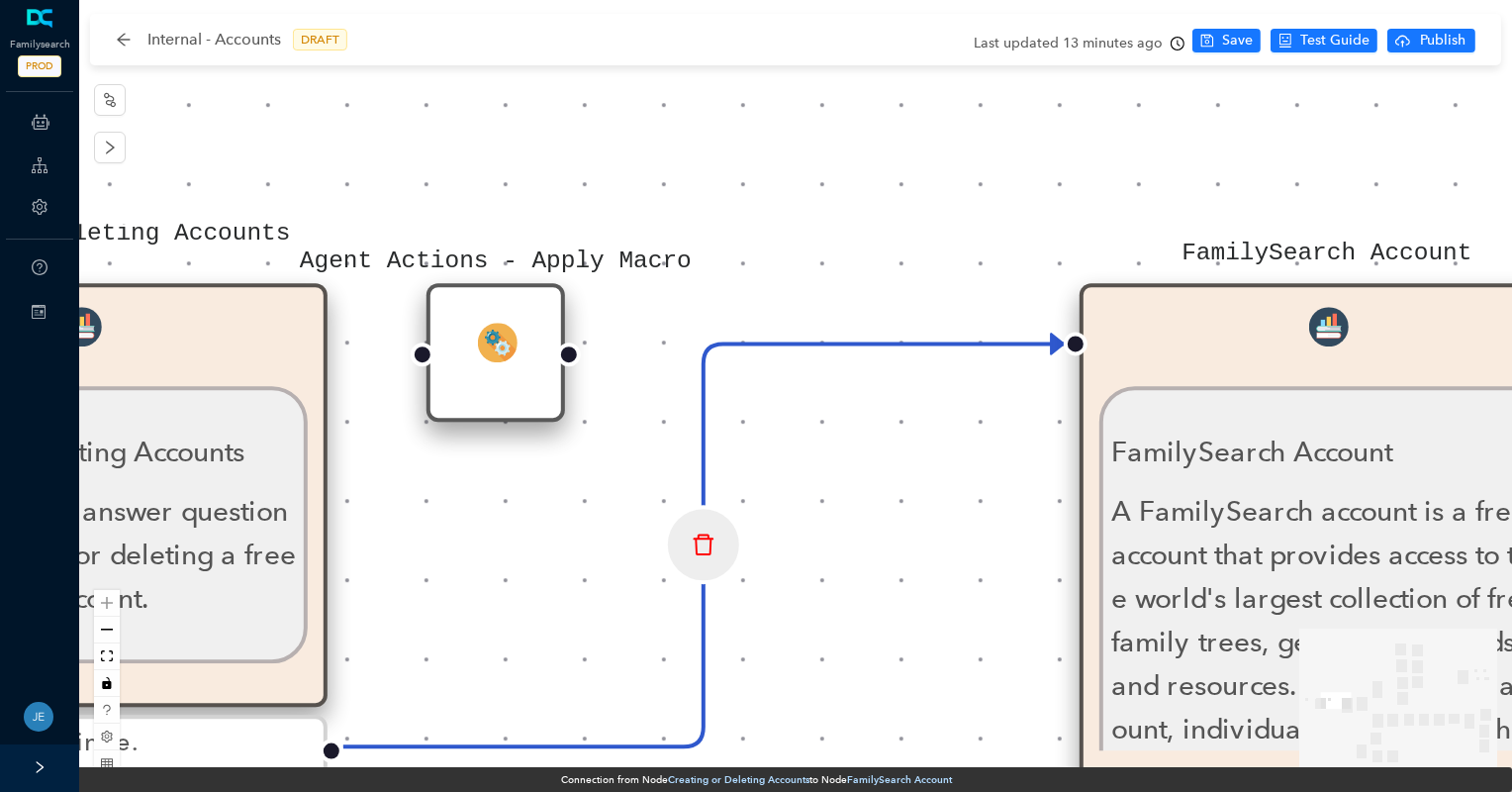 click on "Instruct the Guest to do the Following: Instruct the Guest to do the Following: Go to  [DOMAIN_NAME] , and click  Create Account . Click the Apple icon. Click  Log In . Apple will ask you to allow FamilySearch to obtain your name, profile picture, and email address. This information will be added to your FamilySearch account. Then click  Continue. The guest can select whether they would like to receive messages from FamilySearch about updates, events, and ancestors. For members of the [DEMOGRAPHIC_DATA][PERSON_NAME], if they would like to add their [DEMOGRAPHIC_DATA][PERSON_NAME] membership information, select the second option. Selecting this option will trigger text fields to drop down to add their birth date and Church record number. Click  Continue with Apple .  The guest can include a mobile number and a birth date. This information along with their email will help determine if a duplicate account has already been created. Click  Continue with Apple.  Continue.  Ask parent ." at bounding box center [796, 396] 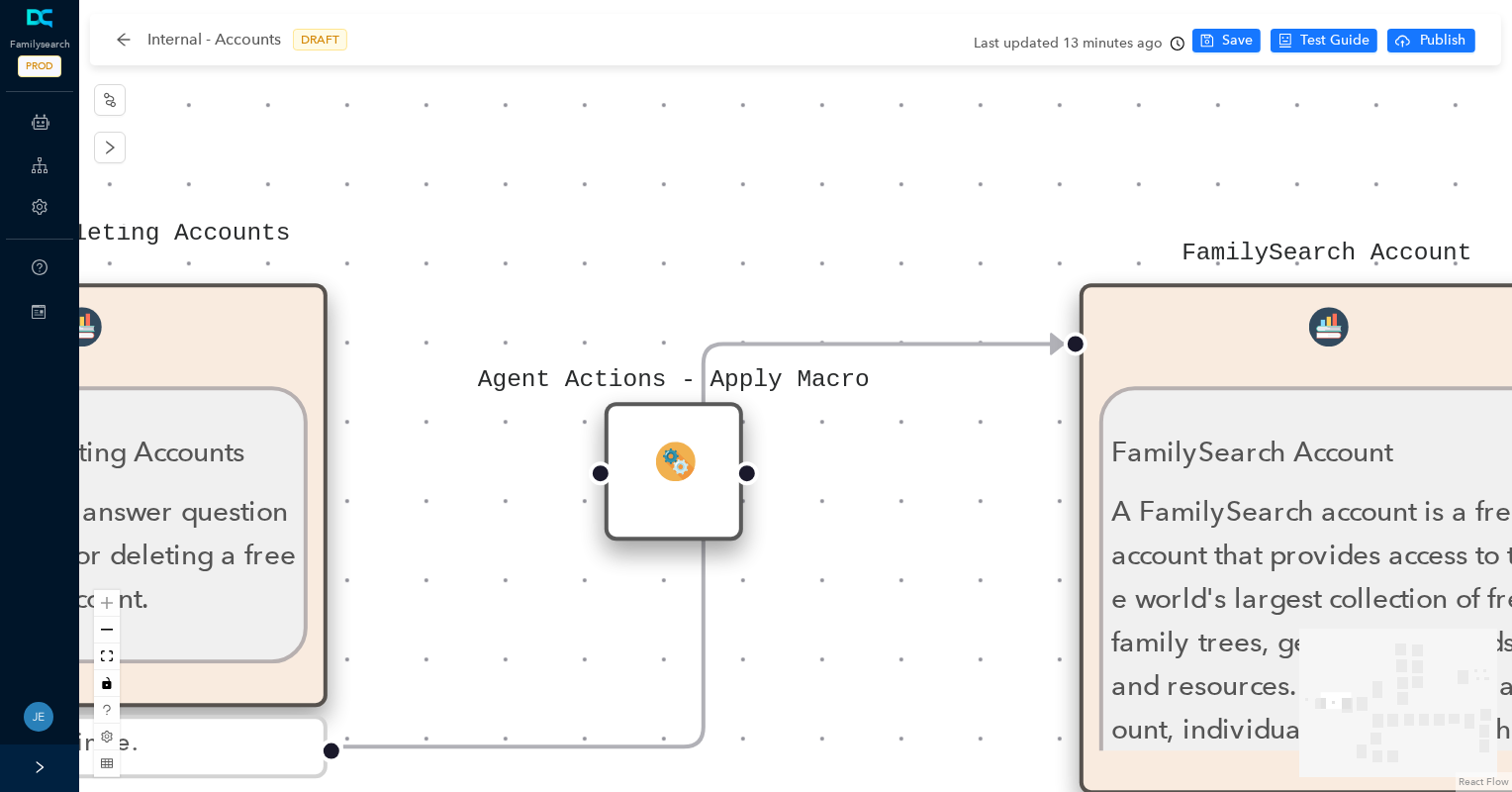 drag, startPoint x: 524, startPoint y: 370, endPoint x: 721, endPoint y: 510, distance: 241.67954 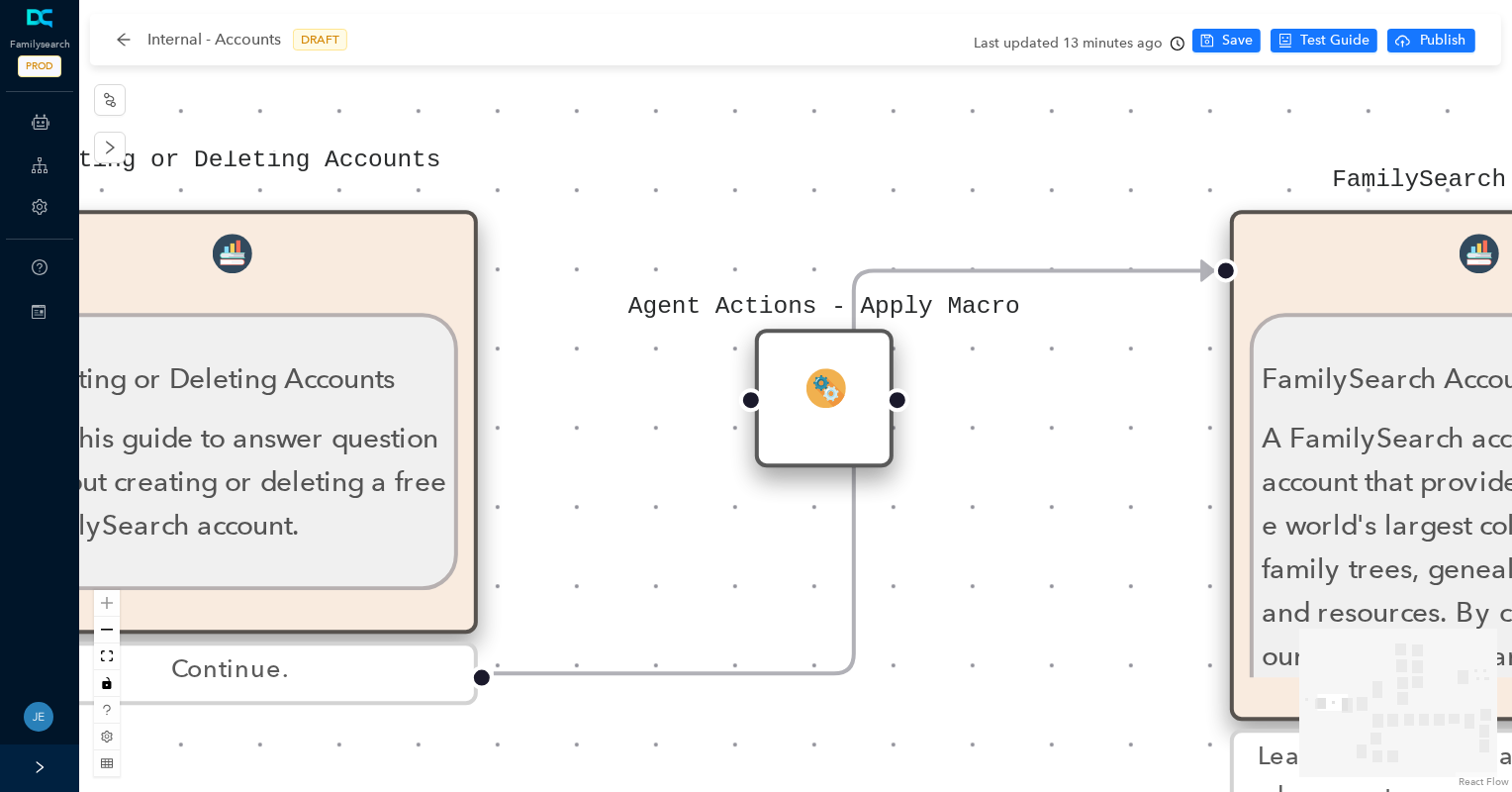 drag, startPoint x: 470, startPoint y: 193, endPoint x: 625, endPoint y: 142, distance: 163.17475 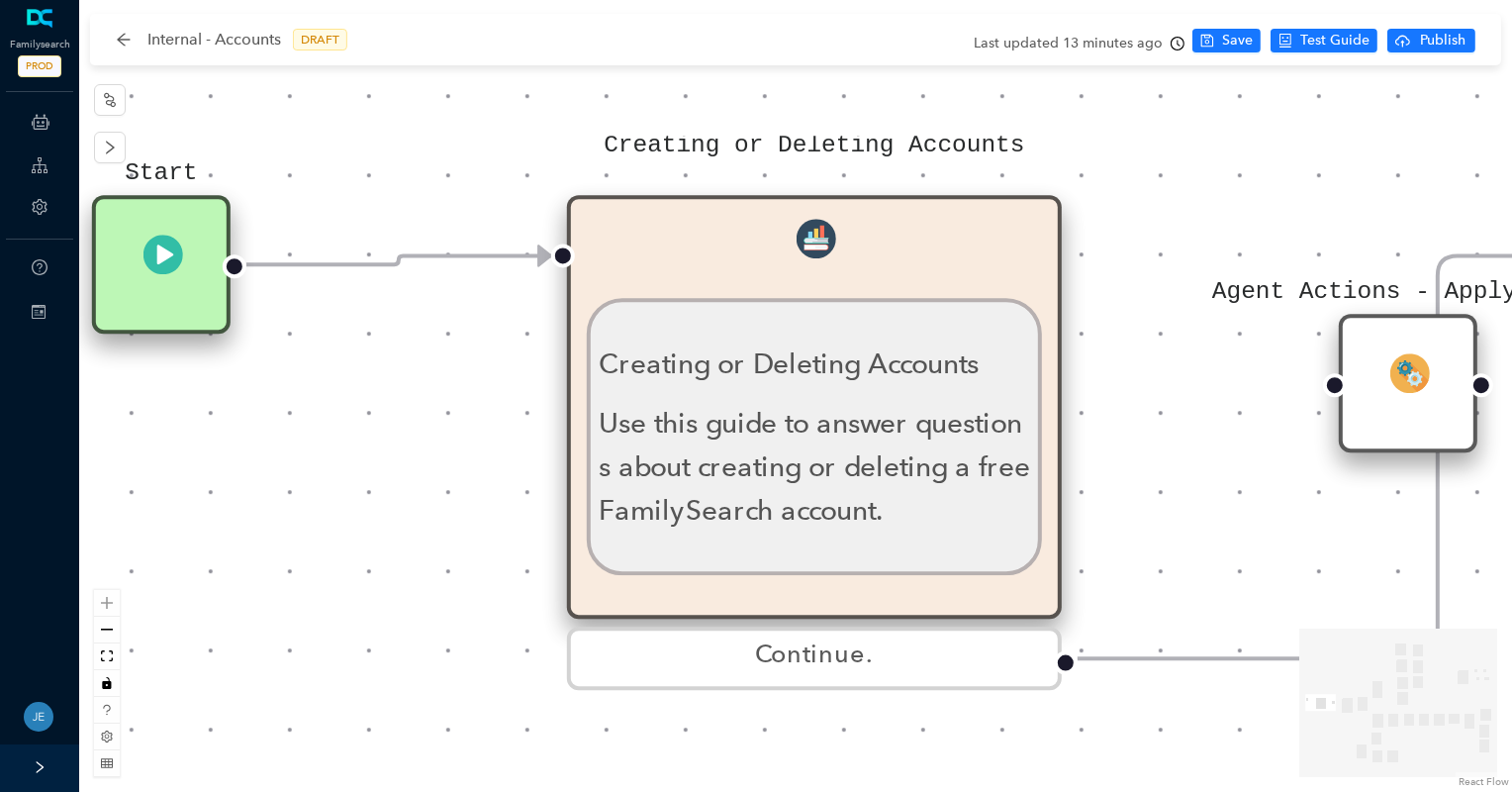 drag, startPoint x: 916, startPoint y: 704, endPoint x: 927, endPoint y: 561, distance: 143.42245 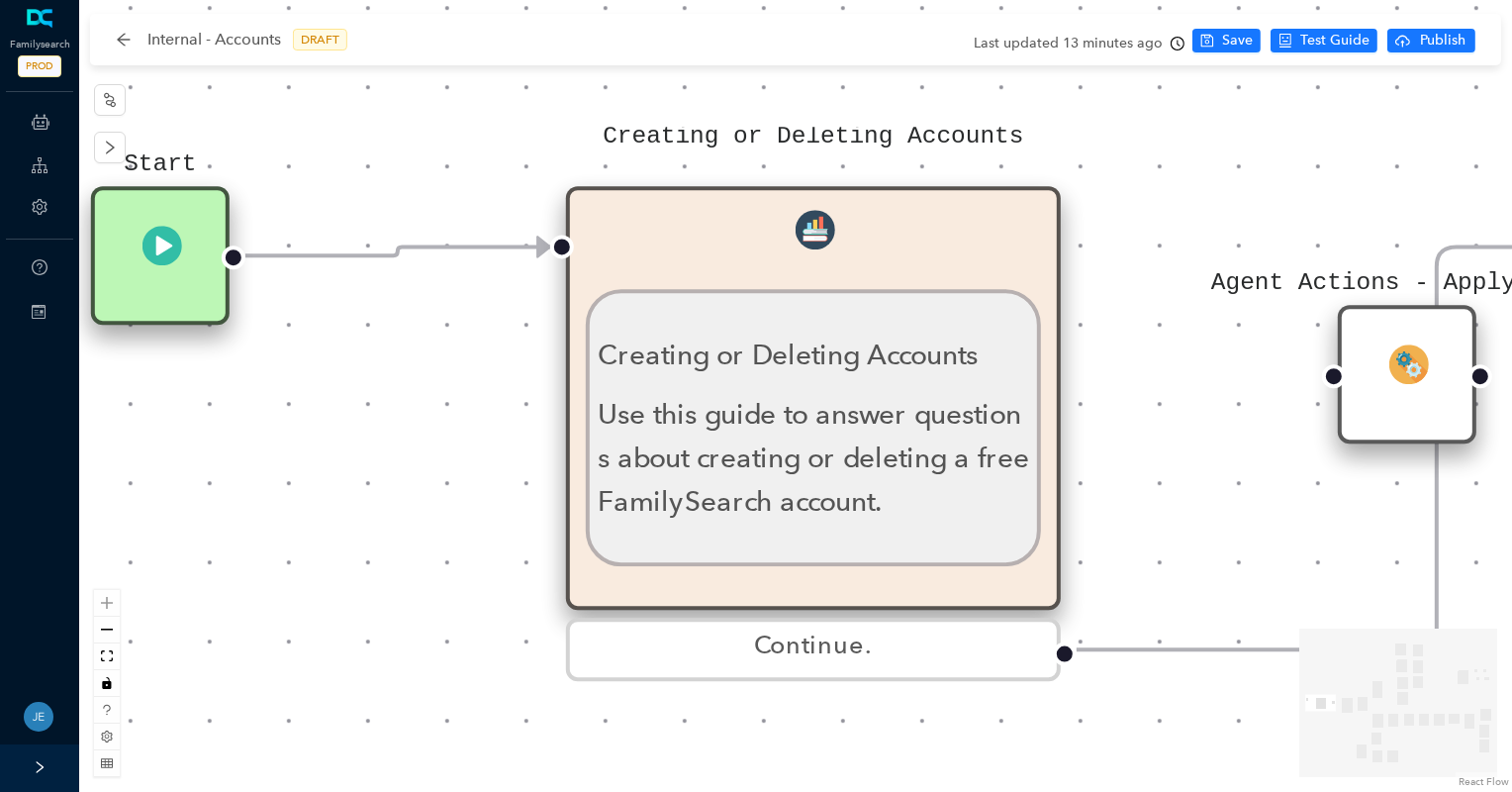 click at bounding box center [160, 244] 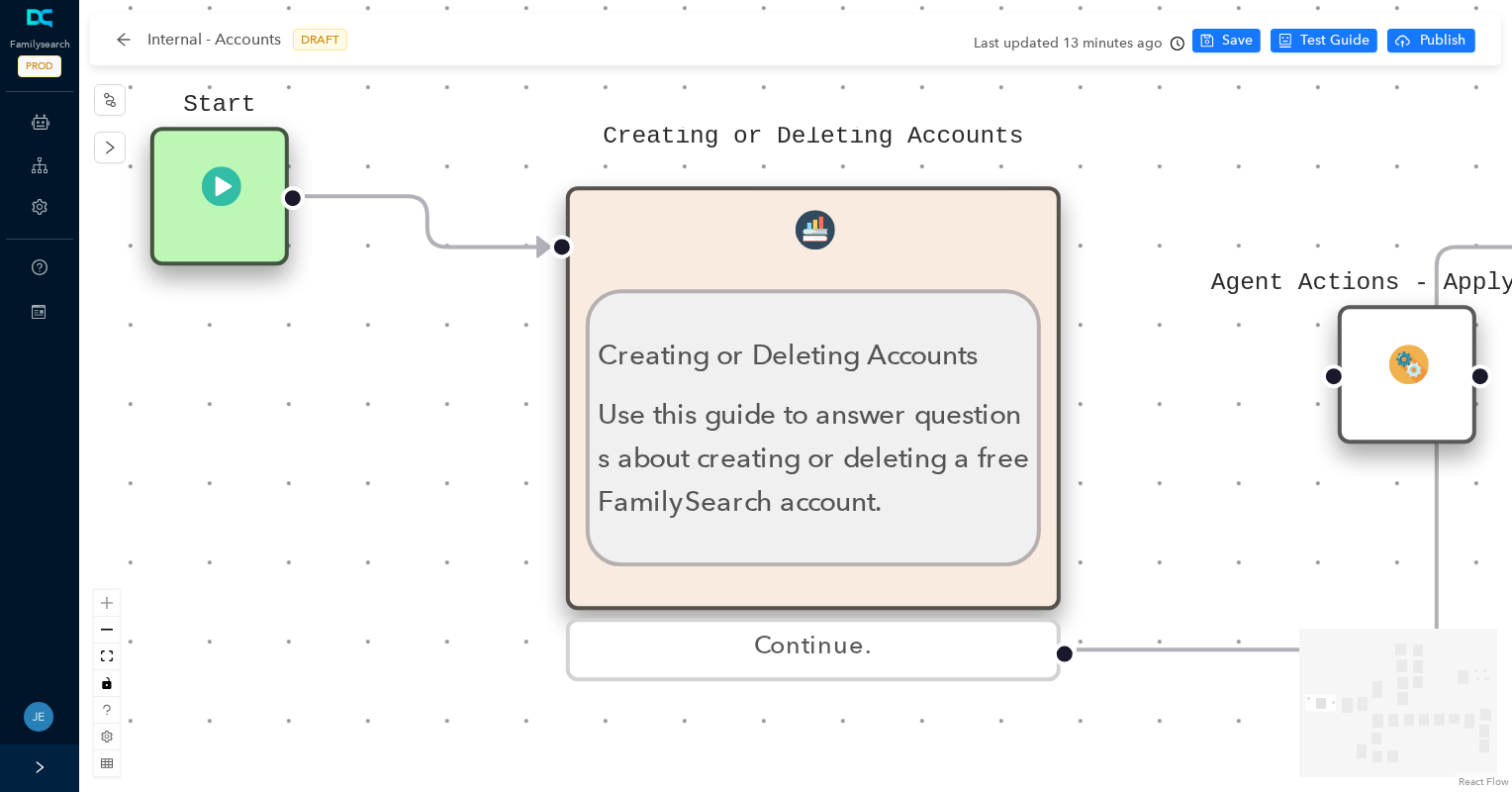 drag, startPoint x: 193, startPoint y: 217, endPoint x: 205, endPoint y: 183, distance: 36.05551 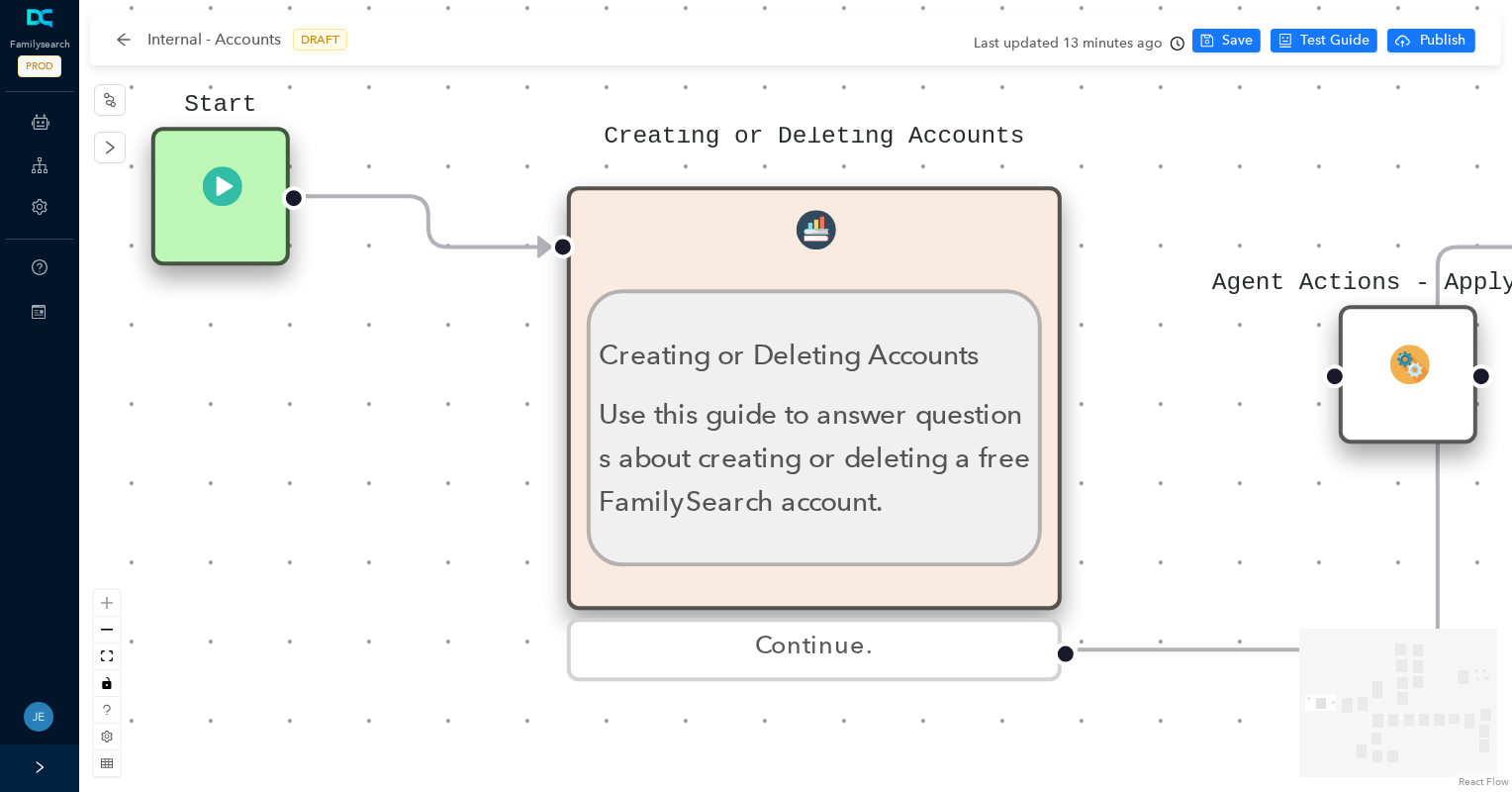 click on "Instruct the Guest to do the Following: Instruct the Guest to do the Following: Go to  [DOMAIN_NAME] , and click  Create Account . Click the Apple icon. Click  Log In . Apple will ask you to allow FamilySearch to obtain your name, profile picture, and email address. This information will be added to your FamilySearch account. Then click  Continue. The guest can select whether they would like to receive messages from FamilySearch about updates, events, and ancestors. For members of the [DEMOGRAPHIC_DATA][PERSON_NAME], if they would like to add their [DEMOGRAPHIC_DATA][PERSON_NAME] membership information, select the second option. Selecting this option will trigger text fields to drop down to add their birth date and Church record number. Click  Continue with Apple .  The guest can include a mobile number and a birth date. This information along with their email will help determine if a duplicate account has already been created. Click  Continue with Apple.  Continue.  Ask parent ." at bounding box center [796, 396] 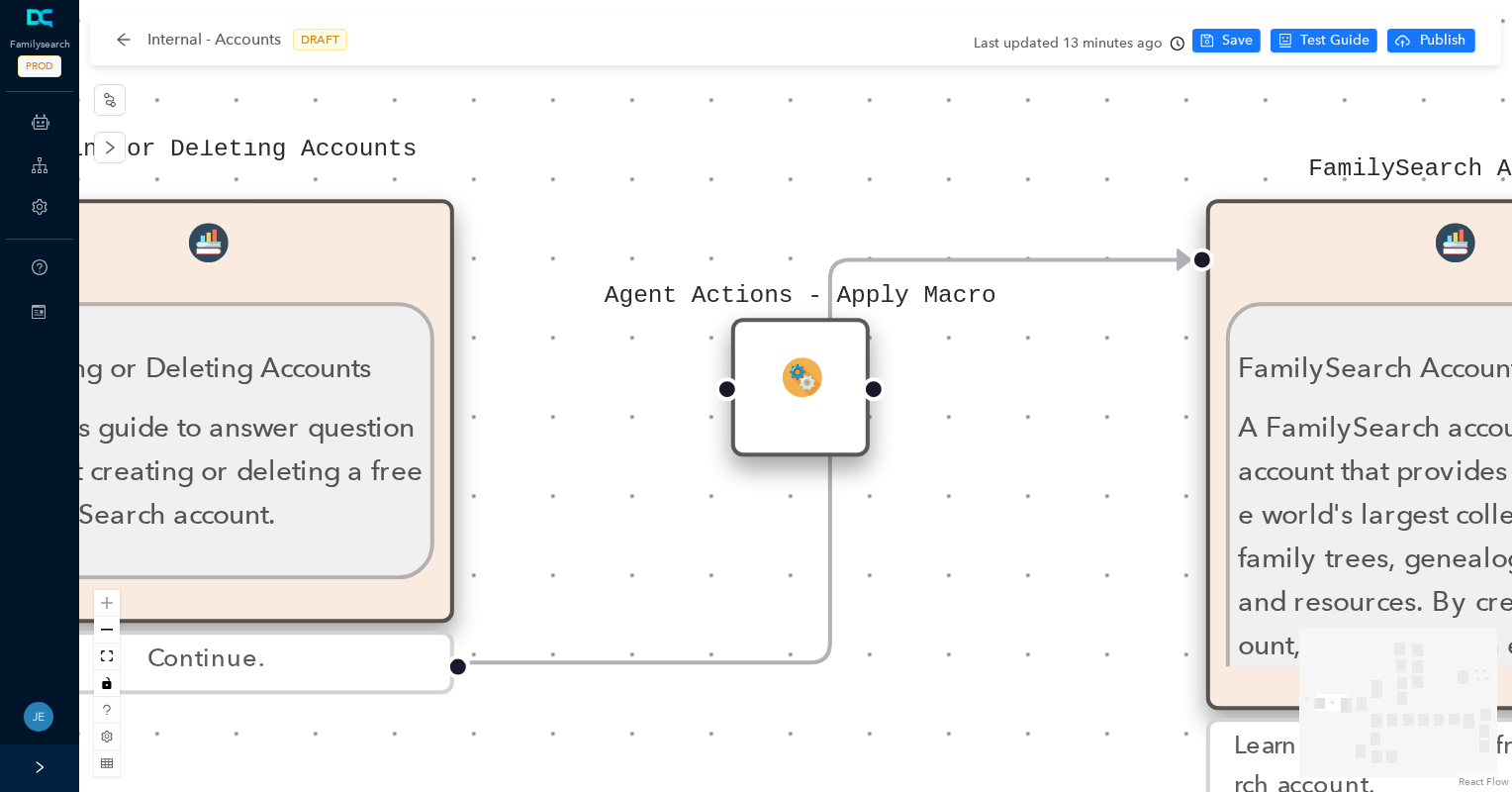 drag, startPoint x: 1195, startPoint y: 537, endPoint x: 597, endPoint y: 556, distance: 598.3018 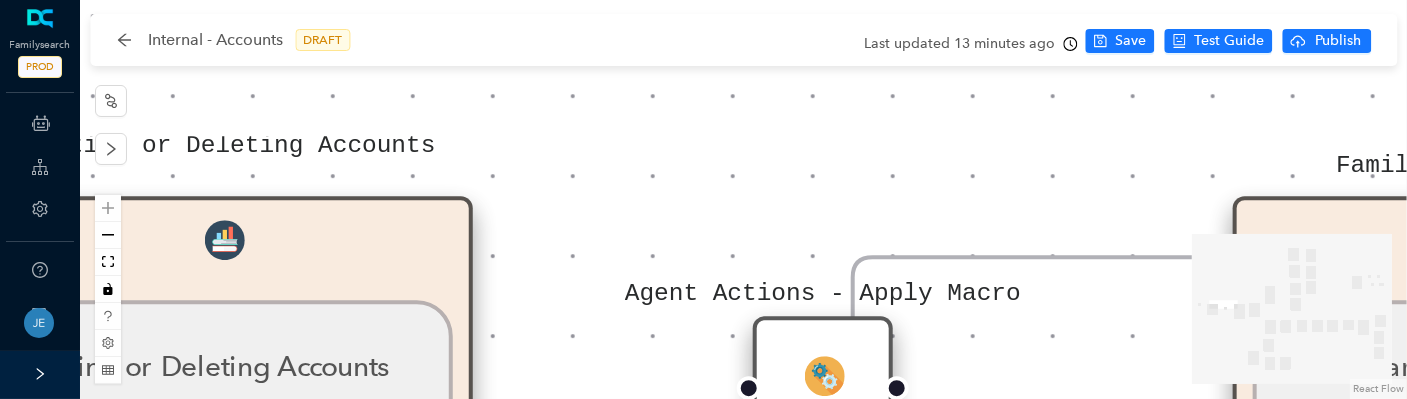drag, startPoint x: 594, startPoint y: 133, endPoint x: 942, endPoint y: 3, distance: 371.4889 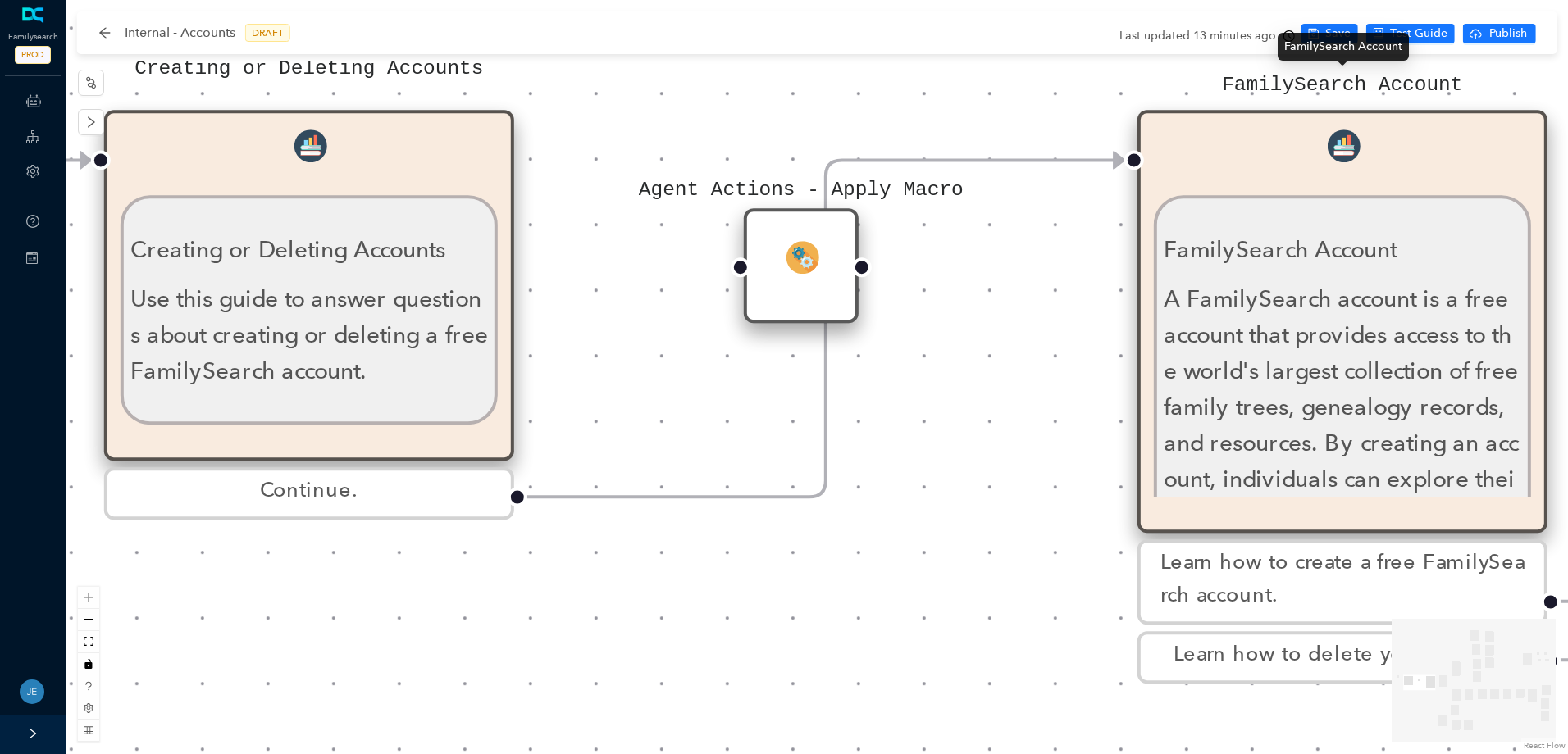 click on "FamilySearch Account" at bounding box center [1342, 86] 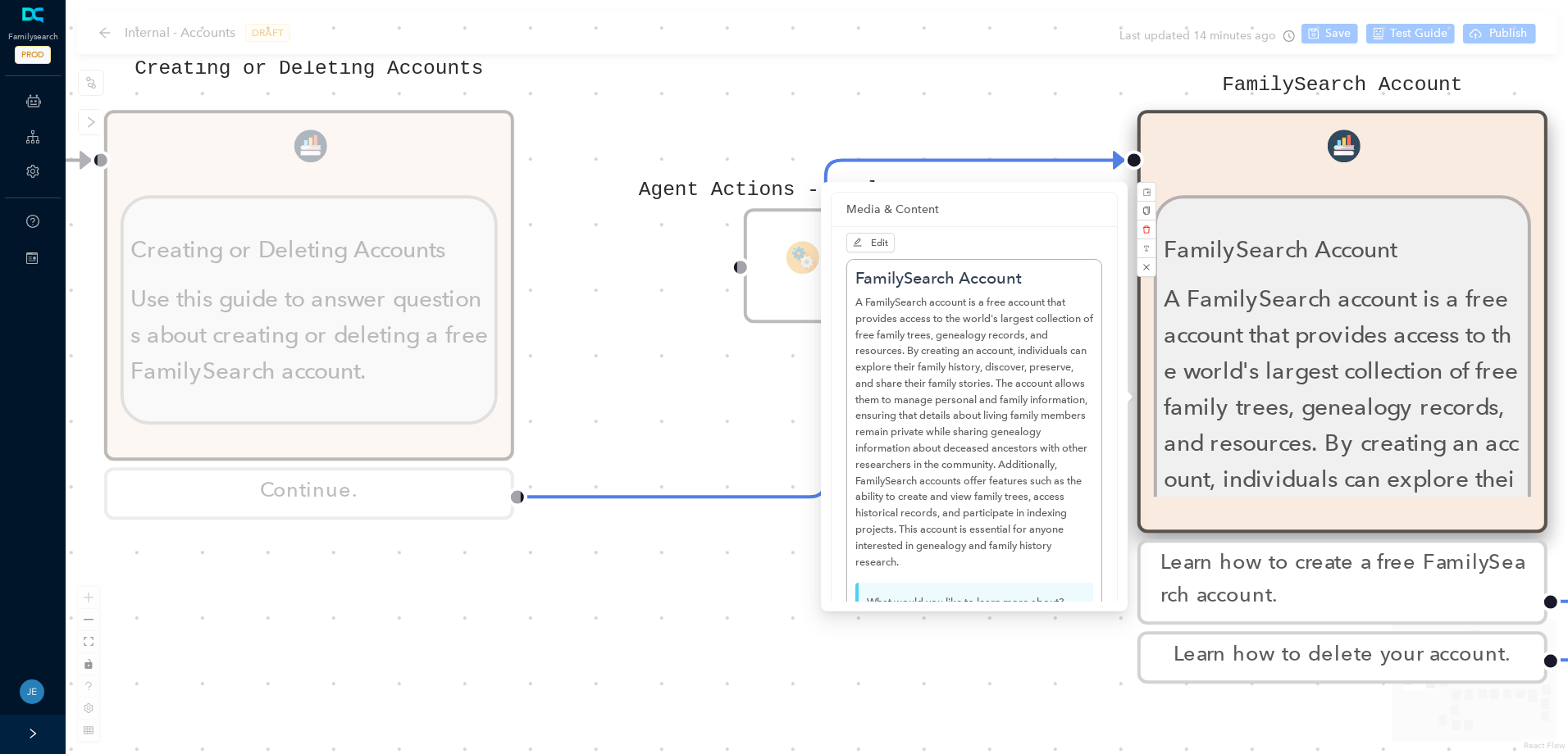 click on "Instruct the Guest to do the Following: Instruct the Guest to do the Following: Go to  [DOMAIN_NAME] , and click  Create Account . Click the Apple icon. Click  Log In . Apple will ask you to allow FamilySearch to obtain your name, profile picture, and email address. This information will be added to your FamilySearch account. Then click  Continue. The guest can select whether they would like to receive messages from FamilySearch about updates, events, and ancestors. For members of the [DEMOGRAPHIC_DATA][PERSON_NAME], if they would like to add their [DEMOGRAPHIC_DATA][PERSON_NAME] membership information, select the second option. Selecting this option will trigger text fields to drop down to add their birth date and Church record number. Click  Continue with Apple .  The guest can include a mobile number and a birth date. This information along with their email will help determine if a duplicate account has already been created. Click  Continue with Apple.  Continue.  Ask parent ." at bounding box center [817, 377] 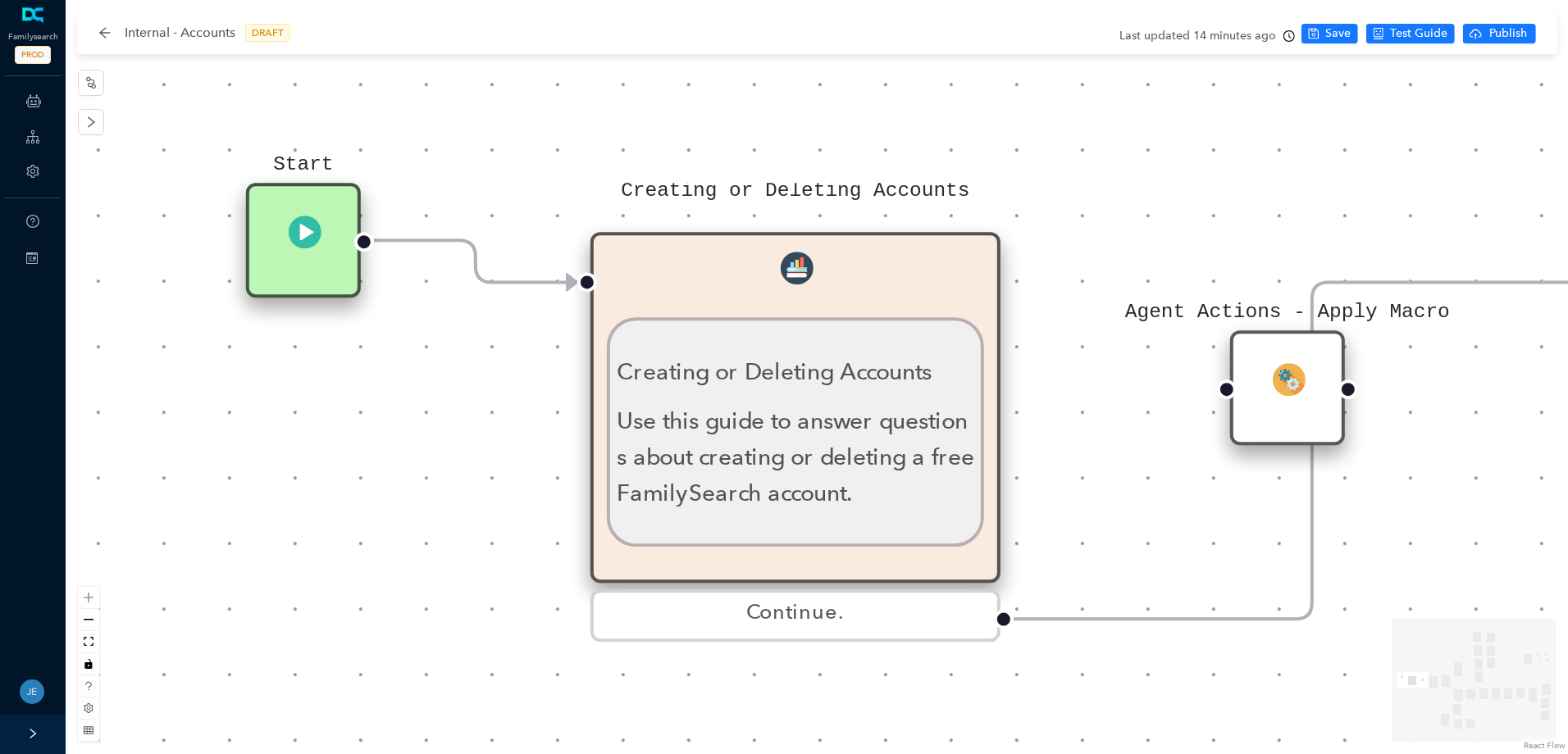 drag, startPoint x: 157, startPoint y: 613, endPoint x: 644, endPoint y: 735, distance: 502.0488 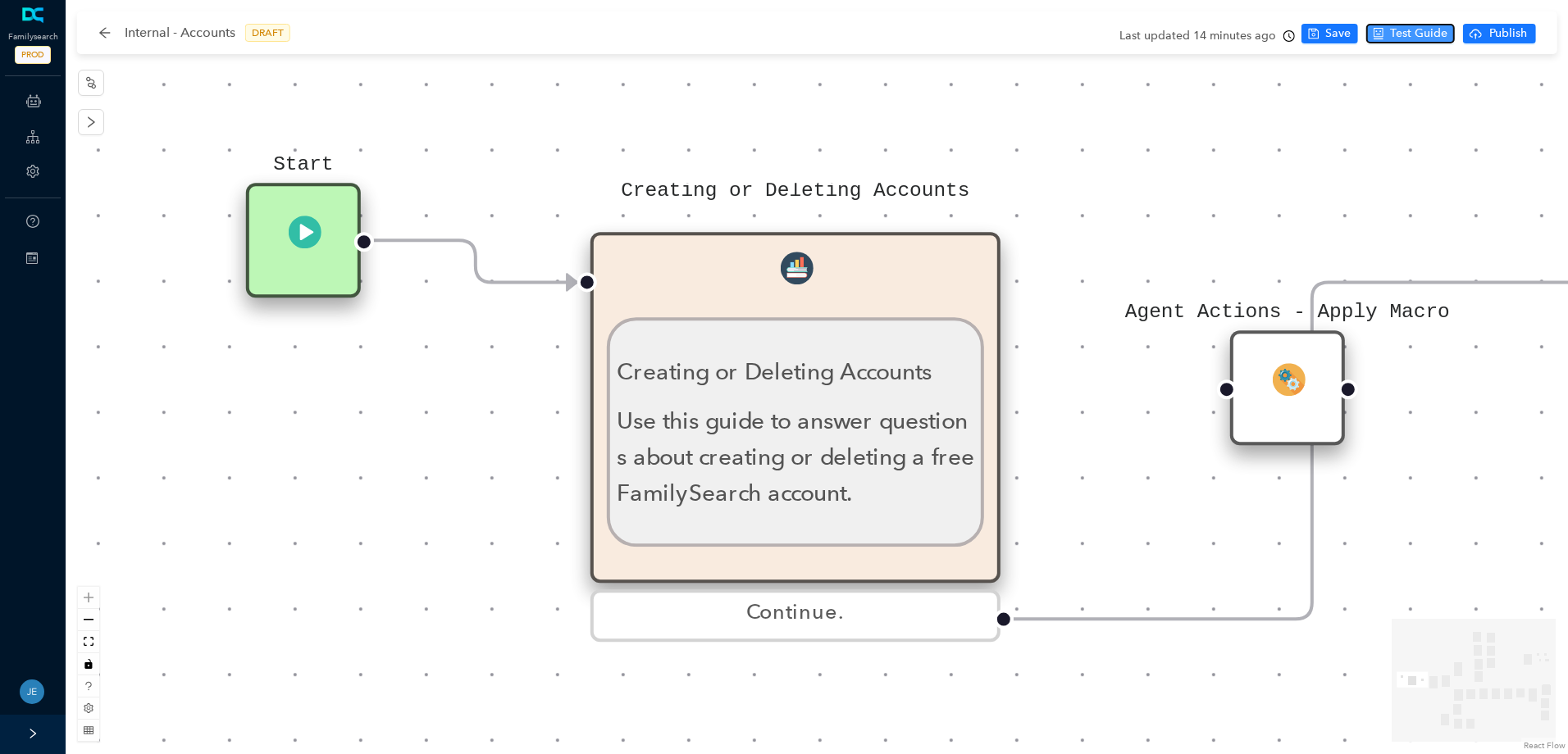click on "Test Guide" at bounding box center (1419, 34) 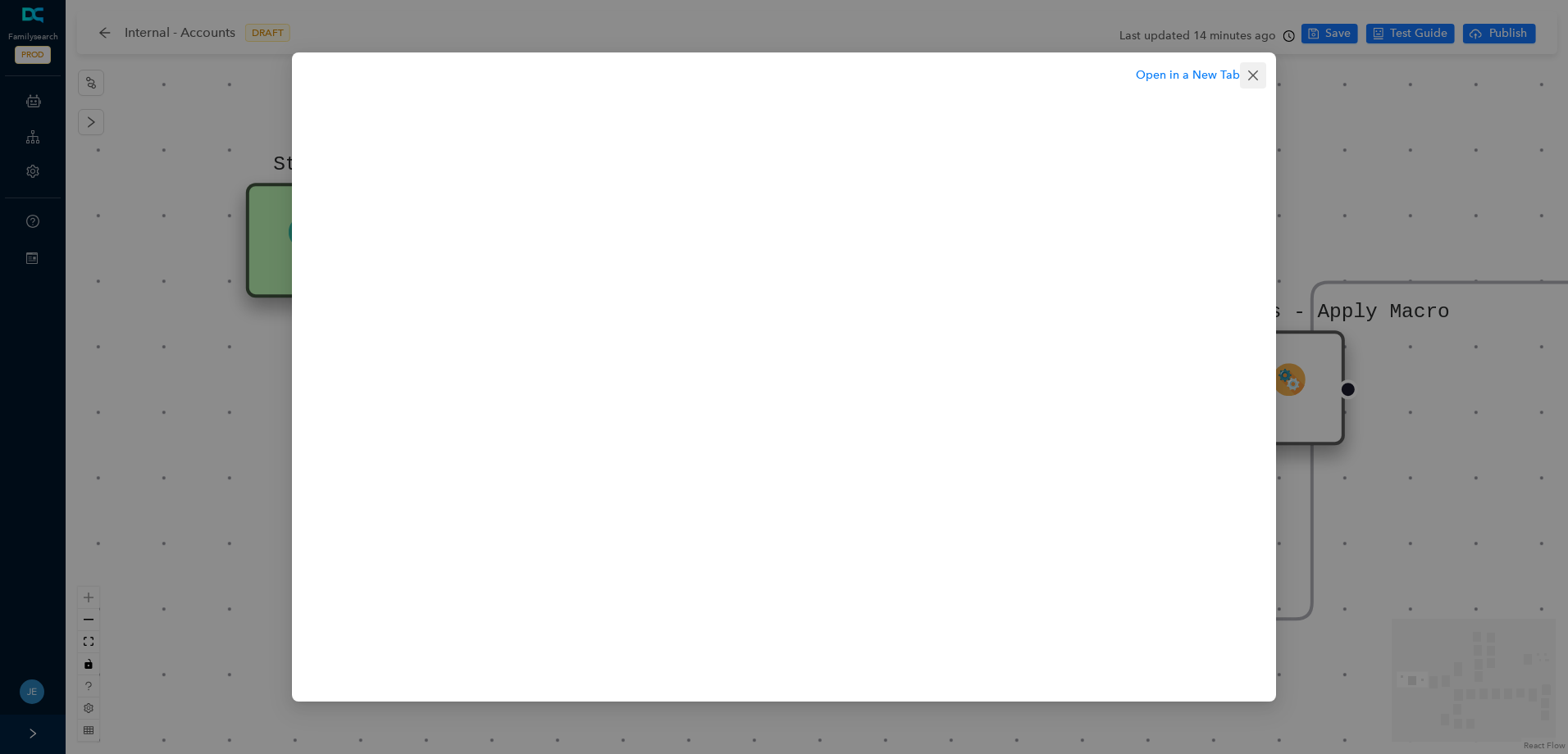 click 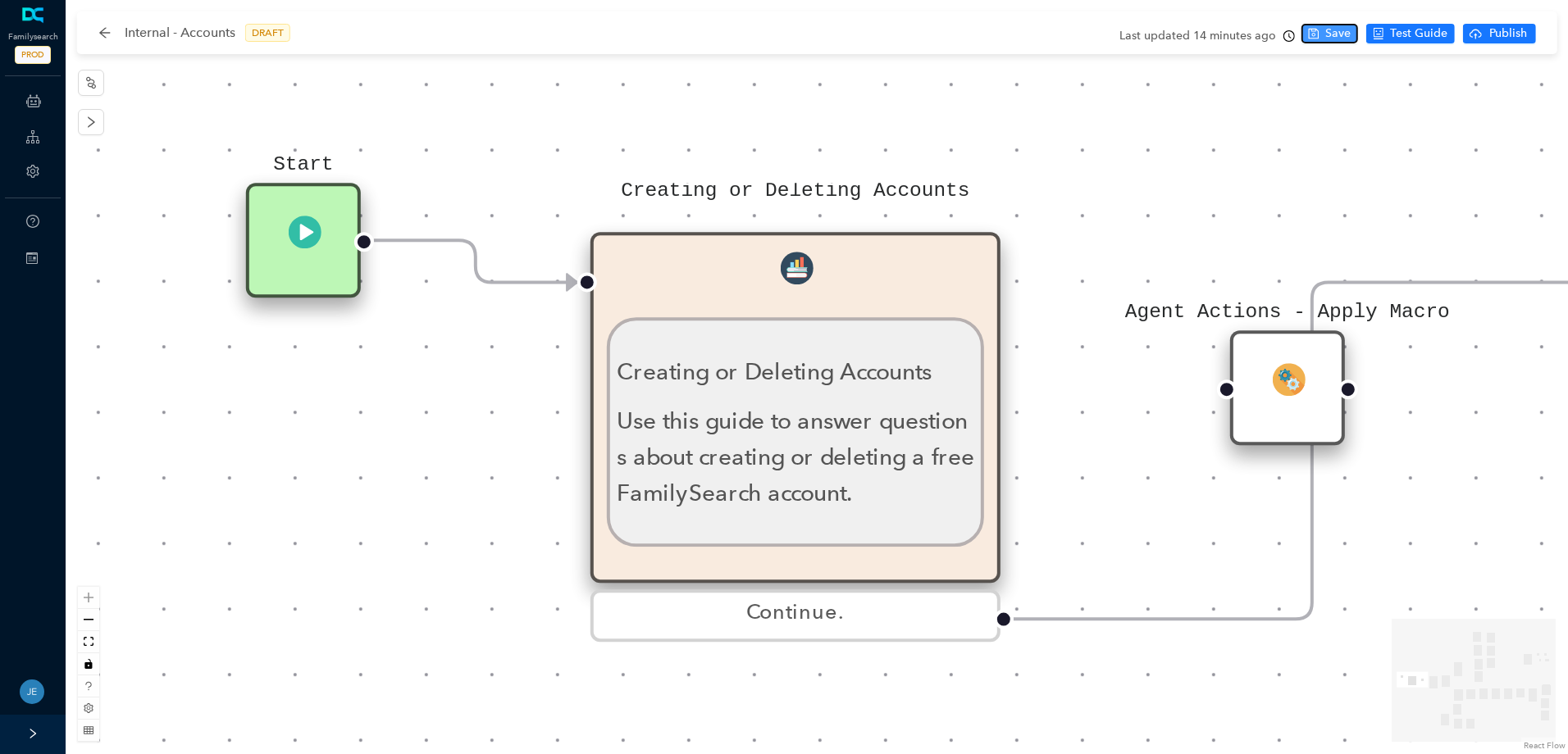 click on "Save" at bounding box center [1338, 34] 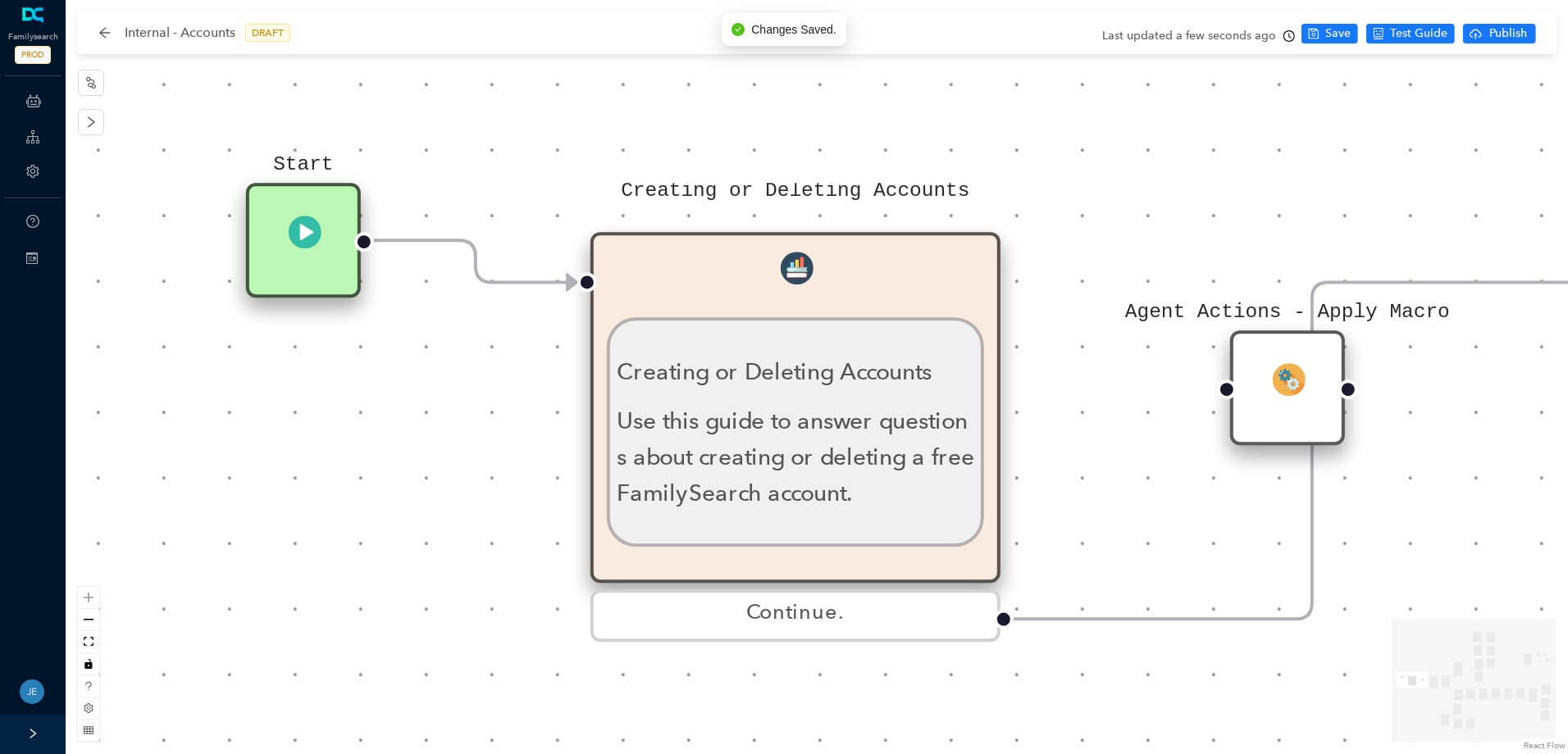 click on "Continue." at bounding box center [795, 615] 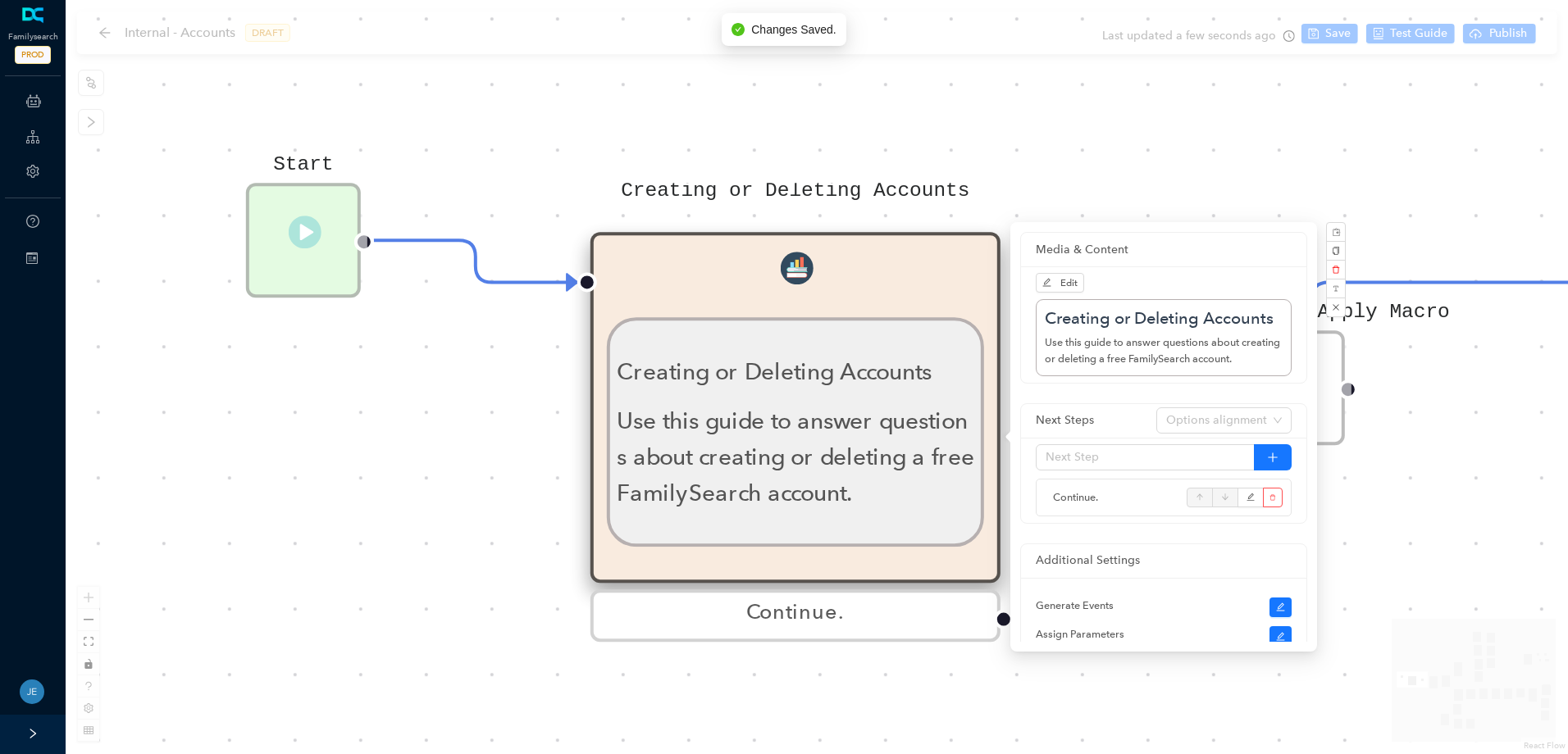 click on "Instruct the Guest to do the Following: Instruct the Guest to do the Following: Go to  [DOMAIN_NAME] , and click  Create Account . Click the Apple icon. Click  Log In . Apple will ask you to allow FamilySearch to obtain your name, profile picture, and email address. This information will be added to your FamilySearch account. Then click  Continue. The guest can select whether they would like to receive messages from FamilySearch about updates, events, and ancestors. For members of the [DEMOGRAPHIC_DATA][PERSON_NAME], if they would like to add their [DEMOGRAPHIC_DATA][PERSON_NAME] membership information, select the second option. Selecting this option will trigger text fields to drop down to add their birth date and Church record number. Click  Continue with Apple .  The guest can include a mobile number and a birth date. This information along with their email will help determine if a duplicate account has already been created. Click  Continue with Apple.  Continue.  Ask parent ." at bounding box center [817, 377] 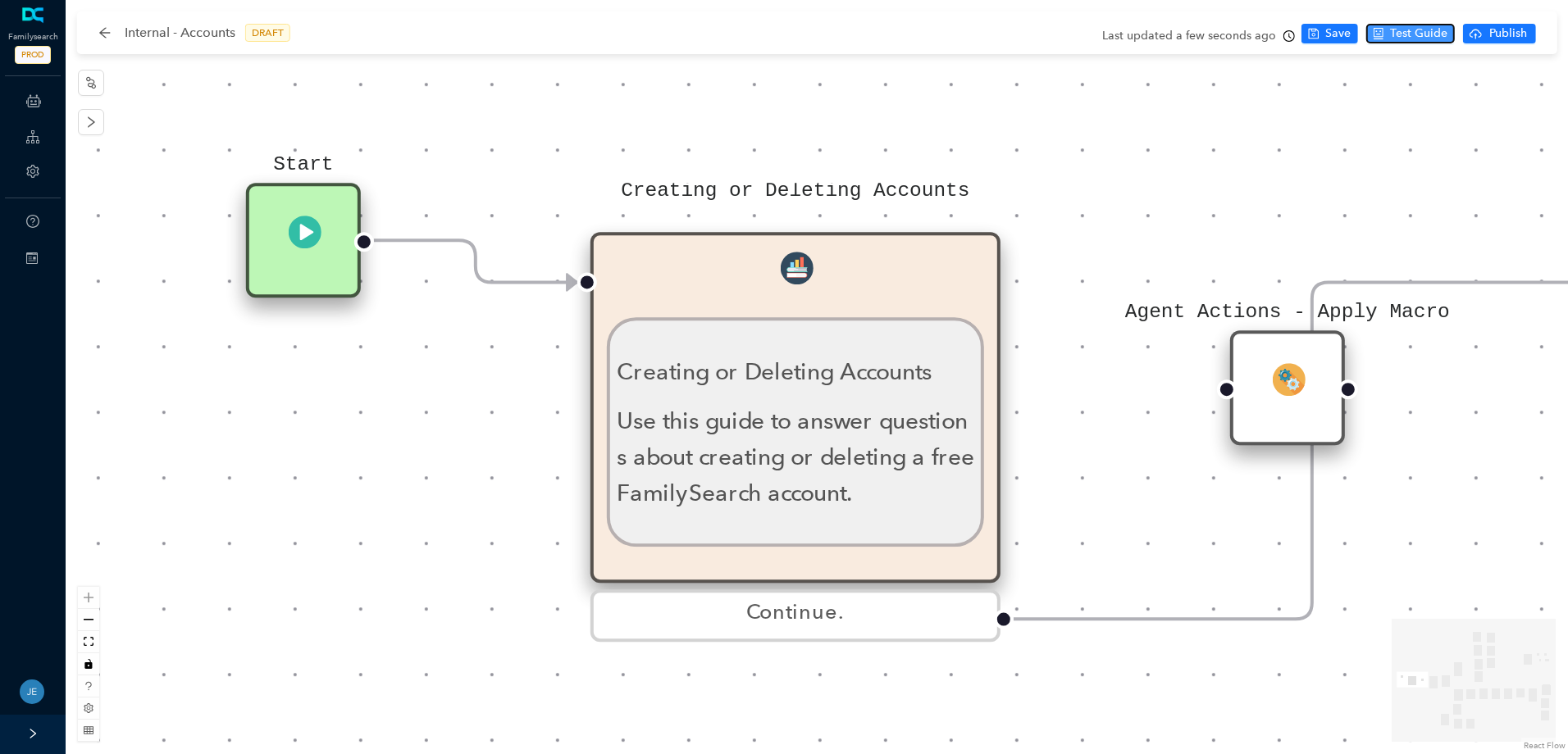 click on "Test Guide" at bounding box center (1419, 34) 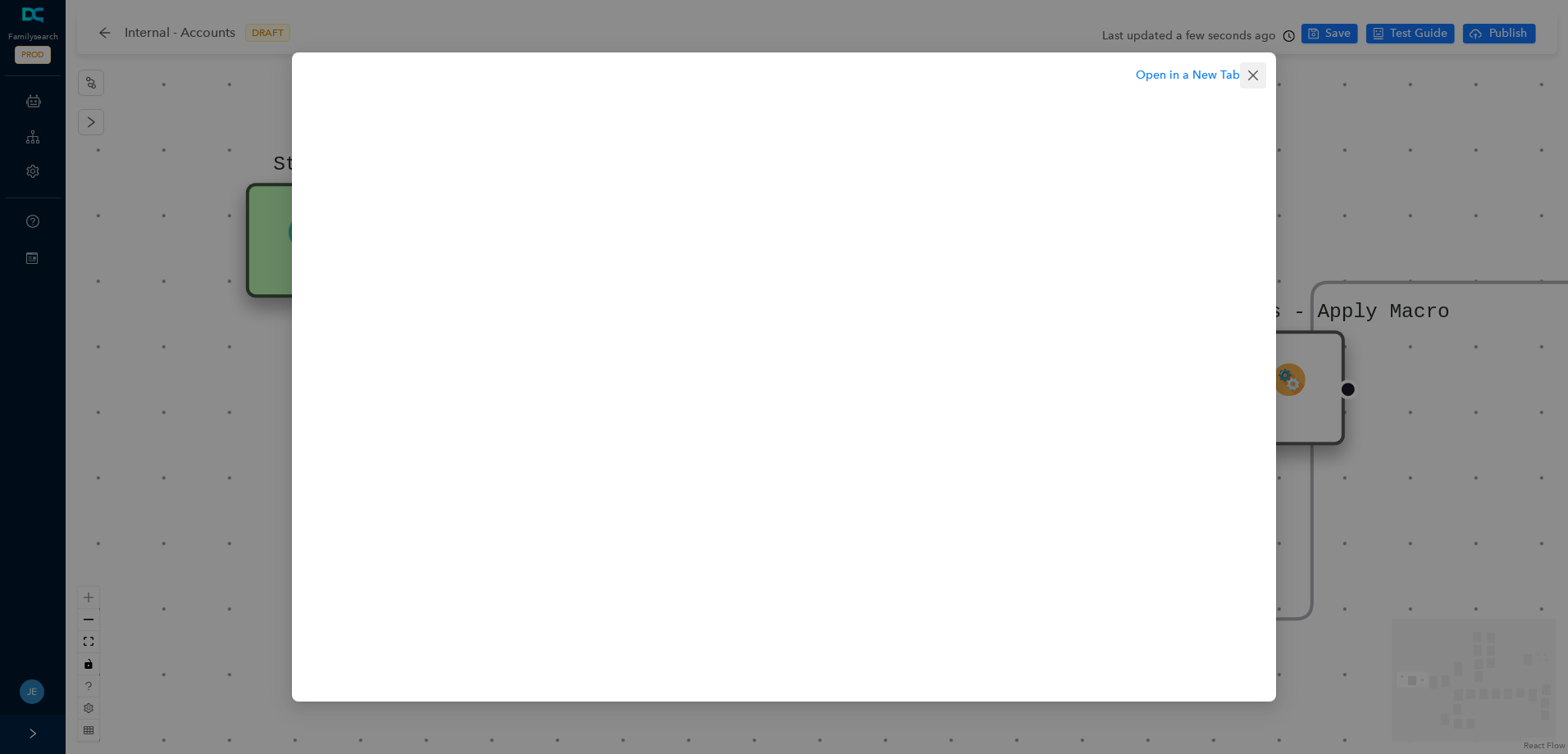 click 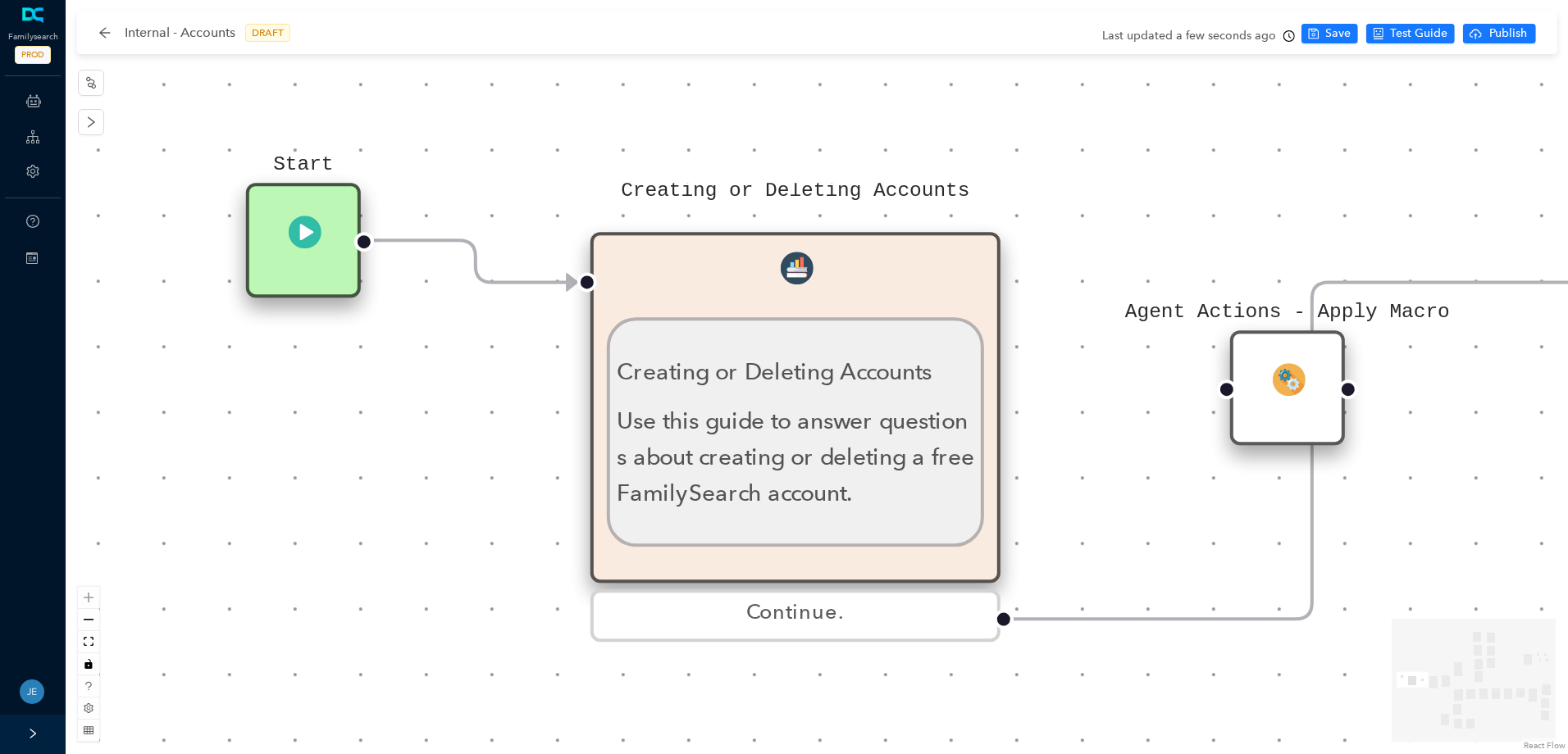 click on "Use this guide to answer questions about creating or deleting a free FamilySearch account." at bounding box center (795, 456) 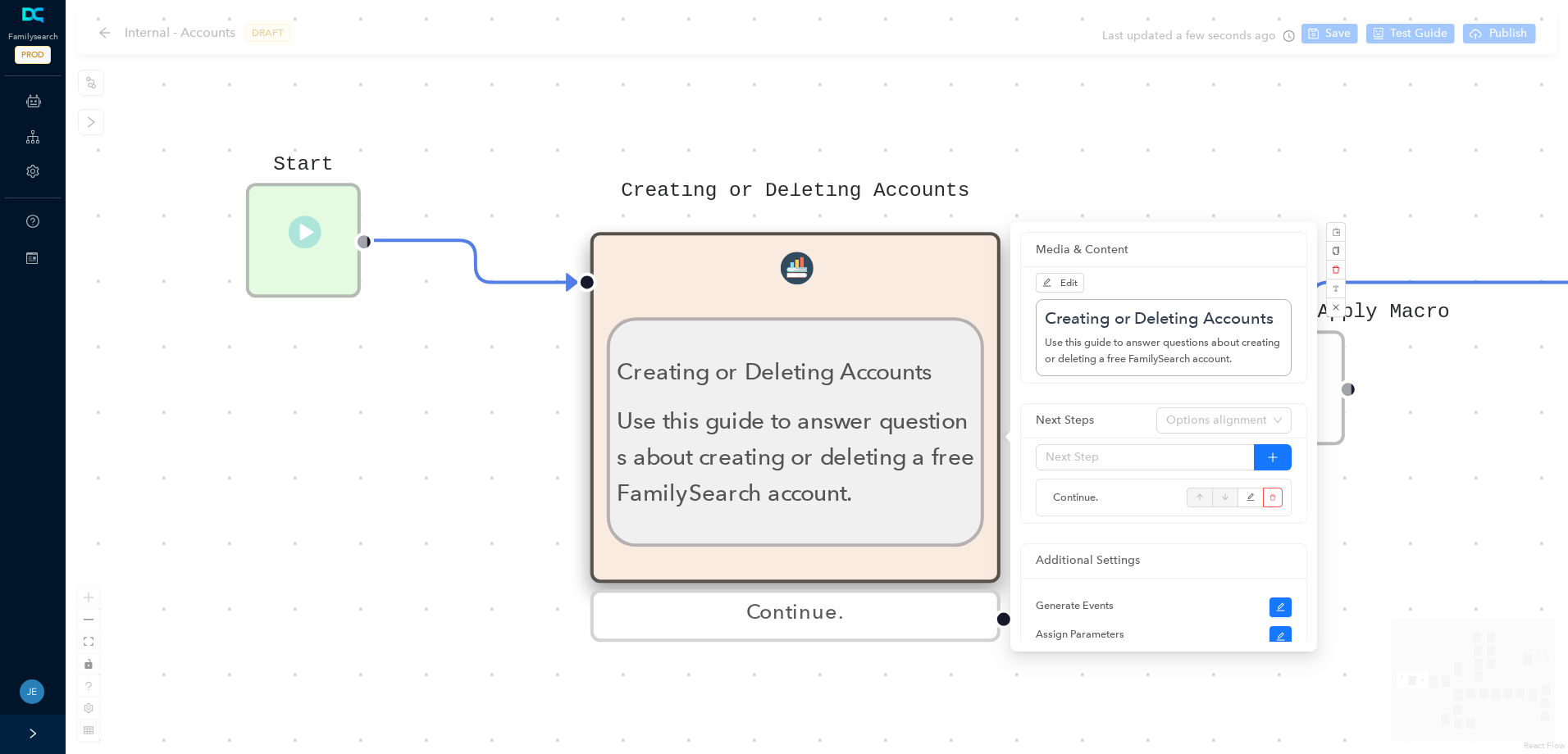 click on "Instruct the Guest to do the Following: Instruct the Guest to do the Following: Go to  [DOMAIN_NAME] , and click  Create Account . Click the Apple icon. Click  Log In . Apple will ask you to allow FamilySearch to obtain your name, profile picture, and email address. This information will be added to your FamilySearch account. Then click  Continue. The guest can select whether they would like to receive messages from FamilySearch about updates, events, and ancestors. For members of the [DEMOGRAPHIC_DATA][PERSON_NAME], if they would like to add their [DEMOGRAPHIC_DATA][PERSON_NAME] membership information, select the second option. Selecting this option will trigger text fields to drop down to add their birth date and Church record number. Click  Continue with Apple .  The guest can include a mobile number and a birth date. This information along with their email will help determine if a duplicate account has already been created. Click  Continue with Apple.  Continue.  Ask parent ." at bounding box center (817, 377) 